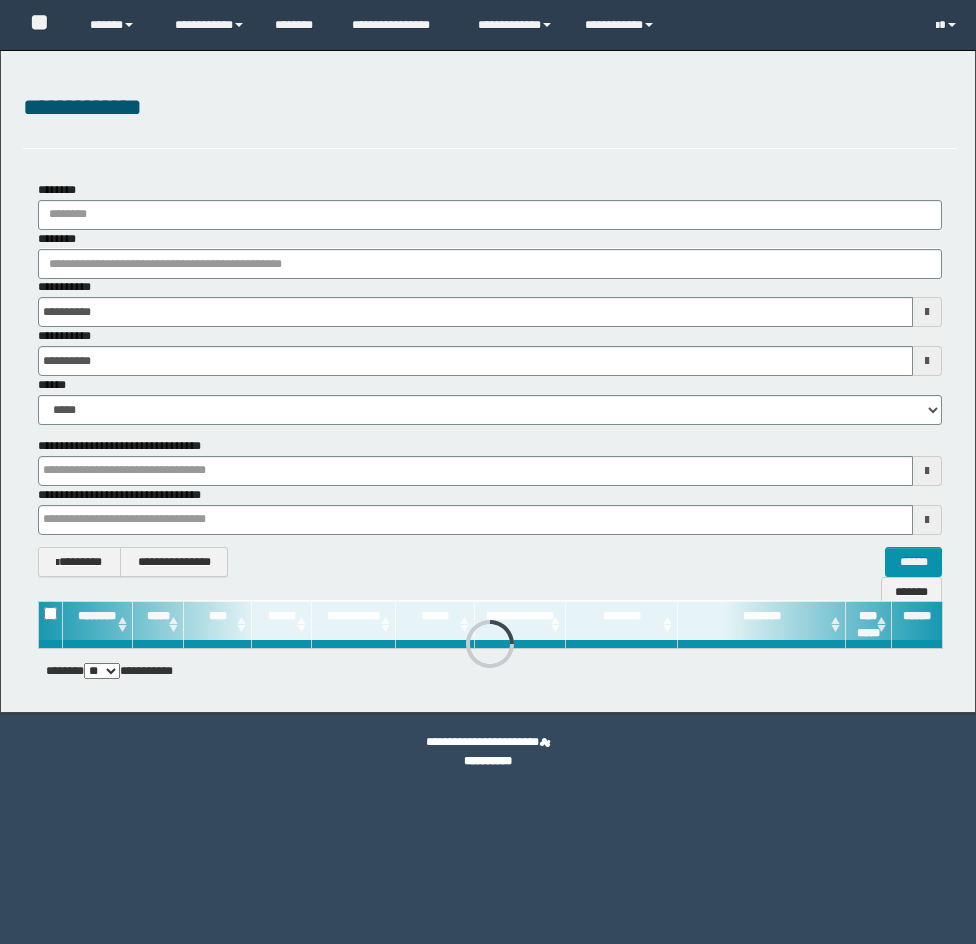 scroll, scrollTop: 0, scrollLeft: 0, axis: both 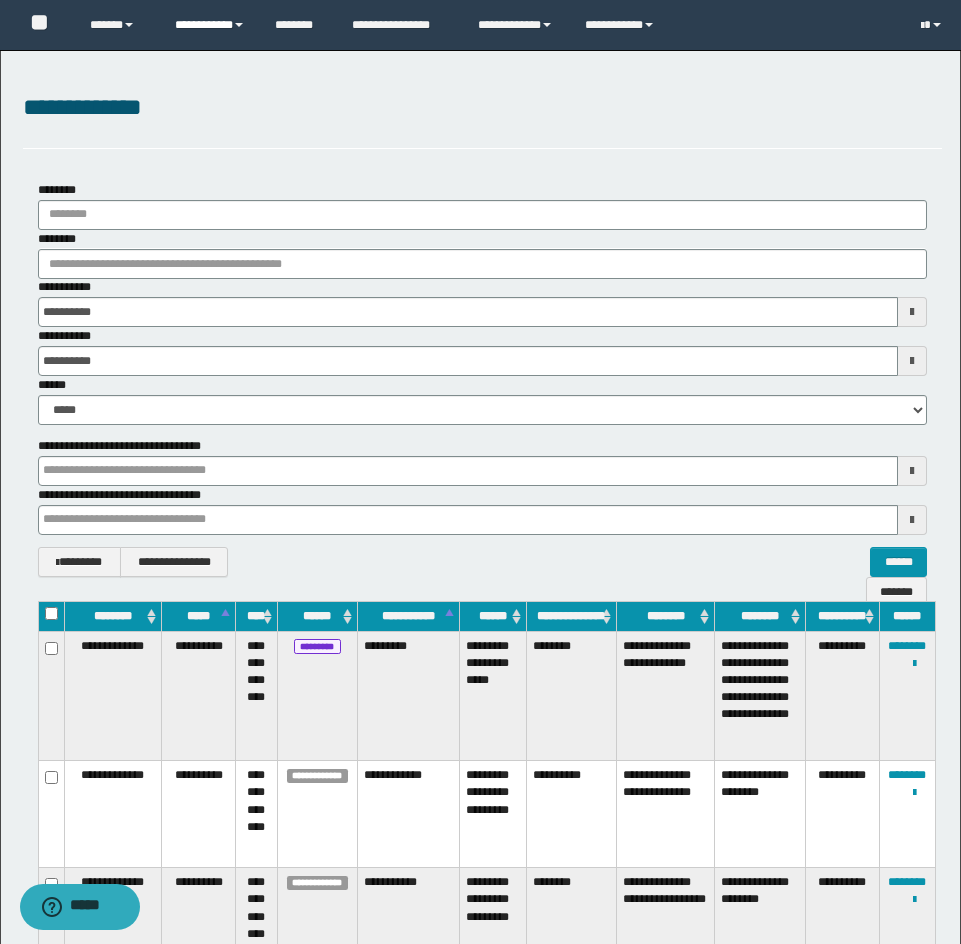 click on "**********" at bounding box center [210, 25] 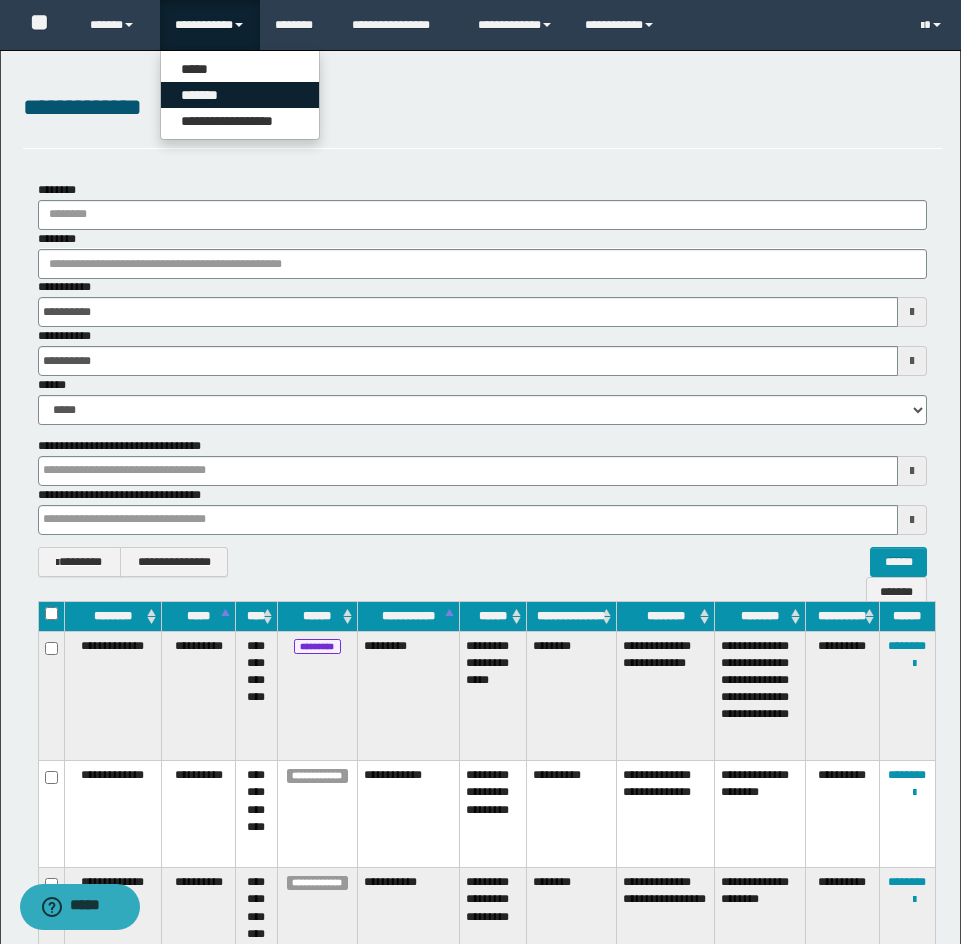 click on "*******" at bounding box center (240, 95) 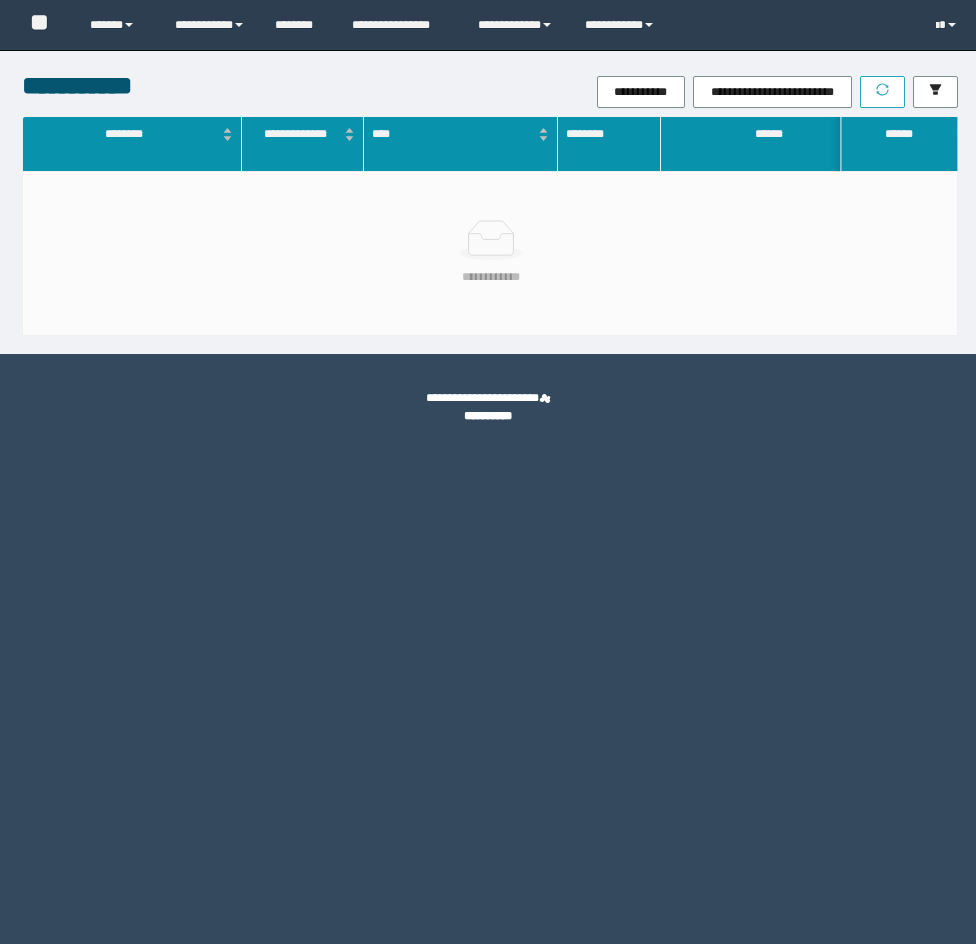 scroll, scrollTop: 0, scrollLeft: 0, axis: both 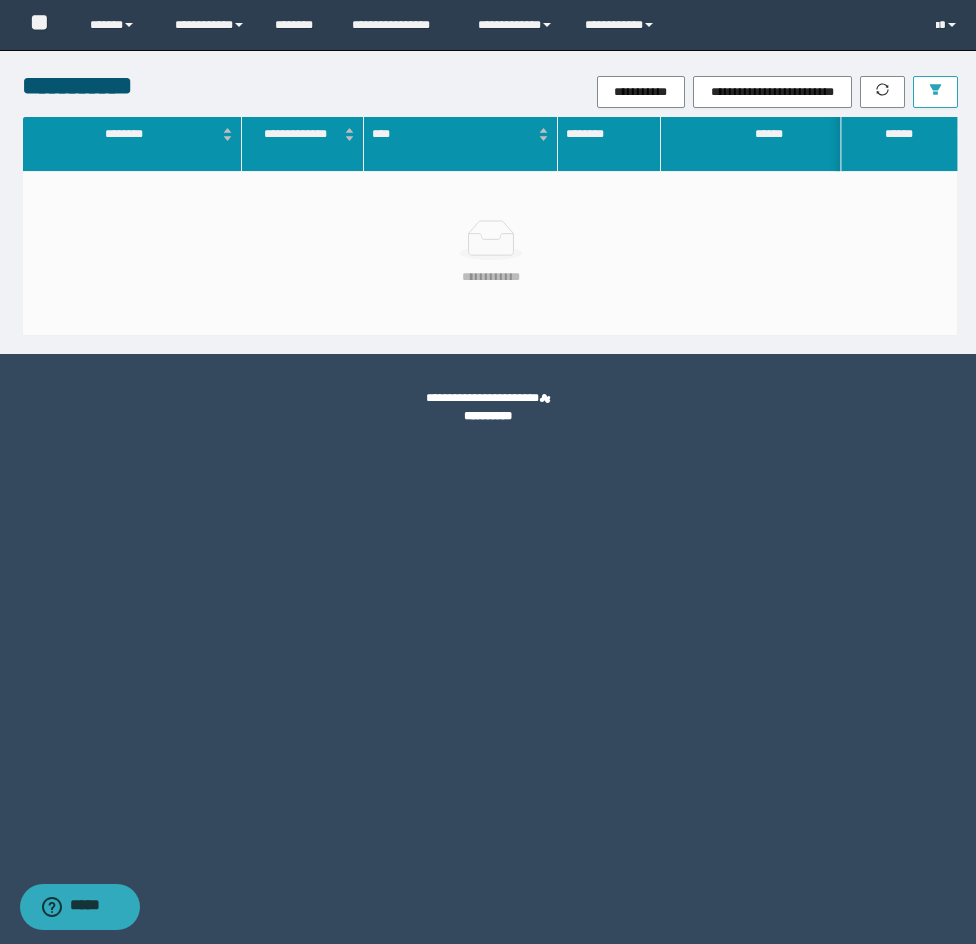 click at bounding box center [935, 92] 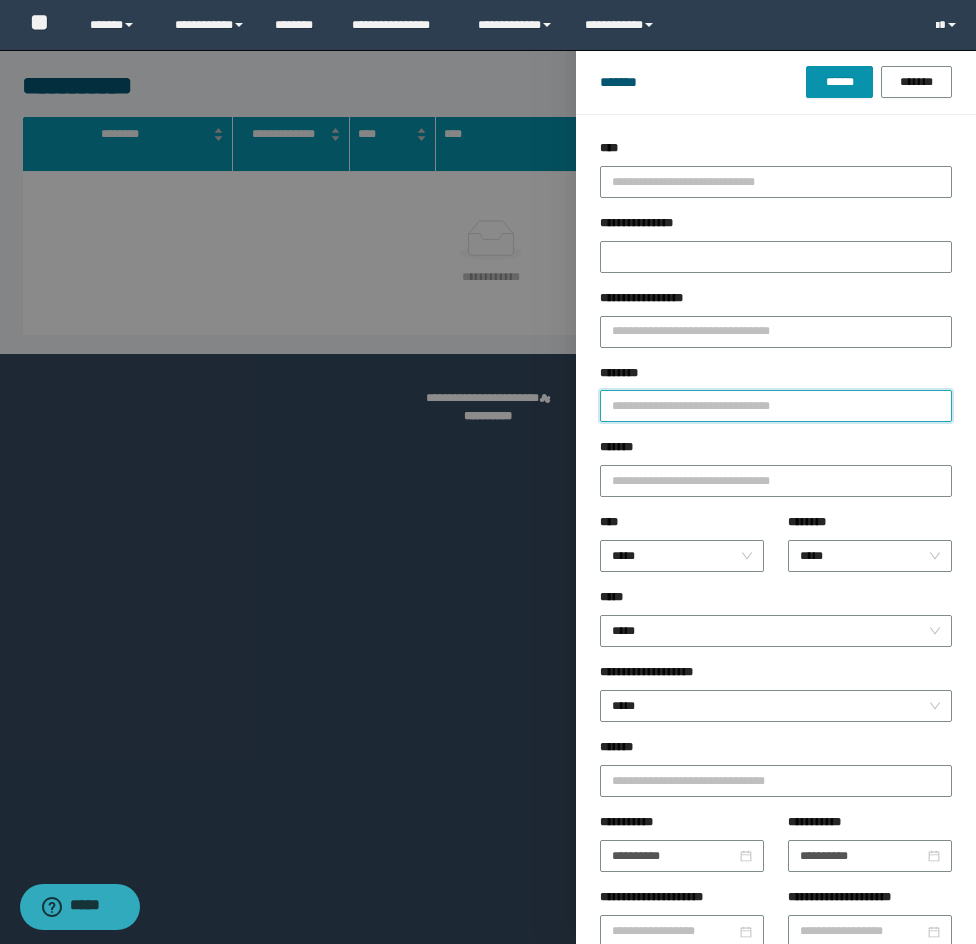 click on "********" at bounding box center [776, 406] 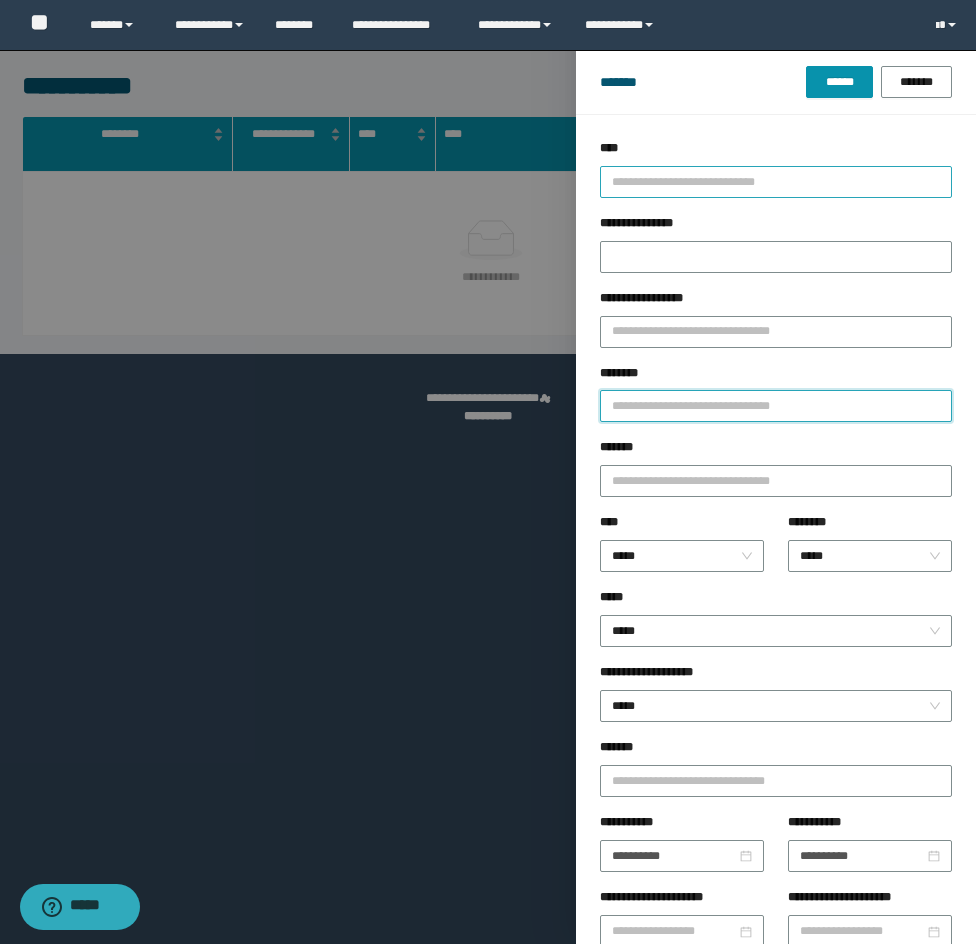 paste on "********" 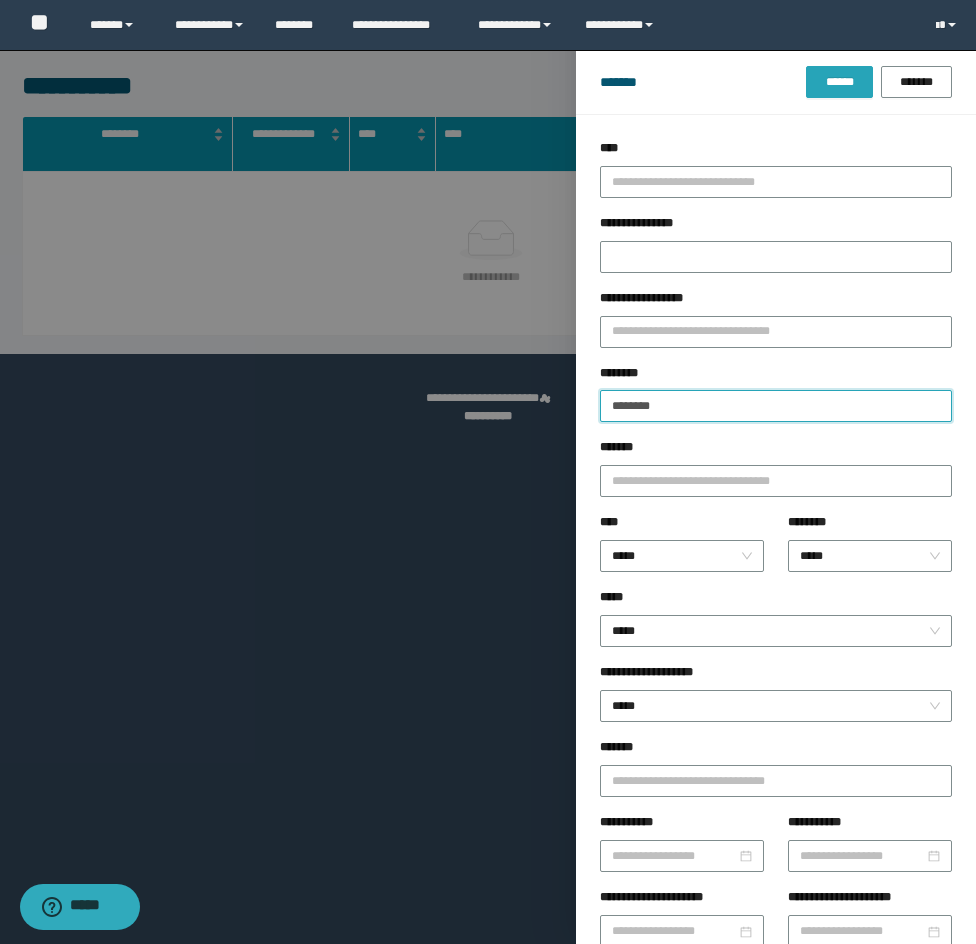type on "********" 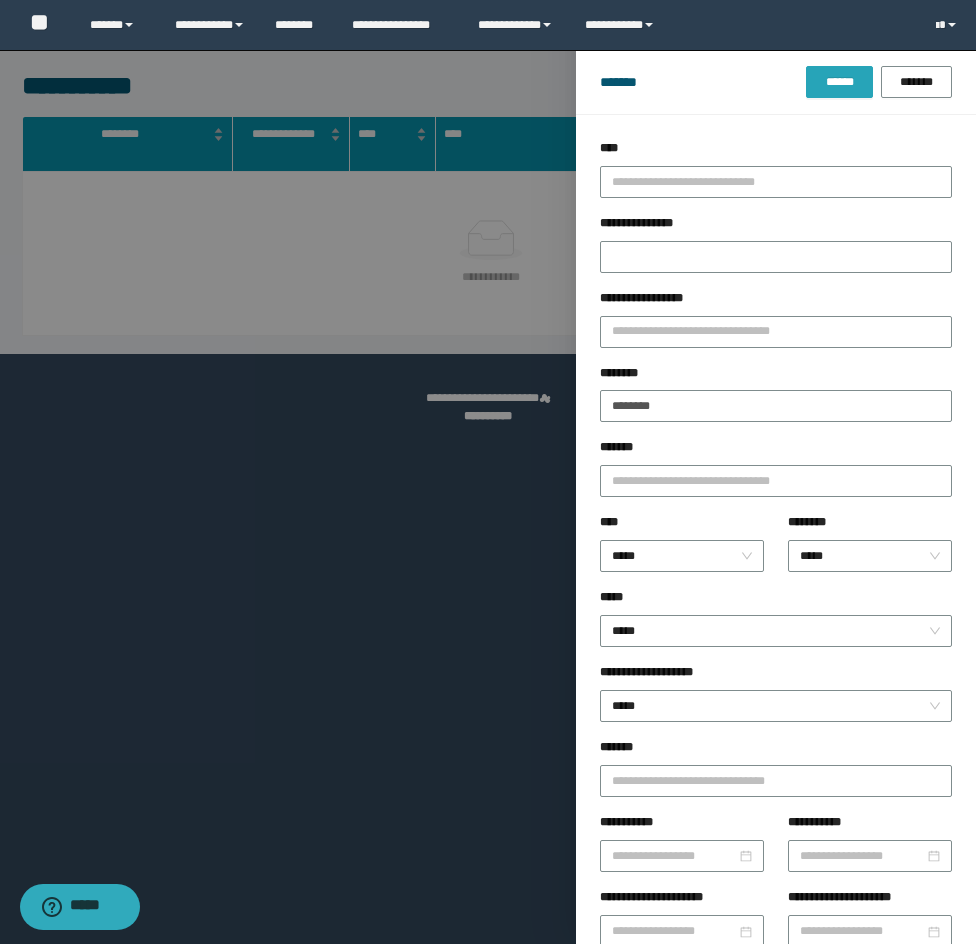 click on "******" at bounding box center (839, 82) 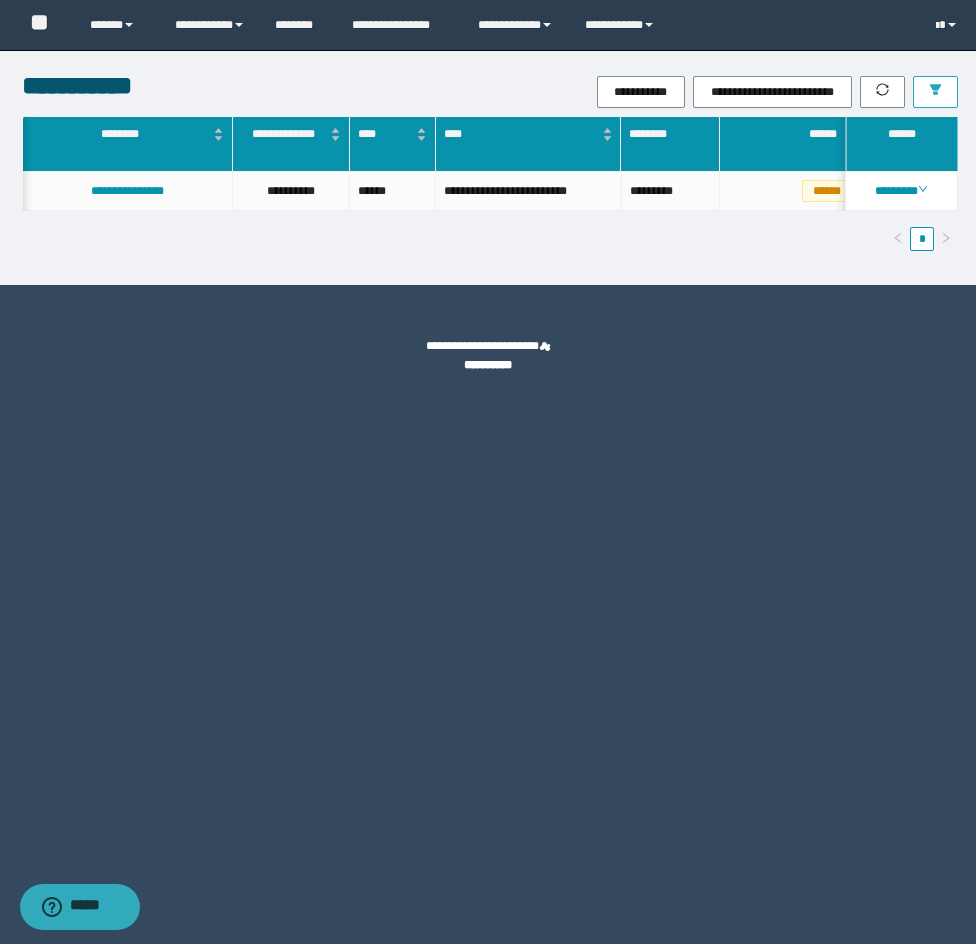 scroll, scrollTop: 0, scrollLeft: 12, axis: horizontal 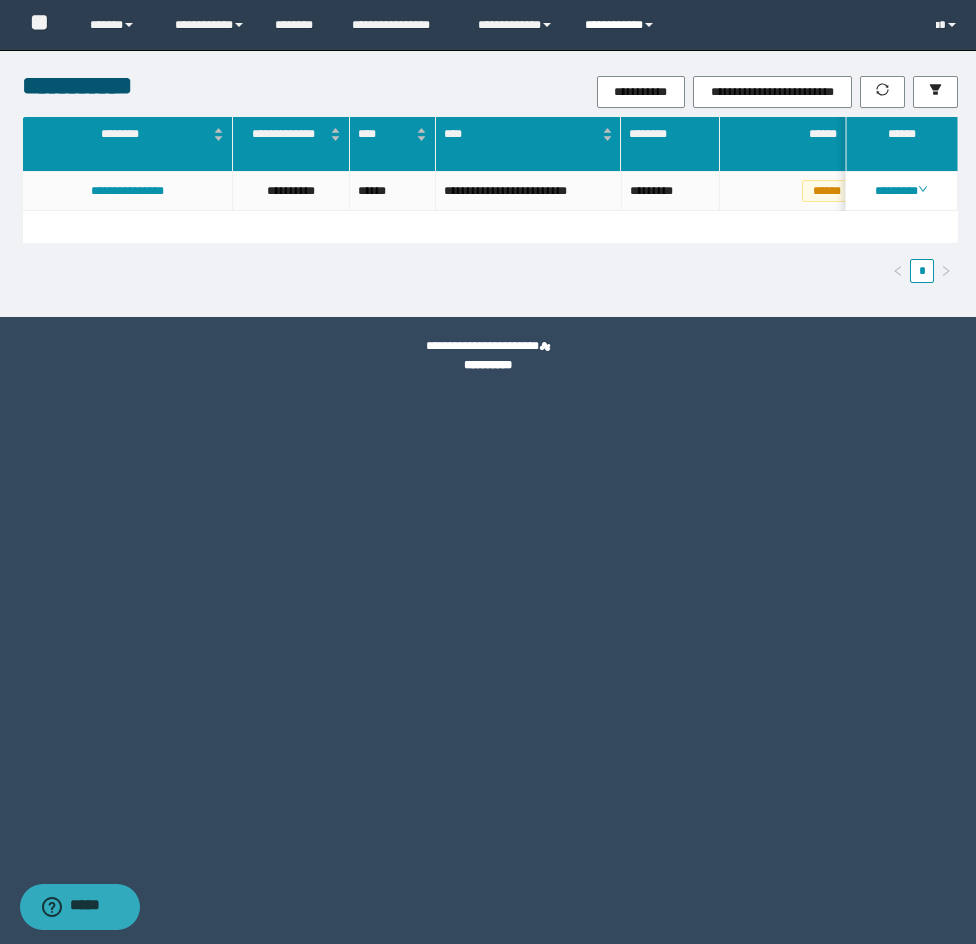 drag, startPoint x: 604, startPoint y: 30, endPoint x: 627, endPoint y: 46, distance: 28.01785 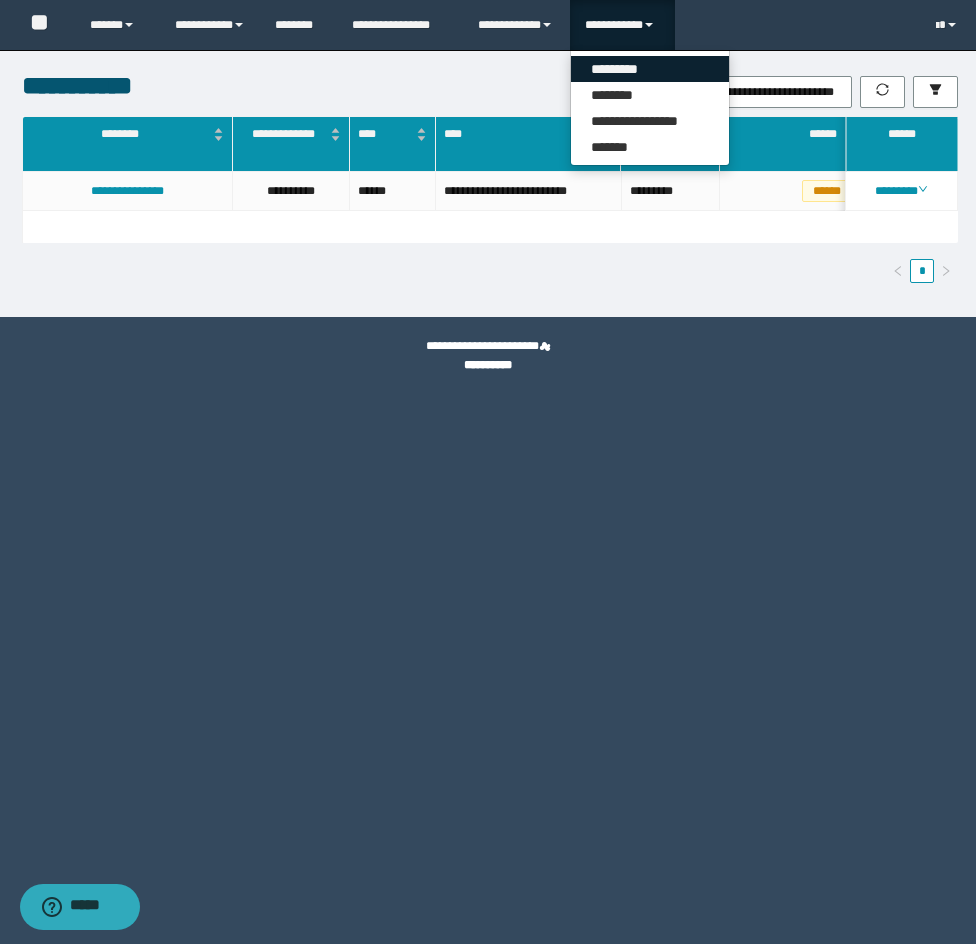click on "*********" at bounding box center (650, 69) 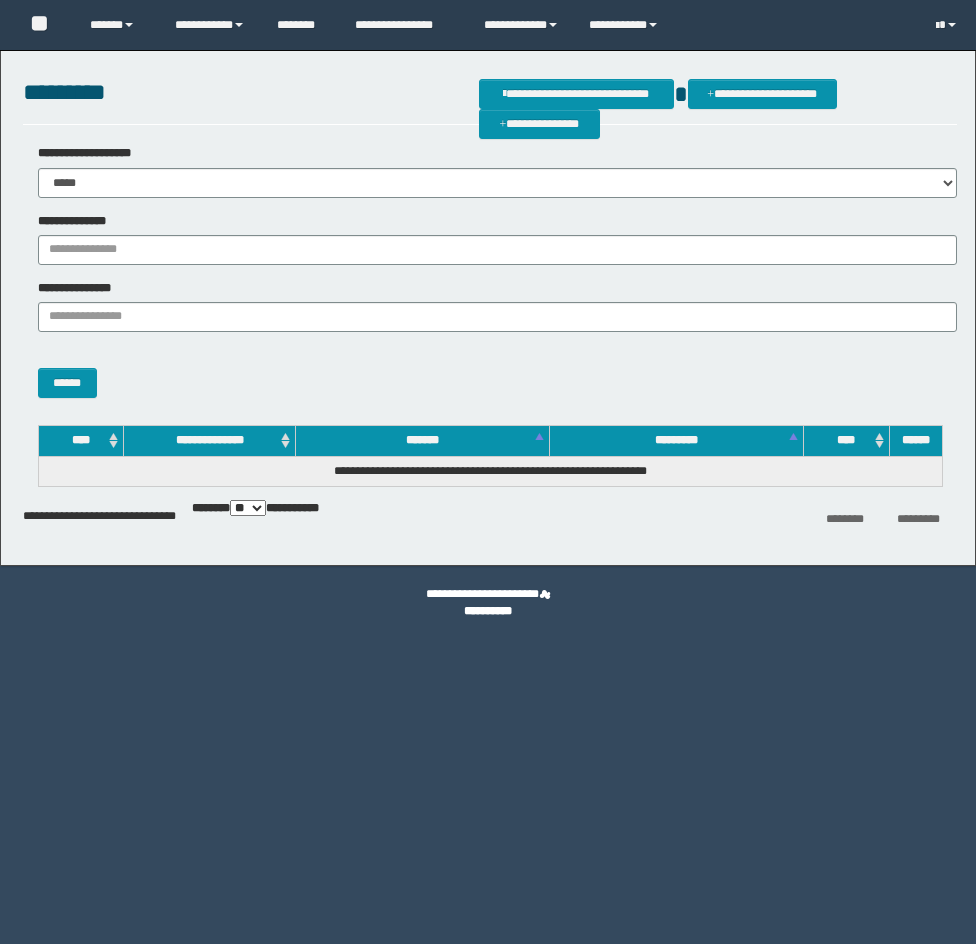 scroll, scrollTop: 0, scrollLeft: 0, axis: both 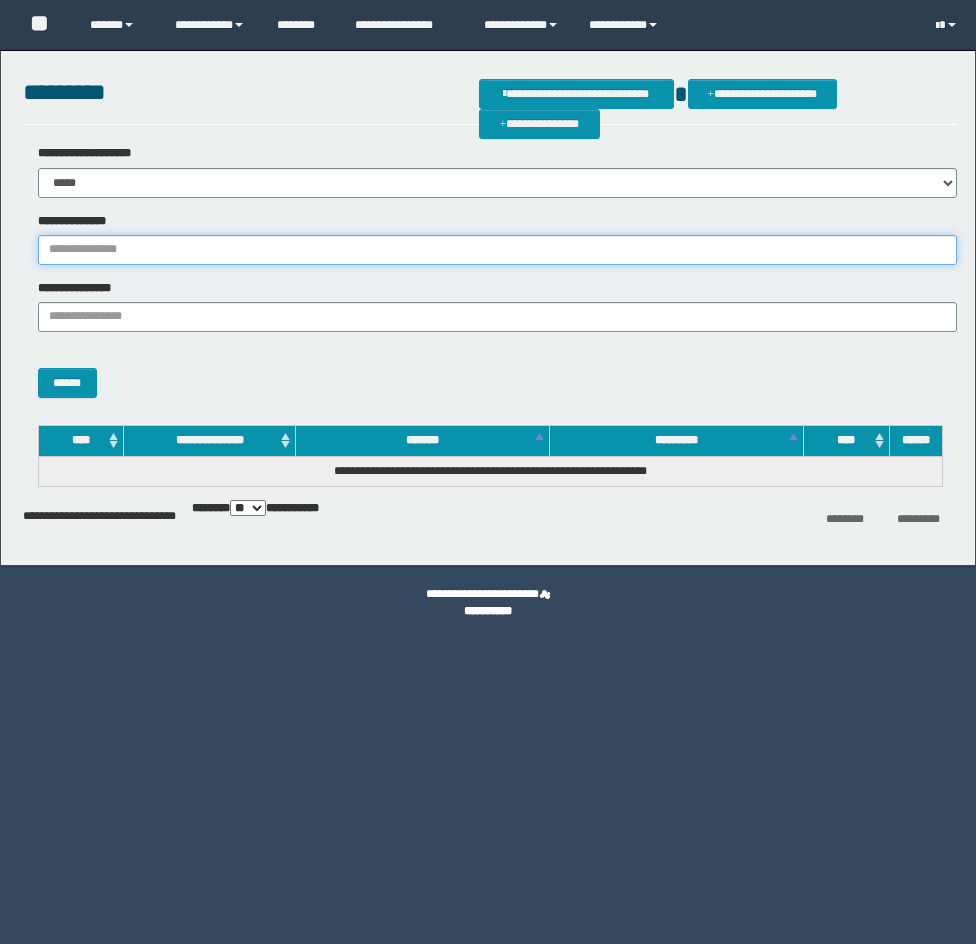 click on "**********" at bounding box center [497, 250] 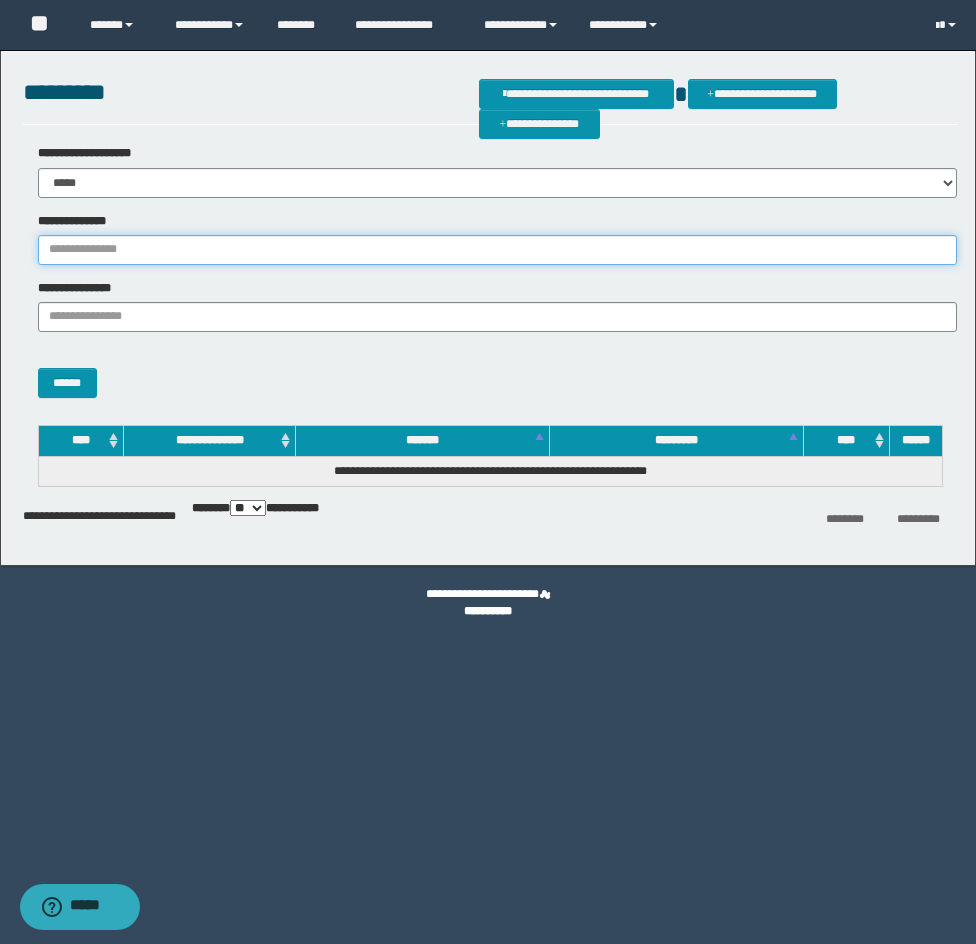 paste on "********" 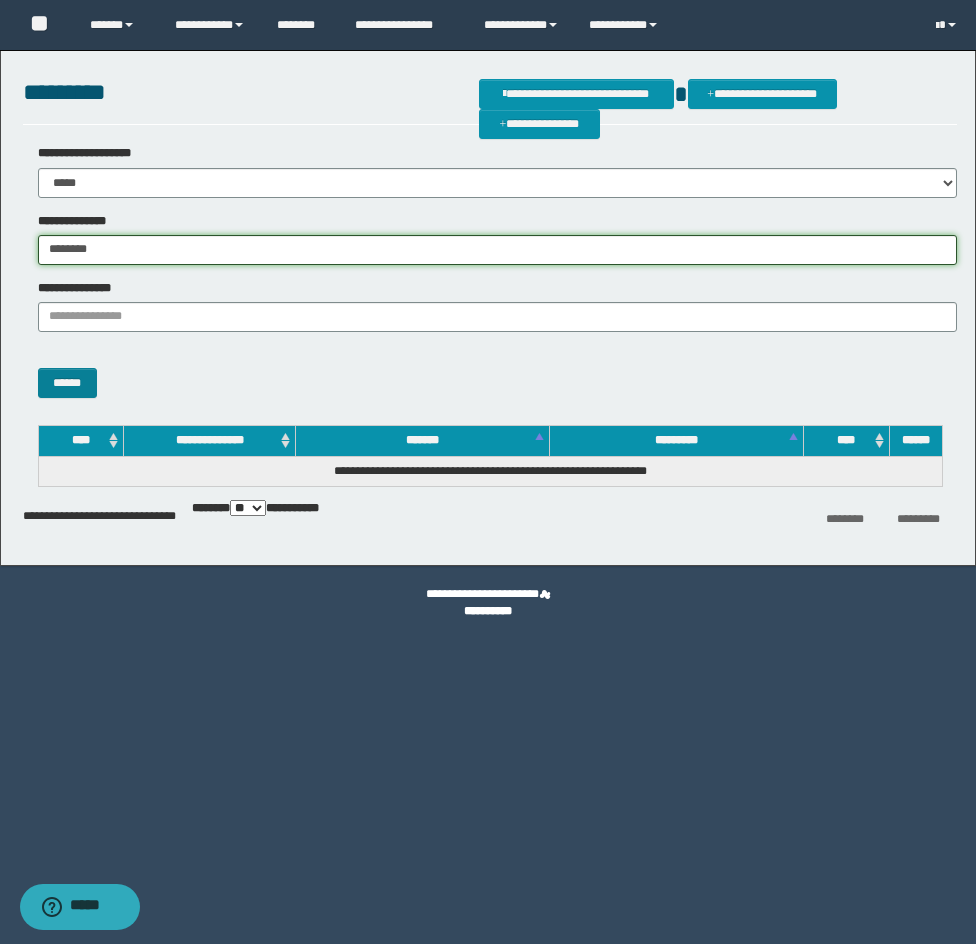 type on "********" 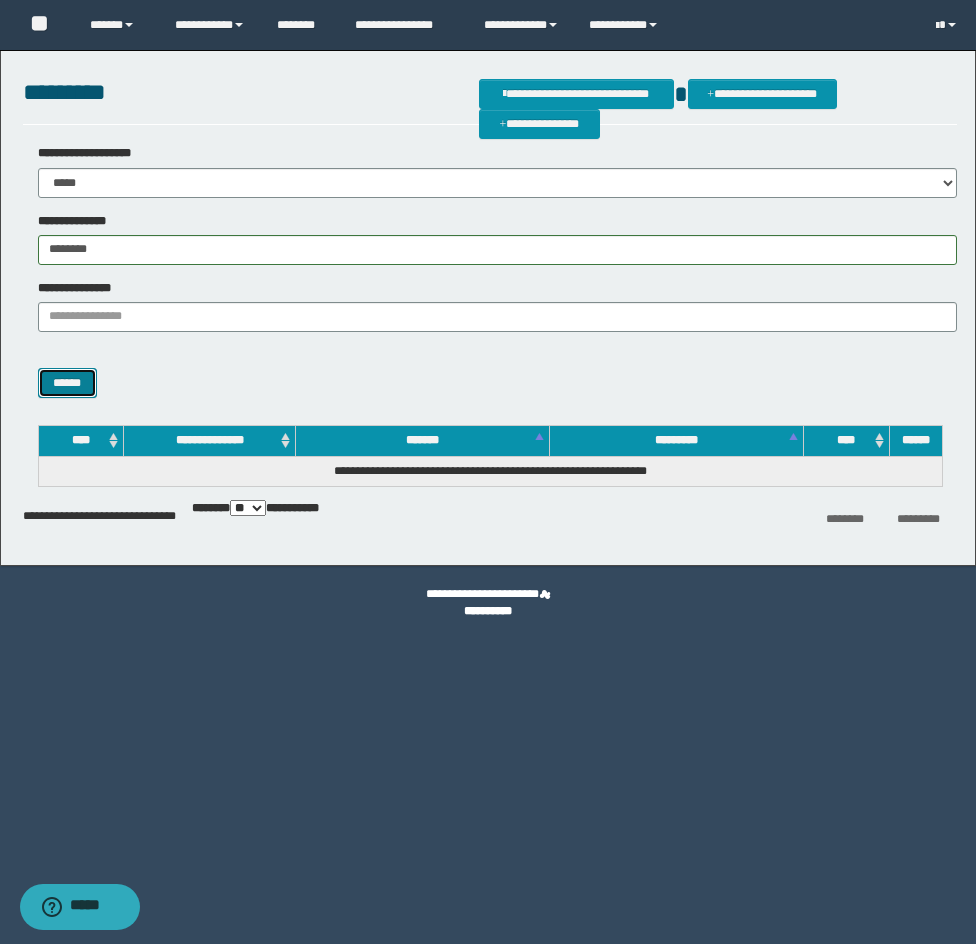 click on "******" at bounding box center [67, 383] 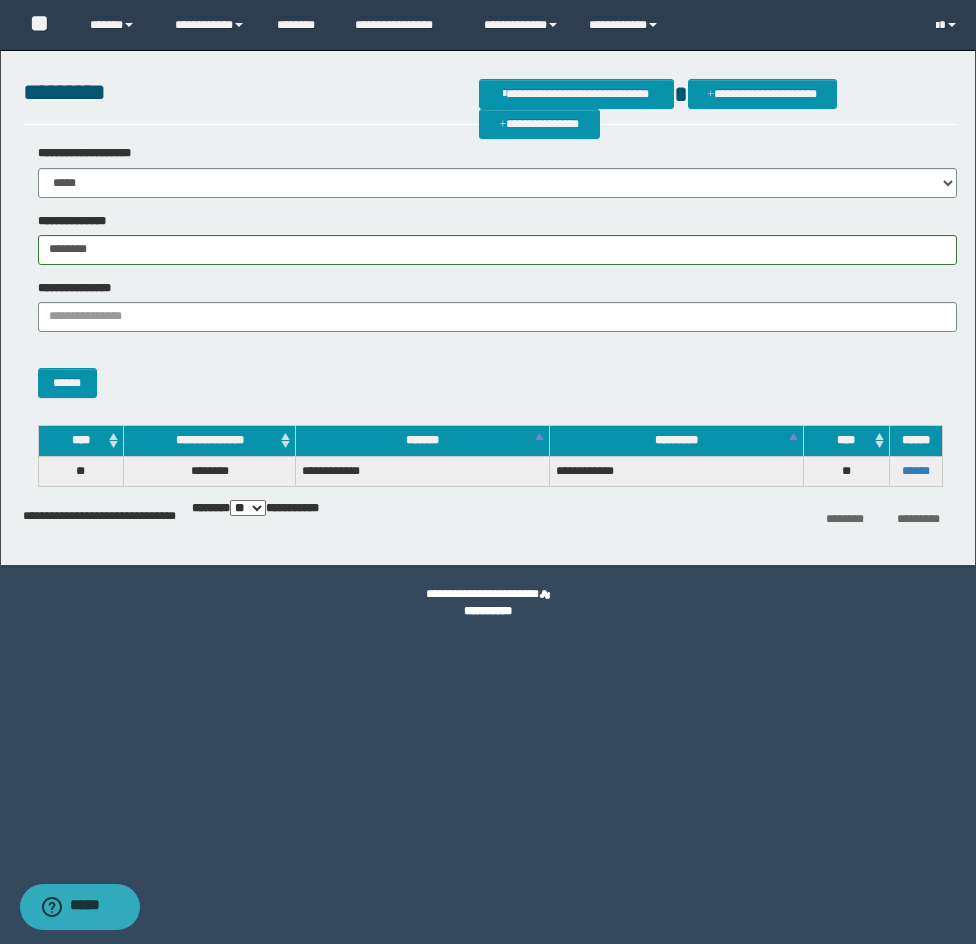 click on "******" at bounding box center [915, 471] 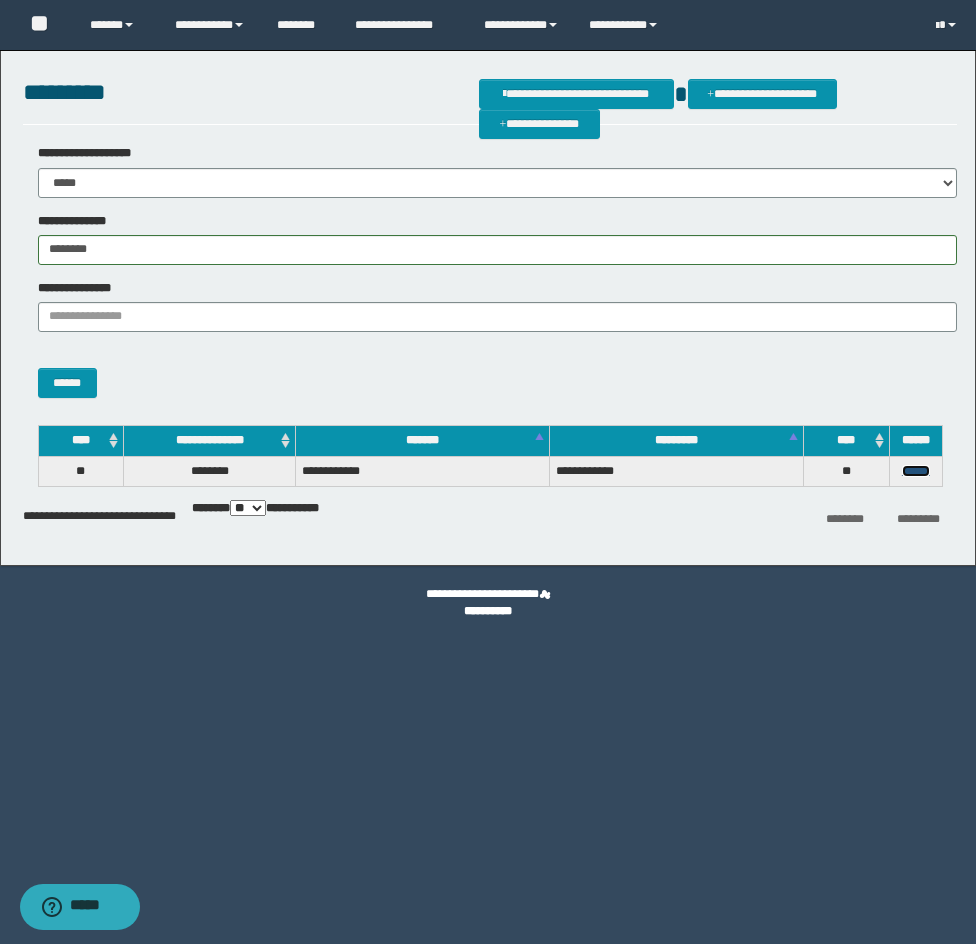 click on "******" at bounding box center (916, 471) 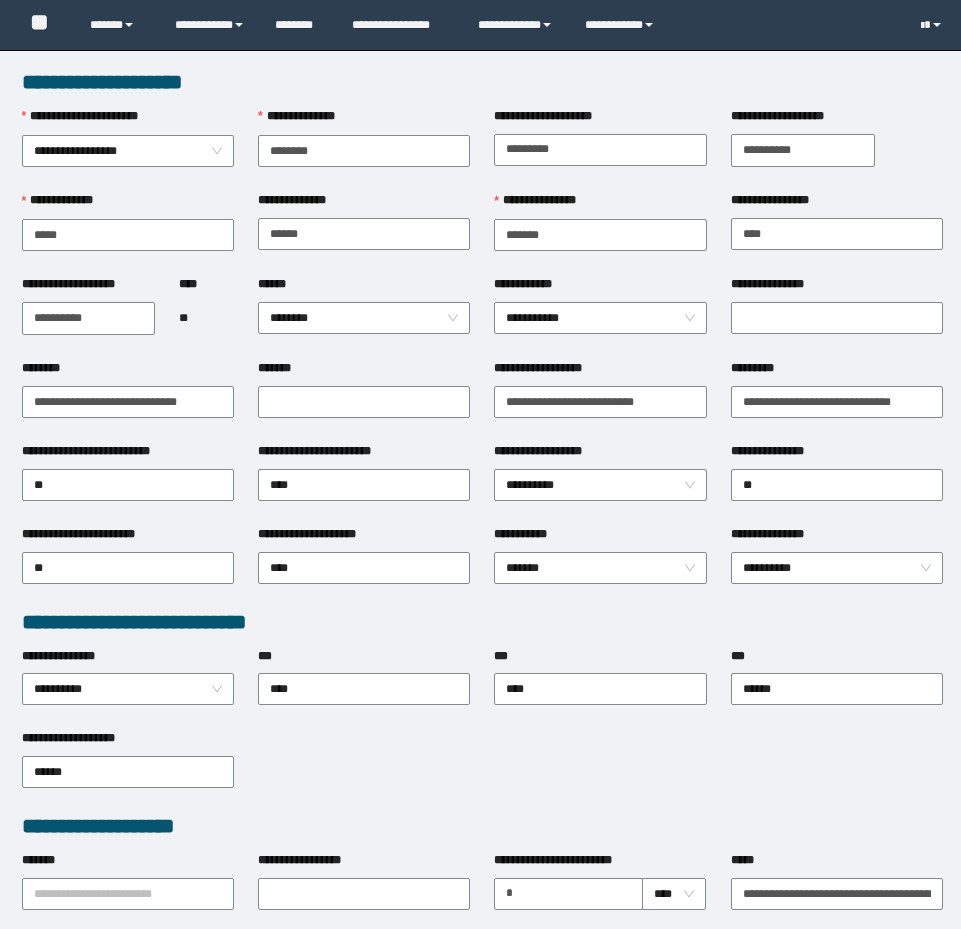 scroll, scrollTop: 0, scrollLeft: 0, axis: both 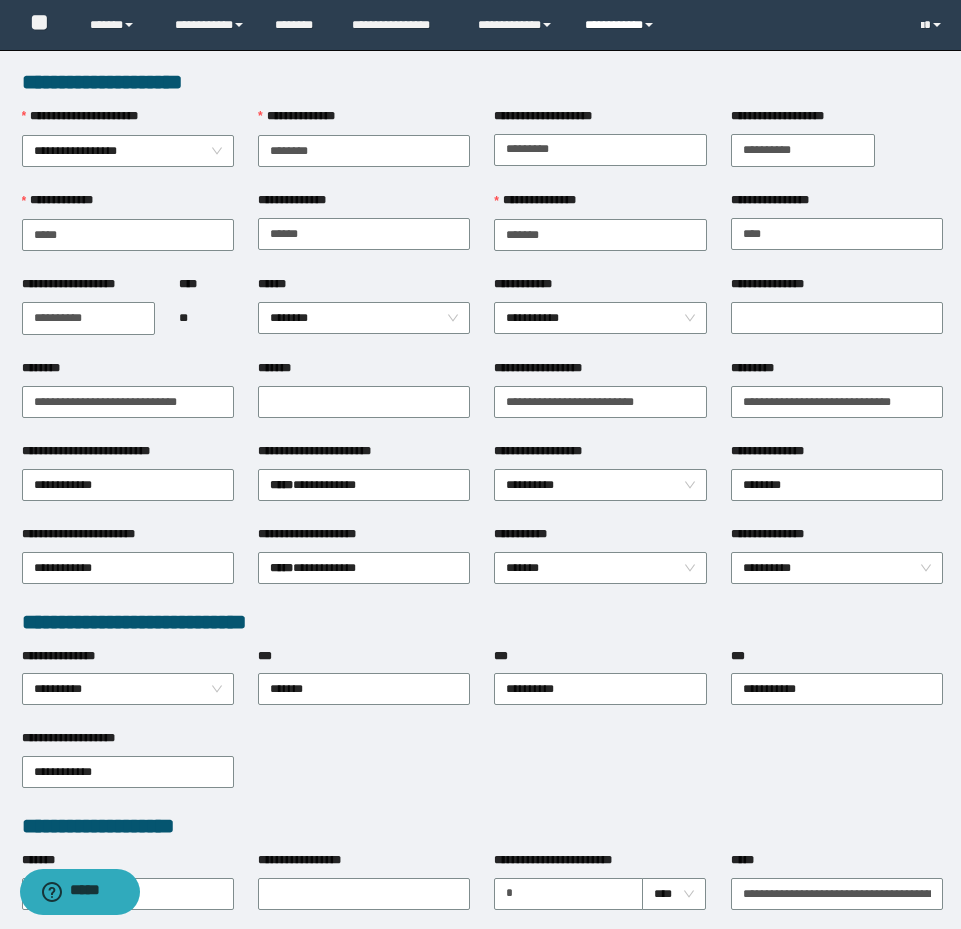 click on "**********" at bounding box center [622, 25] 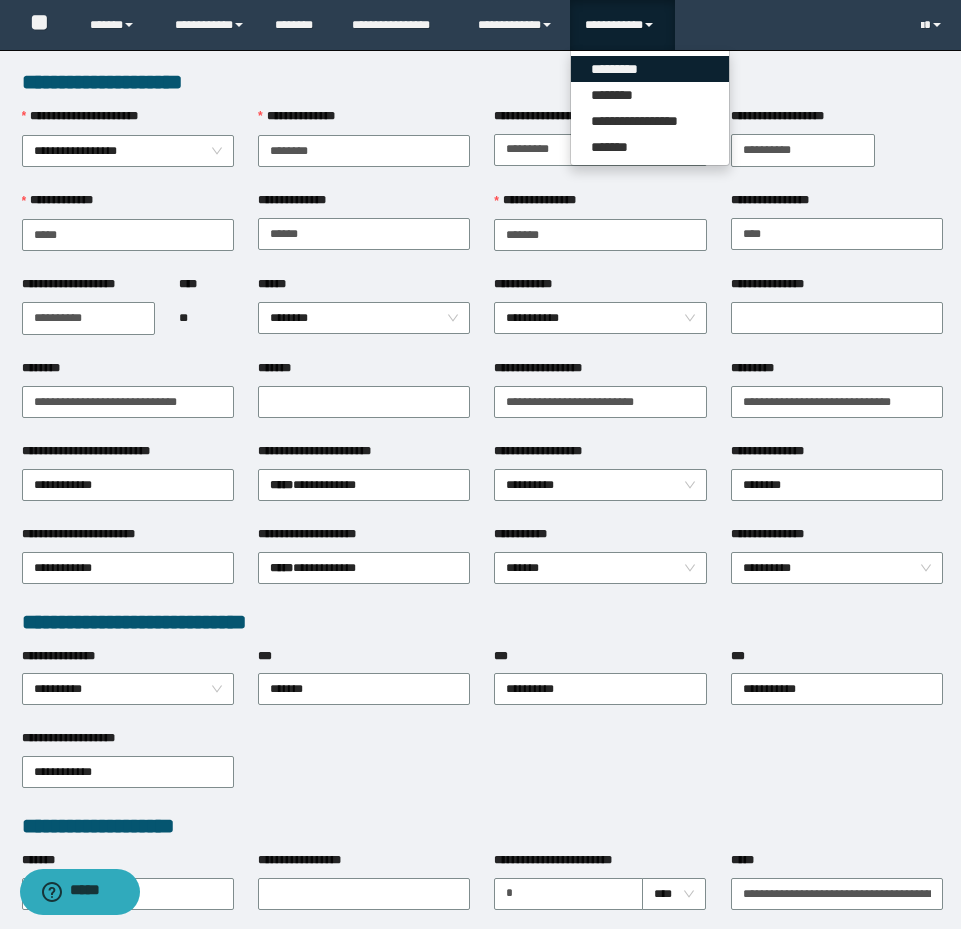 click on "*********" at bounding box center [650, 69] 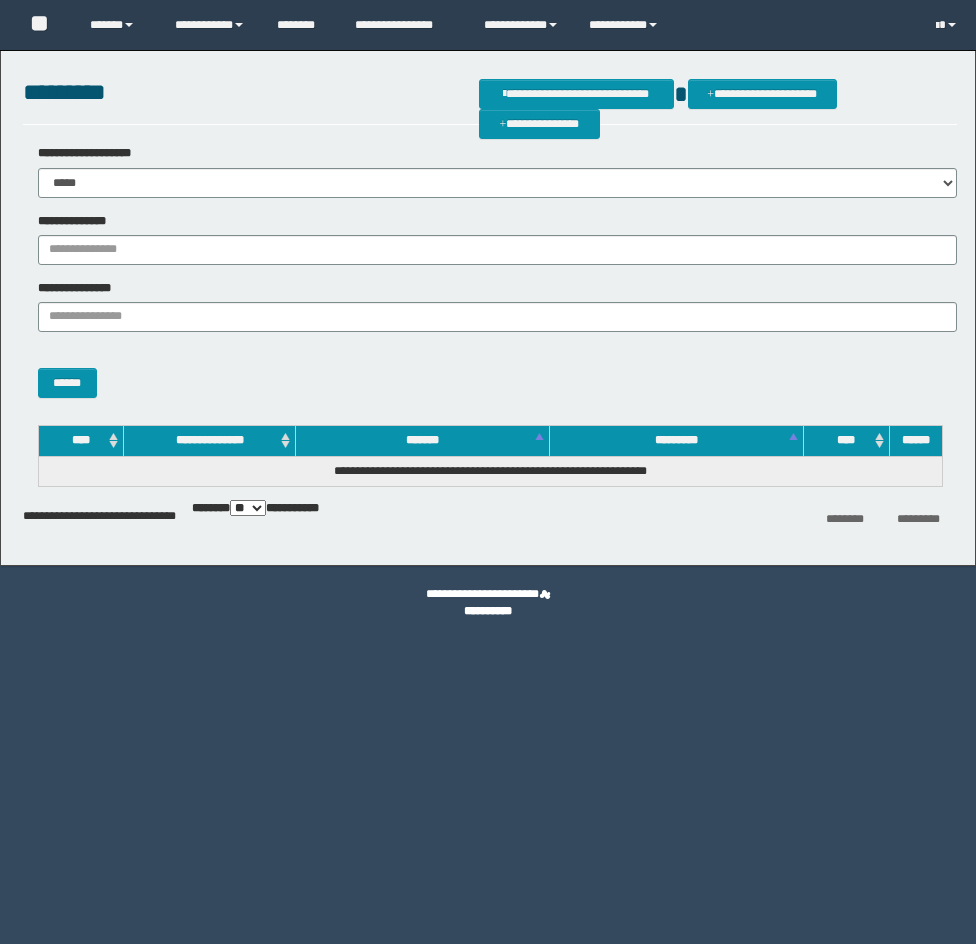 scroll, scrollTop: 0, scrollLeft: 0, axis: both 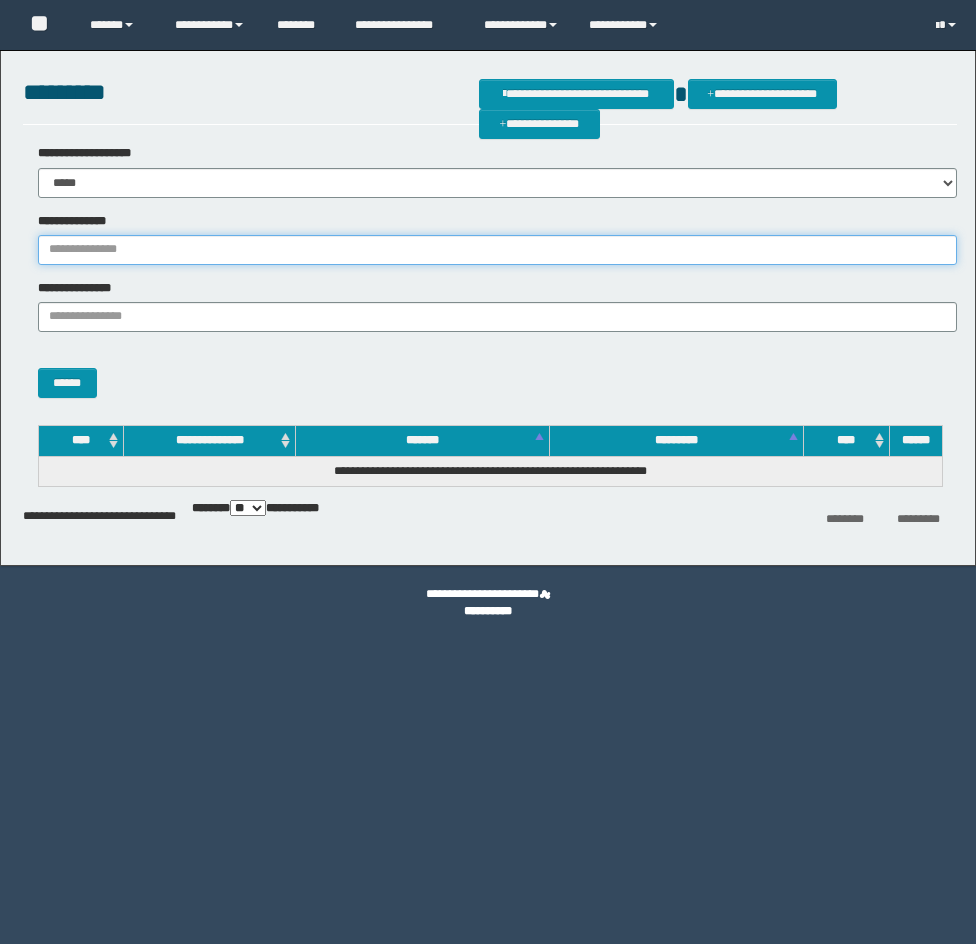click on "**********" at bounding box center (497, 250) 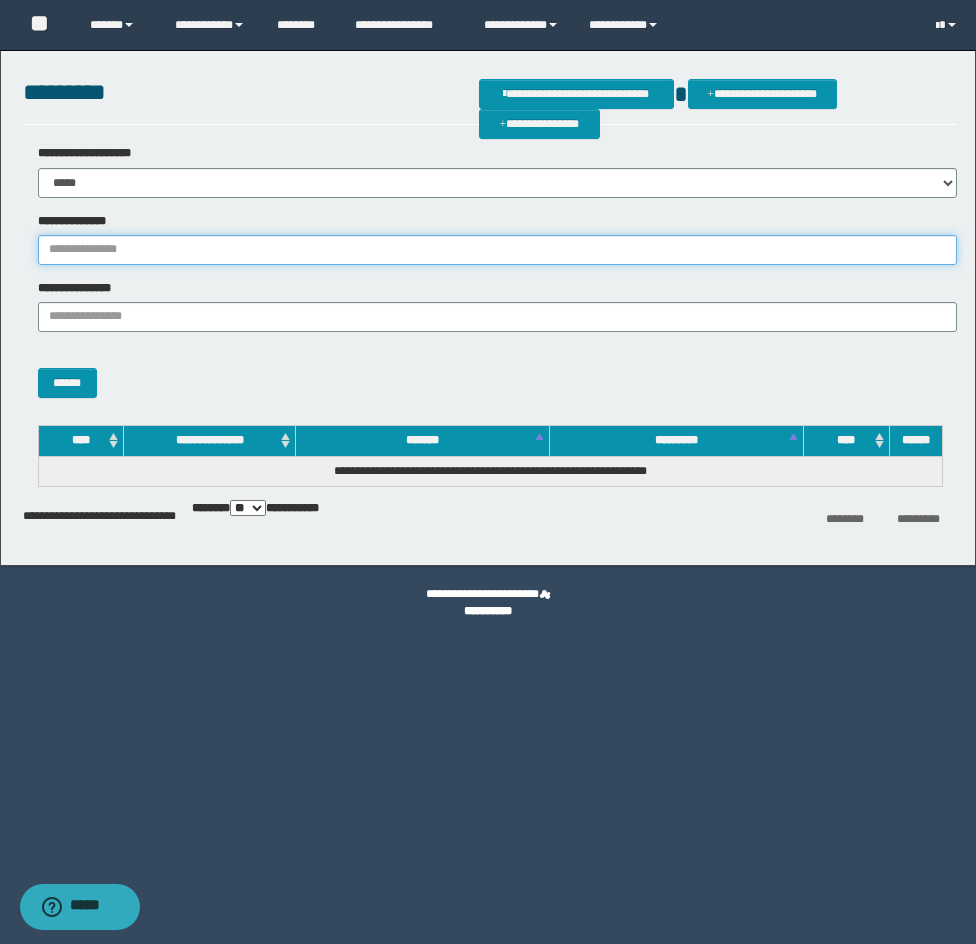 click on "**********" at bounding box center (497, 250) 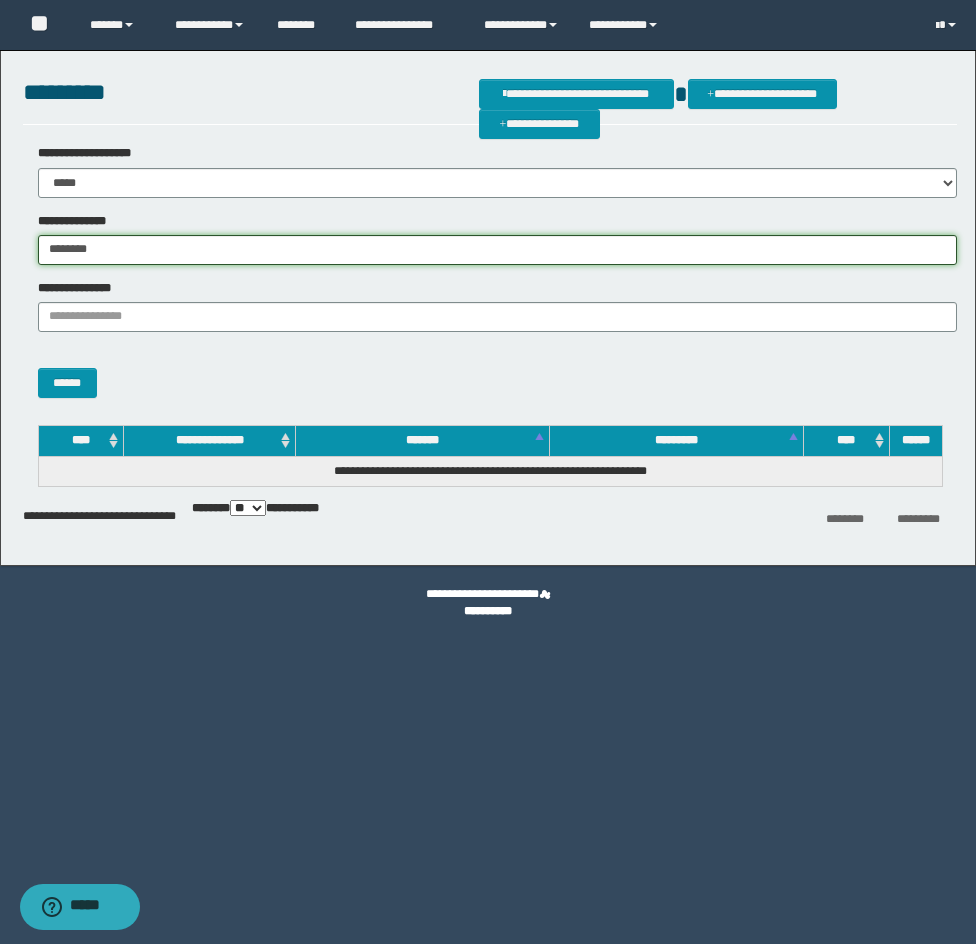 type on "********" 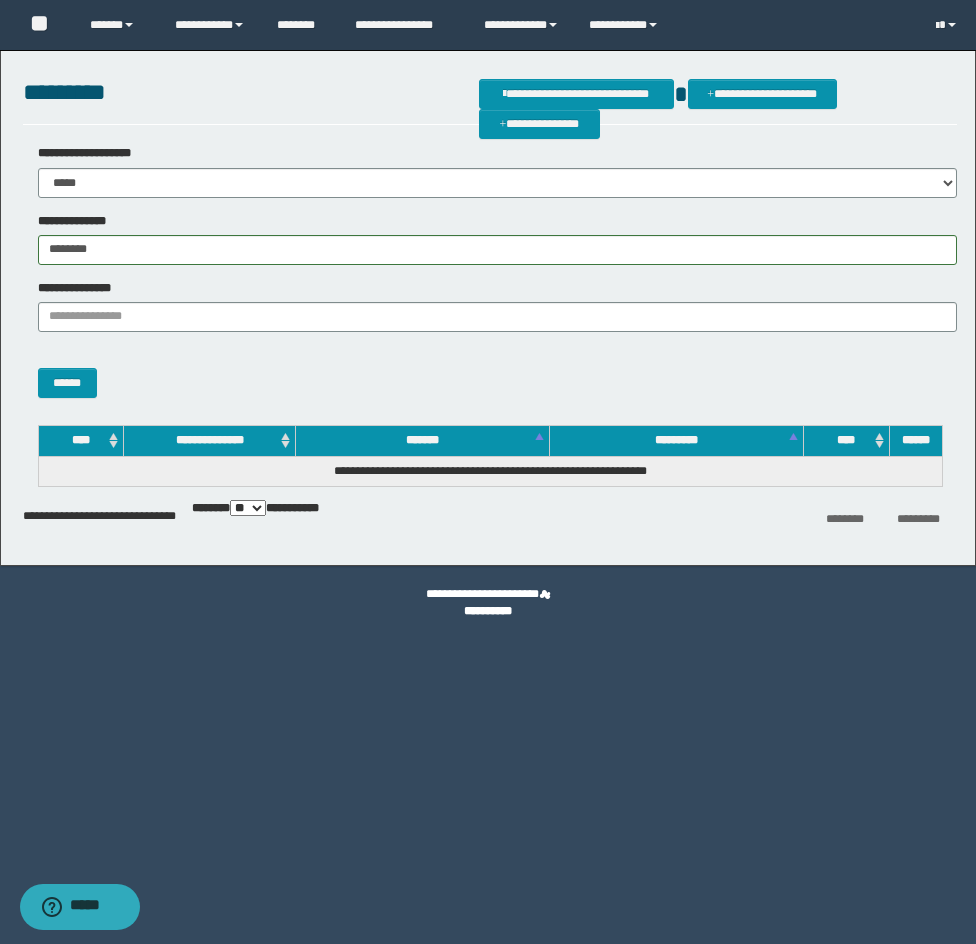 click on "******" at bounding box center [490, 373] 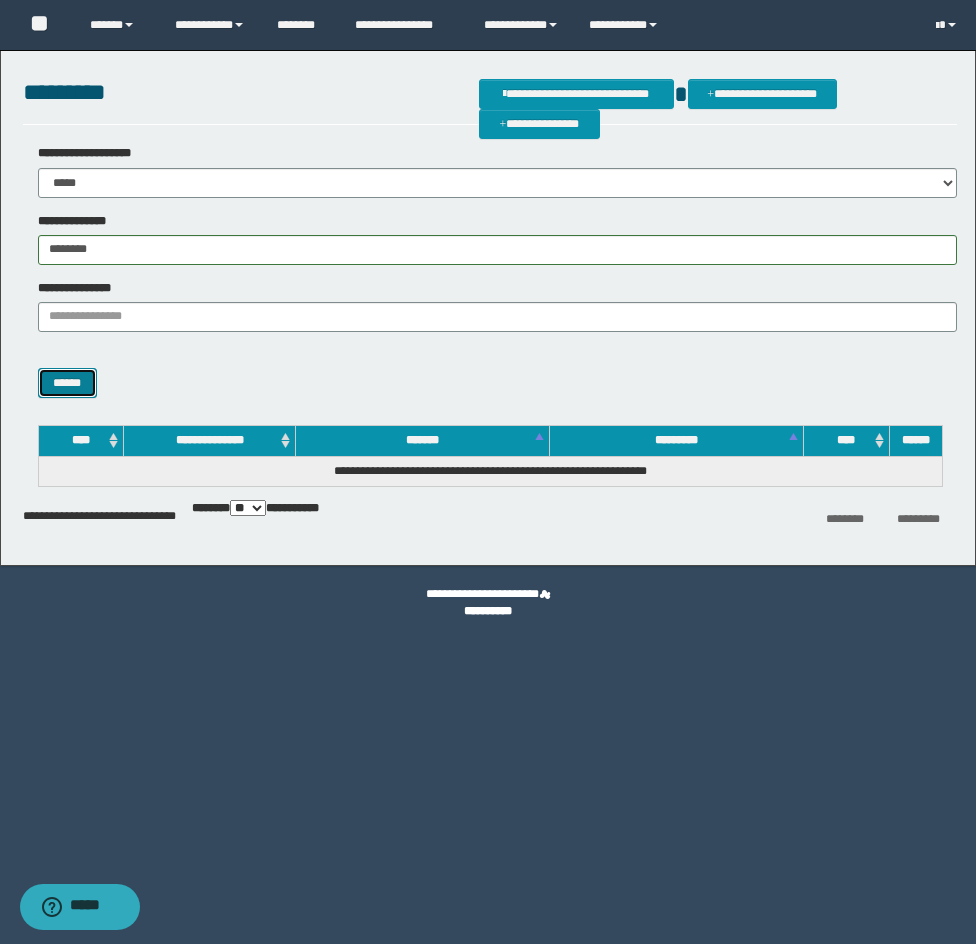 click on "******" at bounding box center (67, 383) 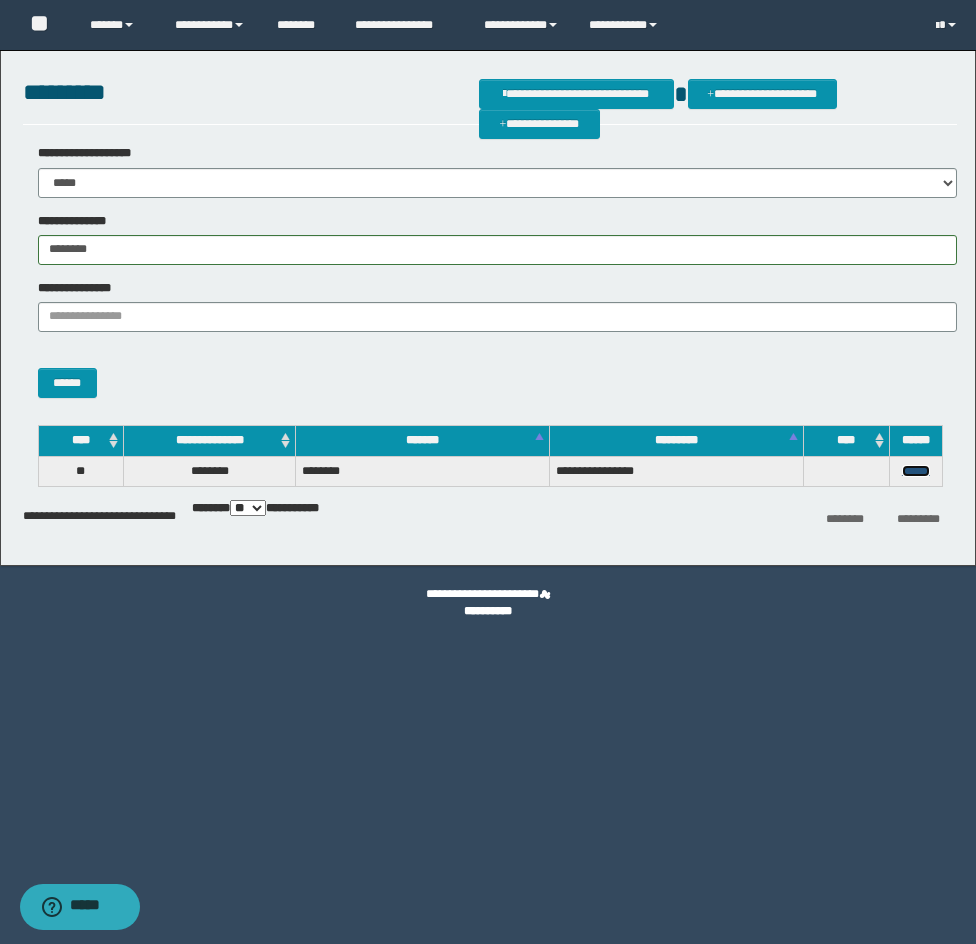 click on "******" at bounding box center [916, 471] 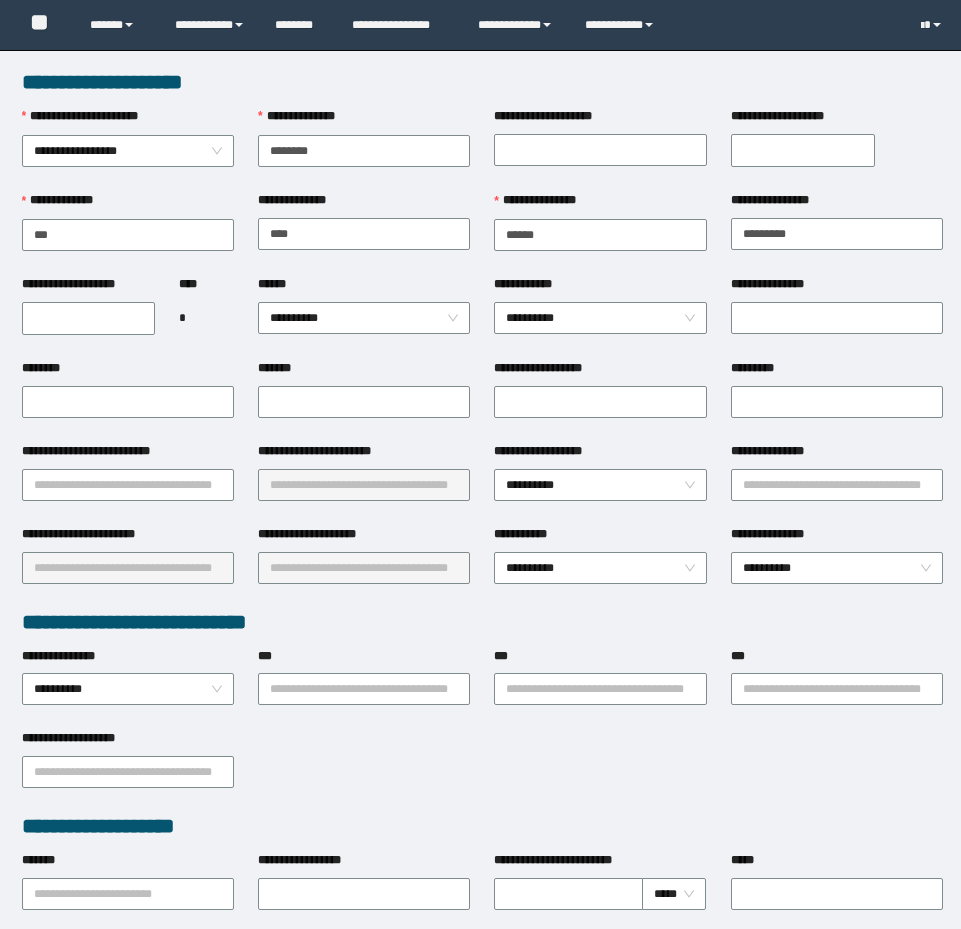 scroll, scrollTop: 0, scrollLeft: 0, axis: both 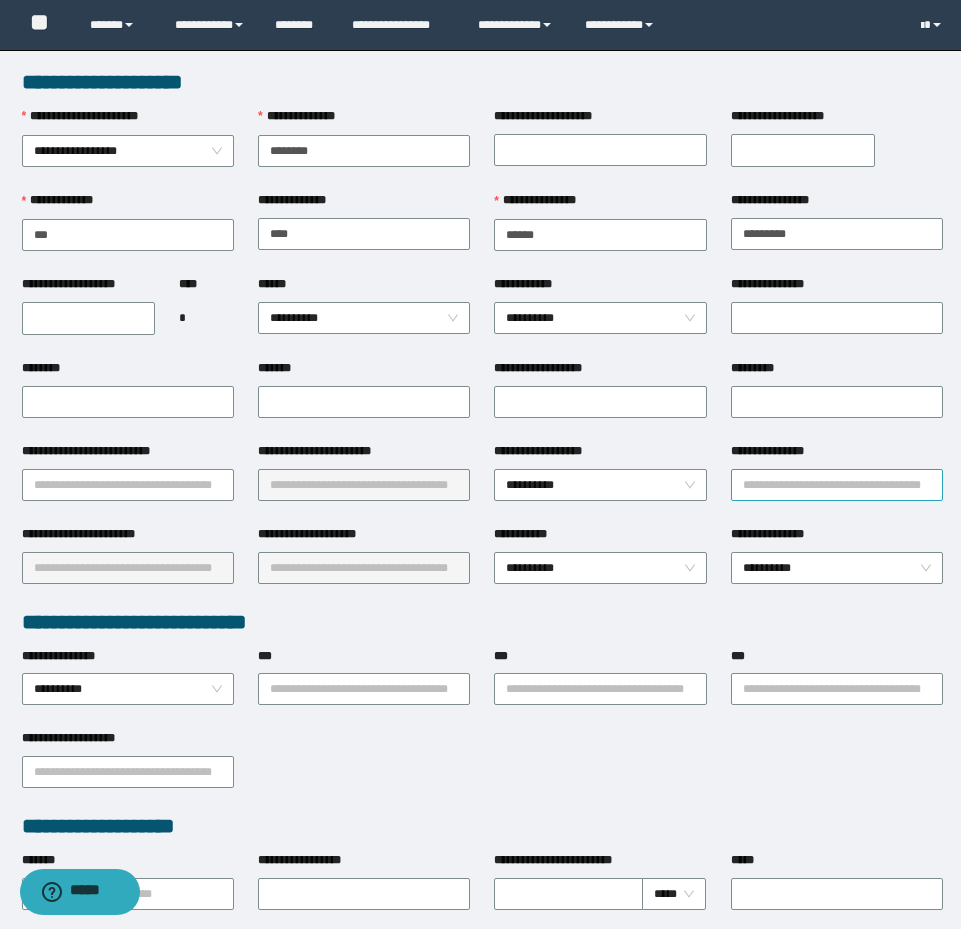 click on "**********" at bounding box center (837, 485) 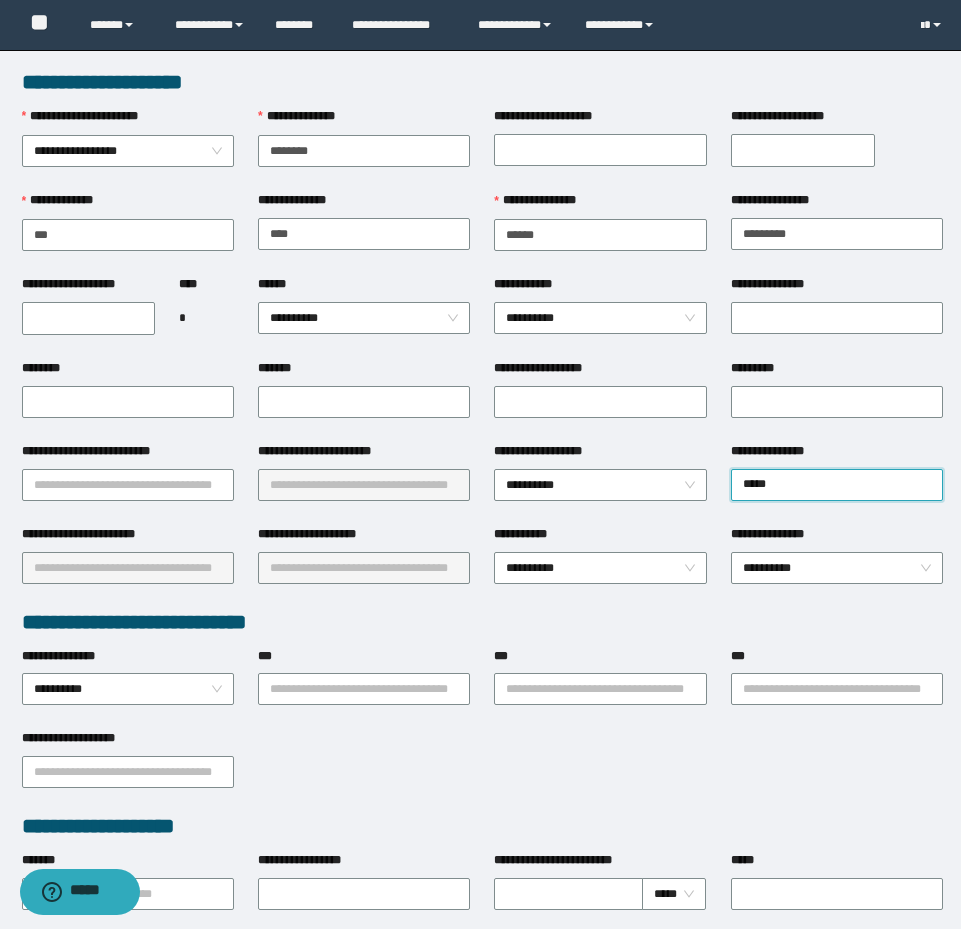 type on "*****" 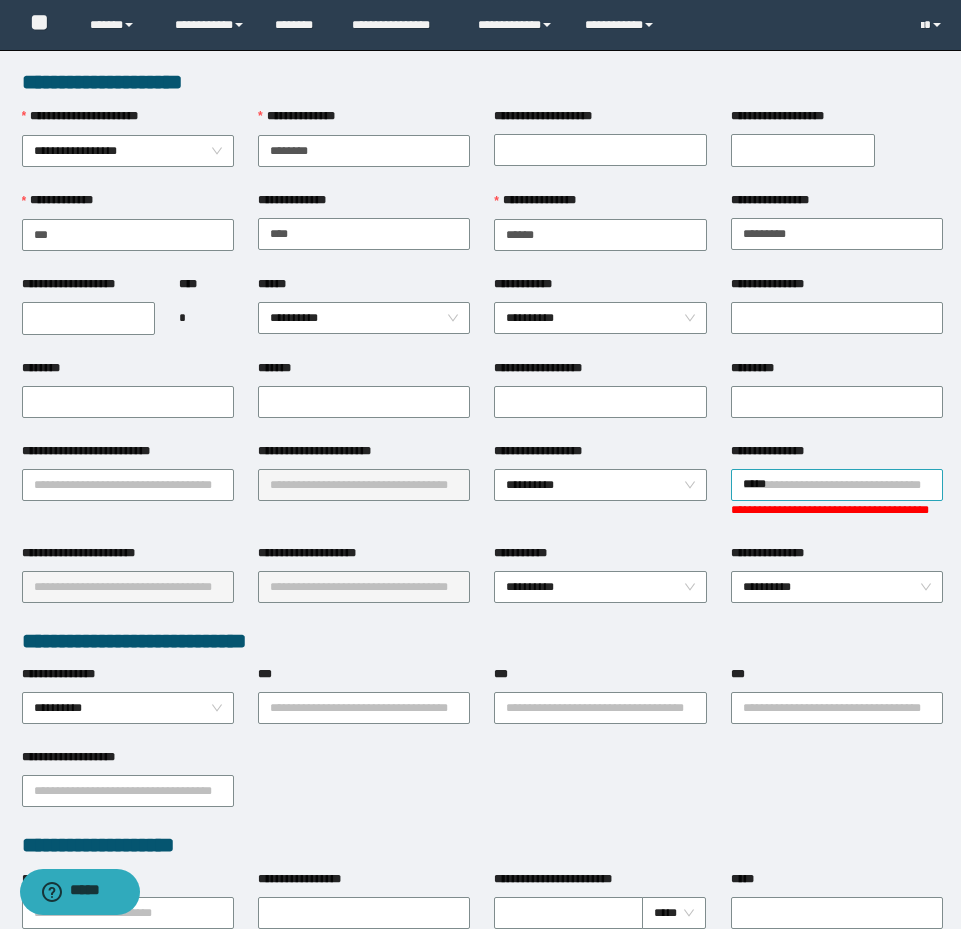 click on "*****" at bounding box center (837, 485) 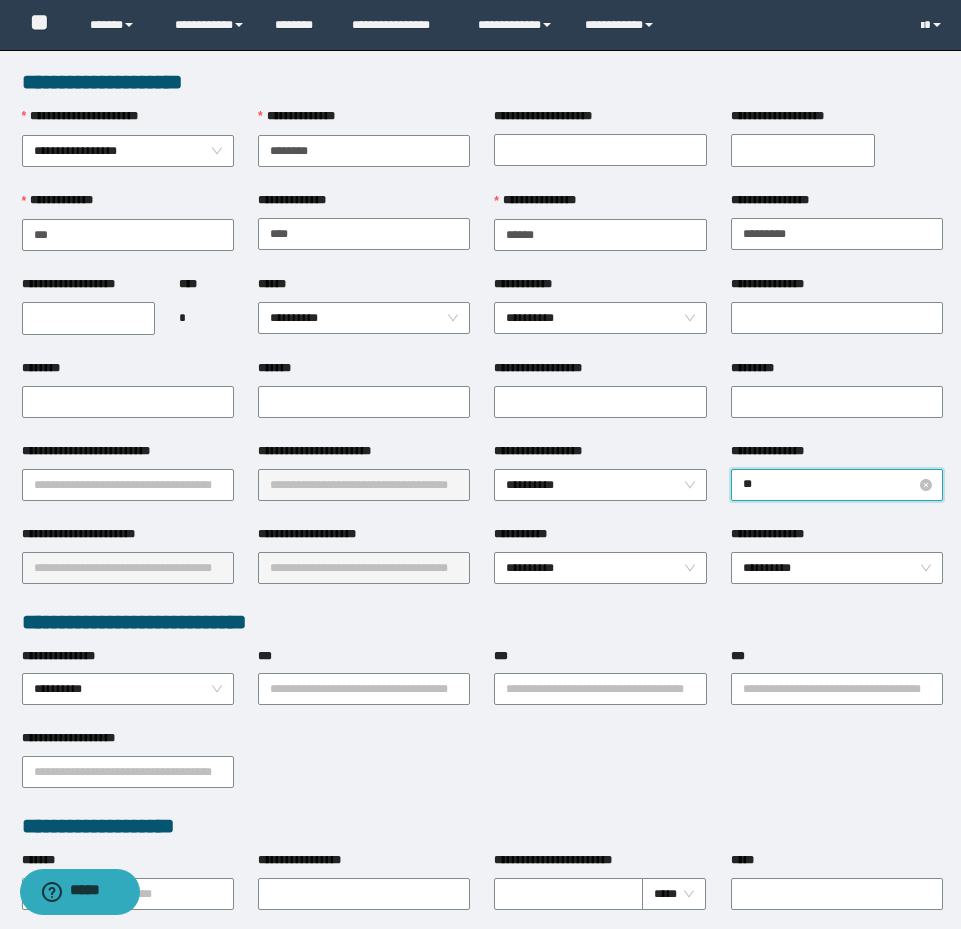 type on "***" 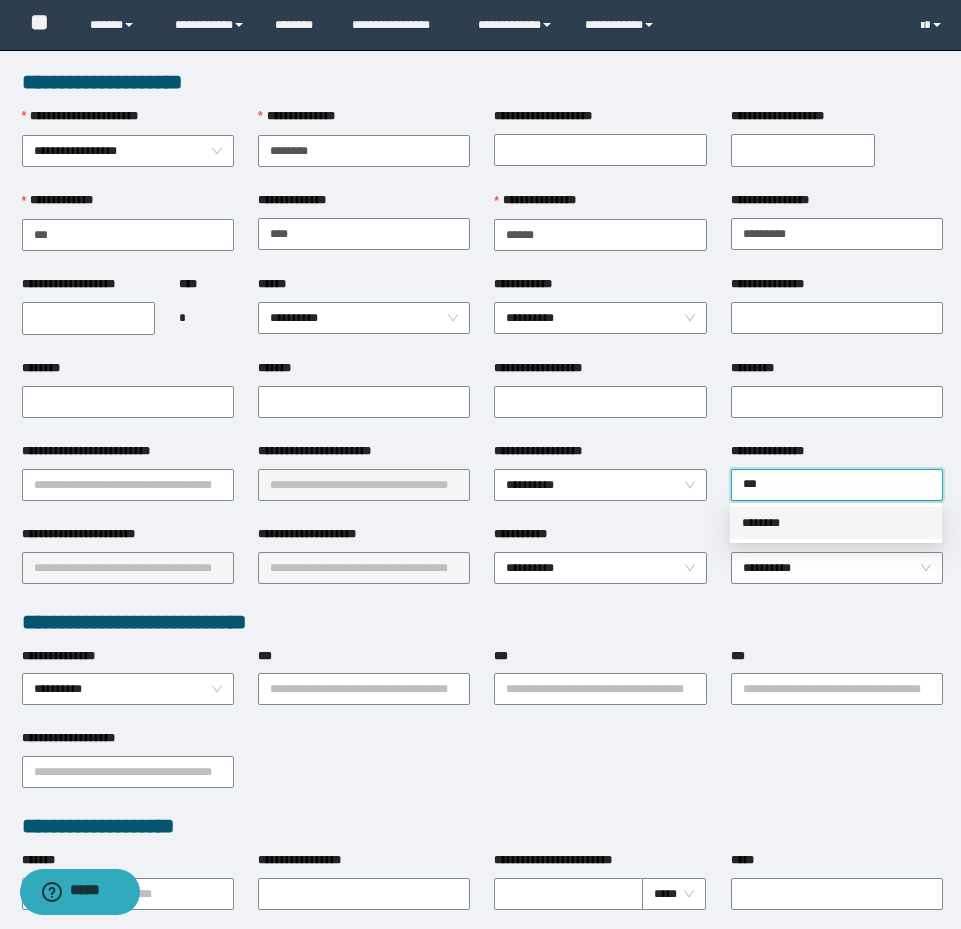 click on "********" at bounding box center (836, 523) 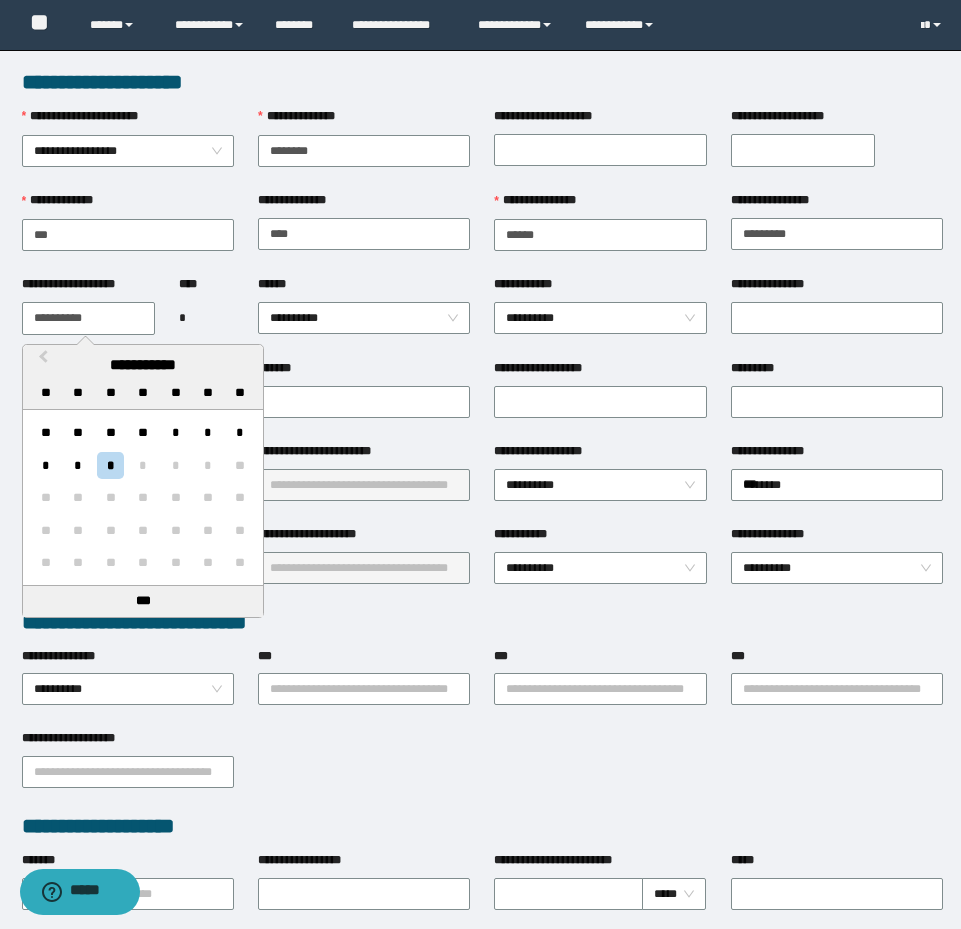 click on "**********" at bounding box center [89, 318] 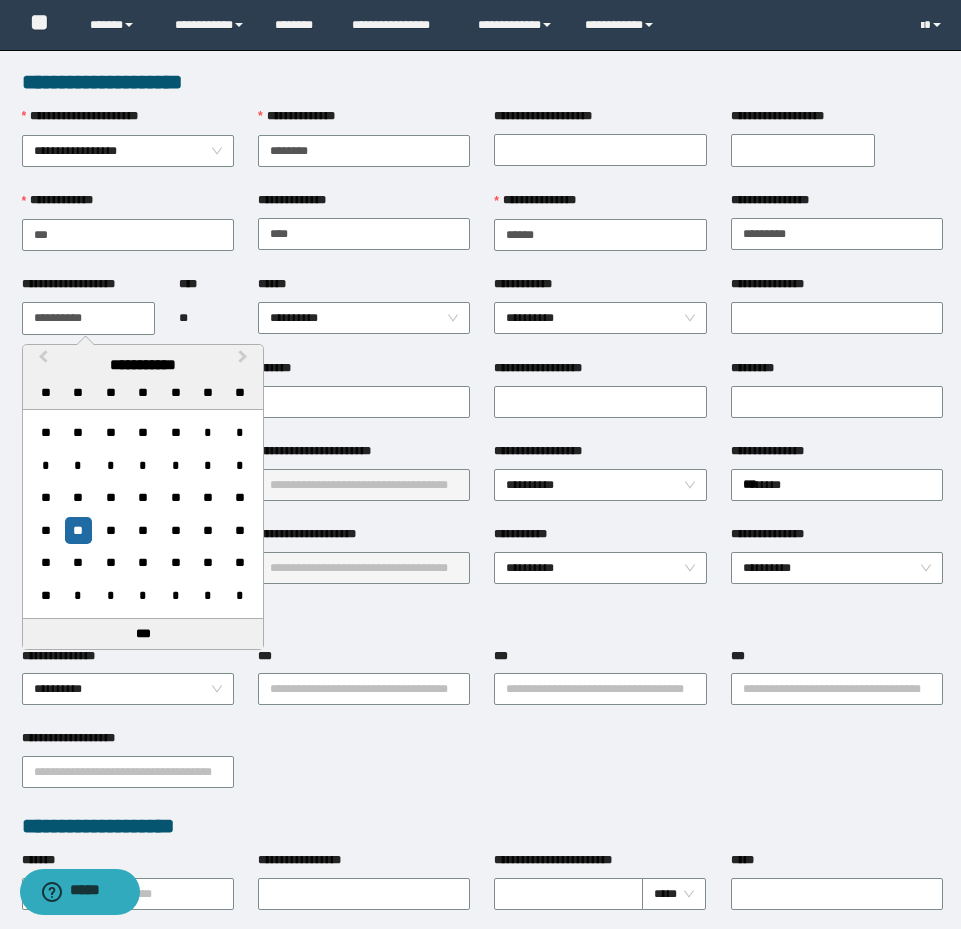 type on "**********" 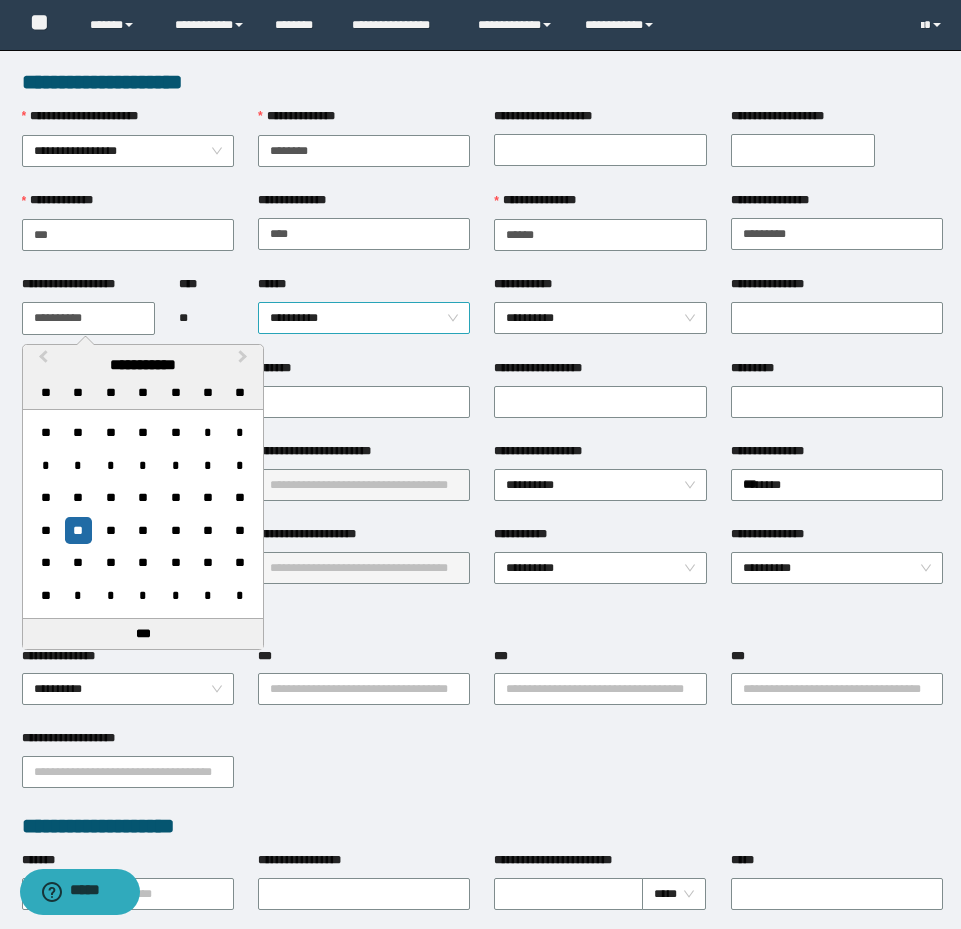 drag, startPoint x: 346, startPoint y: 287, endPoint x: 349, endPoint y: 304, distance: 17.262676 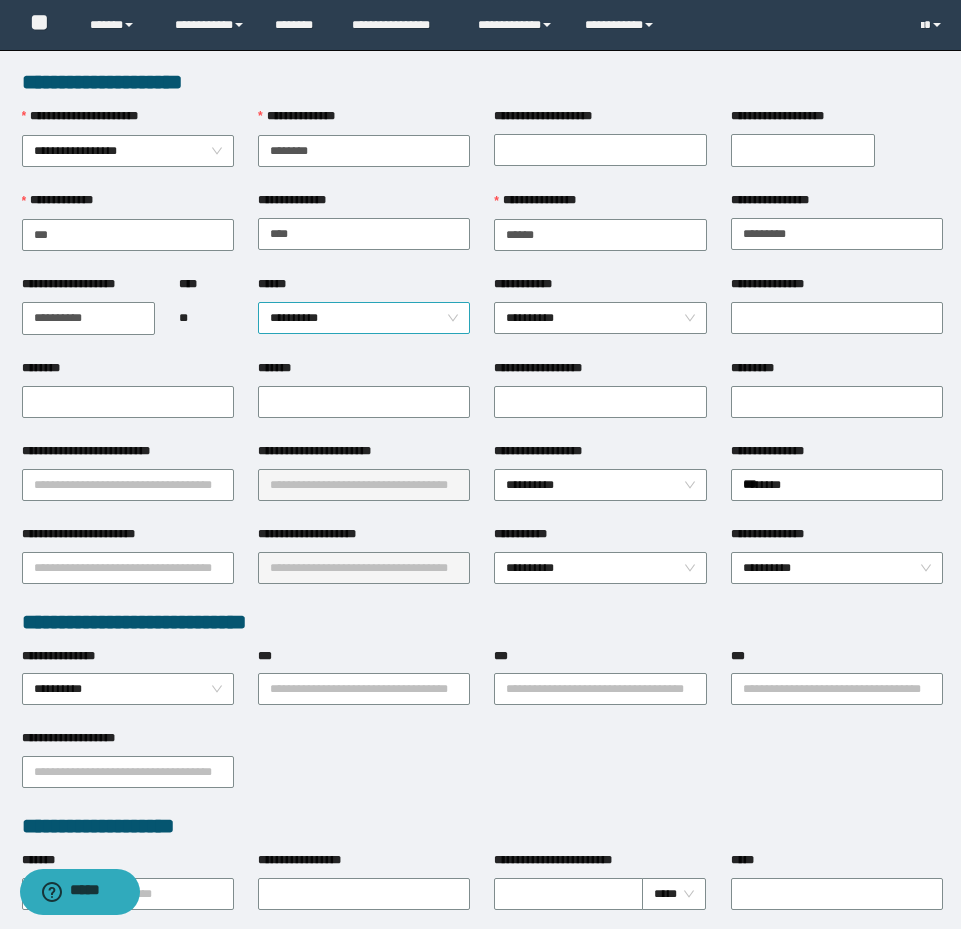 drag, startPoint x: 350, startPoint y: 305, endPoint x: 361, endPoint y: 312, distance: 13.038404 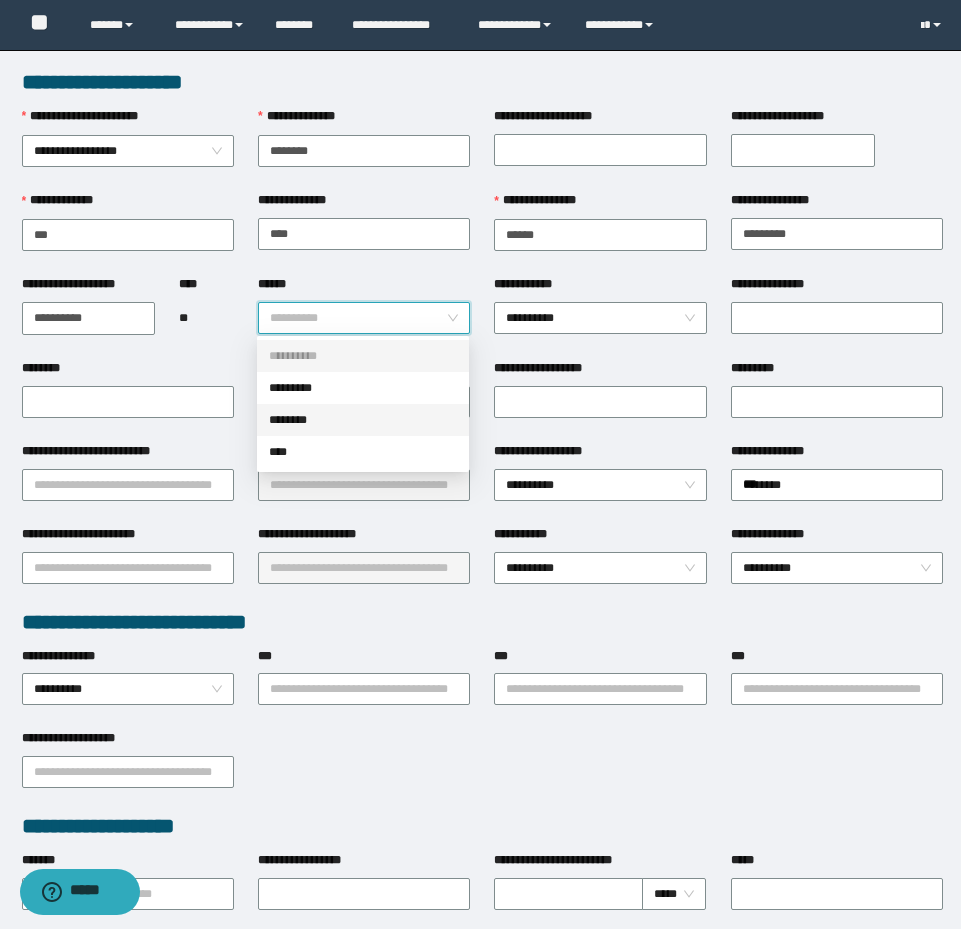 click on "********" at bounding box center (363, 420) 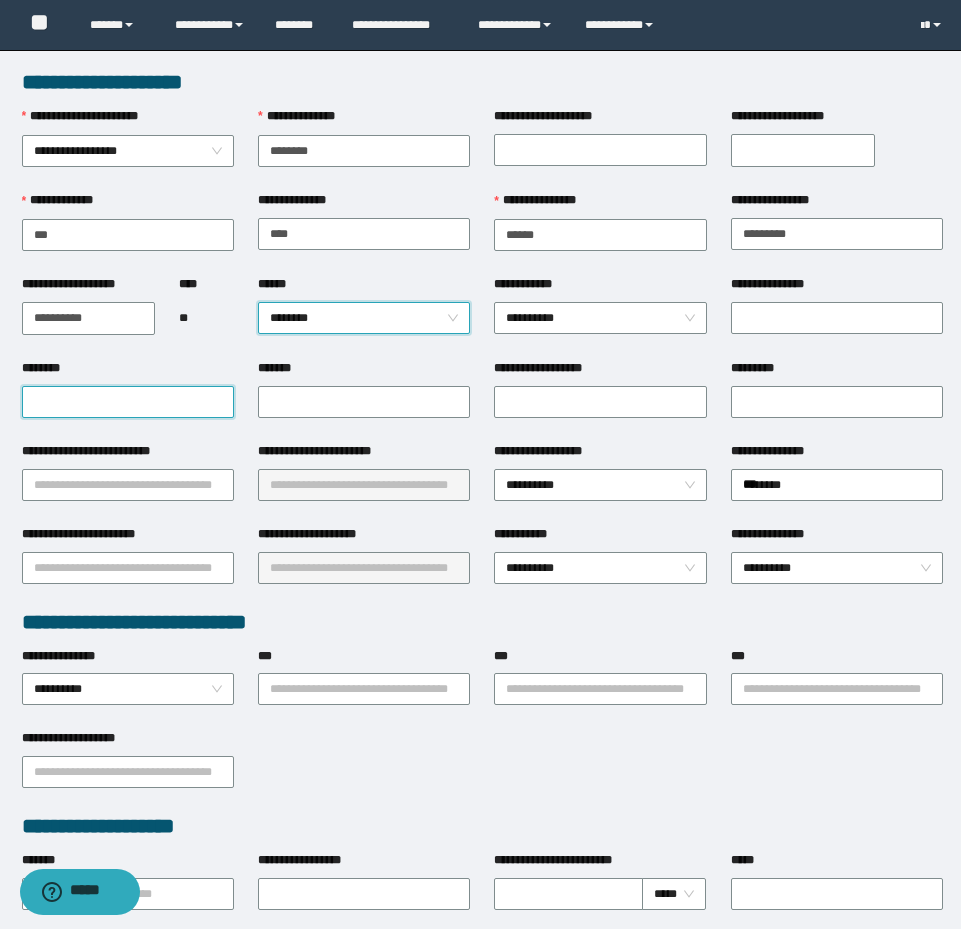 click on "********" at bounding box center (128, 402) 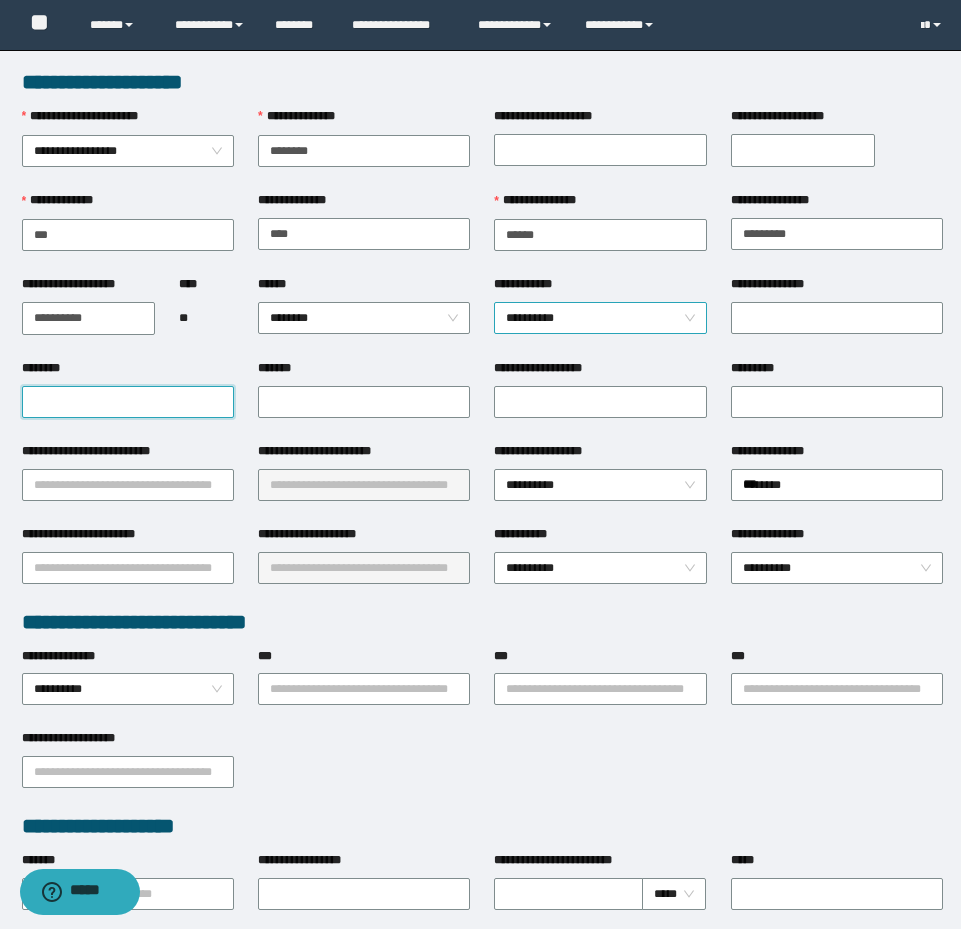 click on "**********" at bounding box center (600, 318) 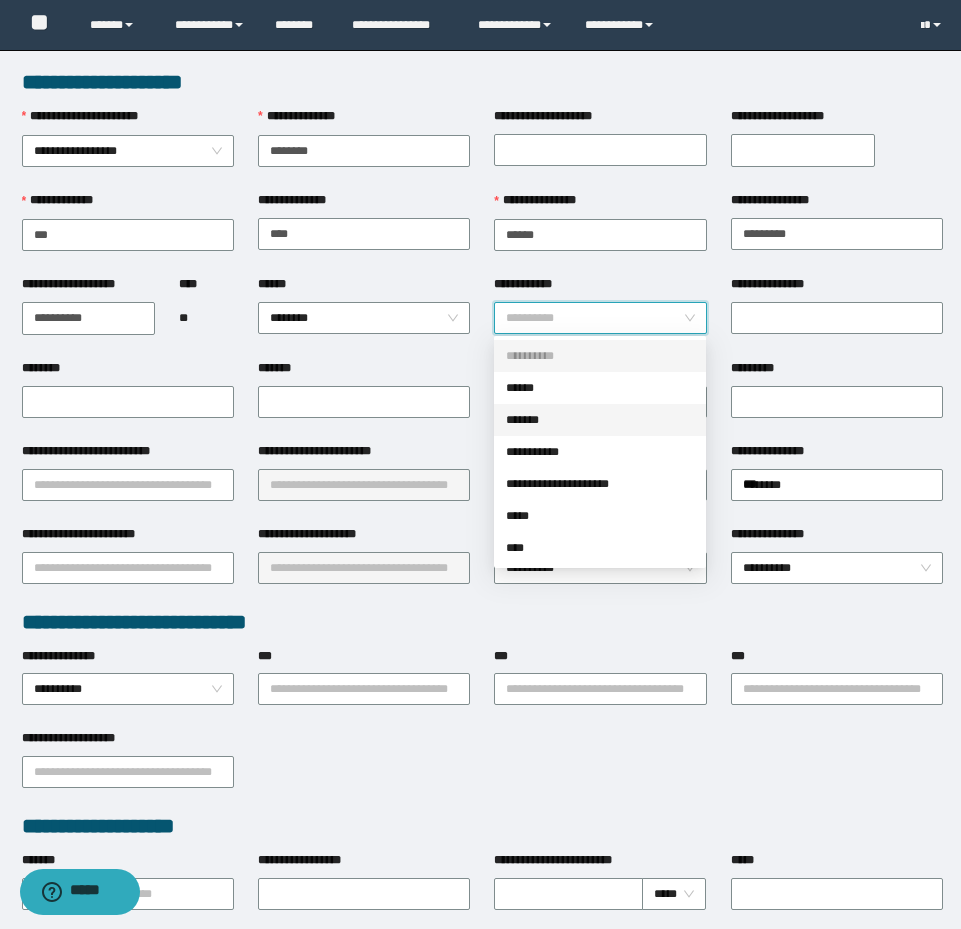 click on "*******" at bounding box center [600, 420] 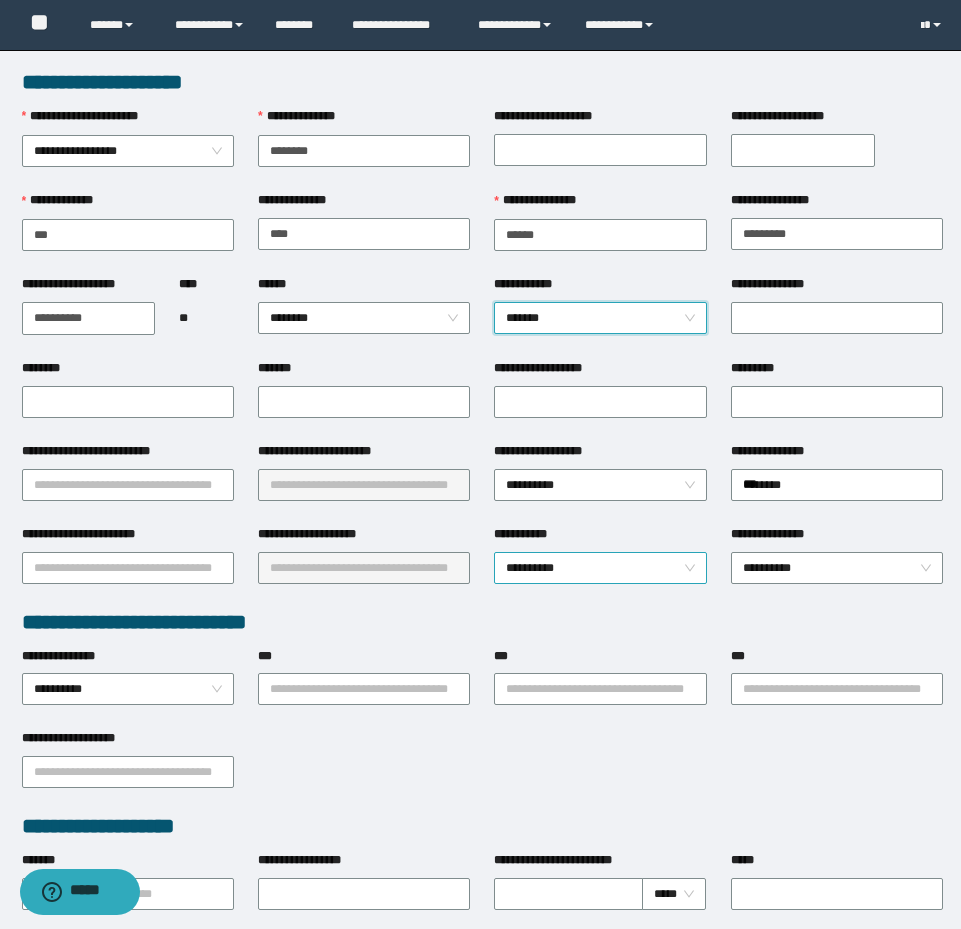 click on "**********" at bounding box center [600, 568] 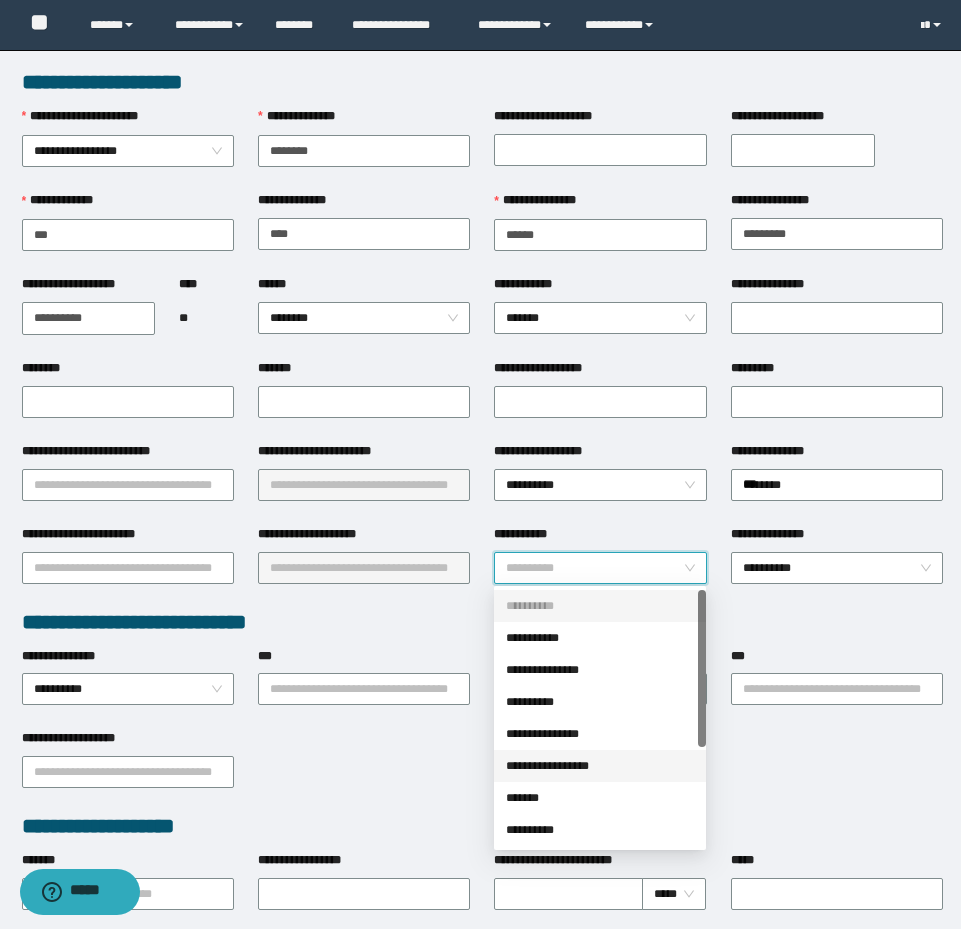 click on "**********" at bounding box center [600, 766] 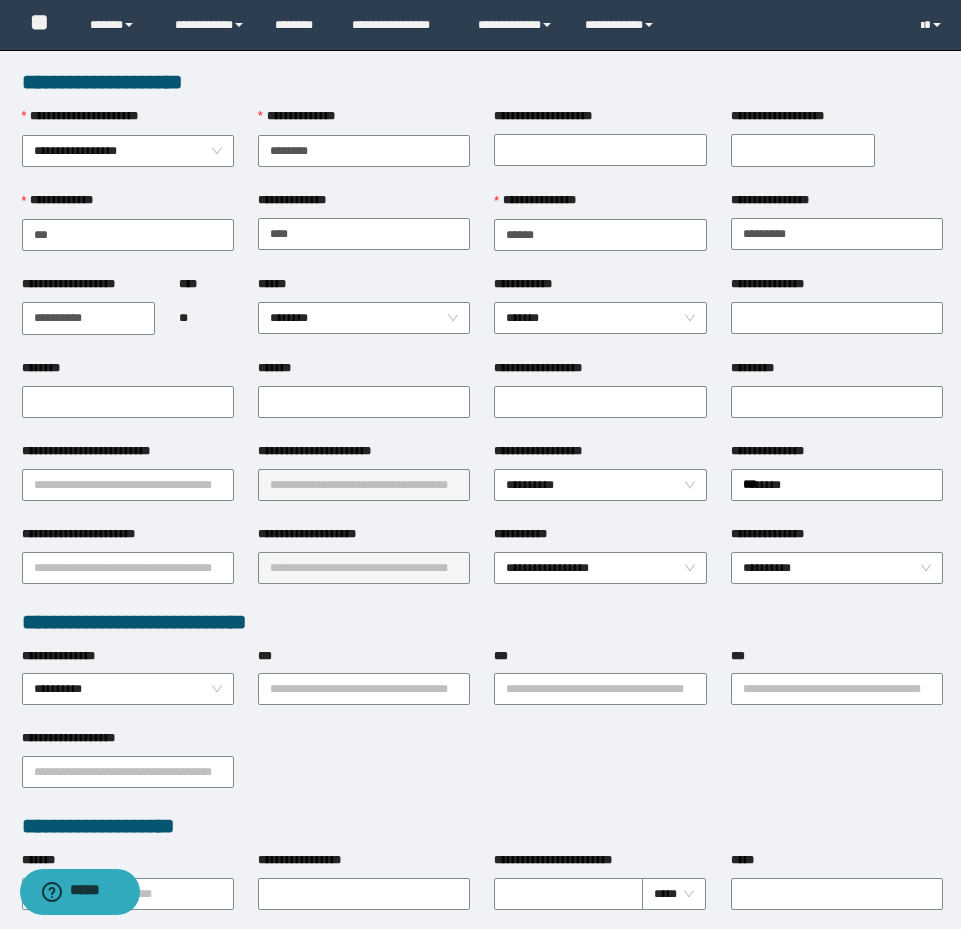 click on "*********" at bounding box center (837, 372) 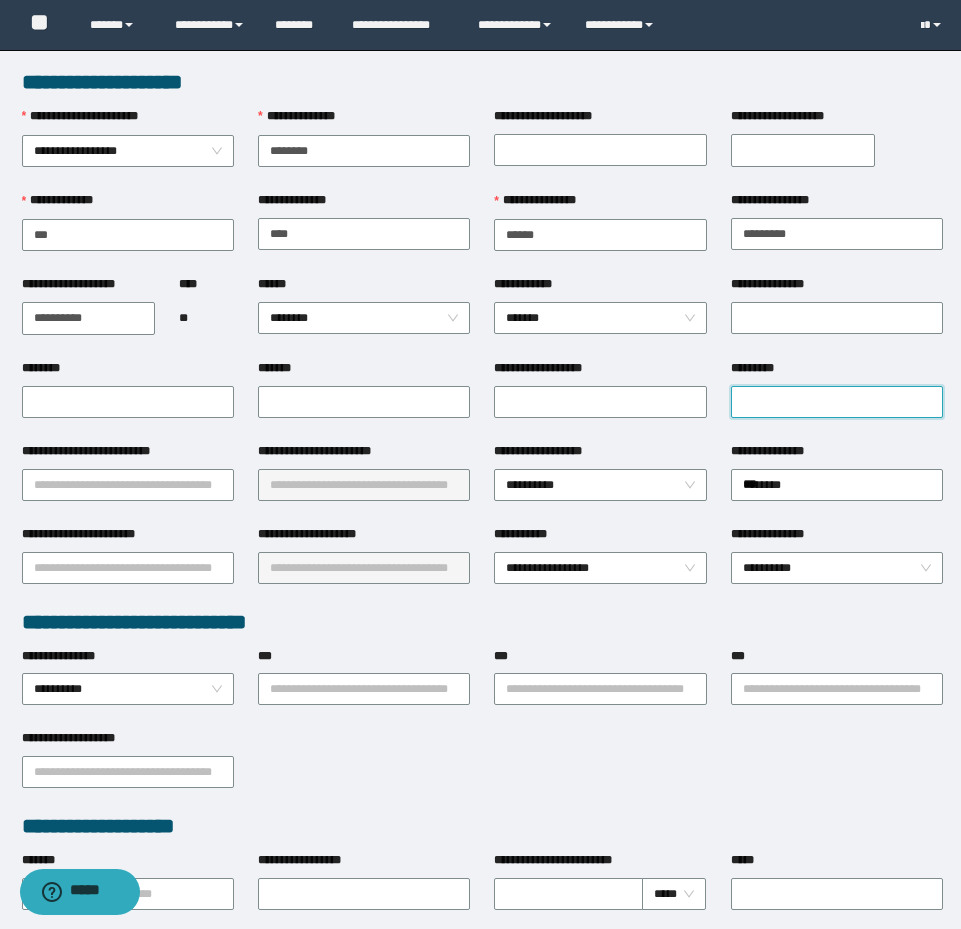 click on "*********" at bounding box center [837, 402] 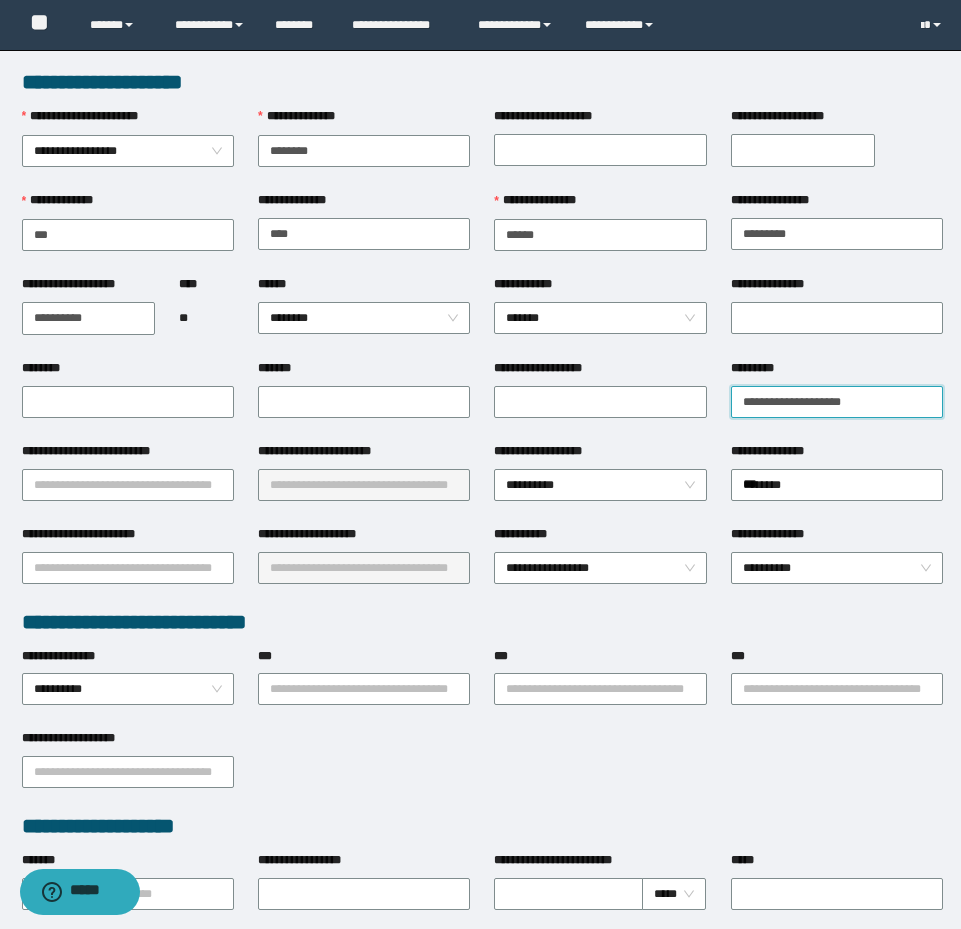 type on "**********" 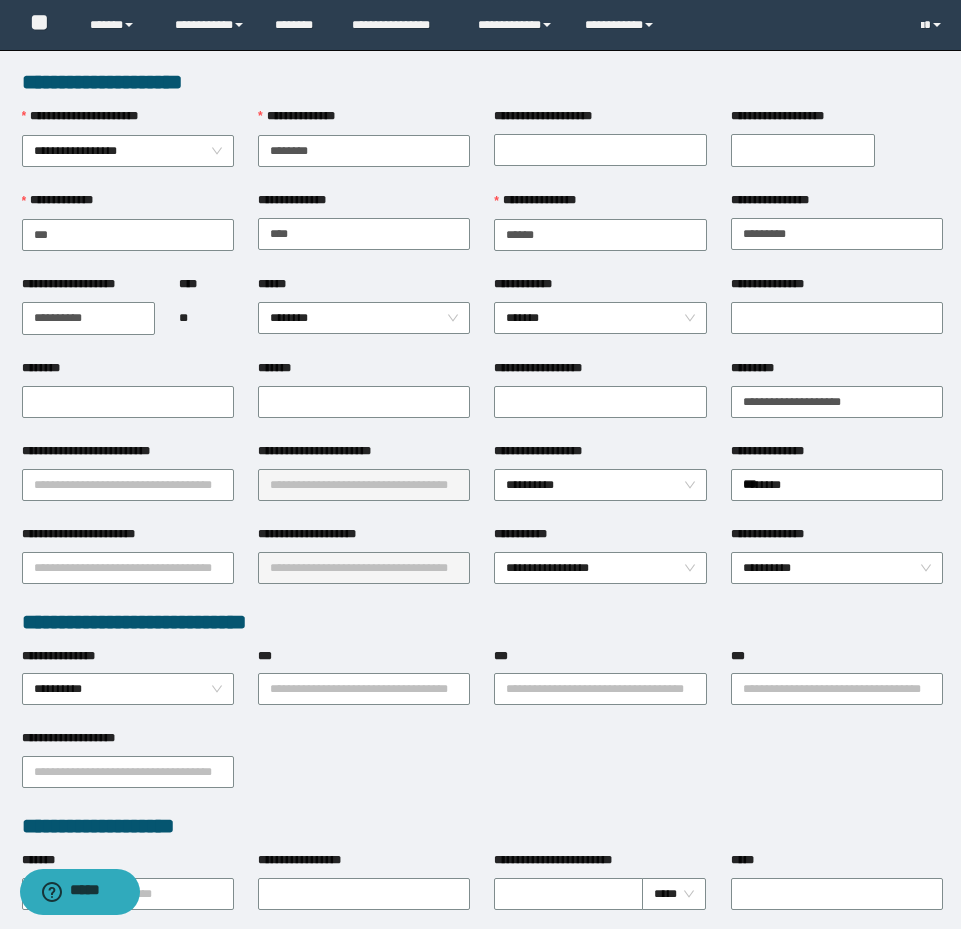 click on "********" at bounding box center (128, 400) 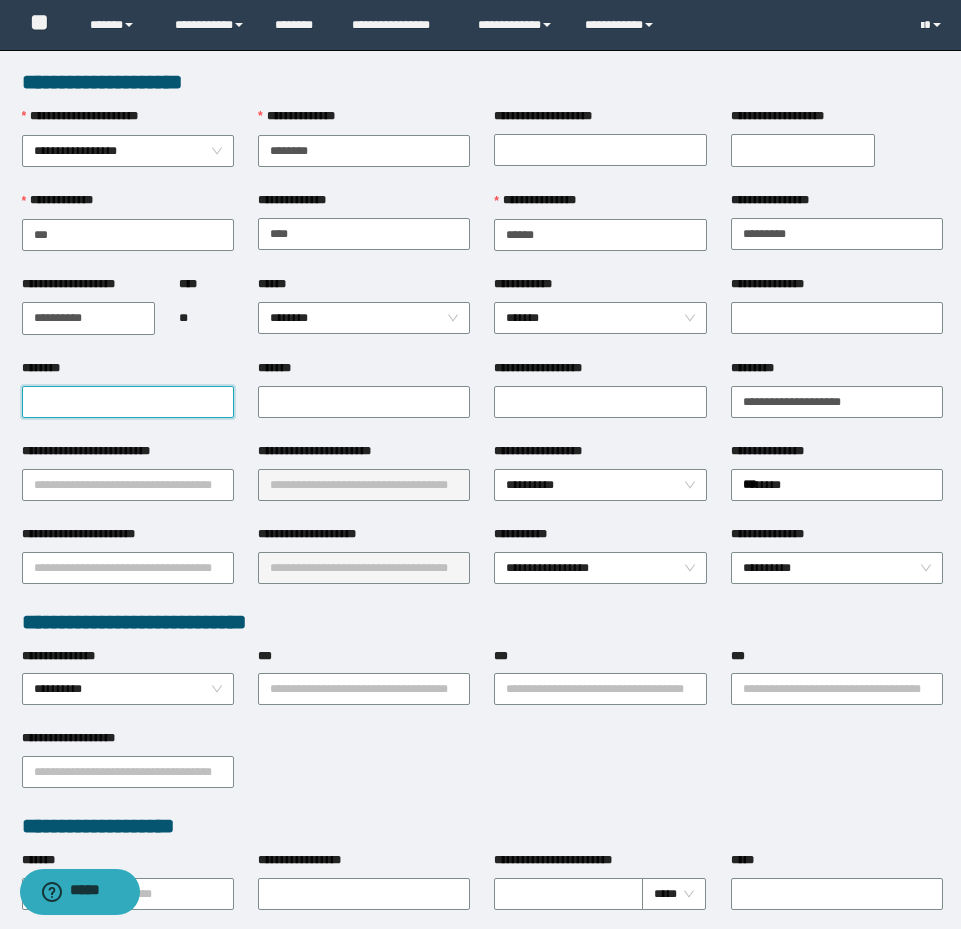 click on "********" at bounding box center (128, 402) 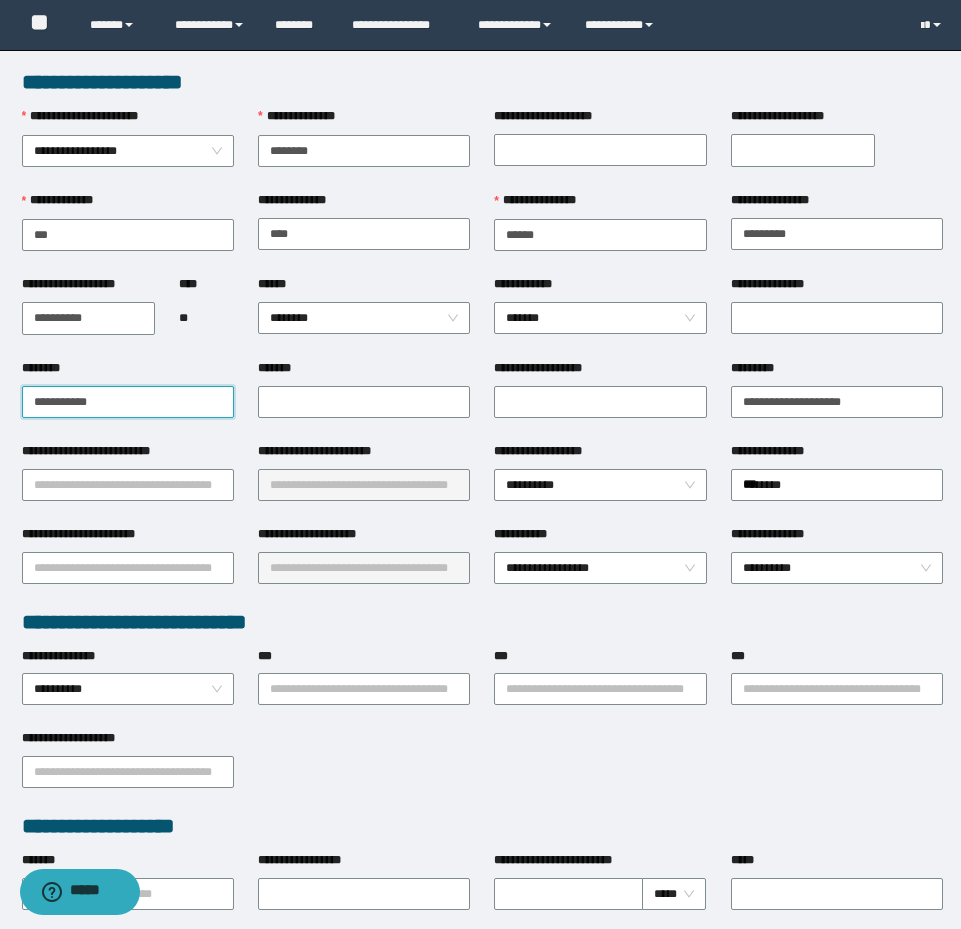 click on "**********" at bounding box center [128, 402] 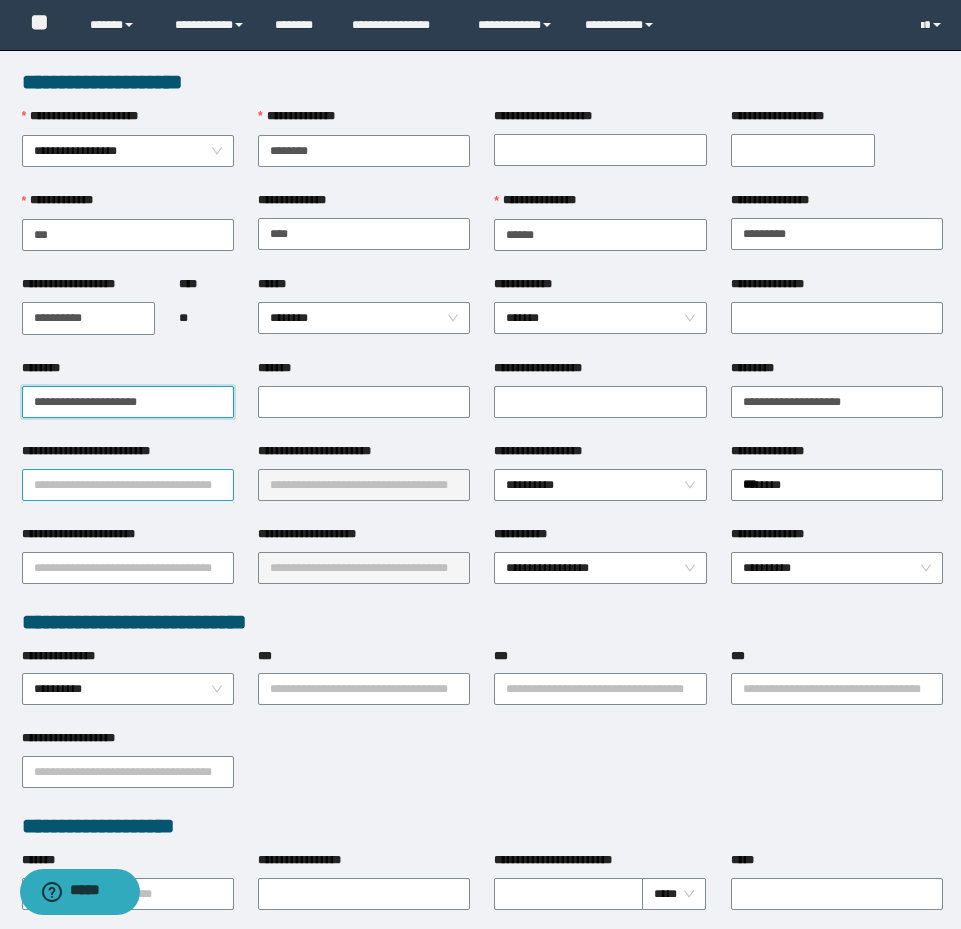 type on "**********" 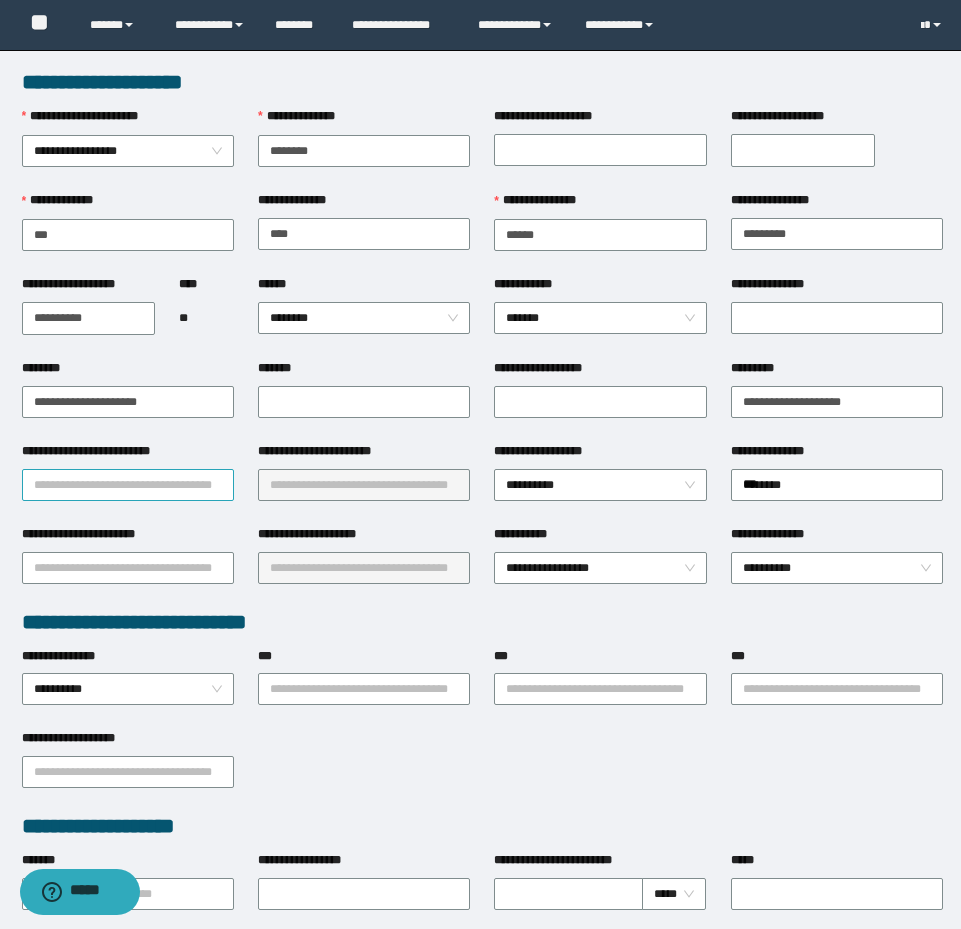 click on "**********" at bounding box center [128, 485] 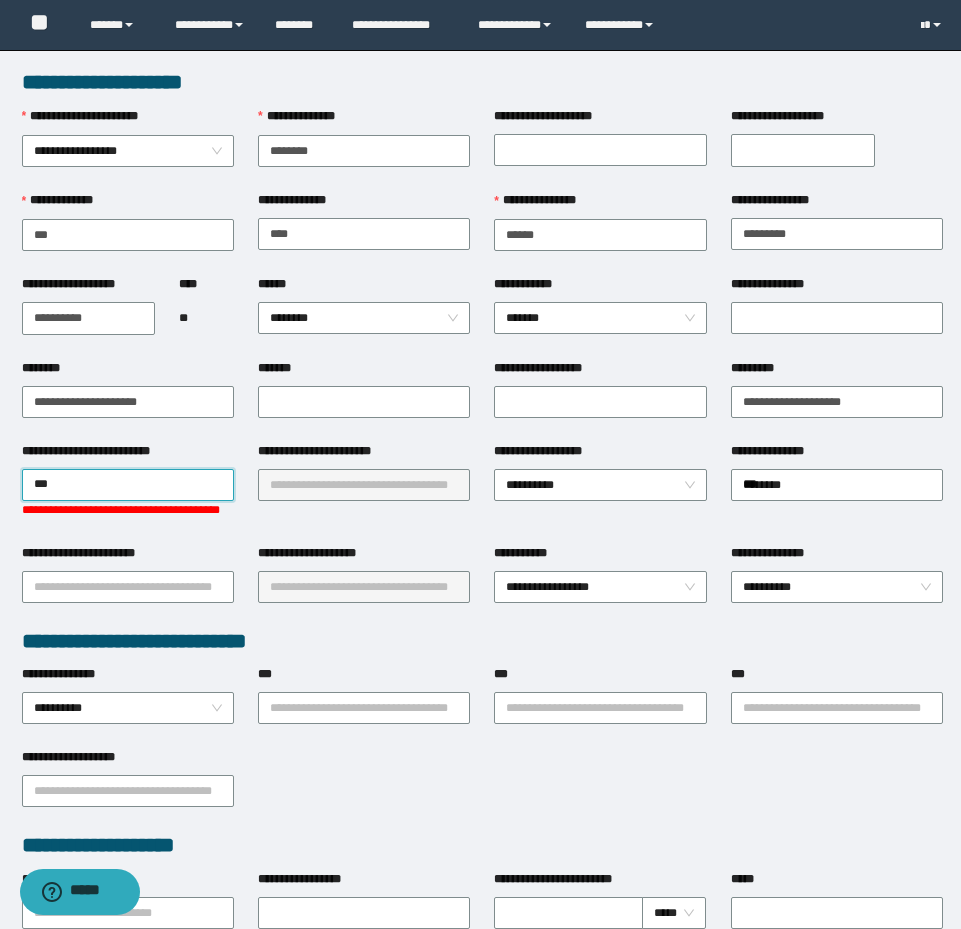 type on "****" 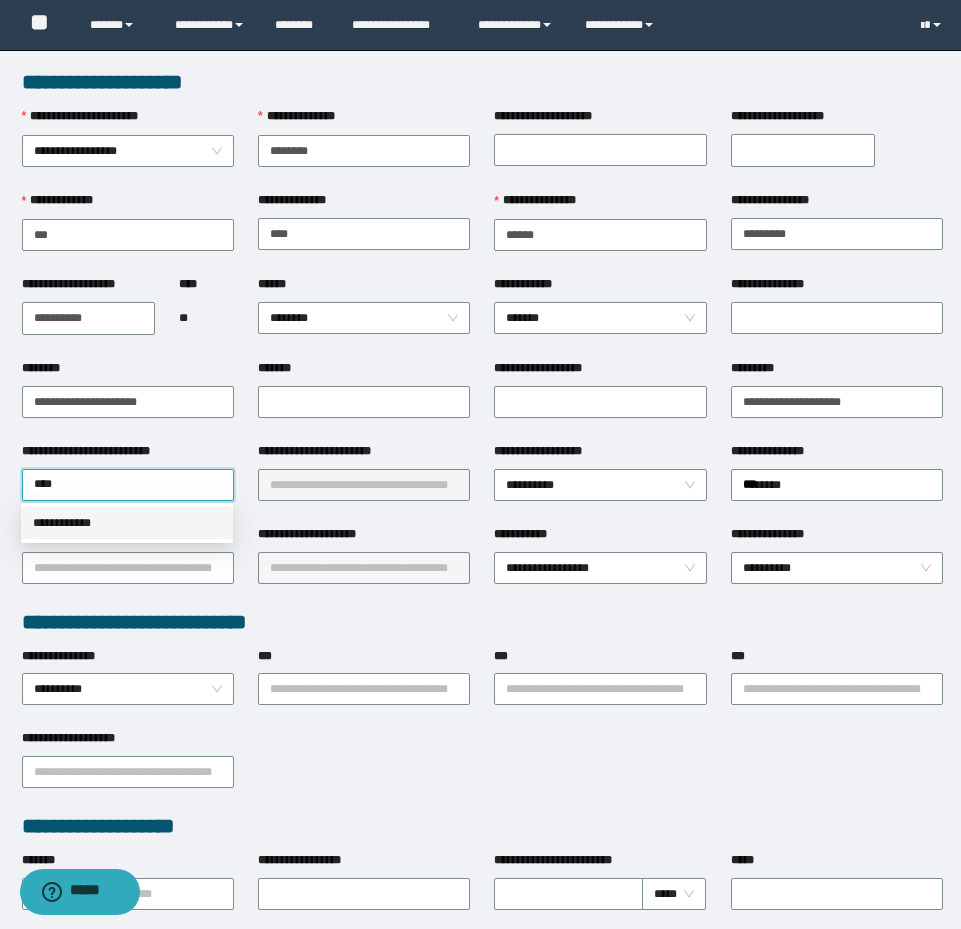click on "**********" at bounding box center (127, 523) 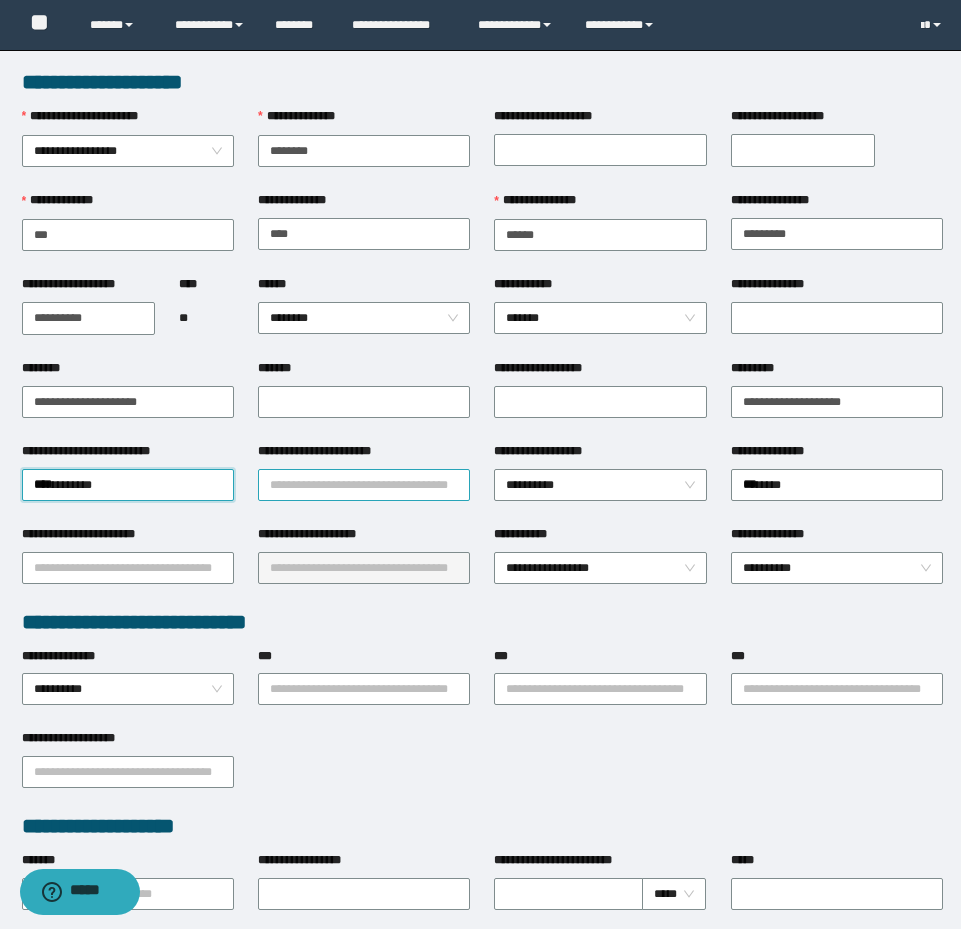 click on "**********" at bounding box center [364, 485] 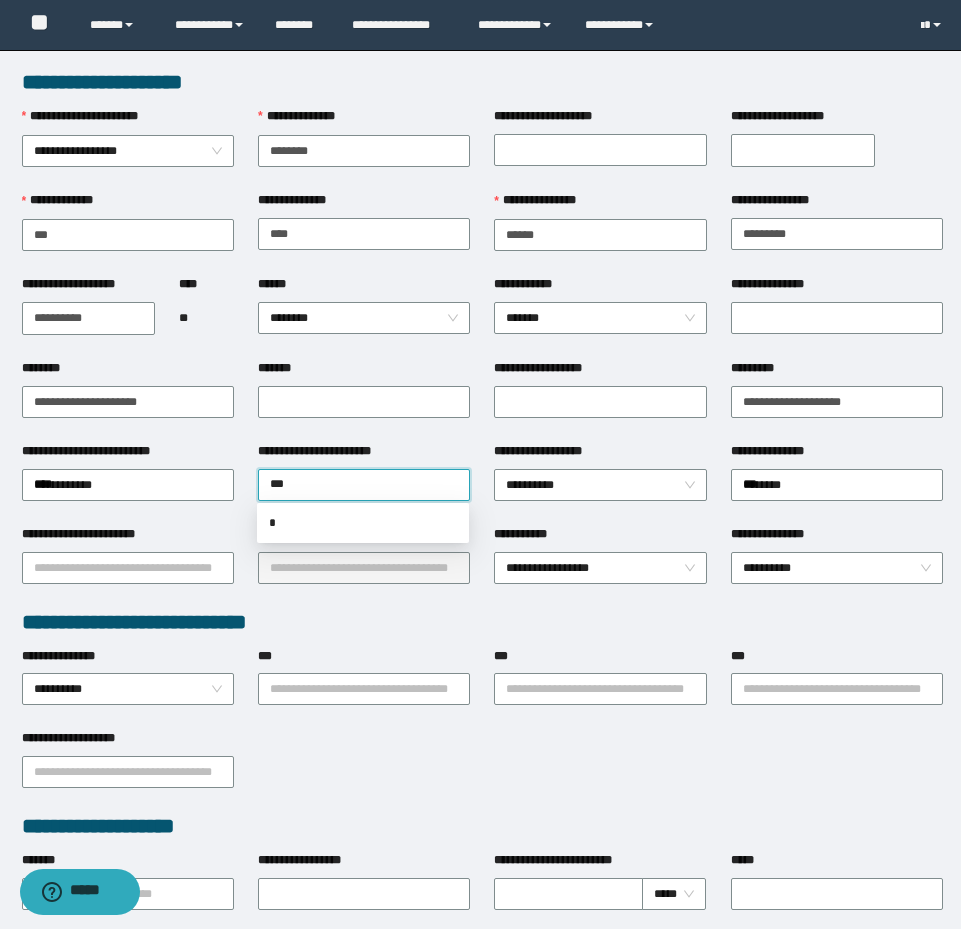 type on "****" 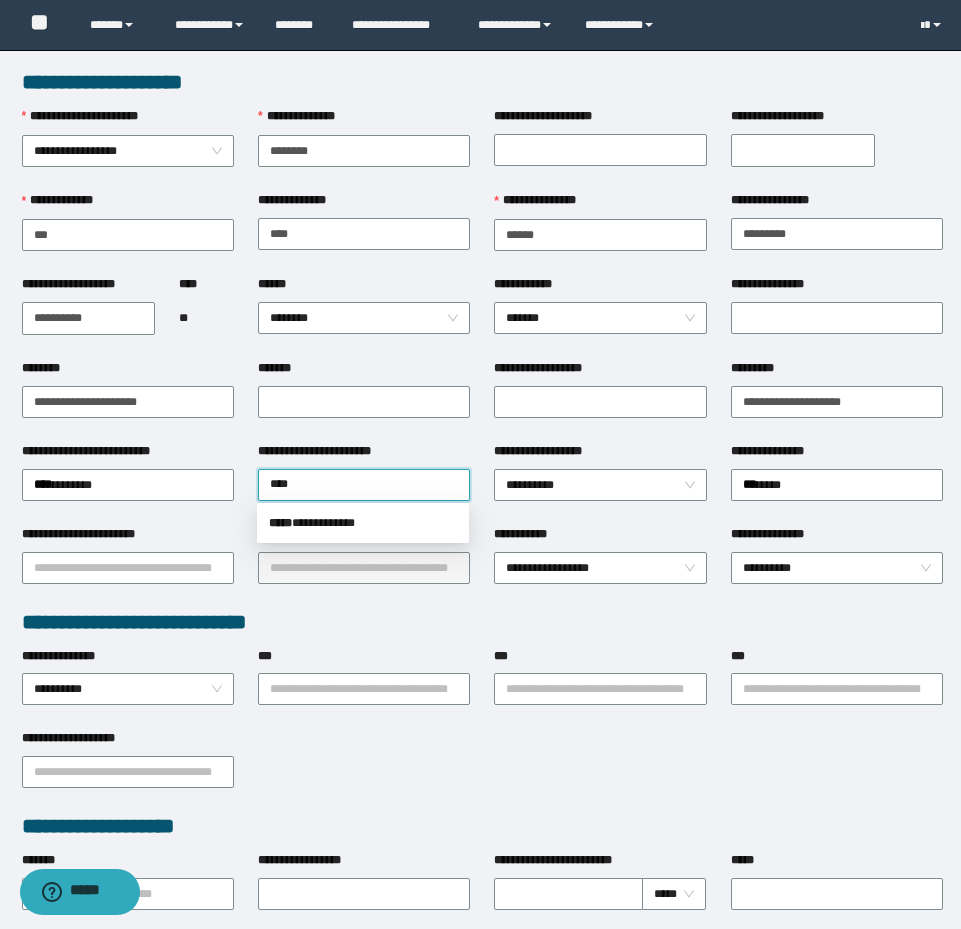 click on "**********" at bounding box center (363, 523) 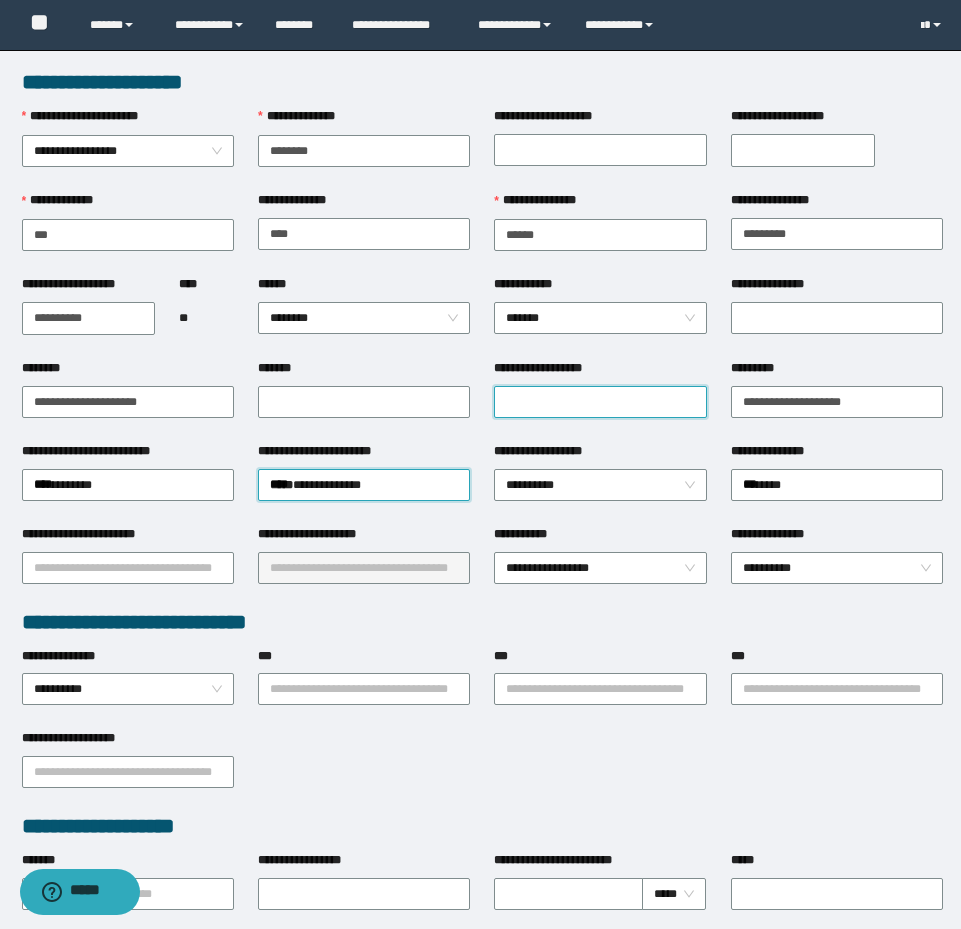 click on "**********" at bounding box center (600, 402) 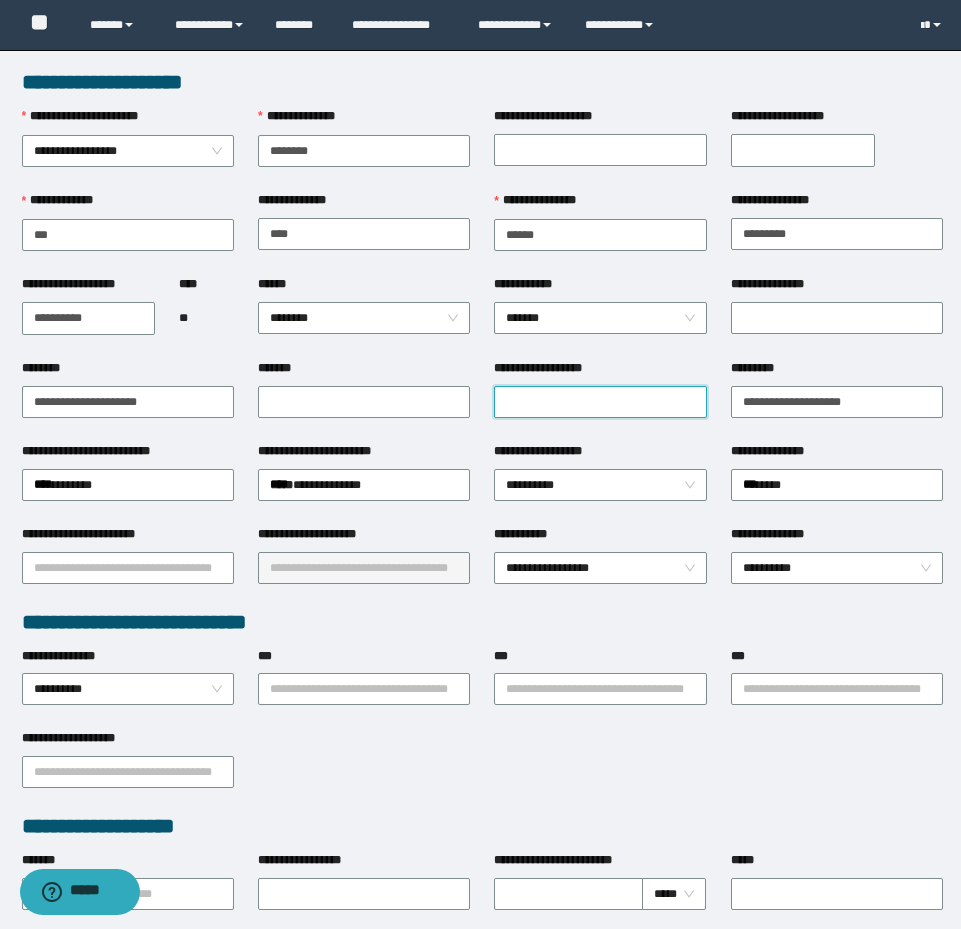 click on "**********" at bounding box center [600, 402] 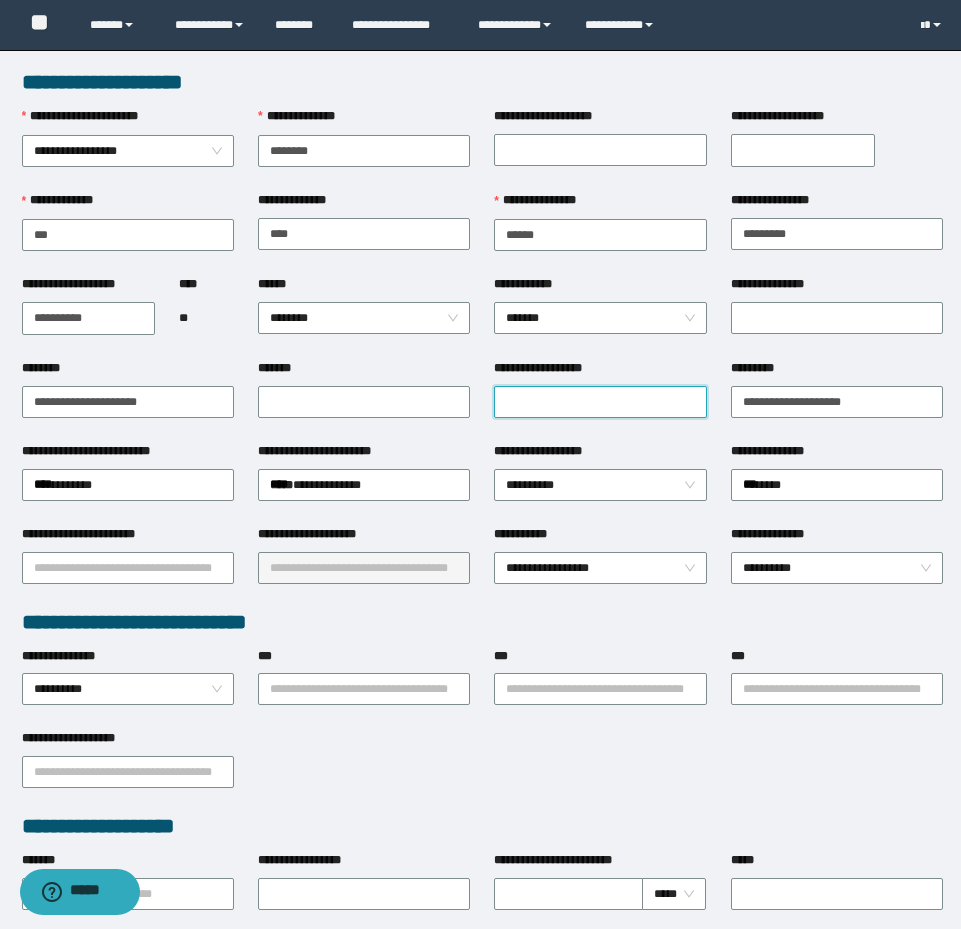 paste on "**********" 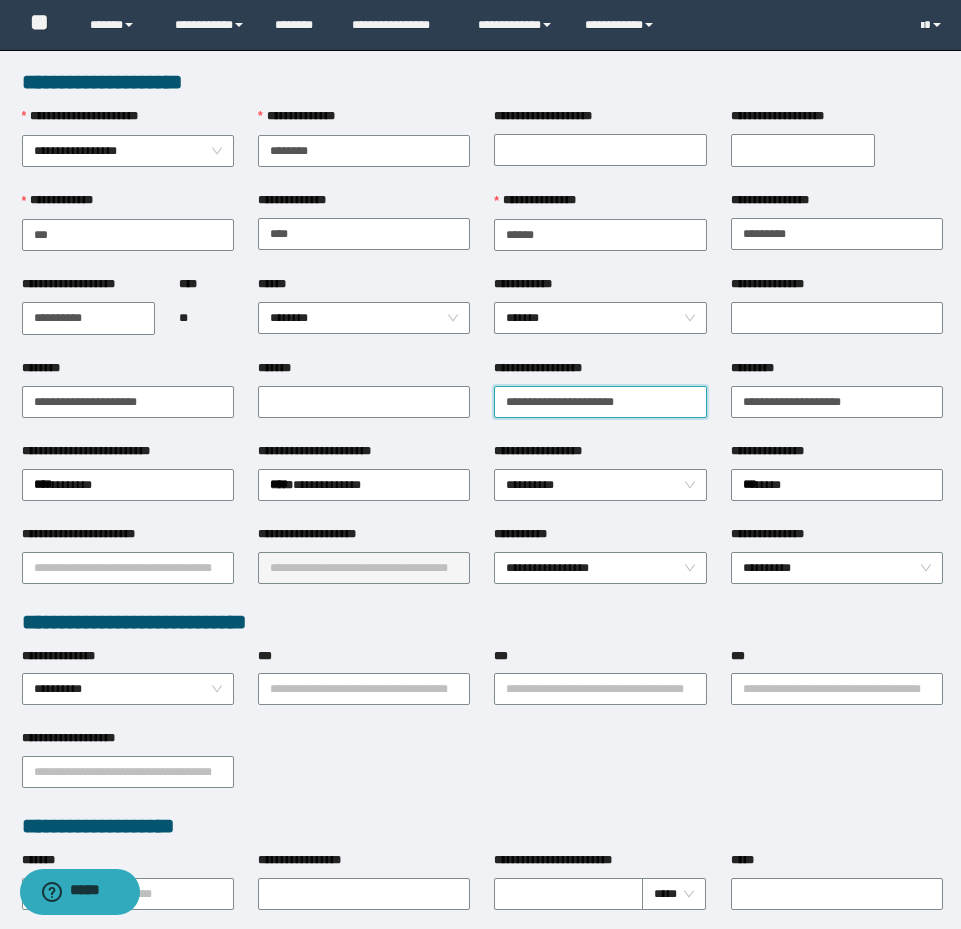 drag, startPoint x: 574, startPoint y: 403, endPoint x: 813, endPoint y: 371, distance: 241.13274 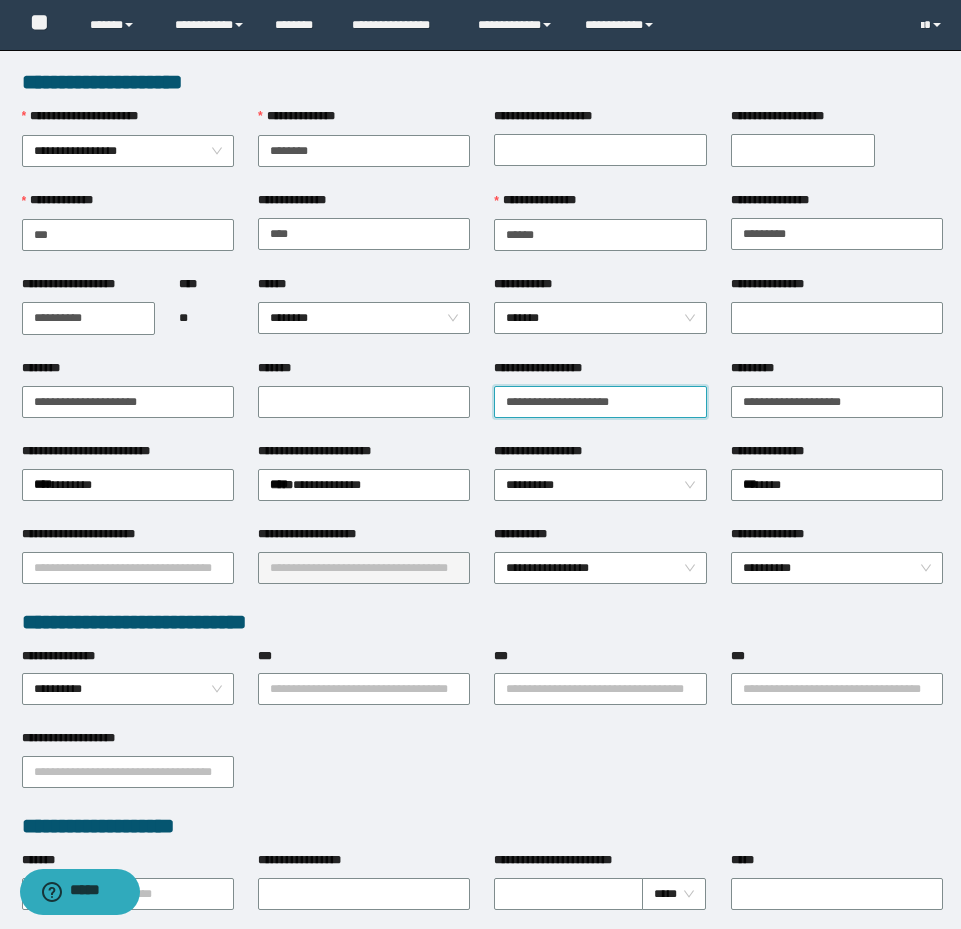 click on "**********" at bounding box center [600, 402] 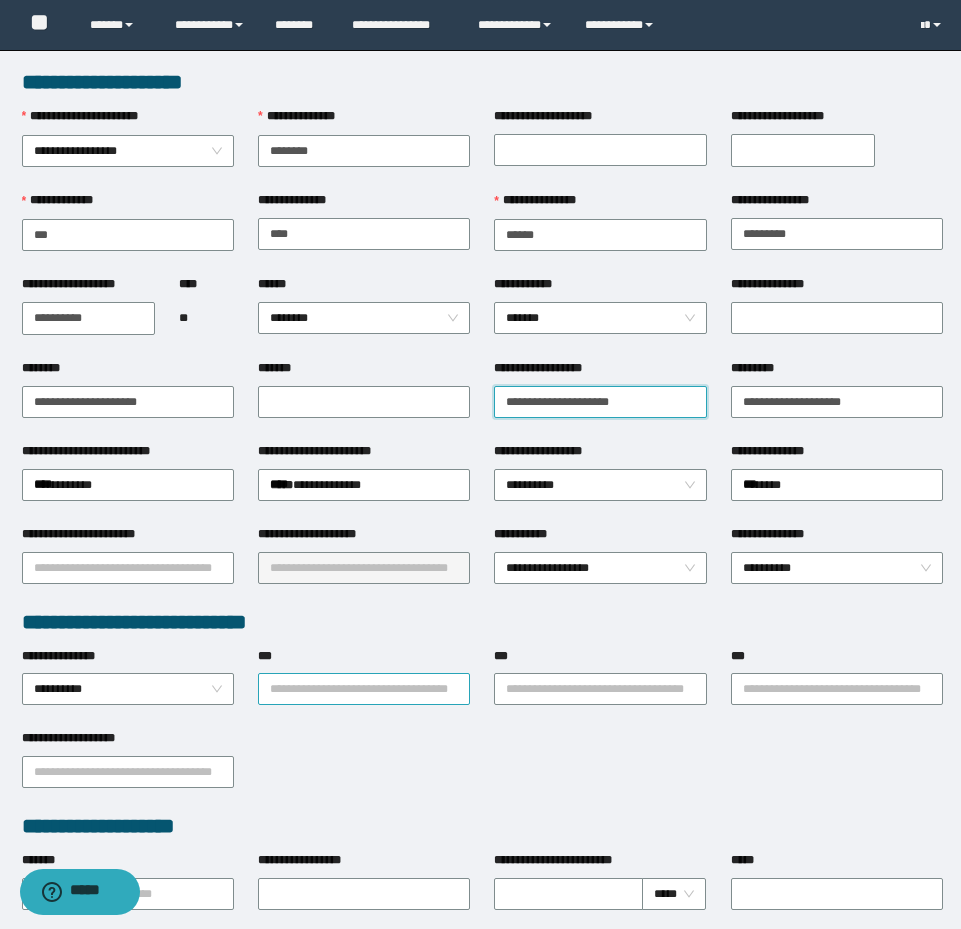 type on "**********" 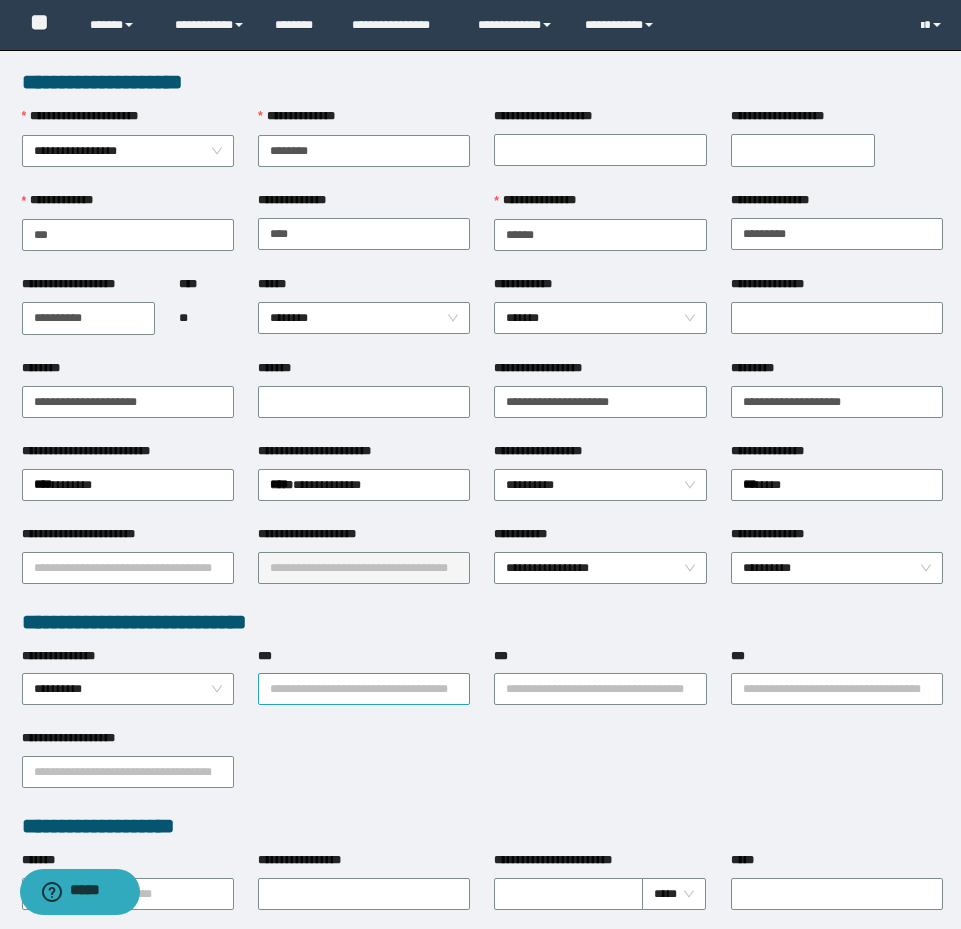 click on "***" at bounding box center (364, 689) 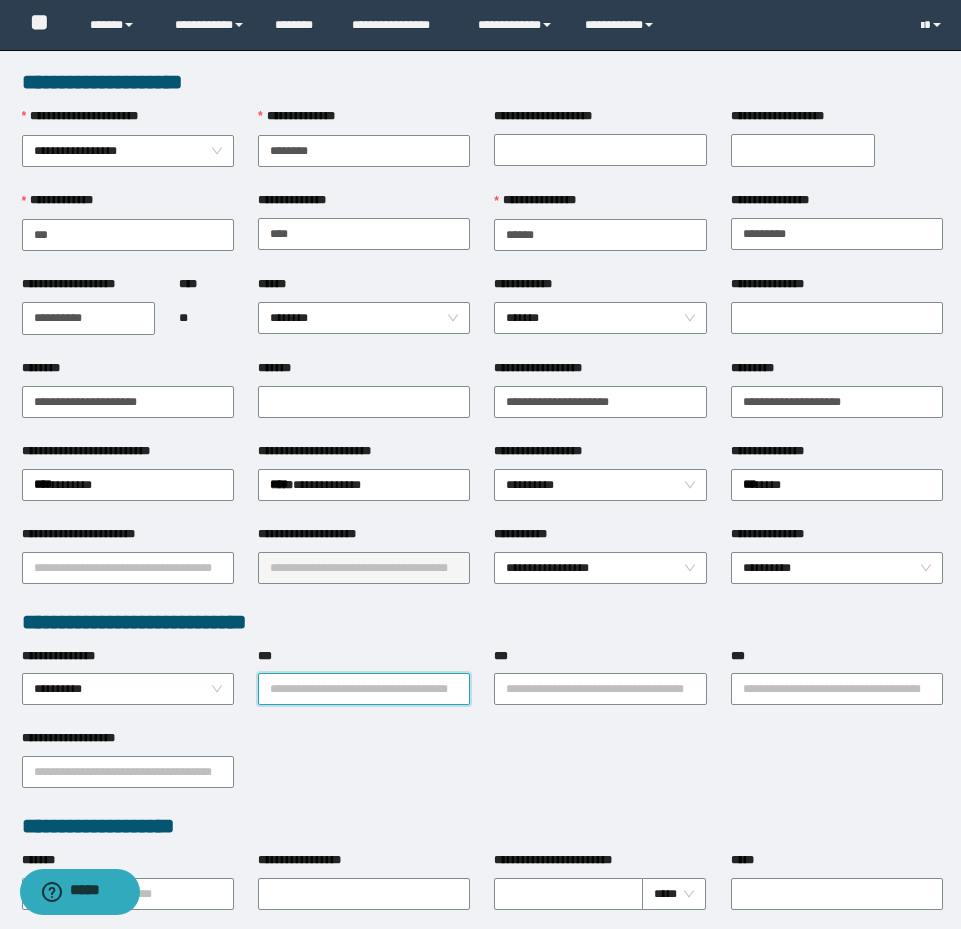 click on "***" at bounding box center [364, 689] 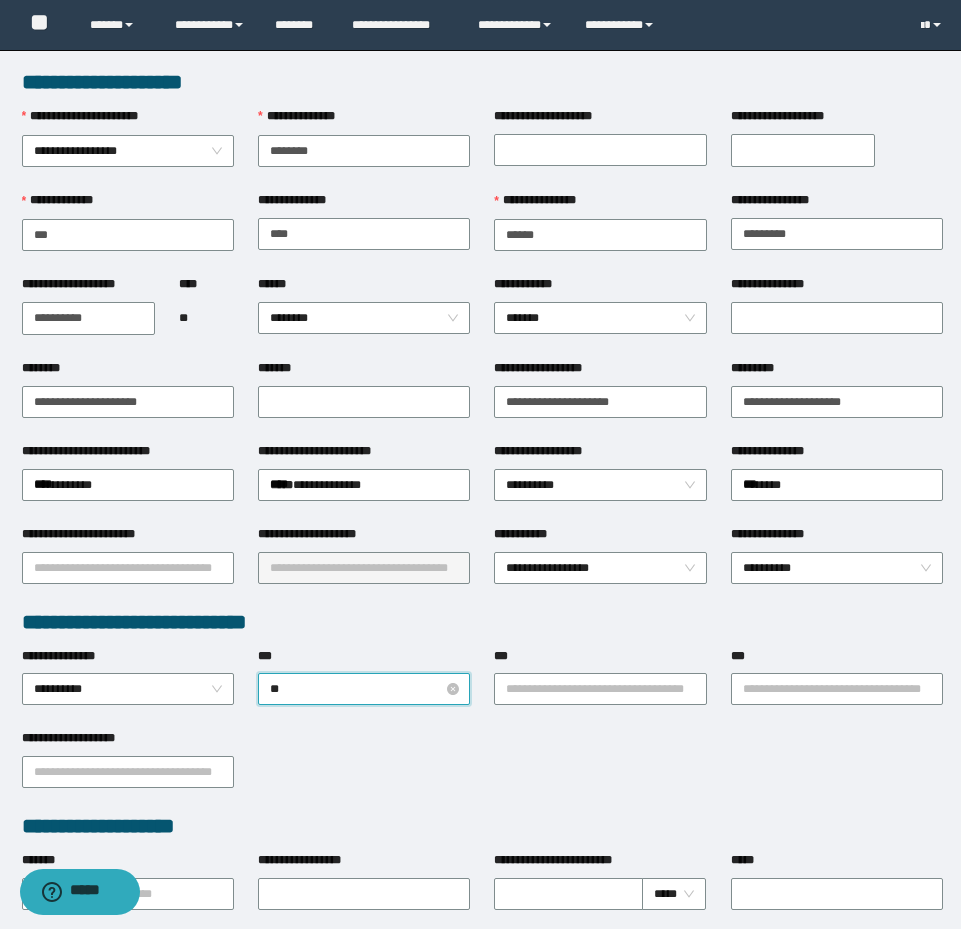 type on "***" 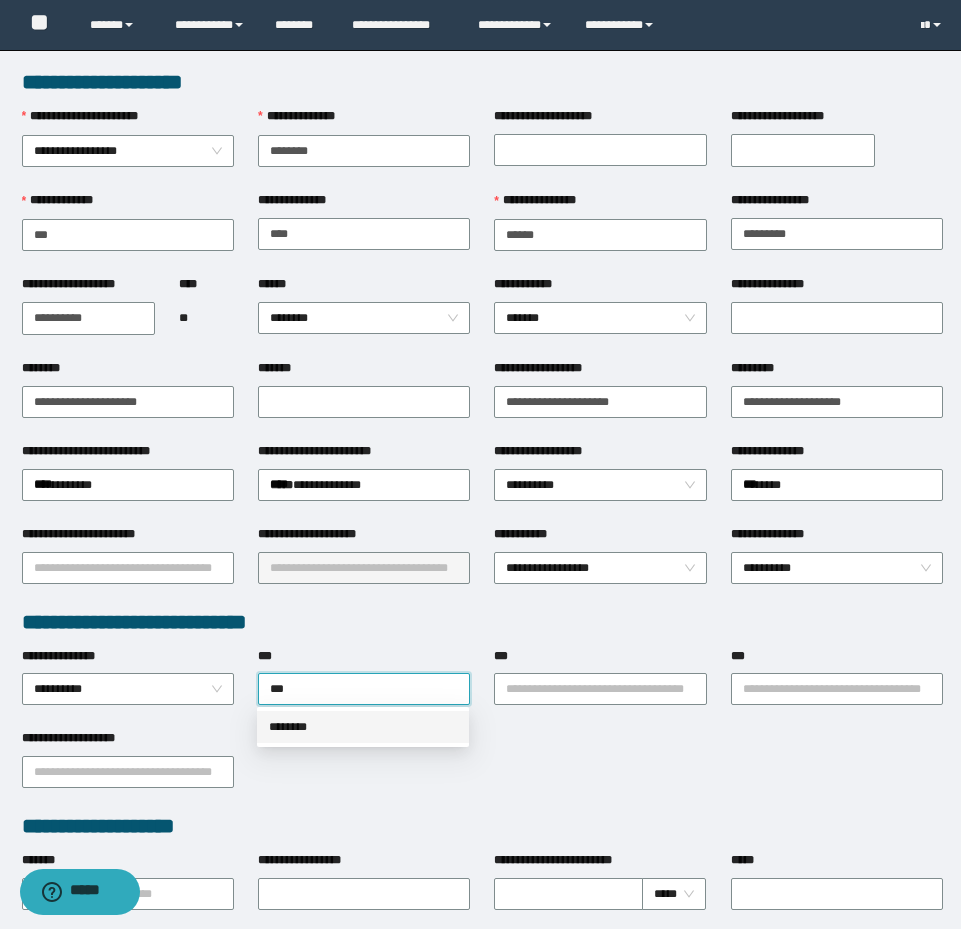 click on "********" at bounding box center [363, 727] 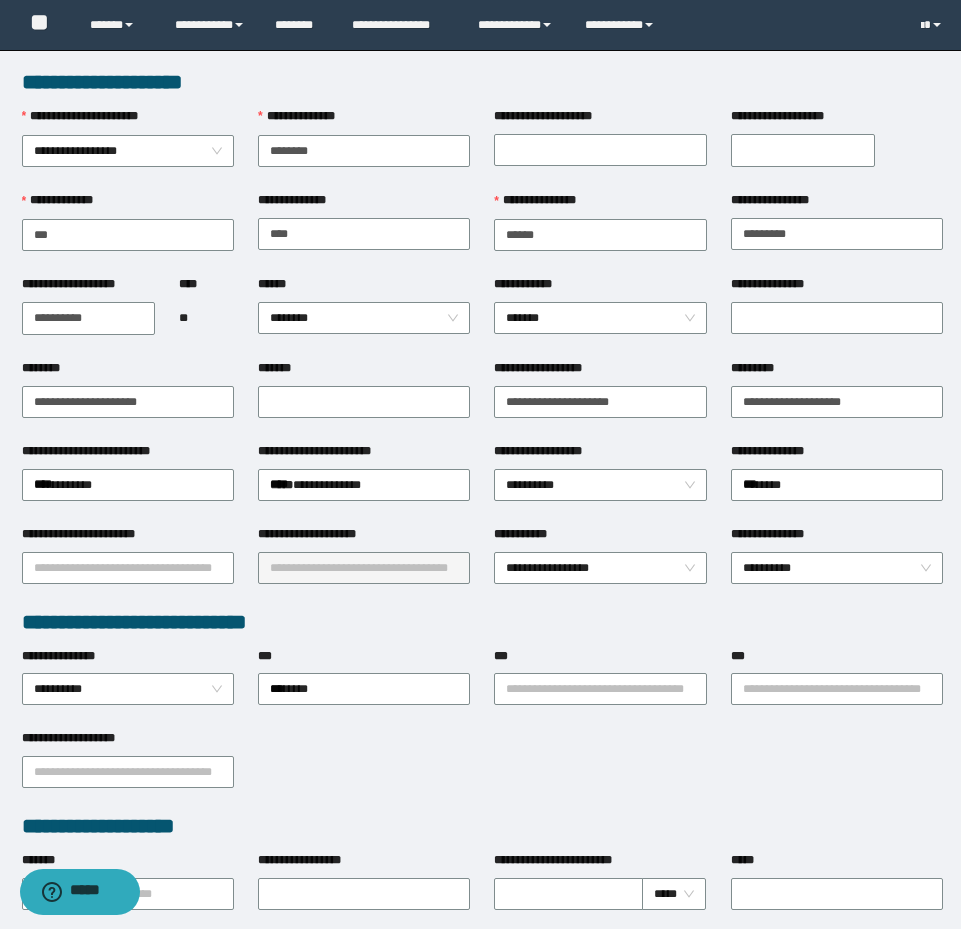 click on "**********" at bounding box center (600, 688) 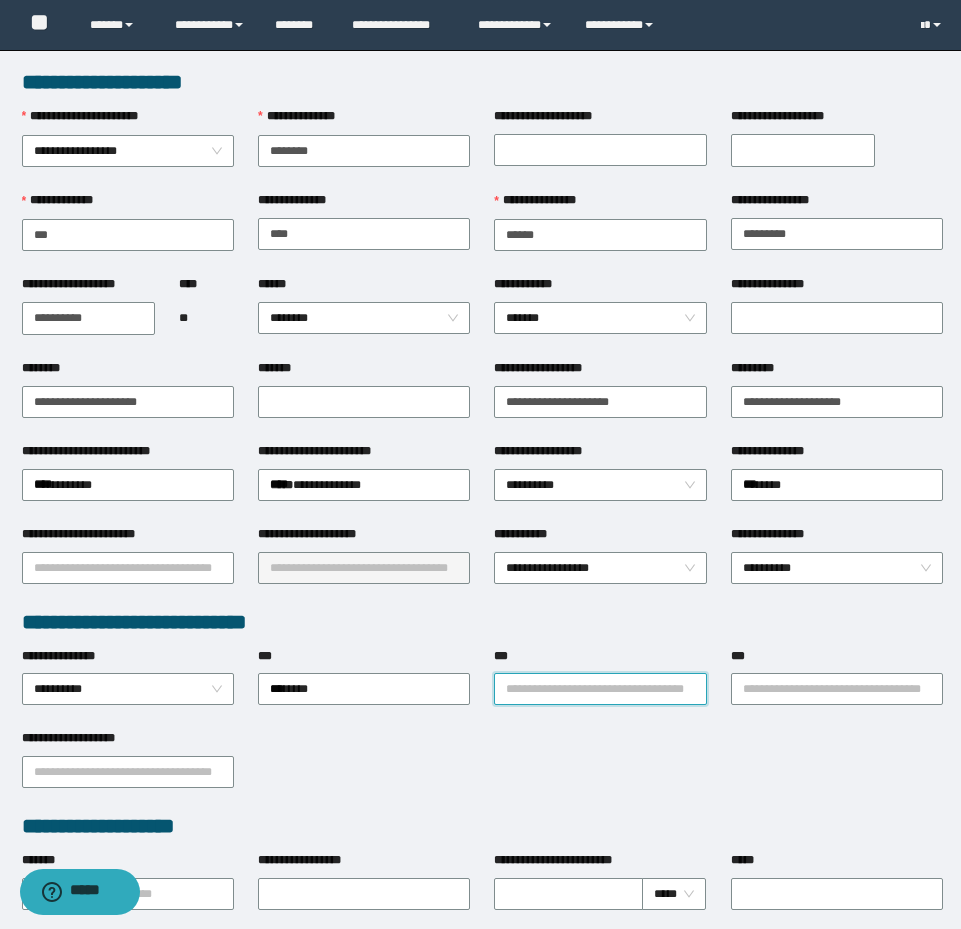 click on "***" at bounding box center [600, 689] 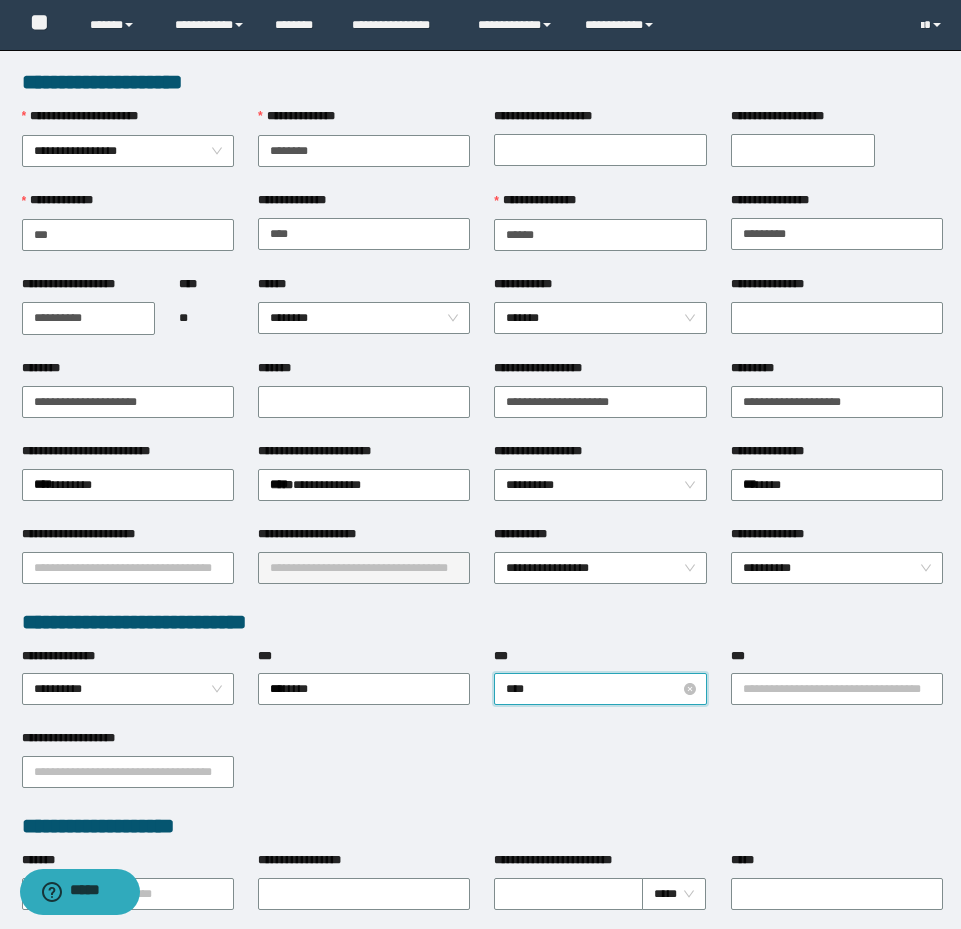 type on "*****" 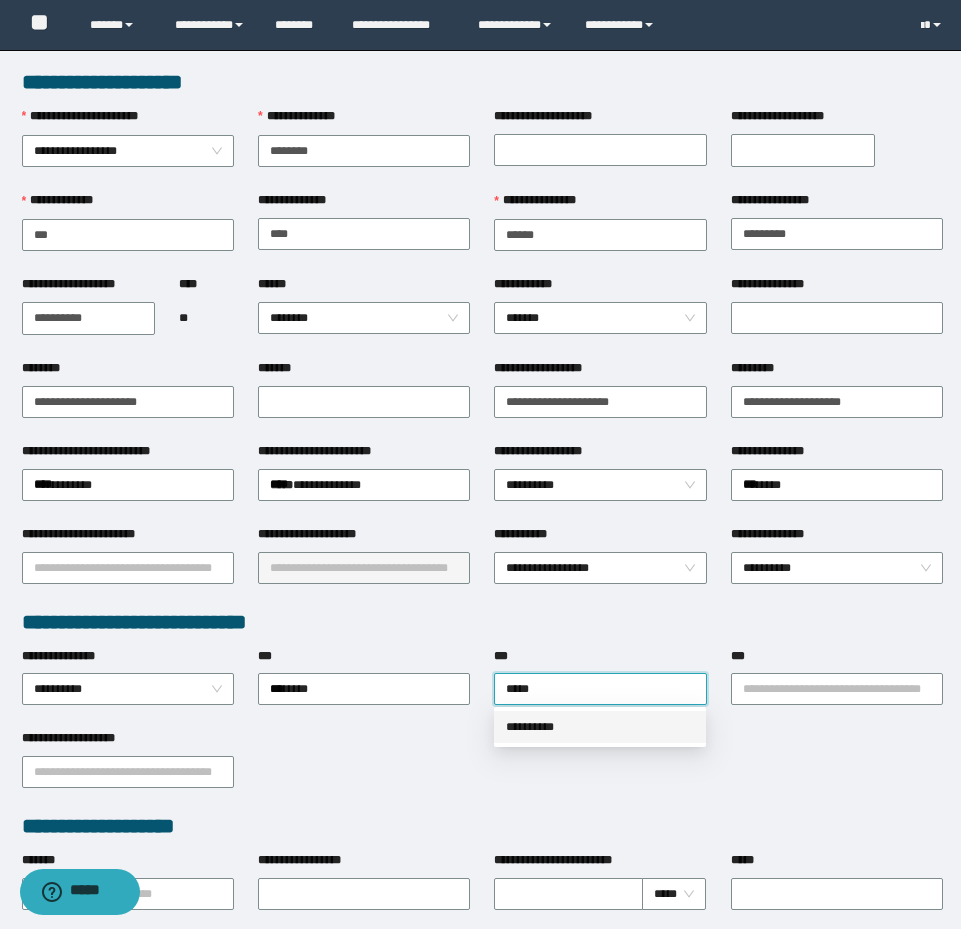 click on "**********" at bounding box center [600, 727] 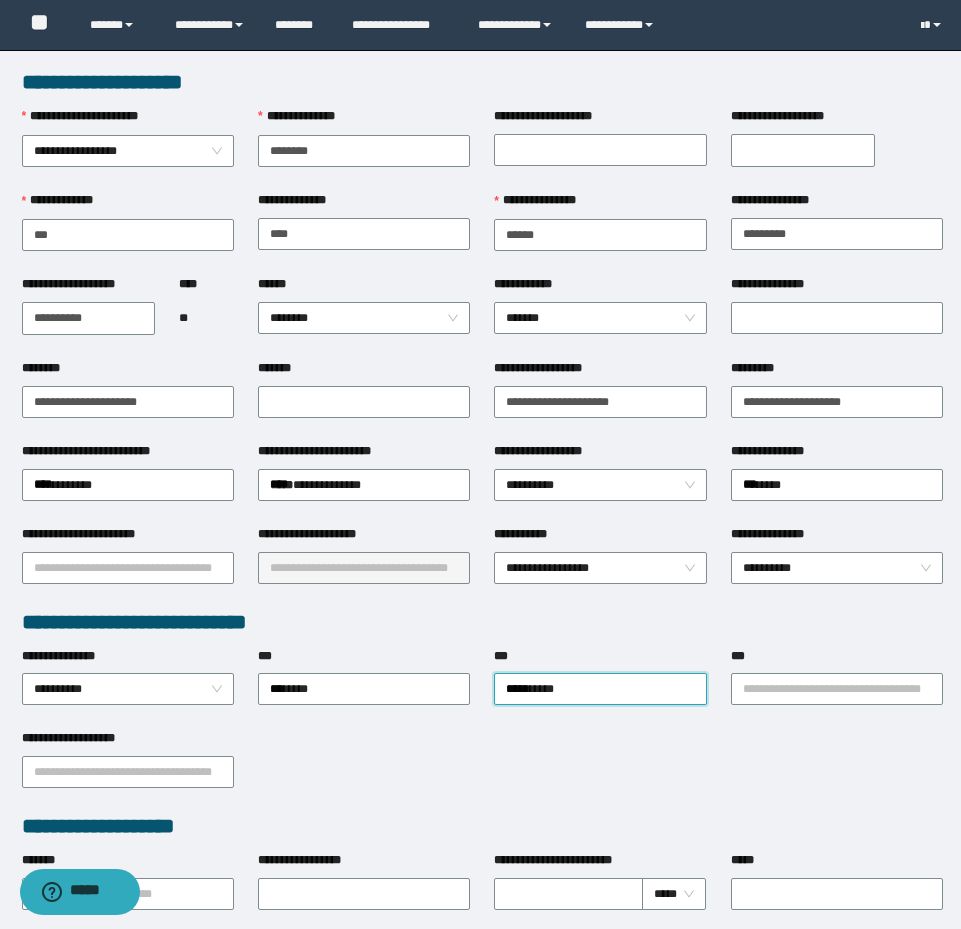 click on "**********" at bounding box center (128, 742) 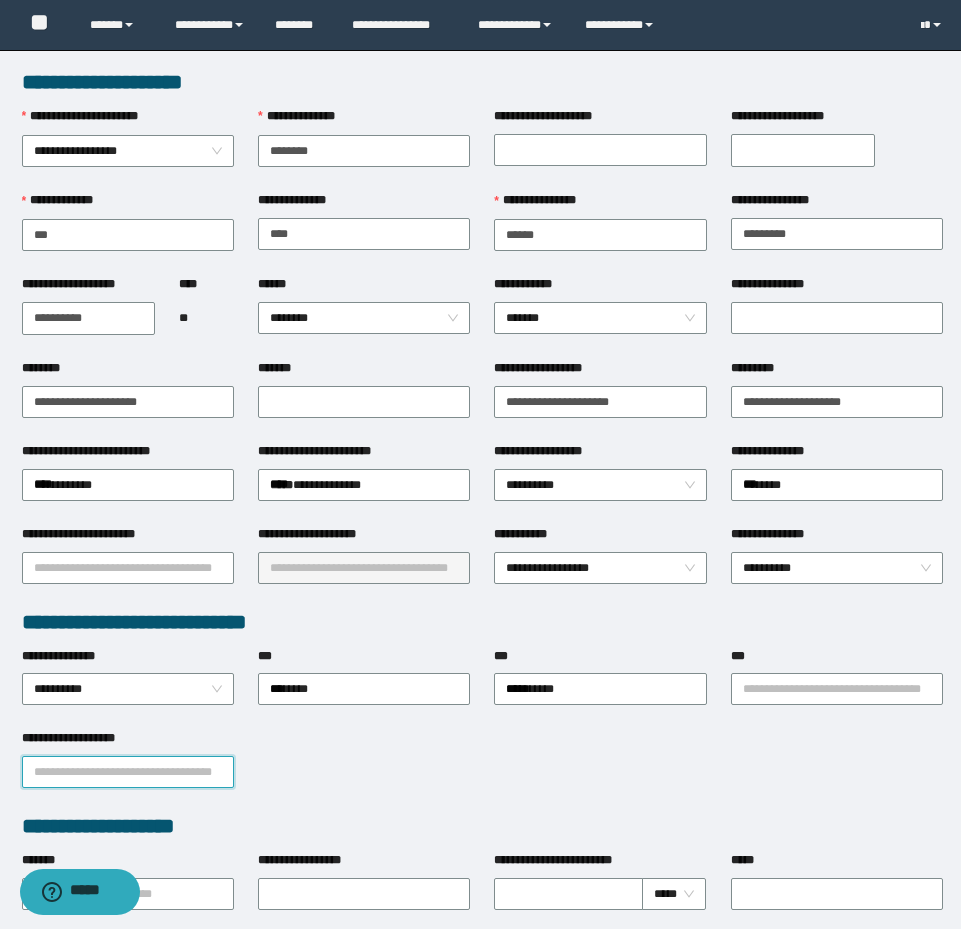 click on "**********" at bounding box center (128, 772) 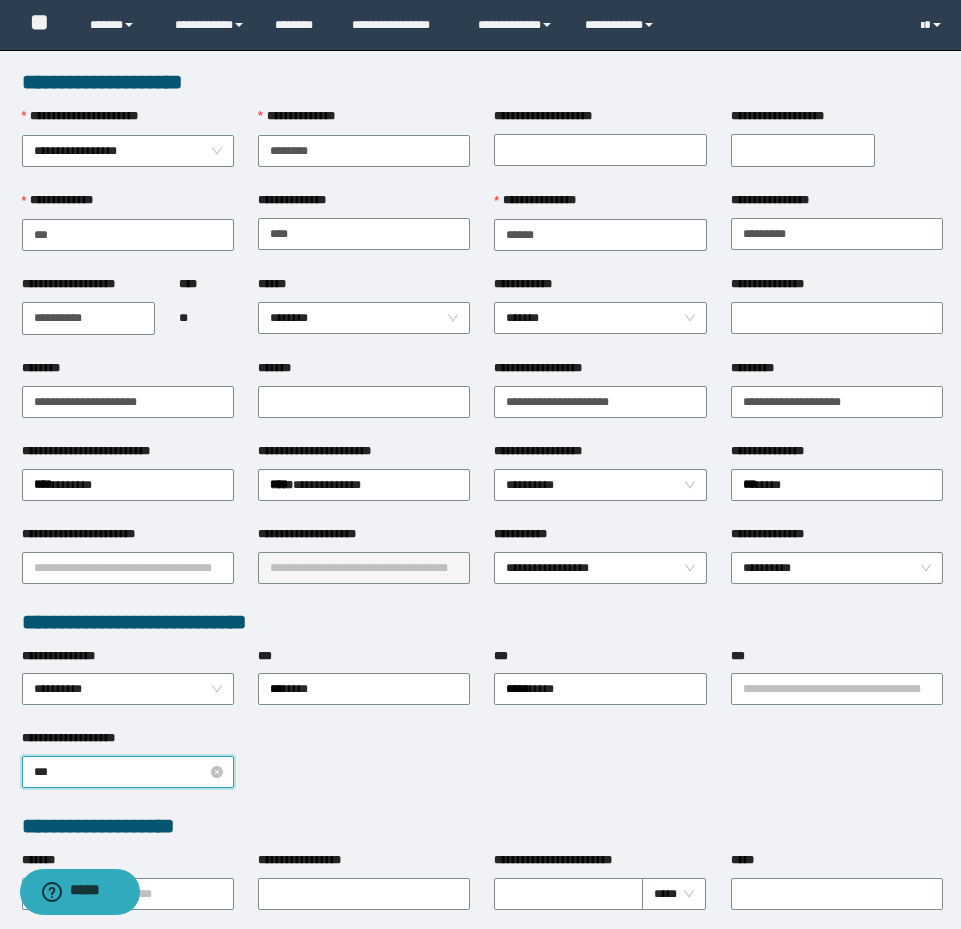 type on "****" 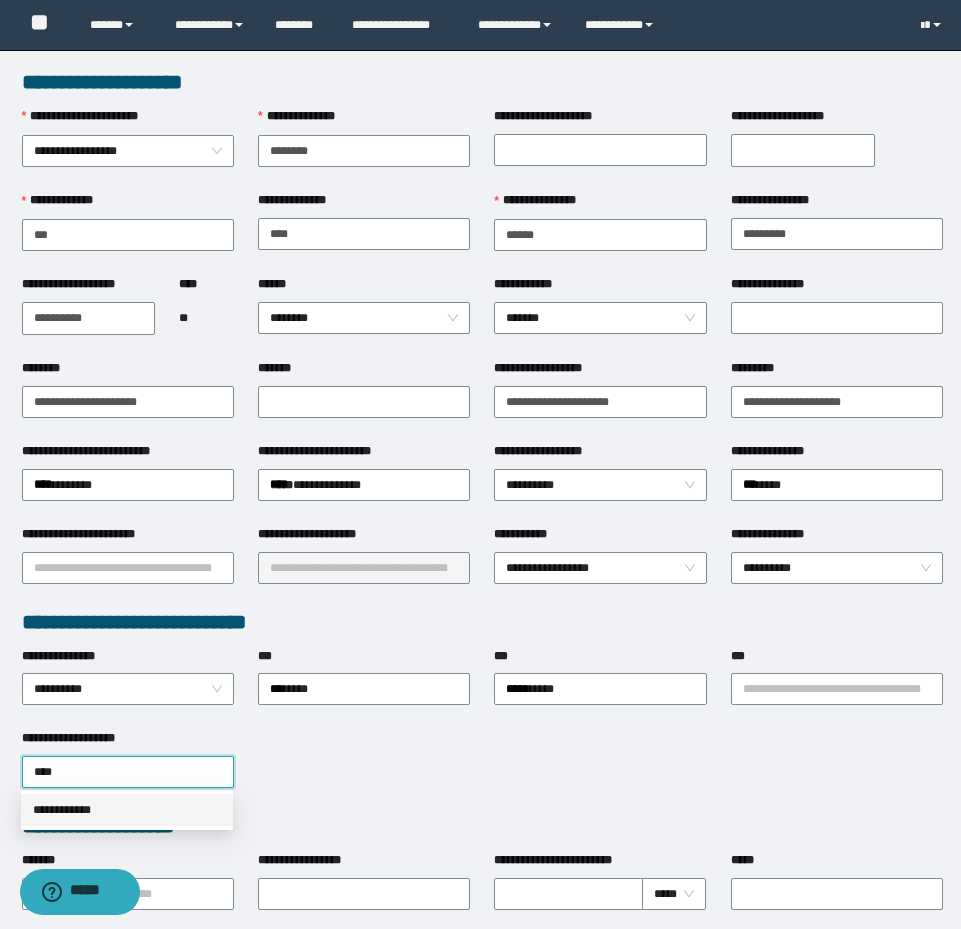 click on "**********" at bounding box center [127, 810] 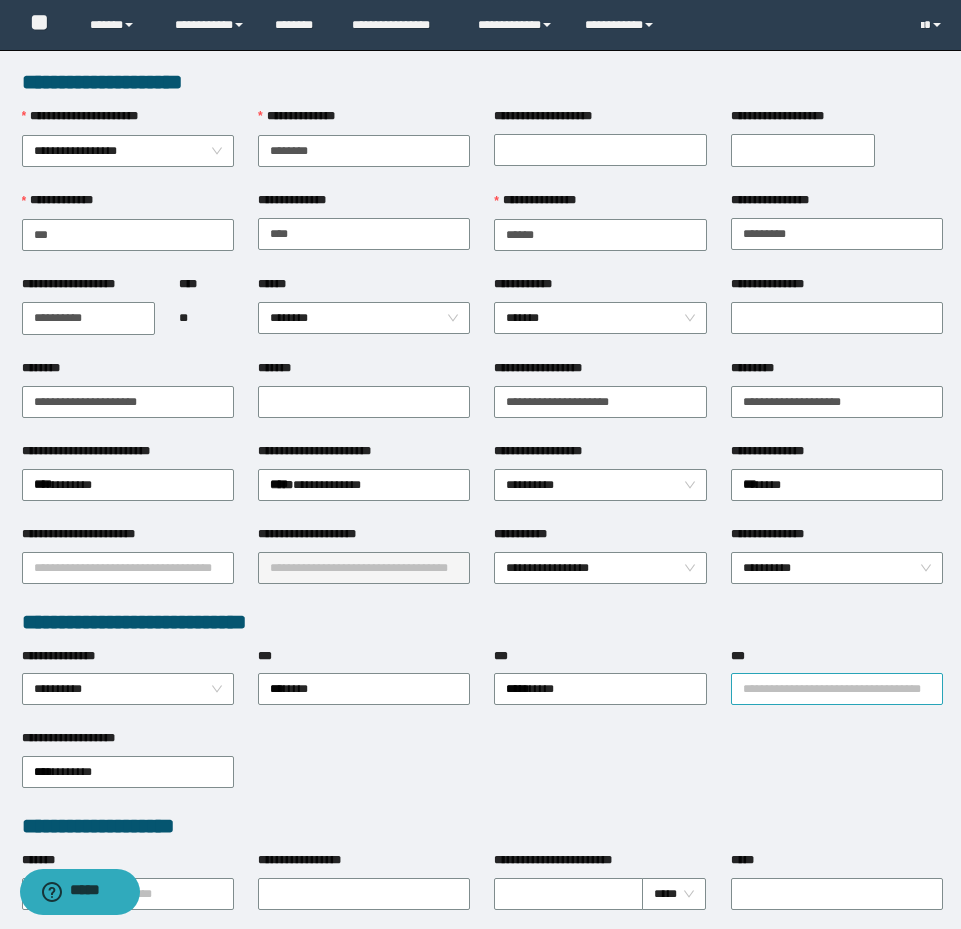 drag, startPoint x: 821, startPoint y: 708, endPoint x: 832, endPoint y: 684, distance: 26.400757 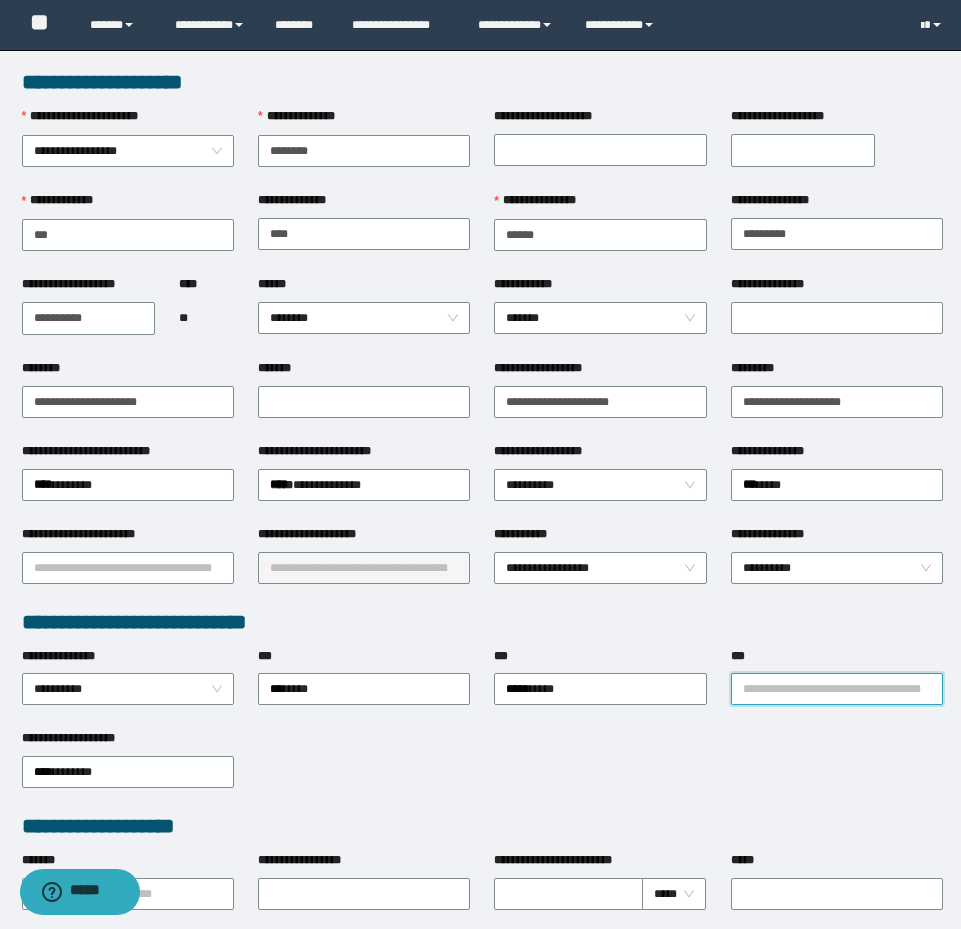 click on "***" at bounding box center [837, 689] 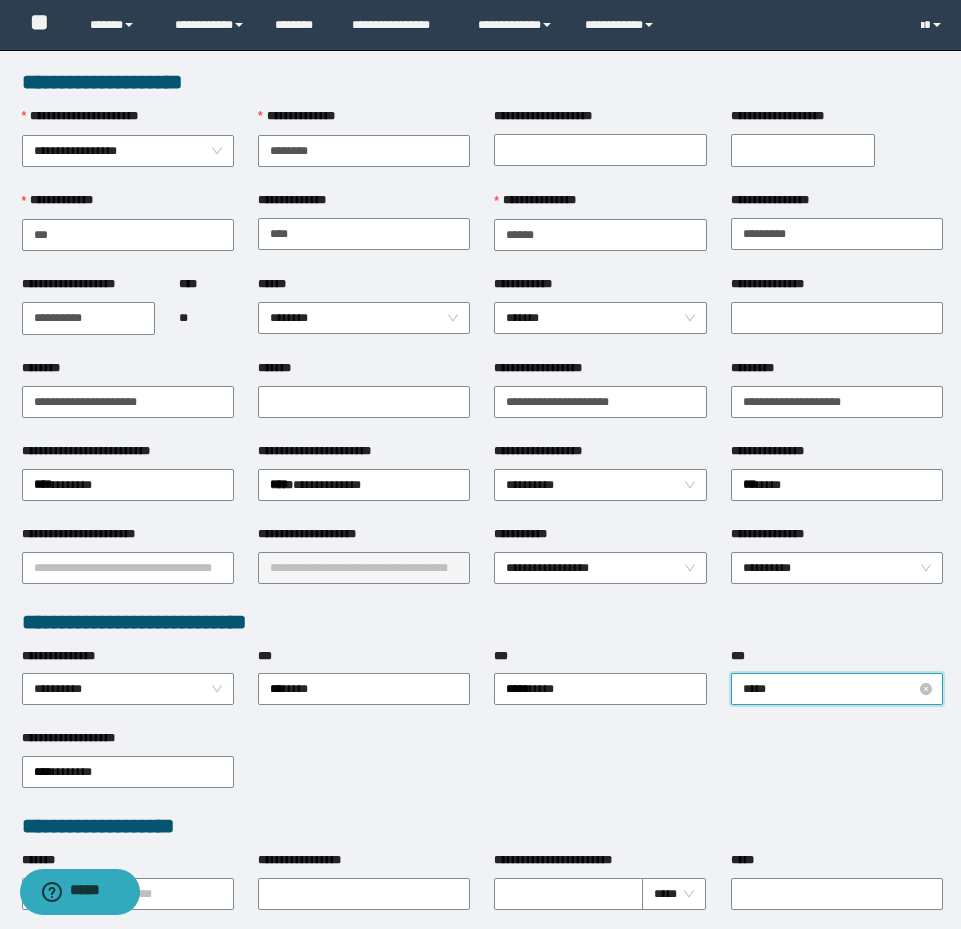 type on "******" 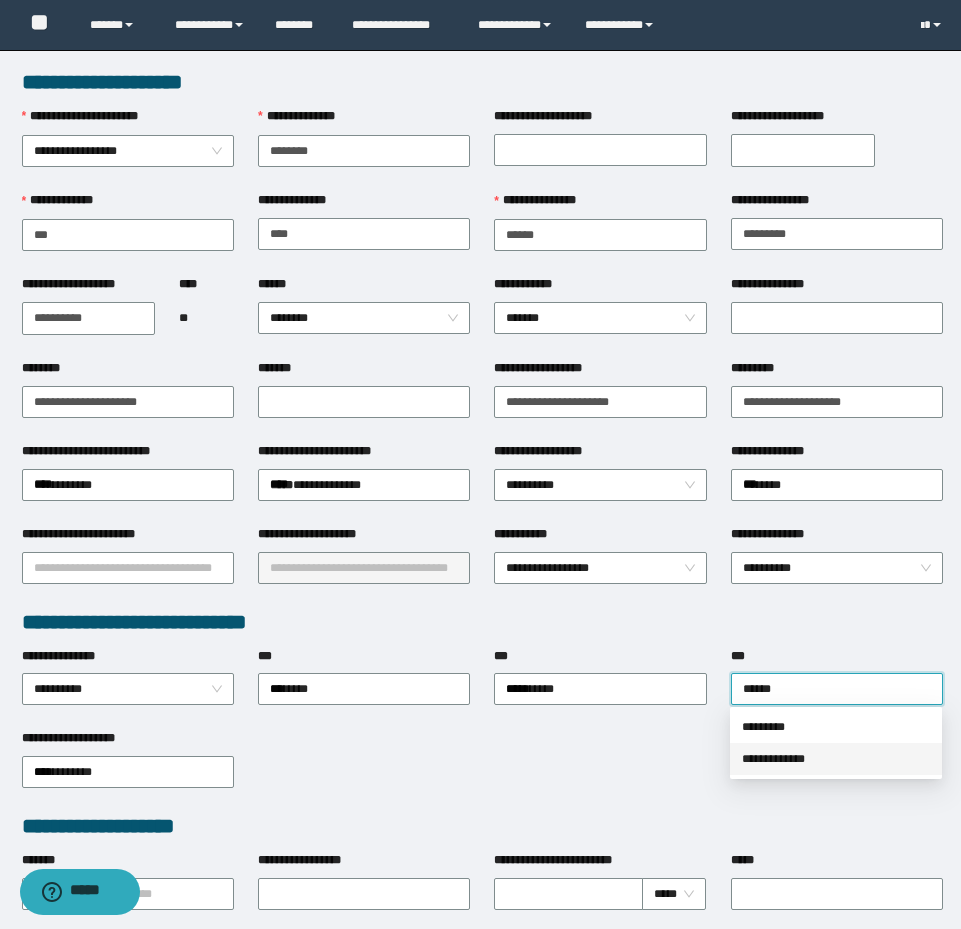 click on "**********" at bounding box center (836, 759) 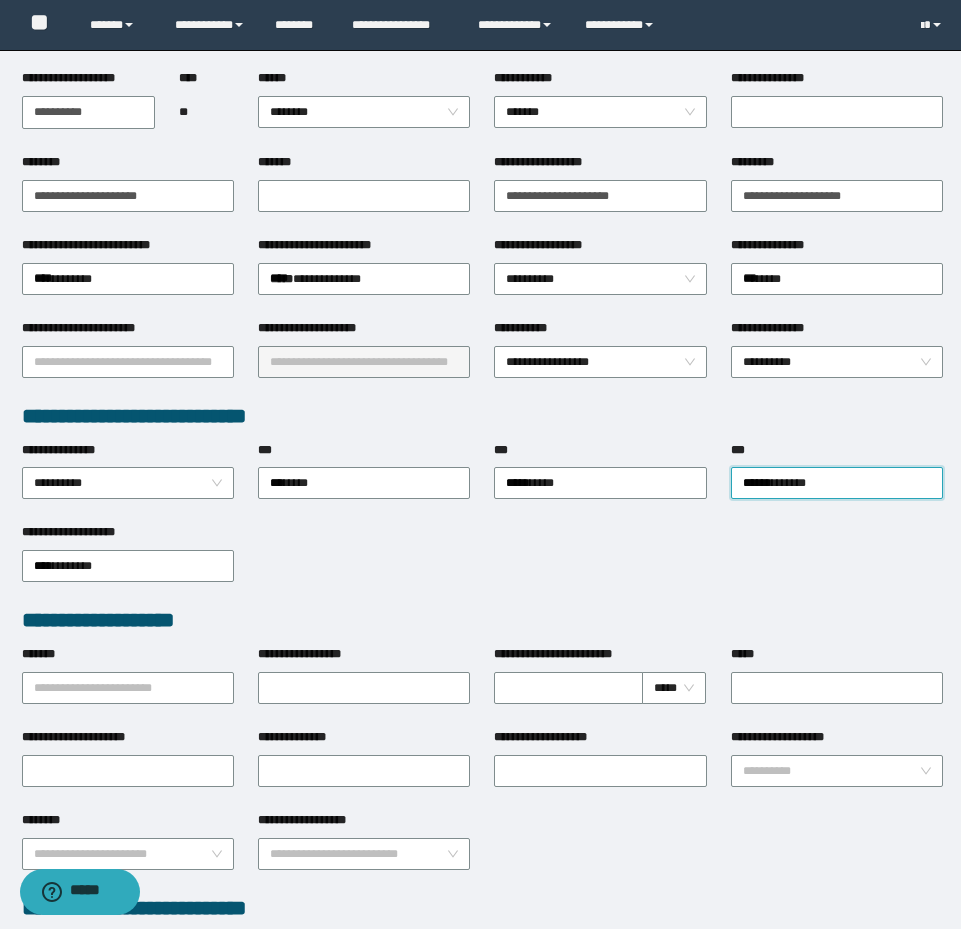 scroll, scrollTop: 774, scrollLeft: 0, axis: vertical 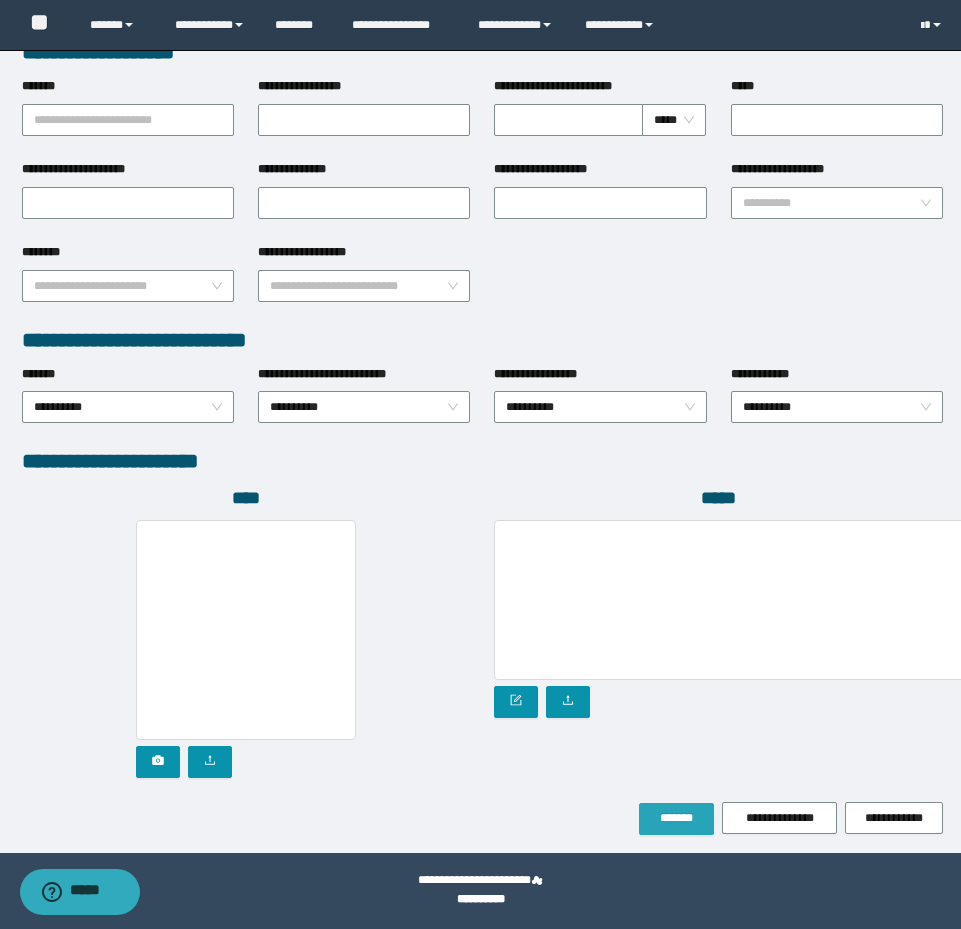 click on "*******" at bounding box center [676, 819] 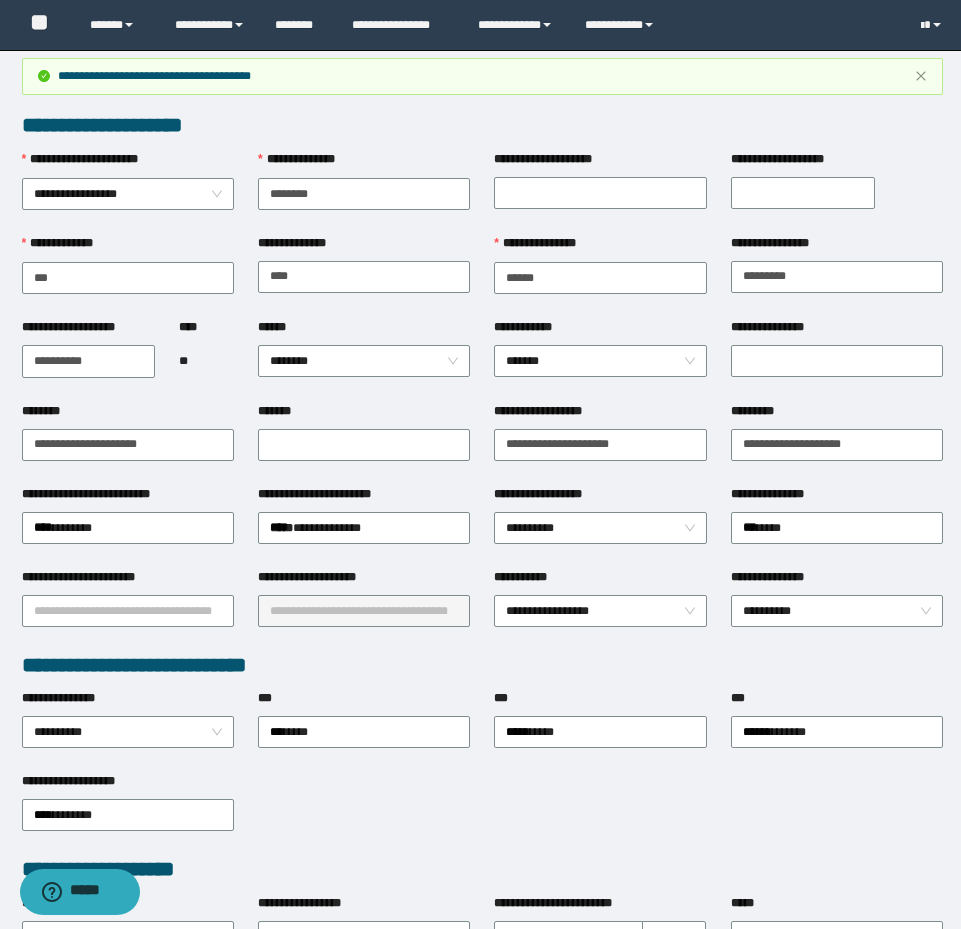 scroll, scrollTop: 0, scrollLeft: 0, axis: both 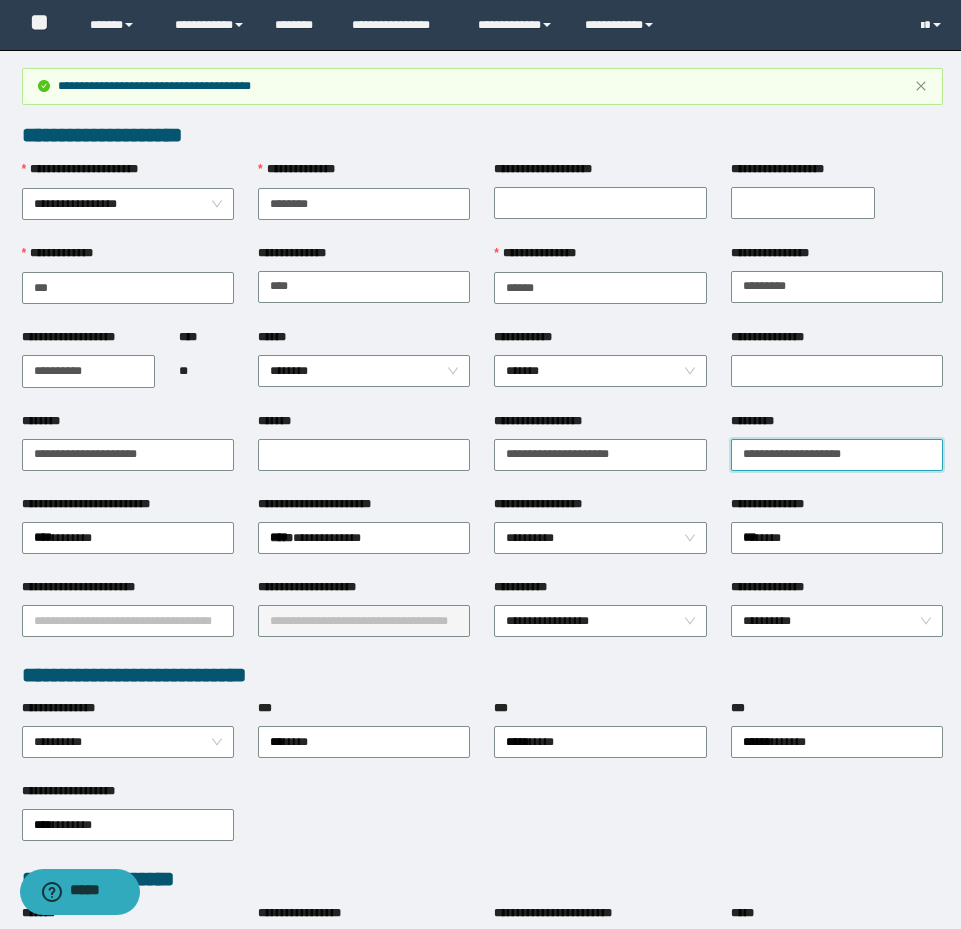 drag, startPoint x: 846, startPoint y: 451, endPoint x: 667, endPoint y: 430, distance: 180.22763 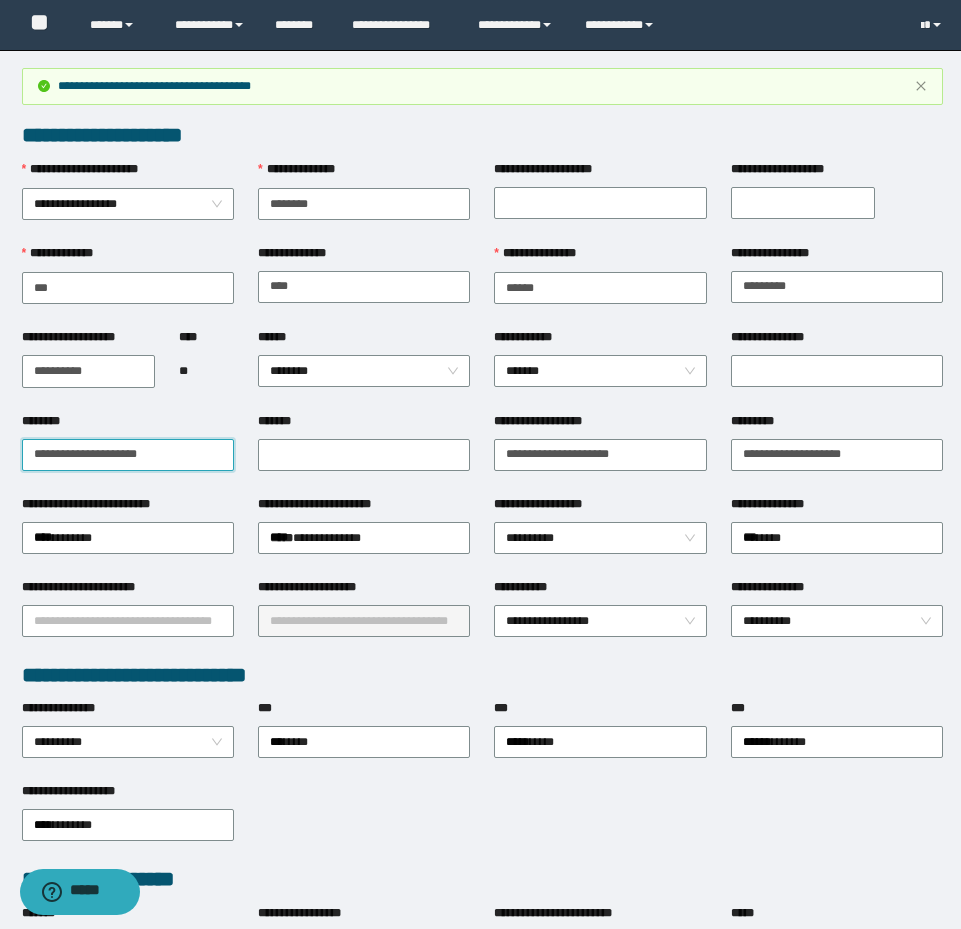 drag, startPoint x: 185, startPoint y: 444, endPoint x: -1, endPoint y: 371, distance: 199.81241 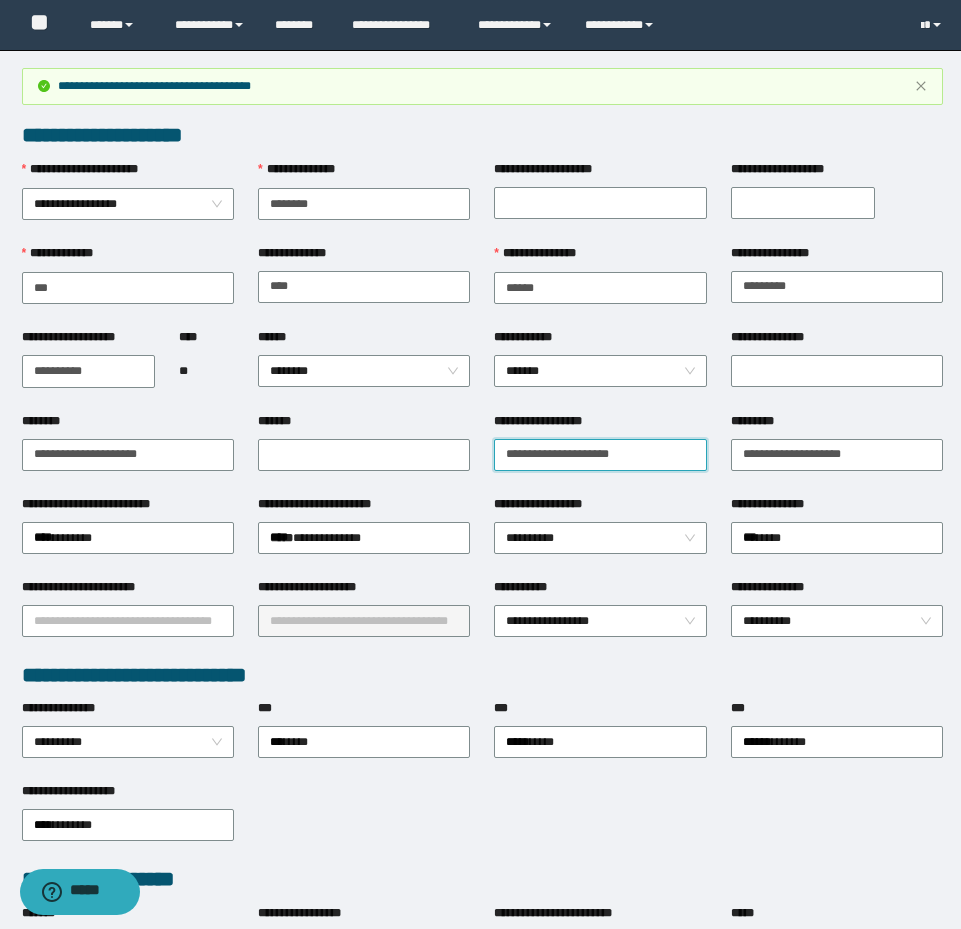 drag, startPoint x: 440, startPoint y: 422, endPoint x: 278, endPoint y: 422, distance: 162 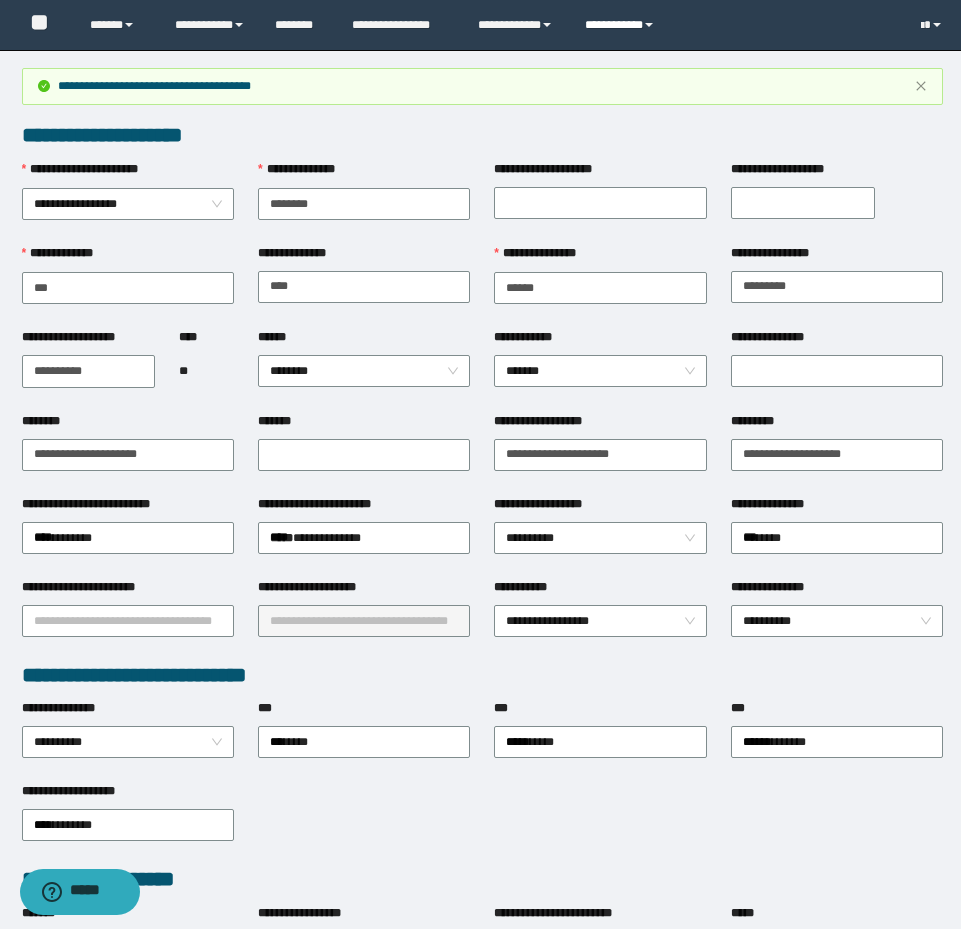 click on "**********" at bounding box center (622, 25) 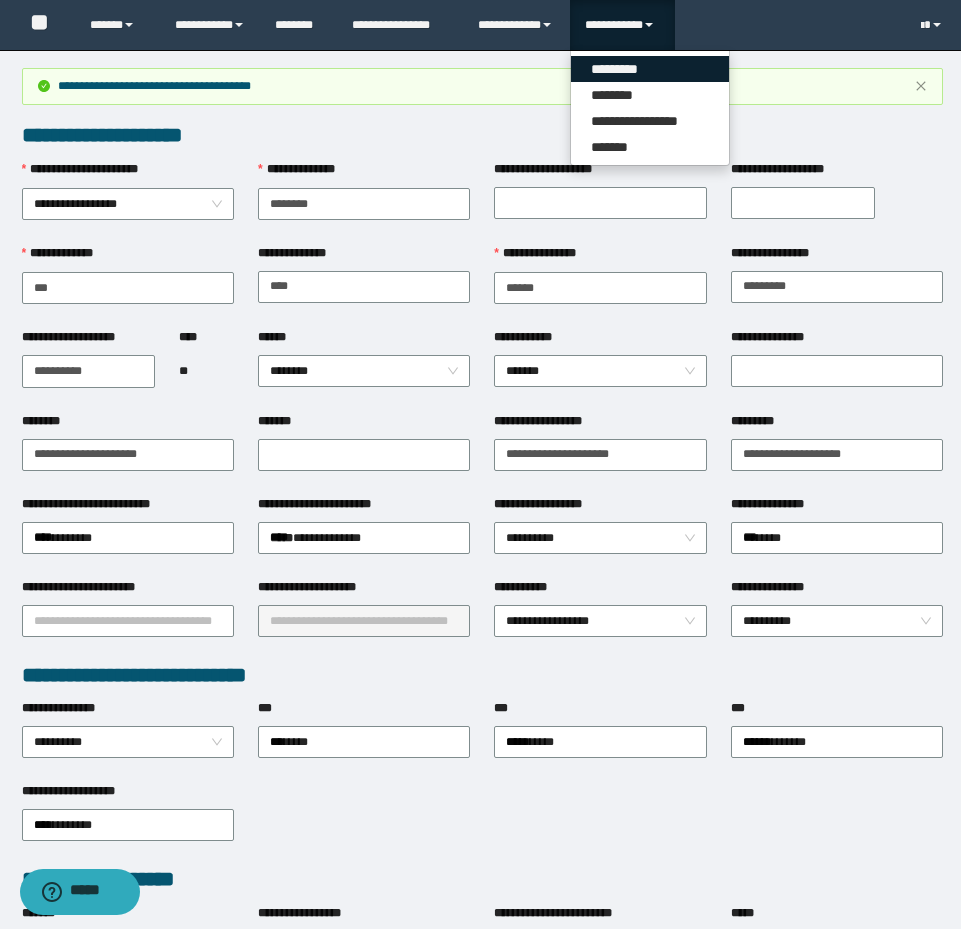 click on "*********" at bounding box center (650, 69) 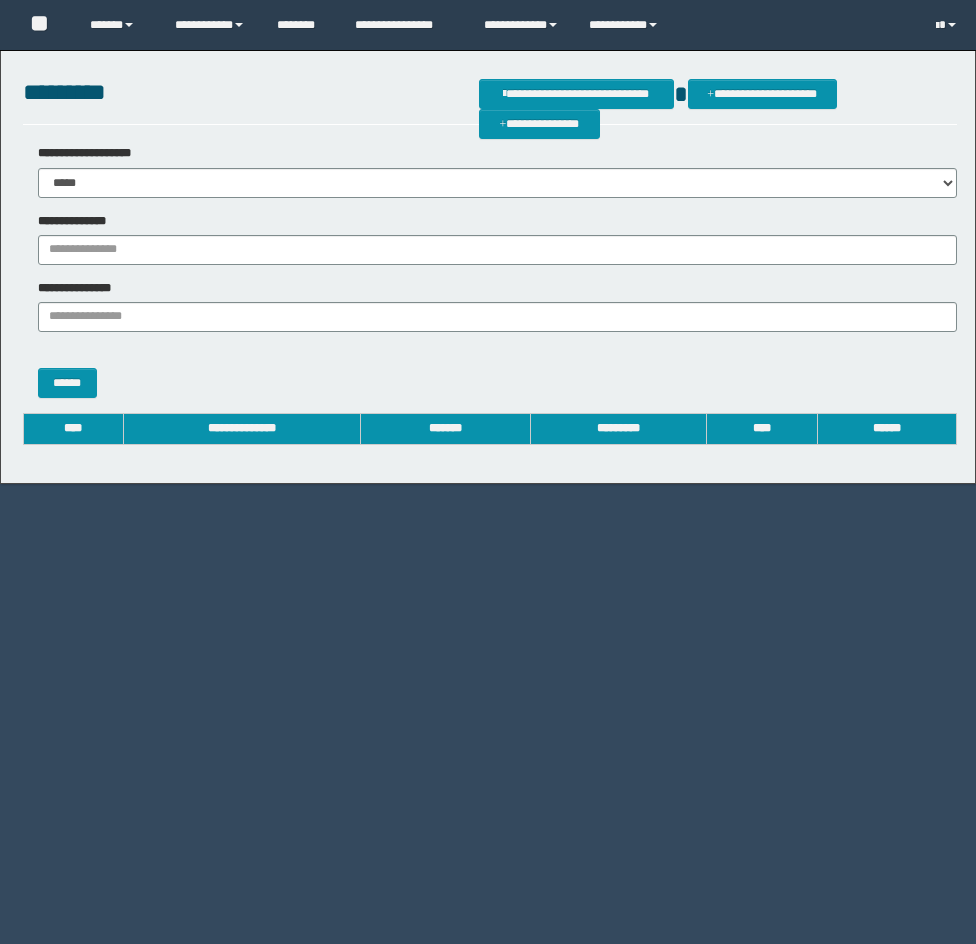 scroll, scrollTop: 0, scrollLeft: 0, axis: both 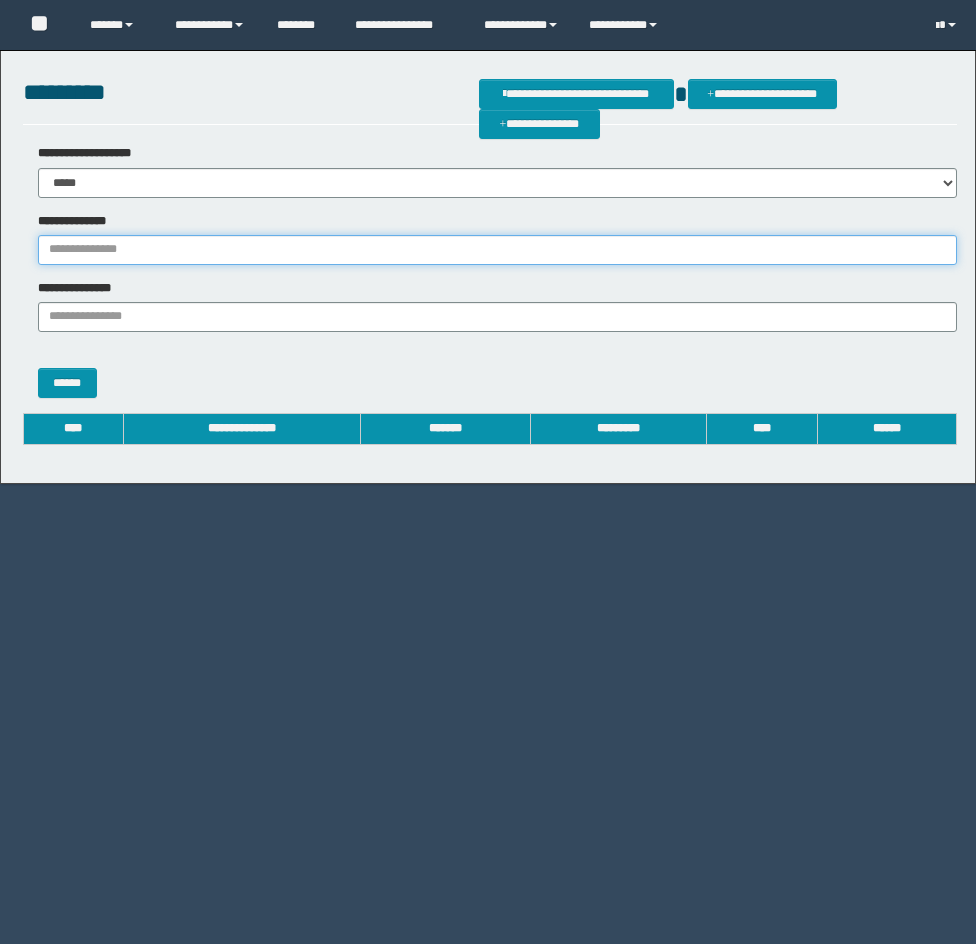 click on "**********" at bounding box center [497, 250] 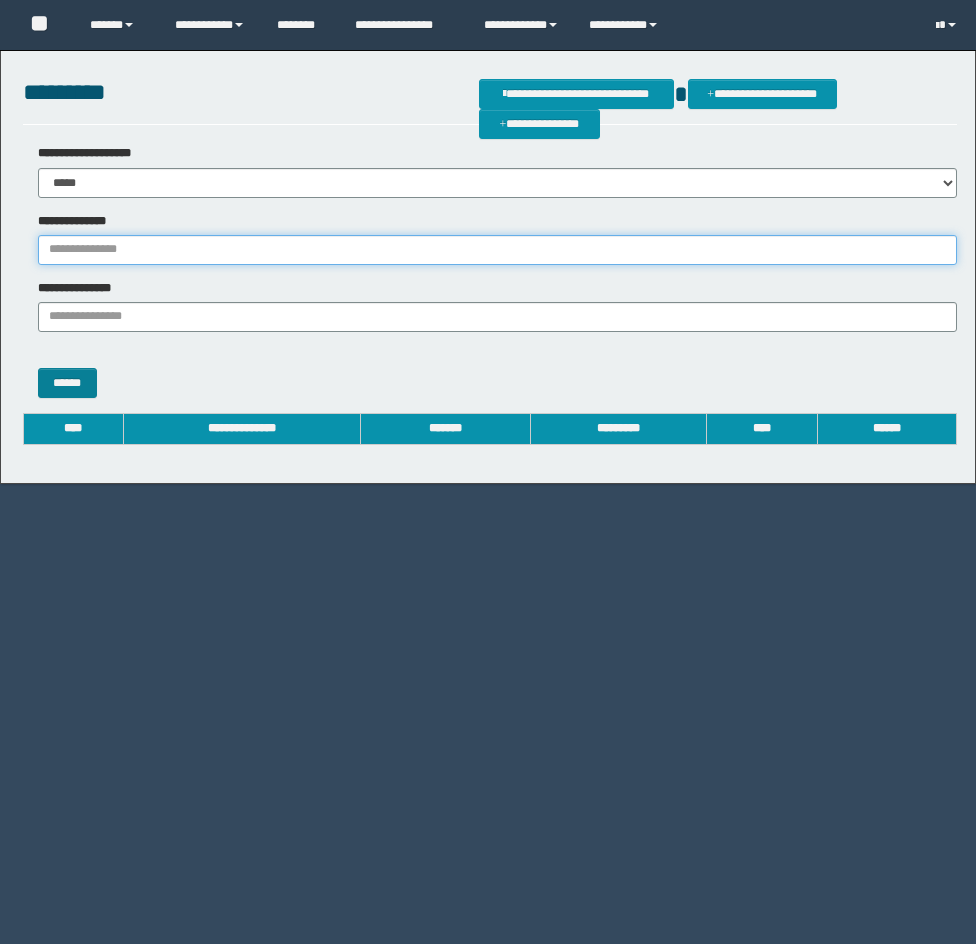 paste on "*******" 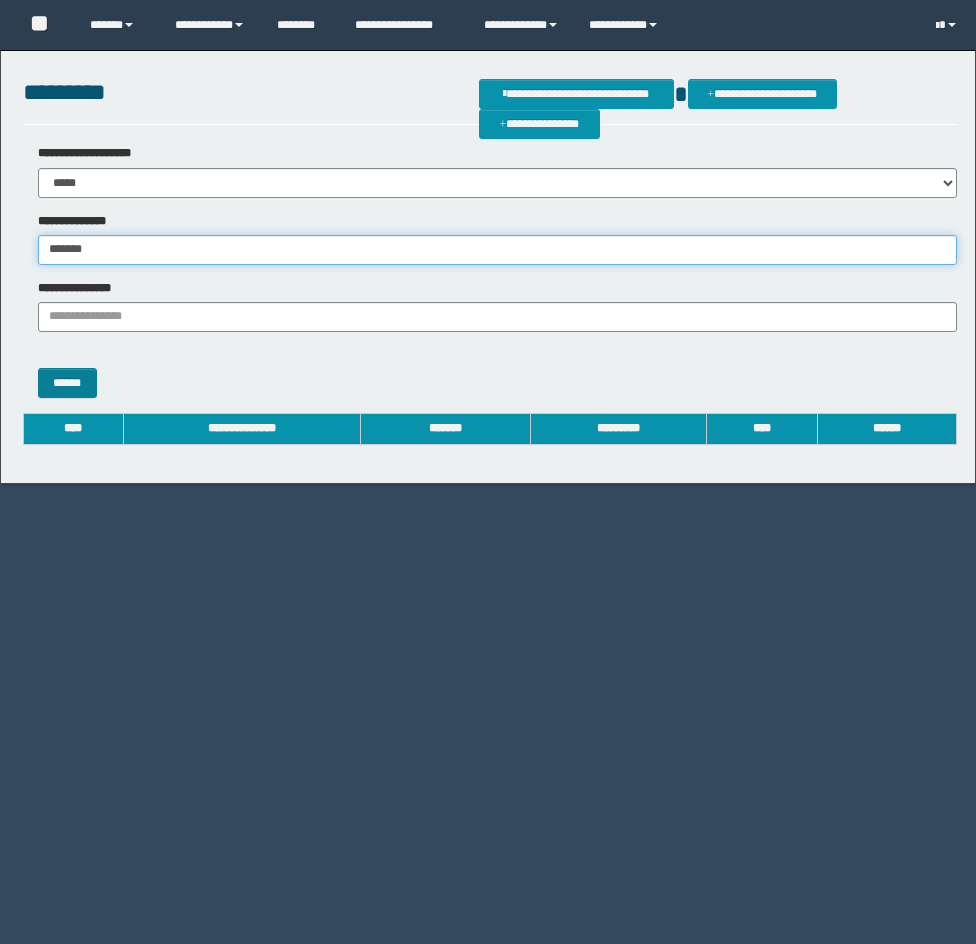 type on "*******" 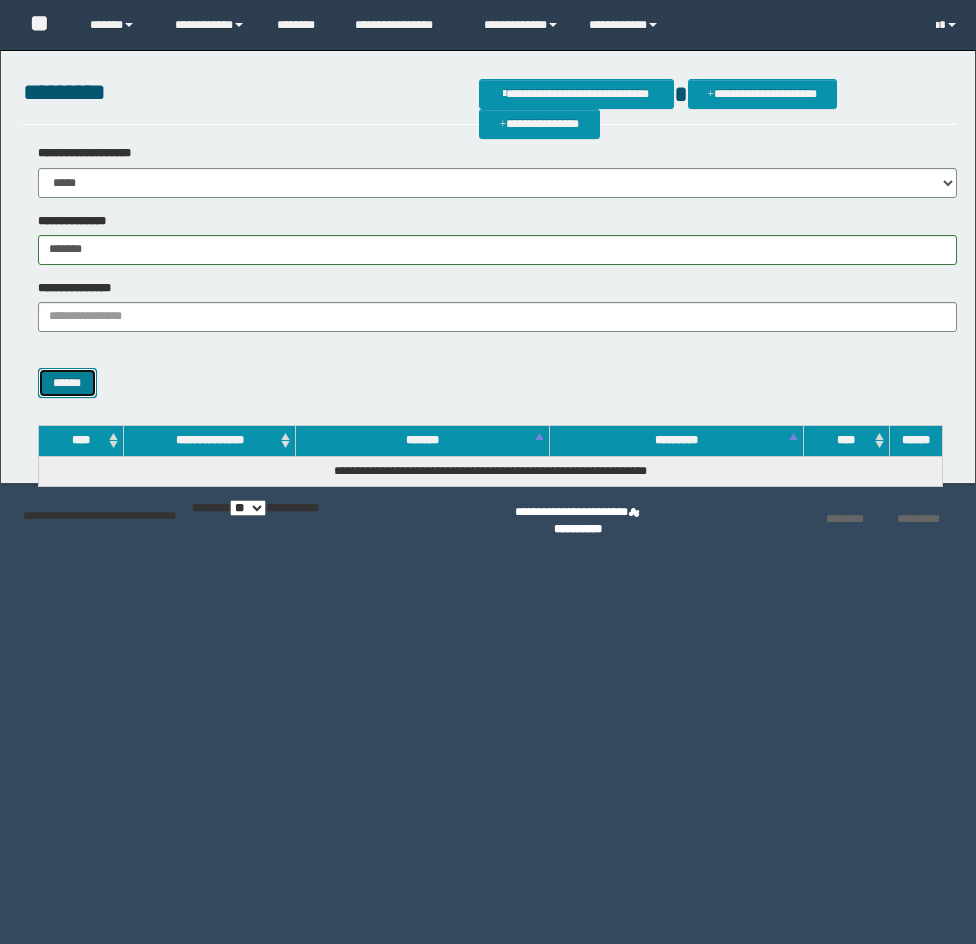 click on "******" at bounding box center (67, 383) 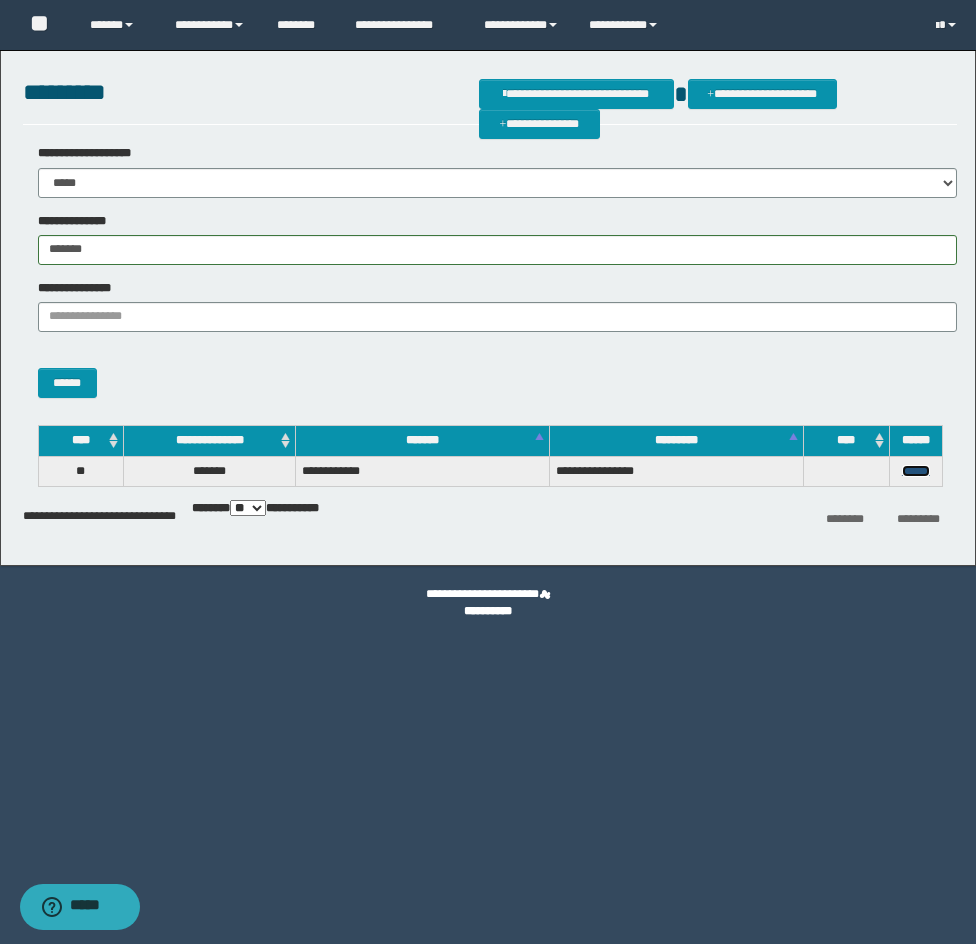 click on "******" at bounding box center (916, 471) 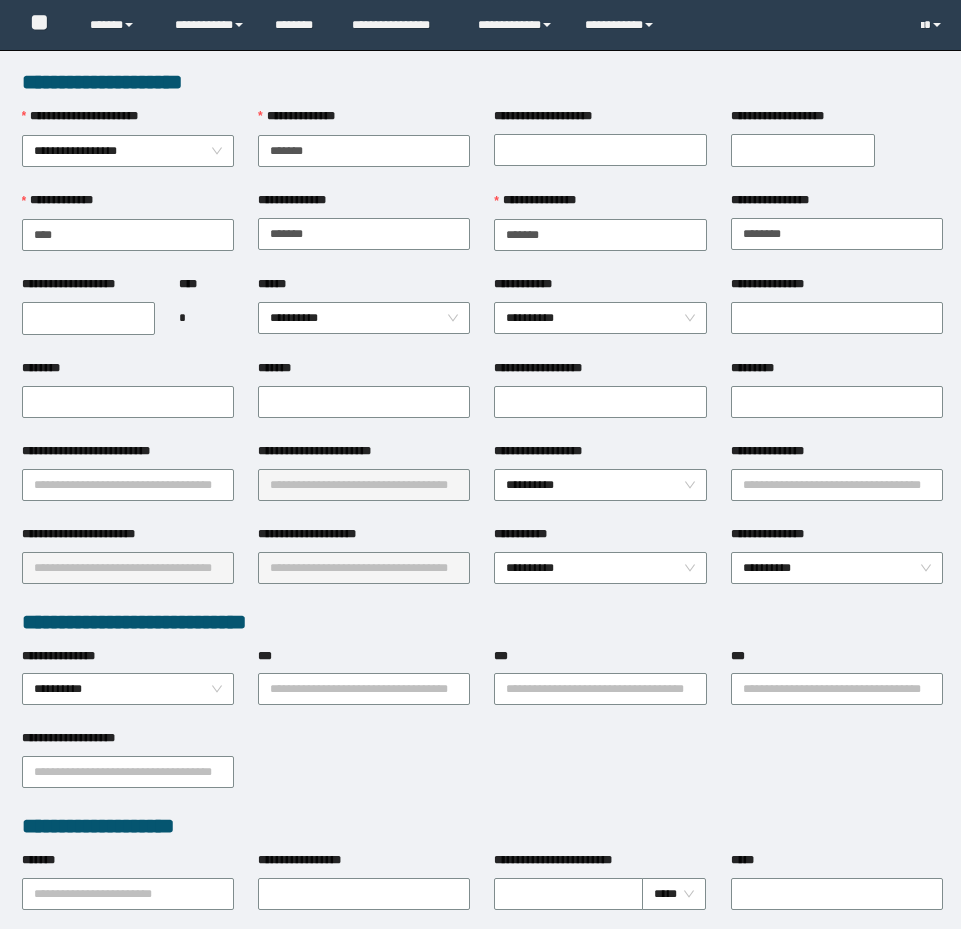 scroll, scrollTop: 0, scrollLeft: 0, axis: both 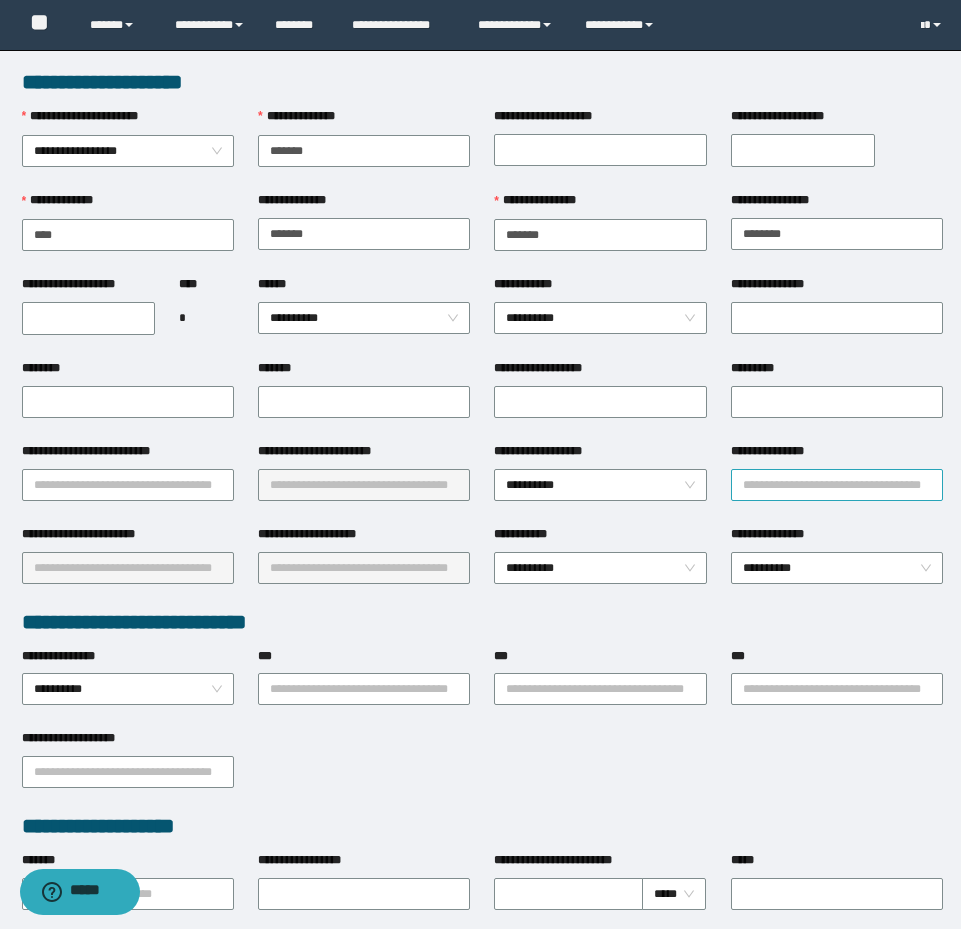 click on "**********" at bounding box center [837, 485] 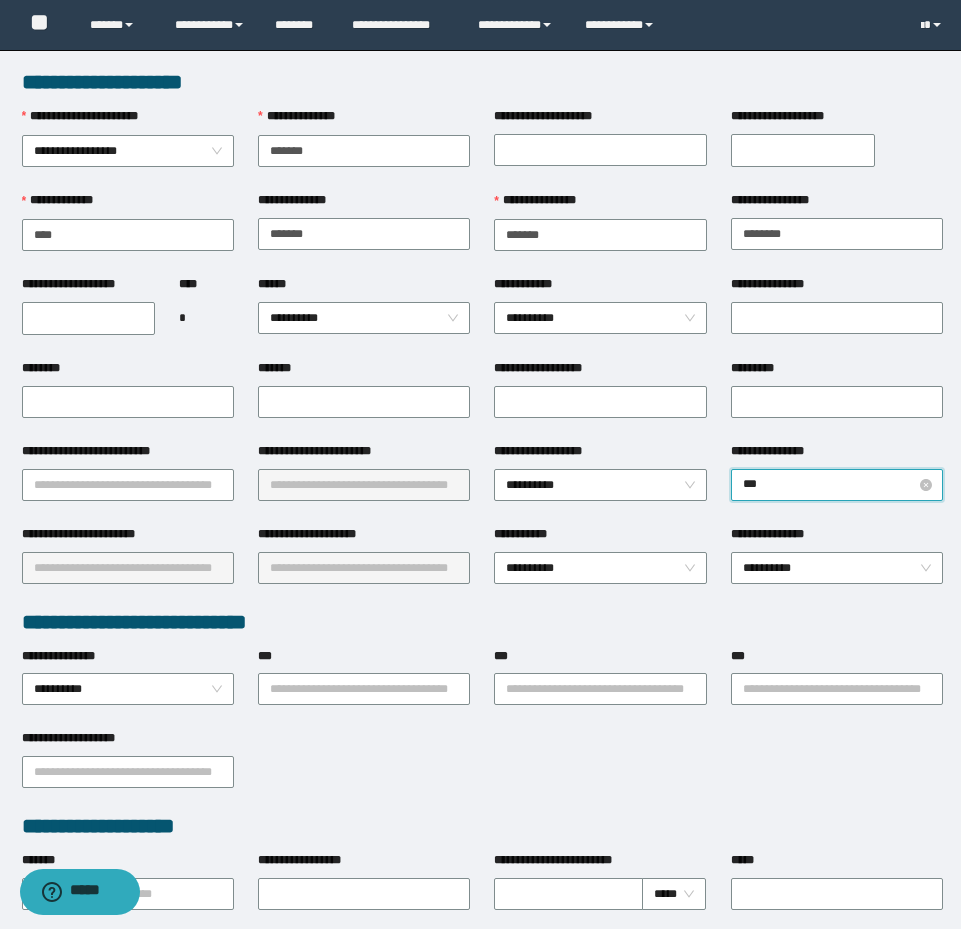 type on "****" 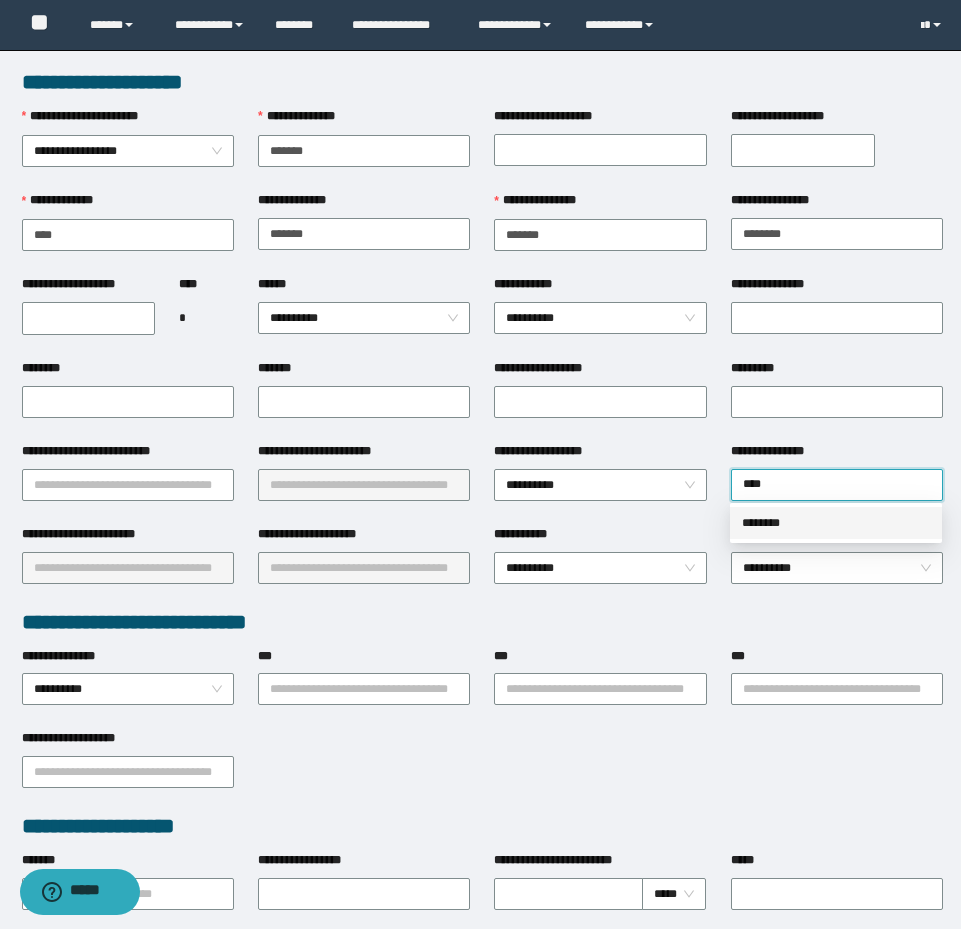 click on "********" at bounding box center (836, 523) 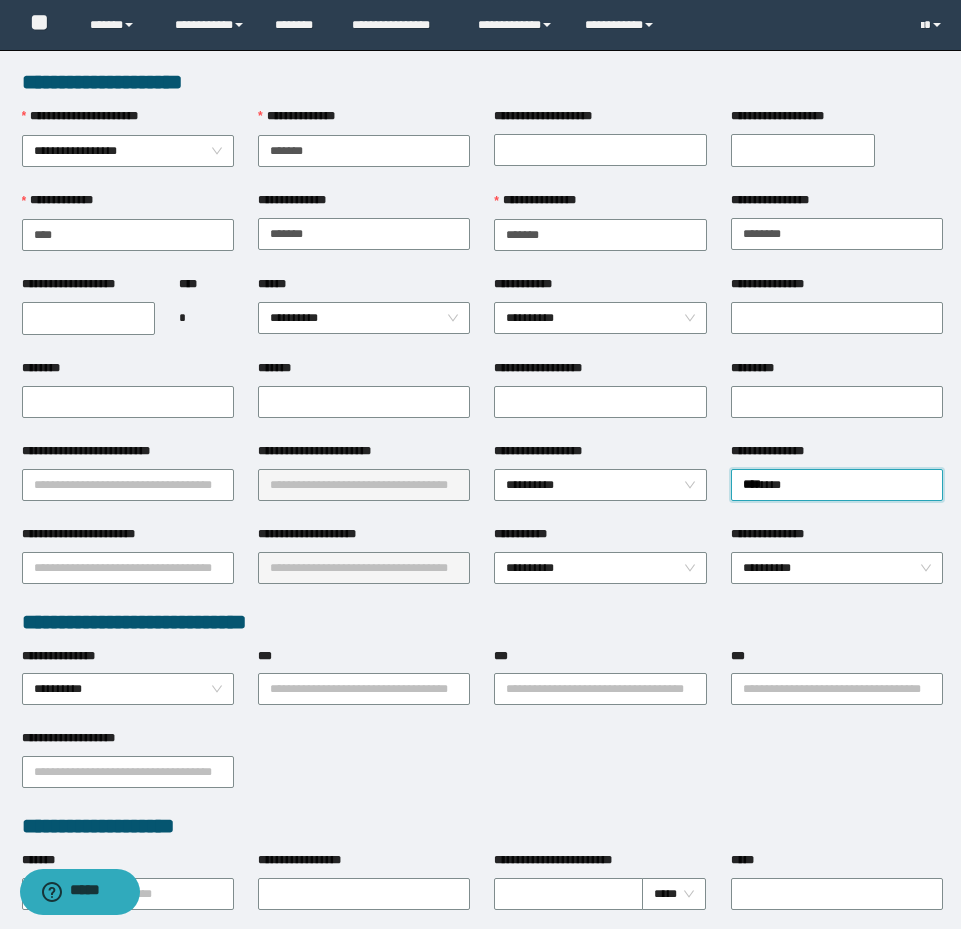 click on "**********" at bounding box center [89, 318] 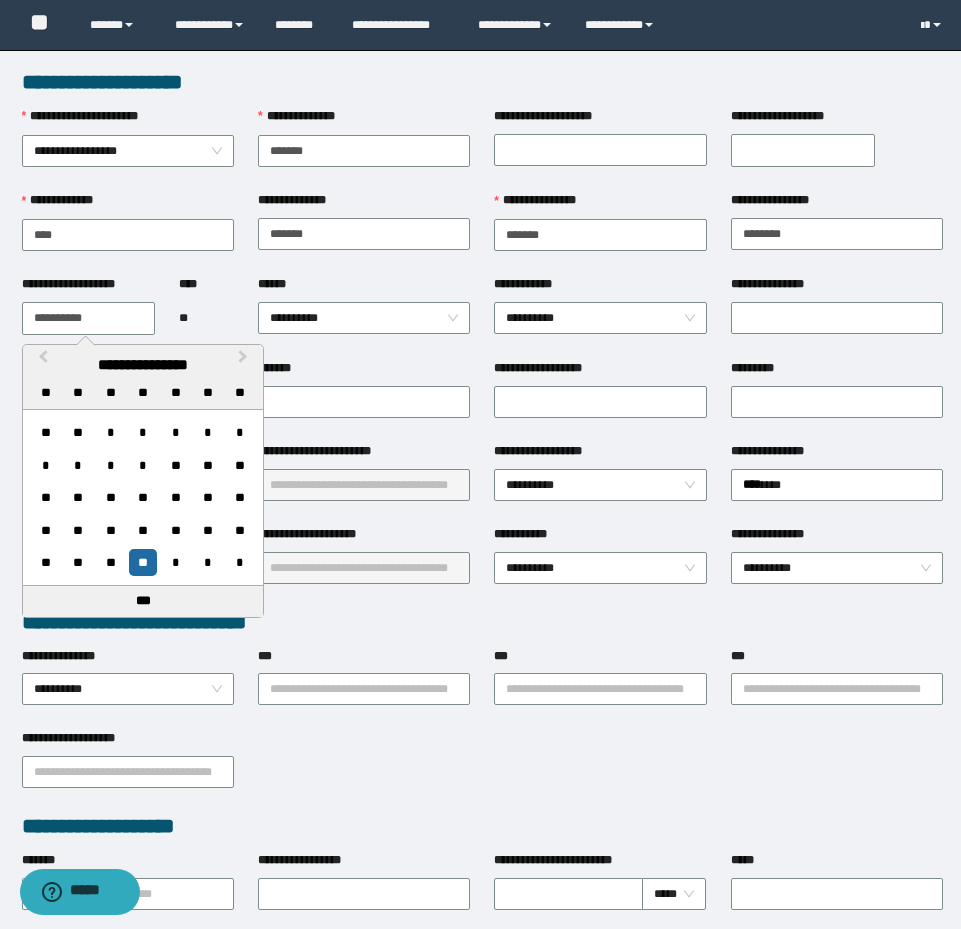 type on "**********" 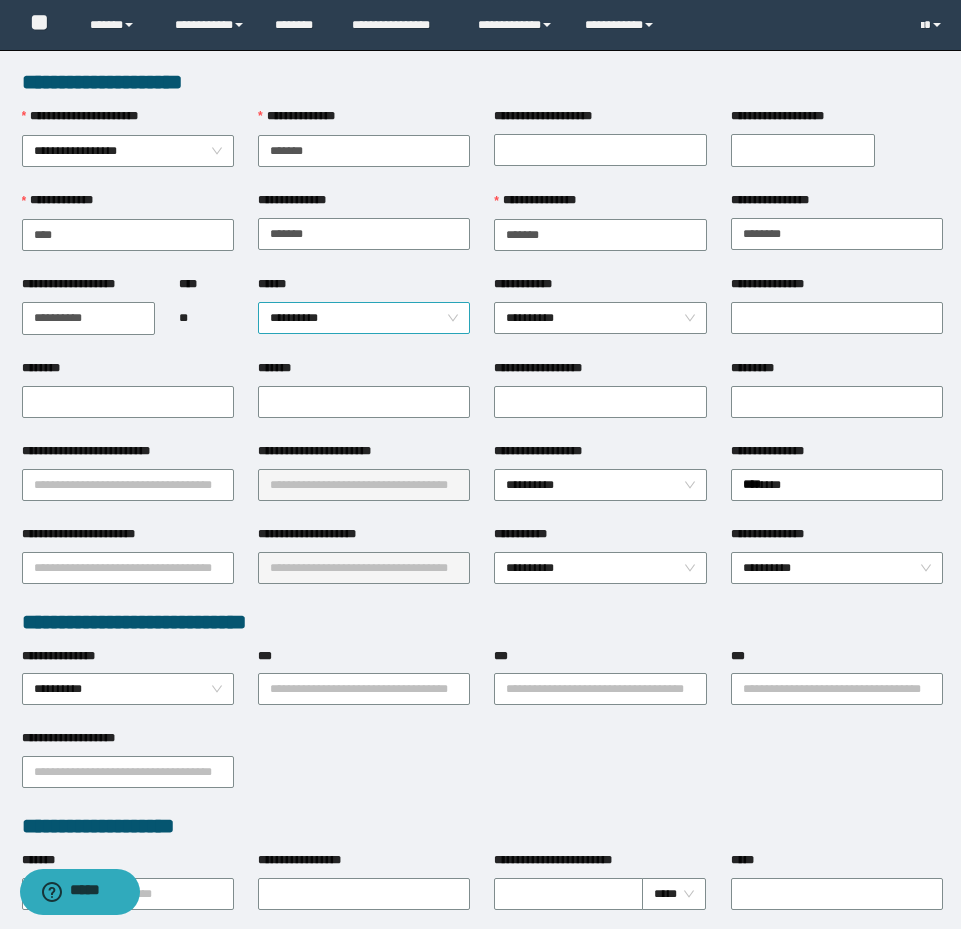 click on "**********" at bounding box center [364, 304] 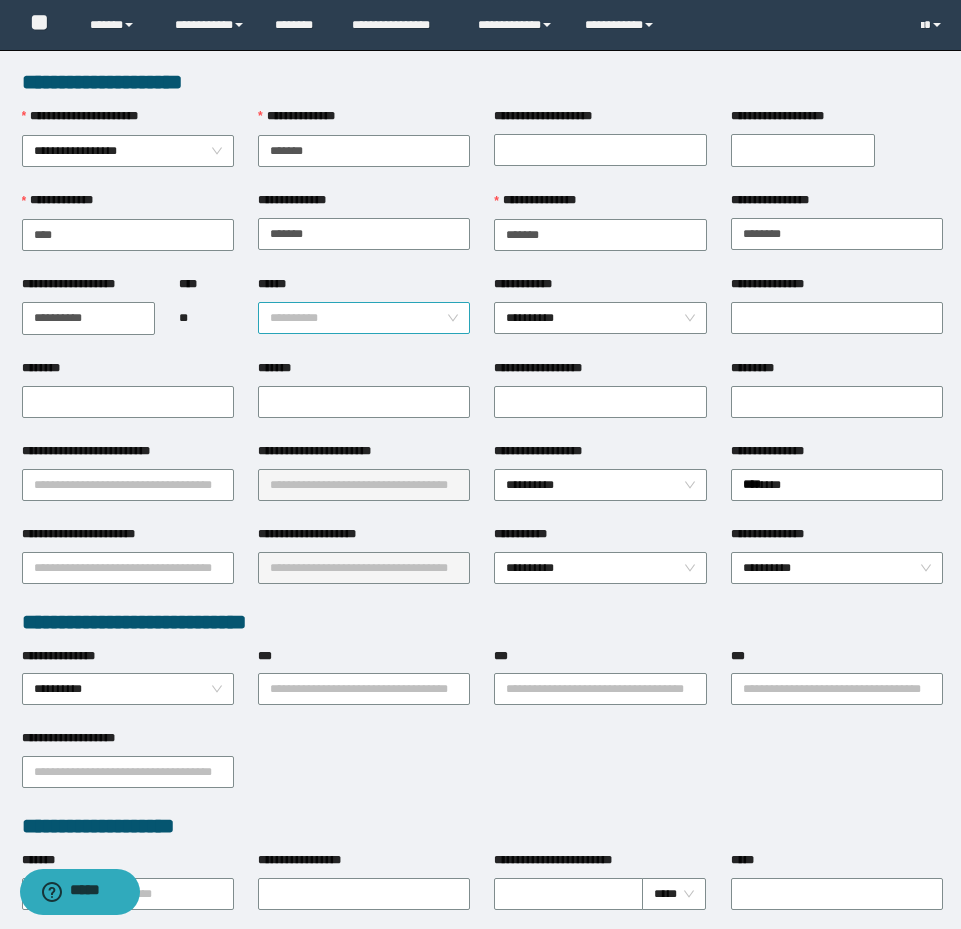 click on "**********" at bounding box center (364, 318) 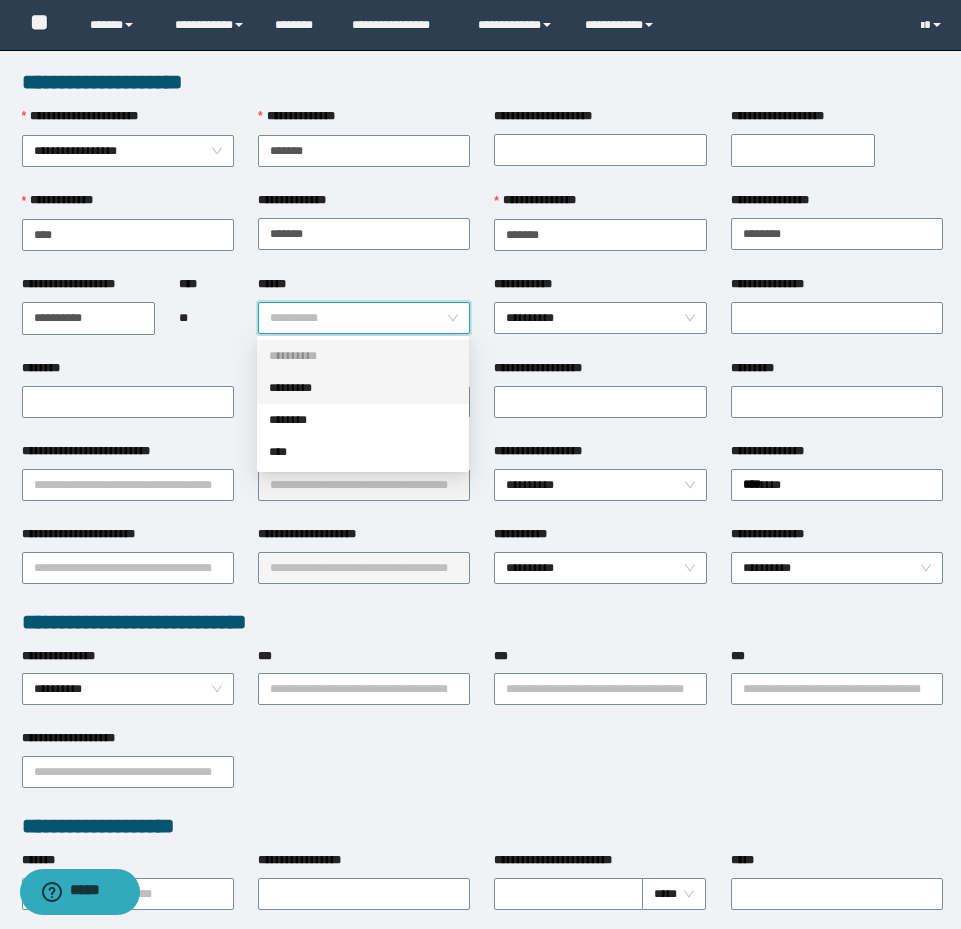 click on "*********" at bounding box center (363, 388) 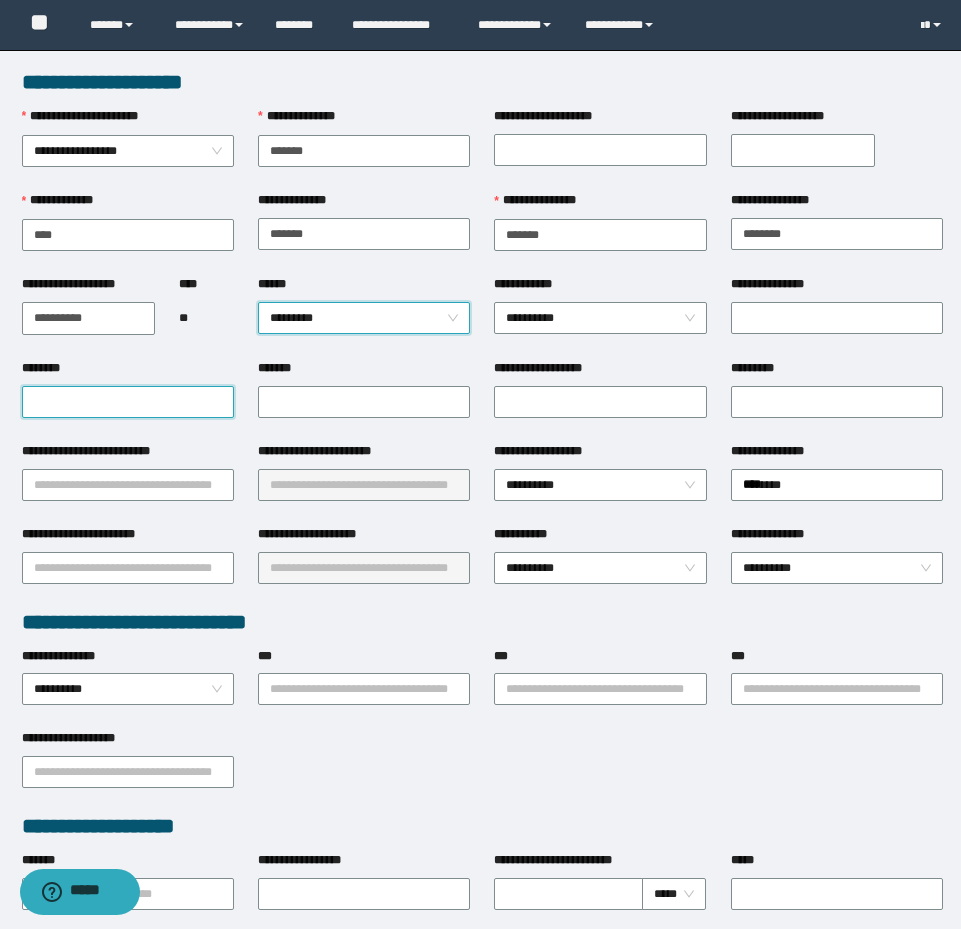 click on "********" at bounding box center [128, 402] 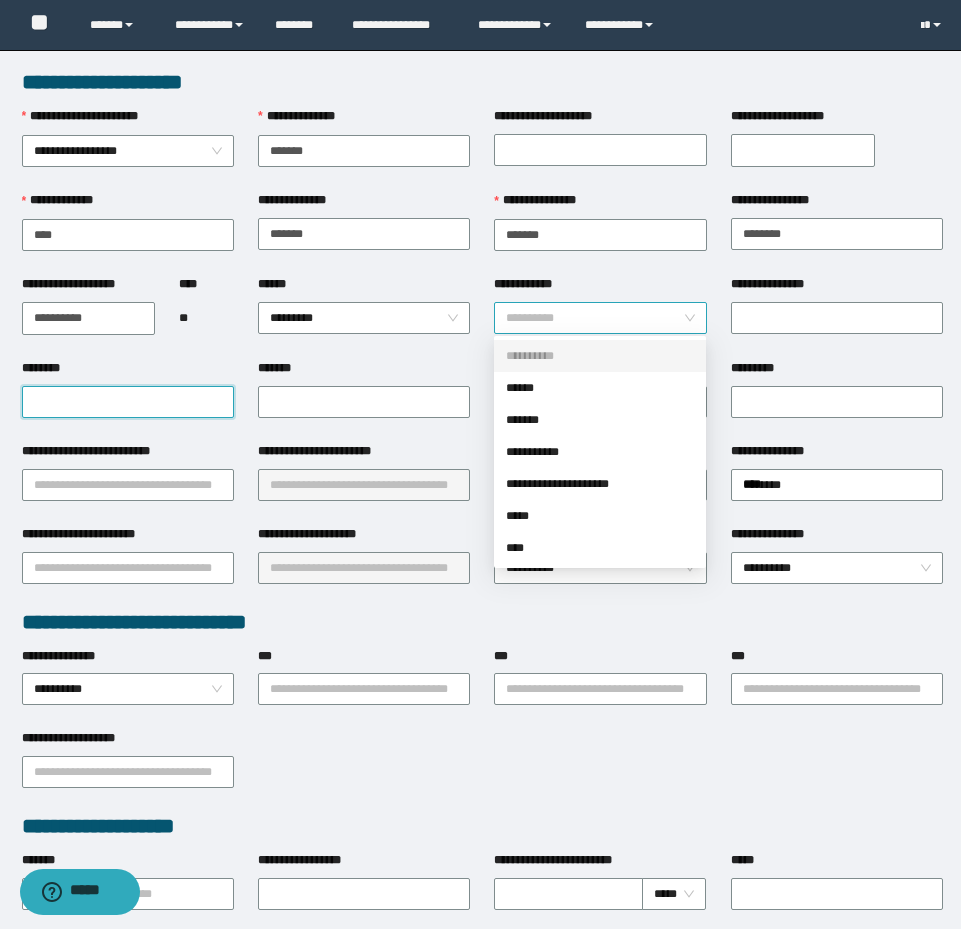 click on "**********" at bounding box center (600, 318) 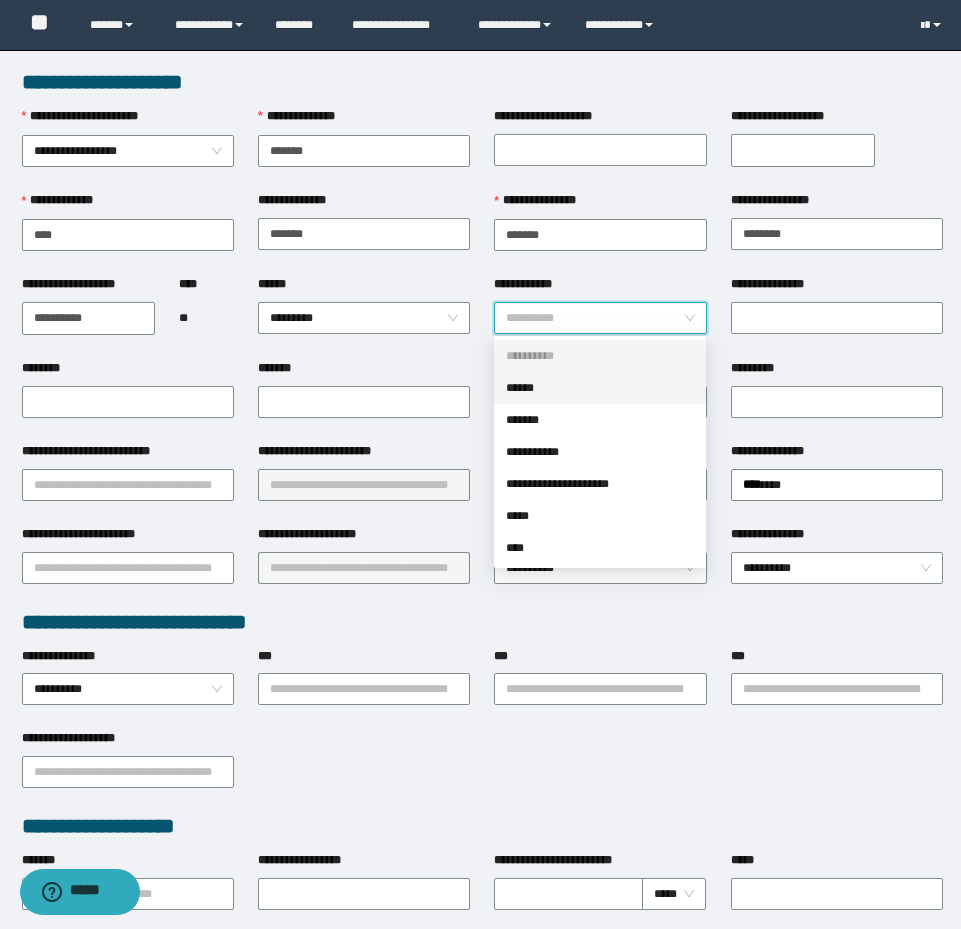 click on "******" at bounding box center (600, 388) 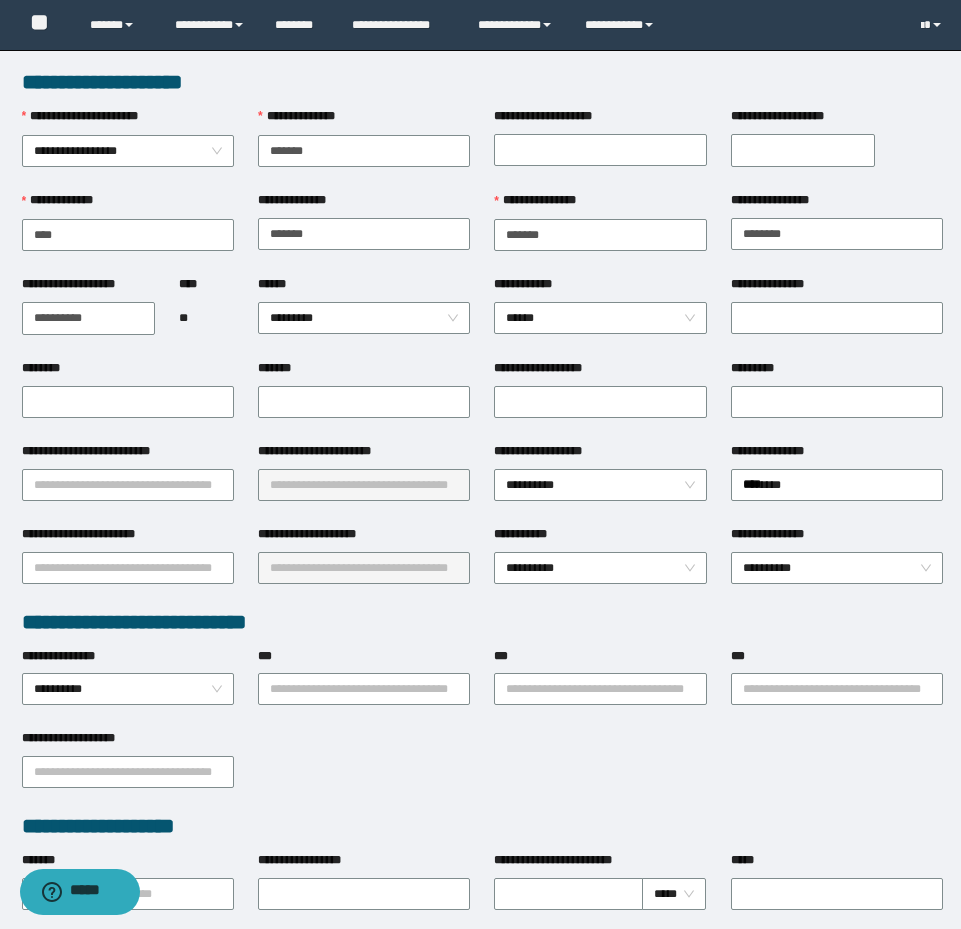 click on "**********" at bounding box center [546, 368] 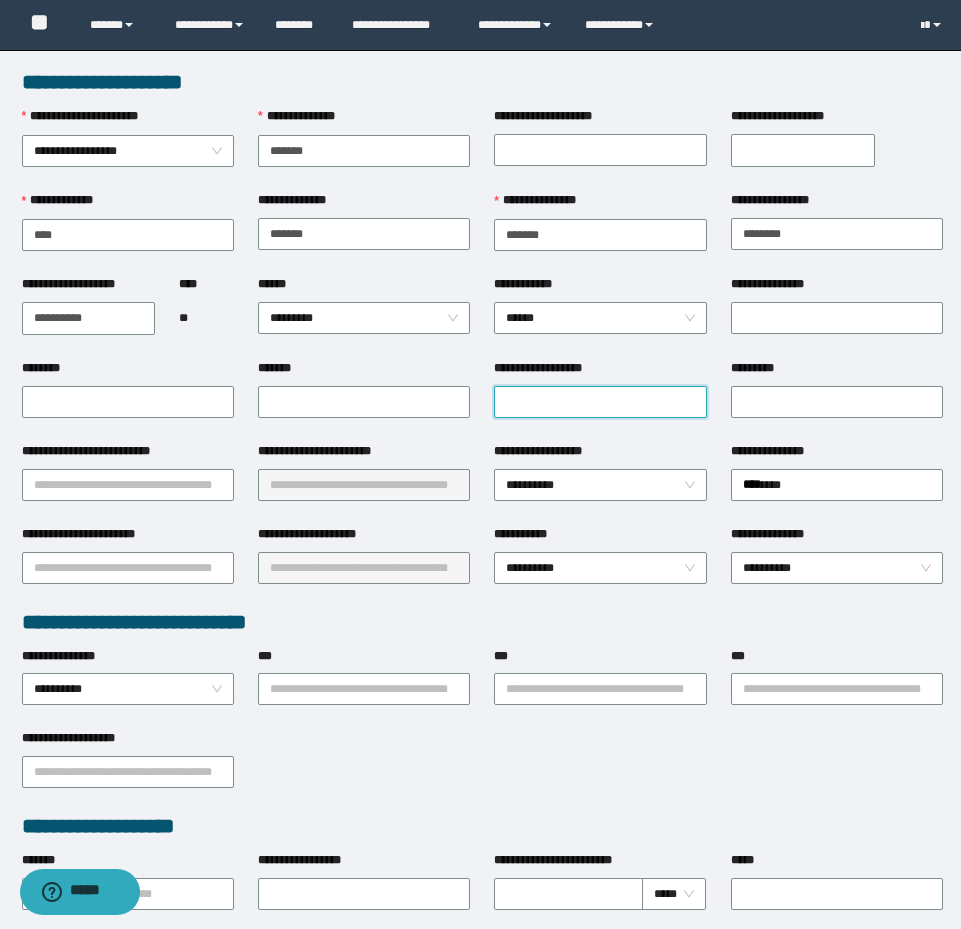 click on "**********" at bounding box center (600, 402) 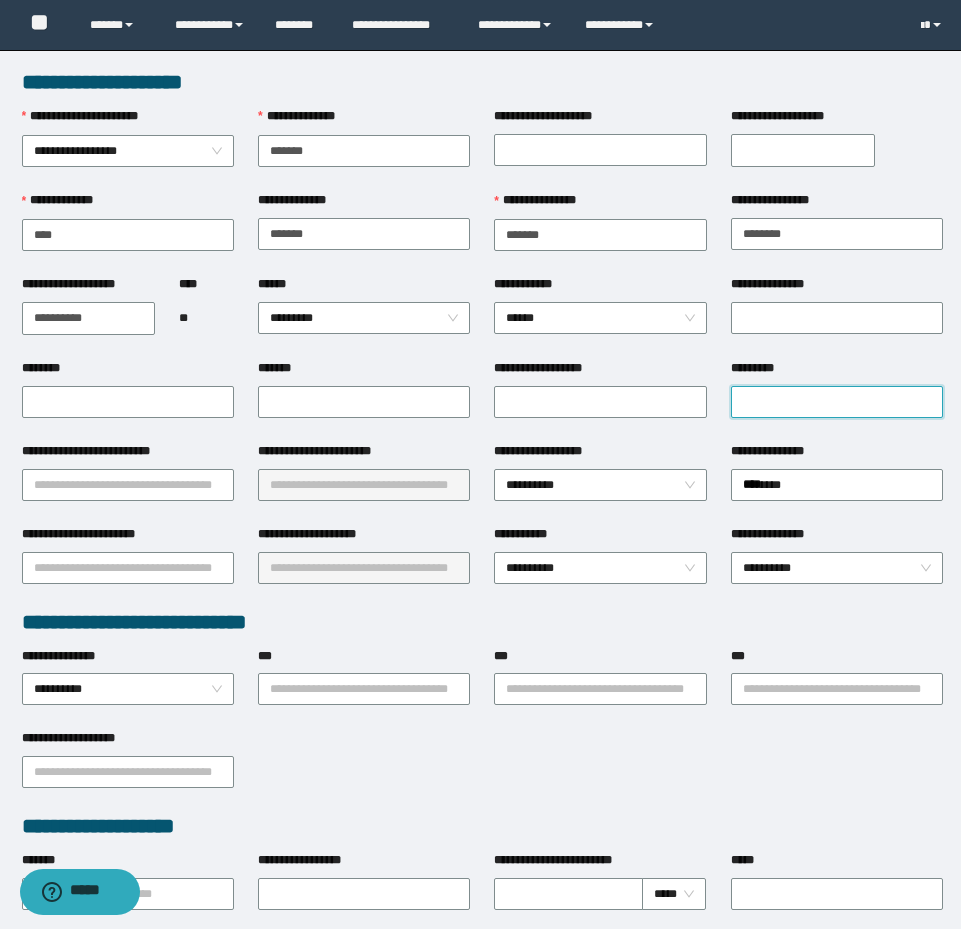 click on "*********" at bounding box center [837, 402] 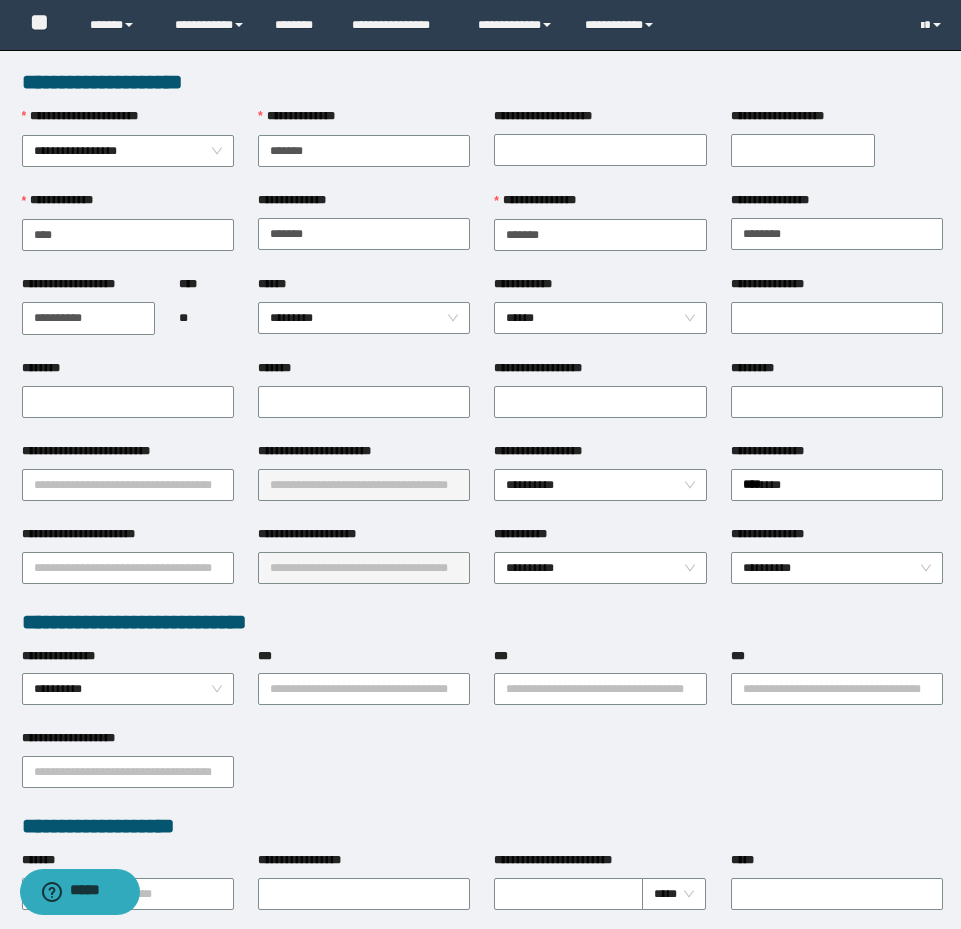 click on "**********" at bounding box center (600, 317) 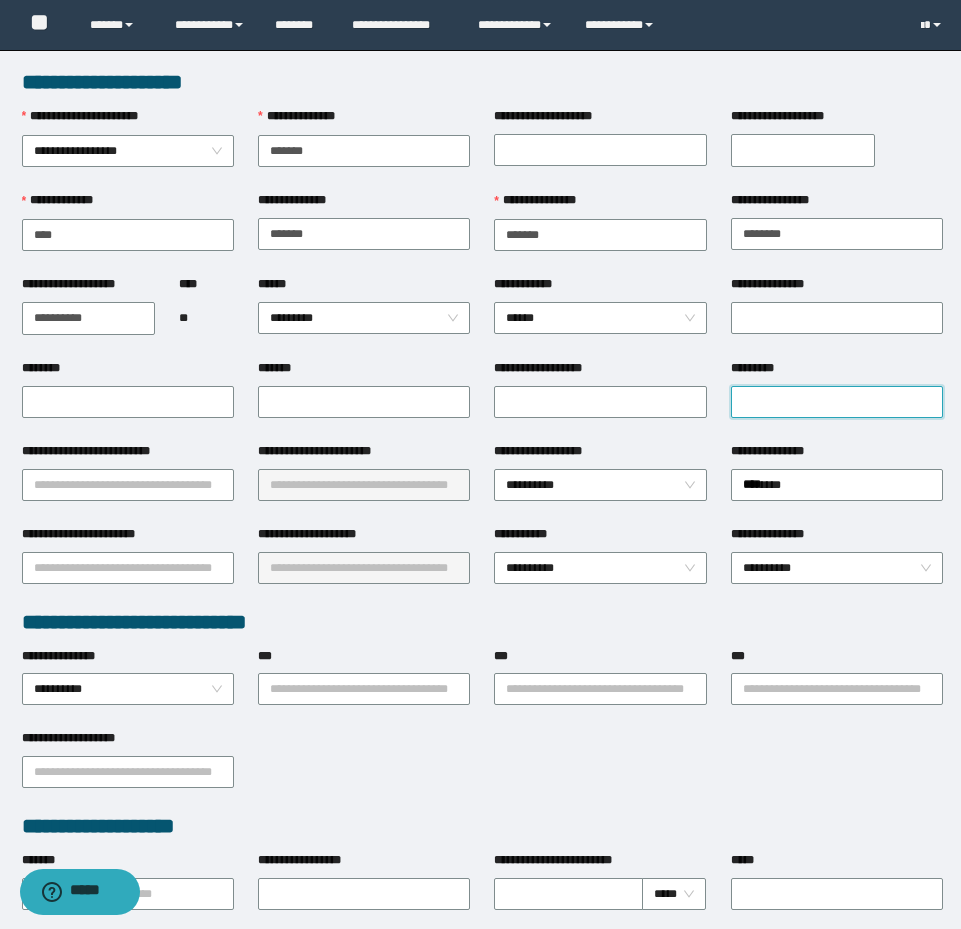 click on "*********" at bounding box center [837, 402] 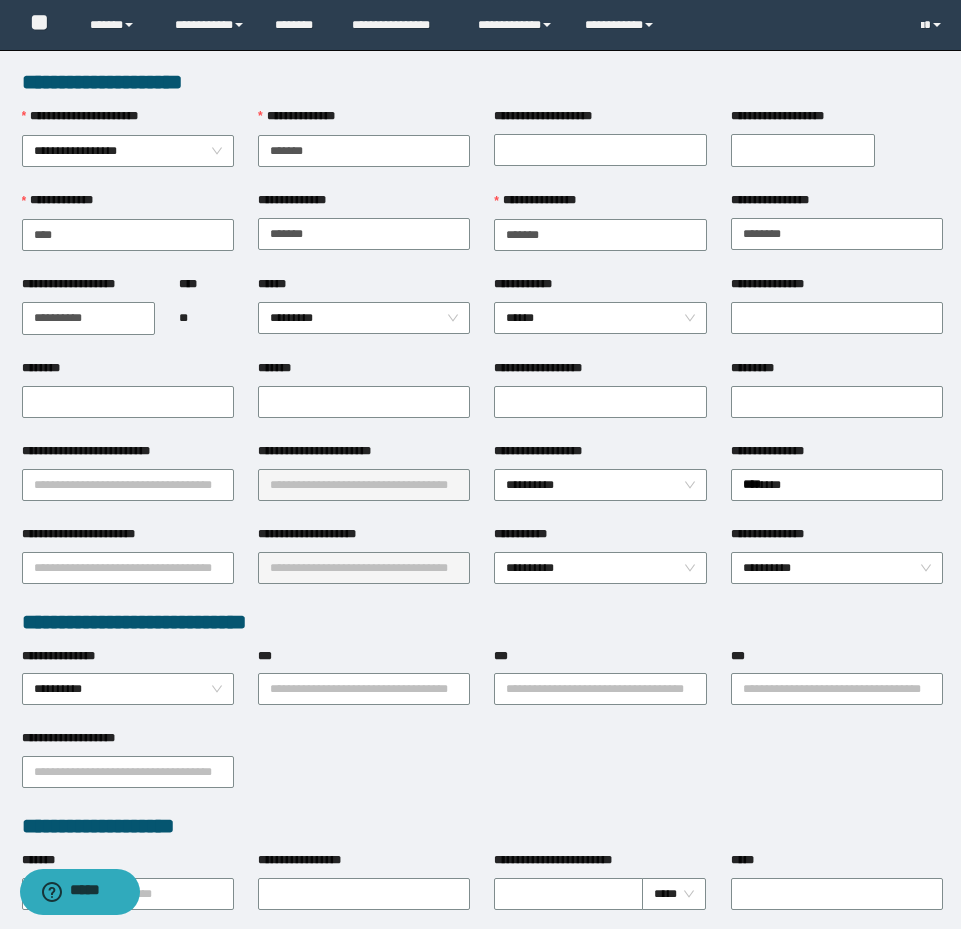 click on "*********" at bounding box center (837, 400) 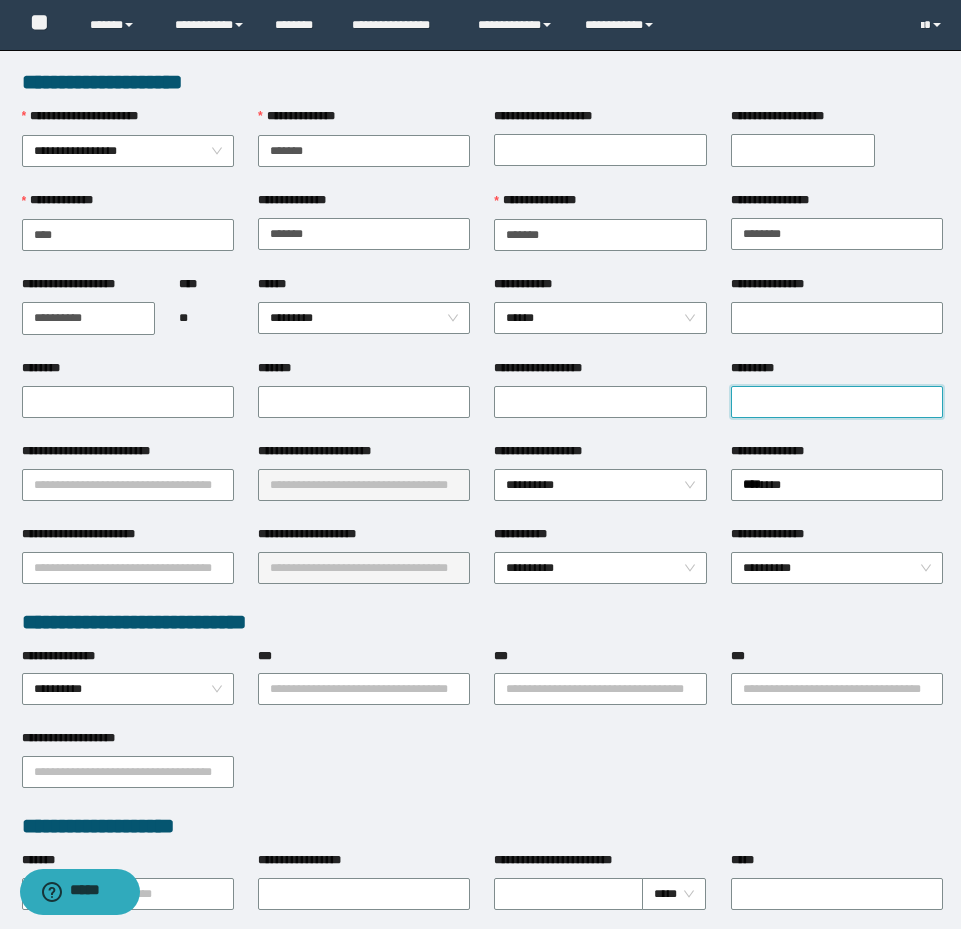 click on "*********" at bounding box center (837, 402) 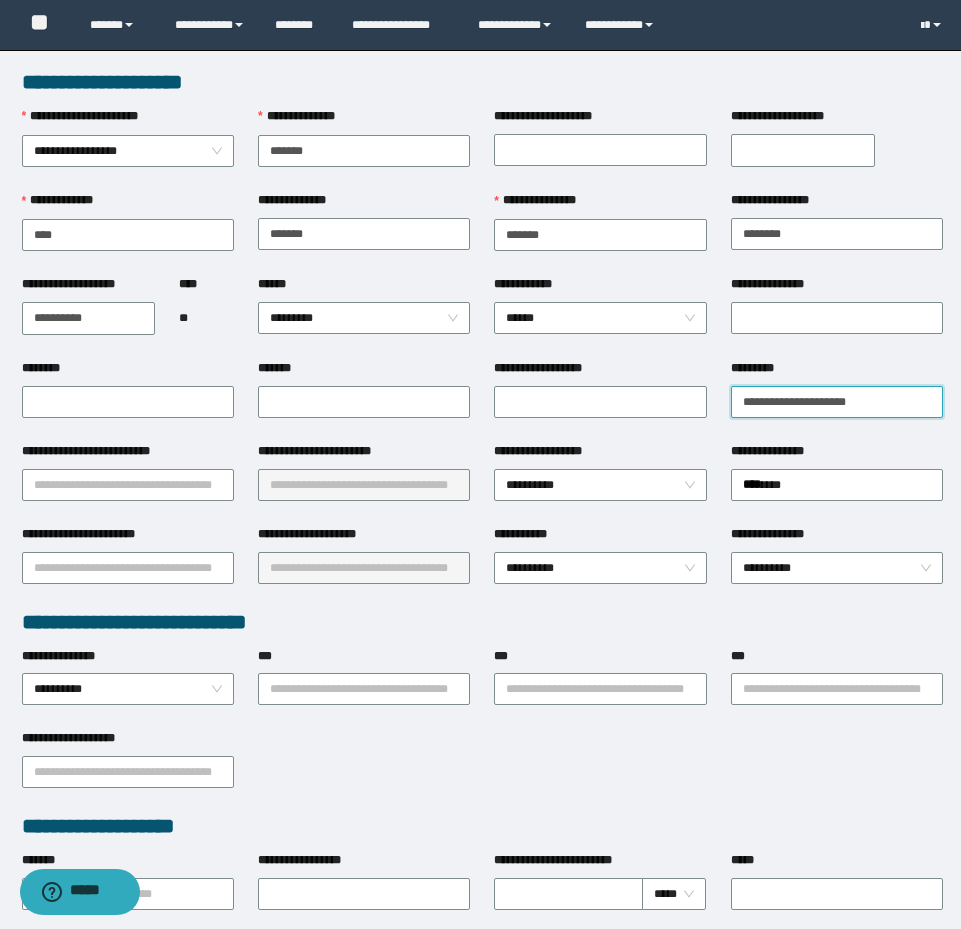type on "**********" 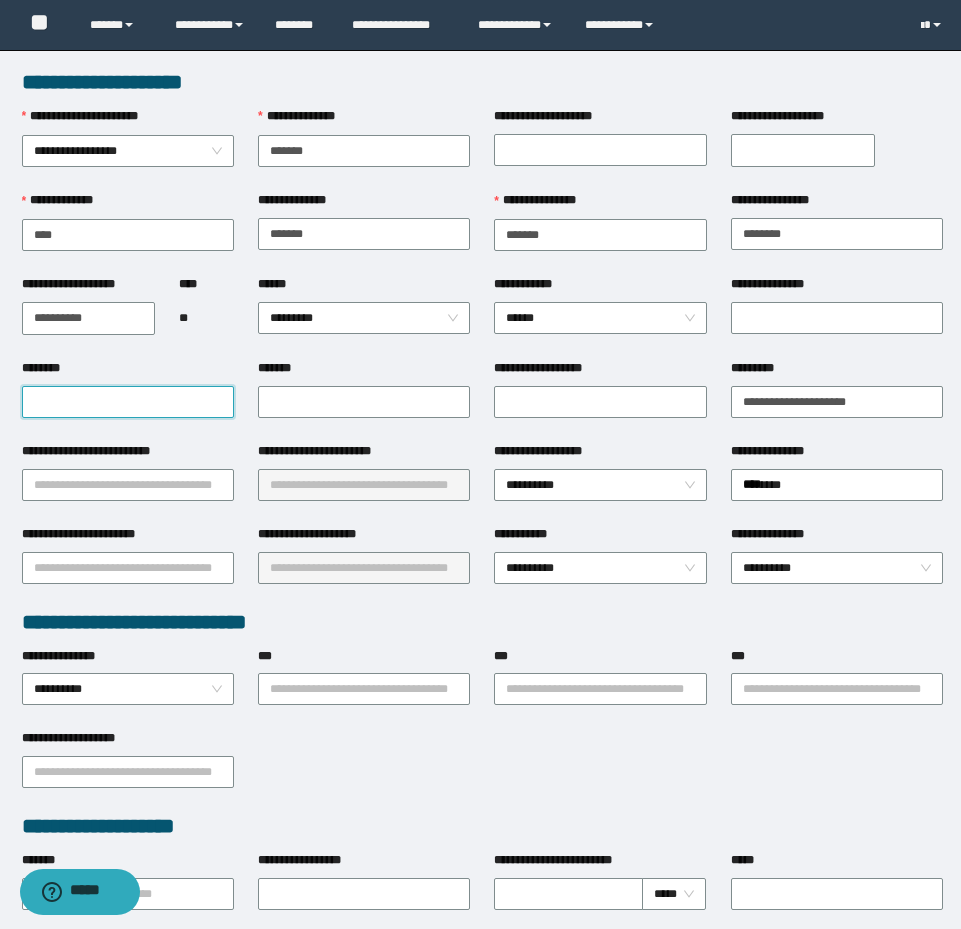 click on "********" at bounding box center (128, 402) 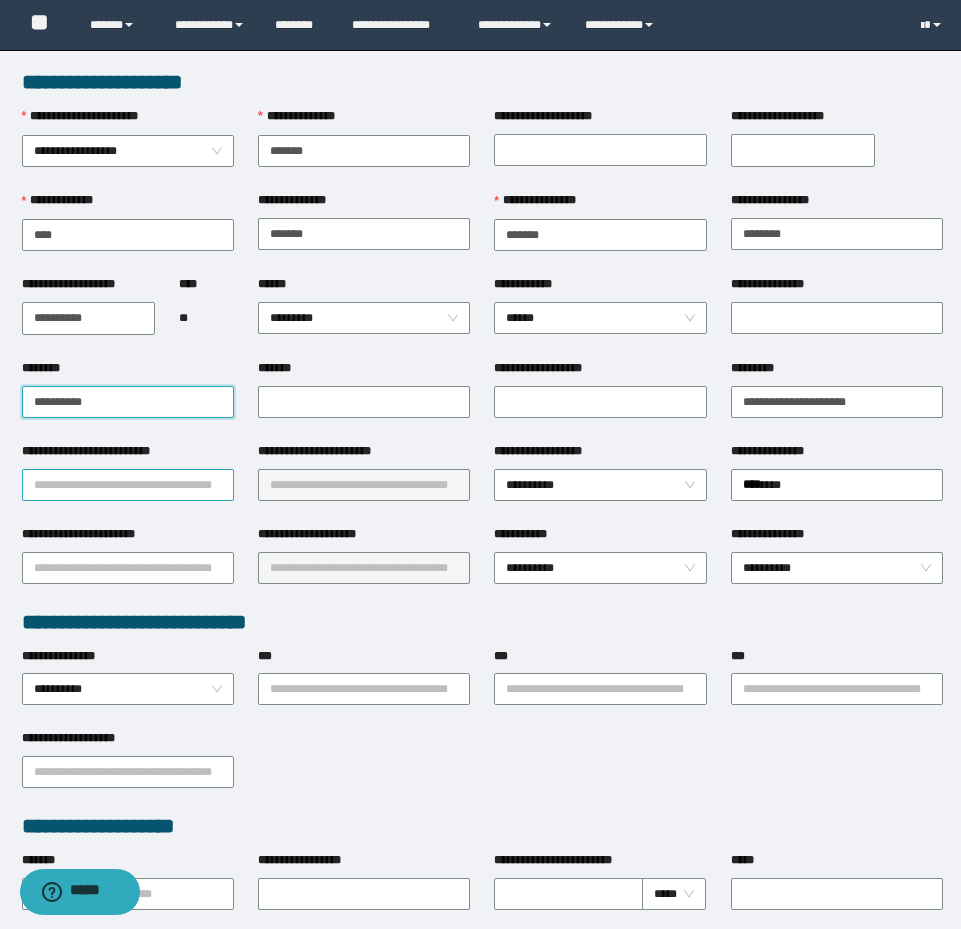 type on "**********" 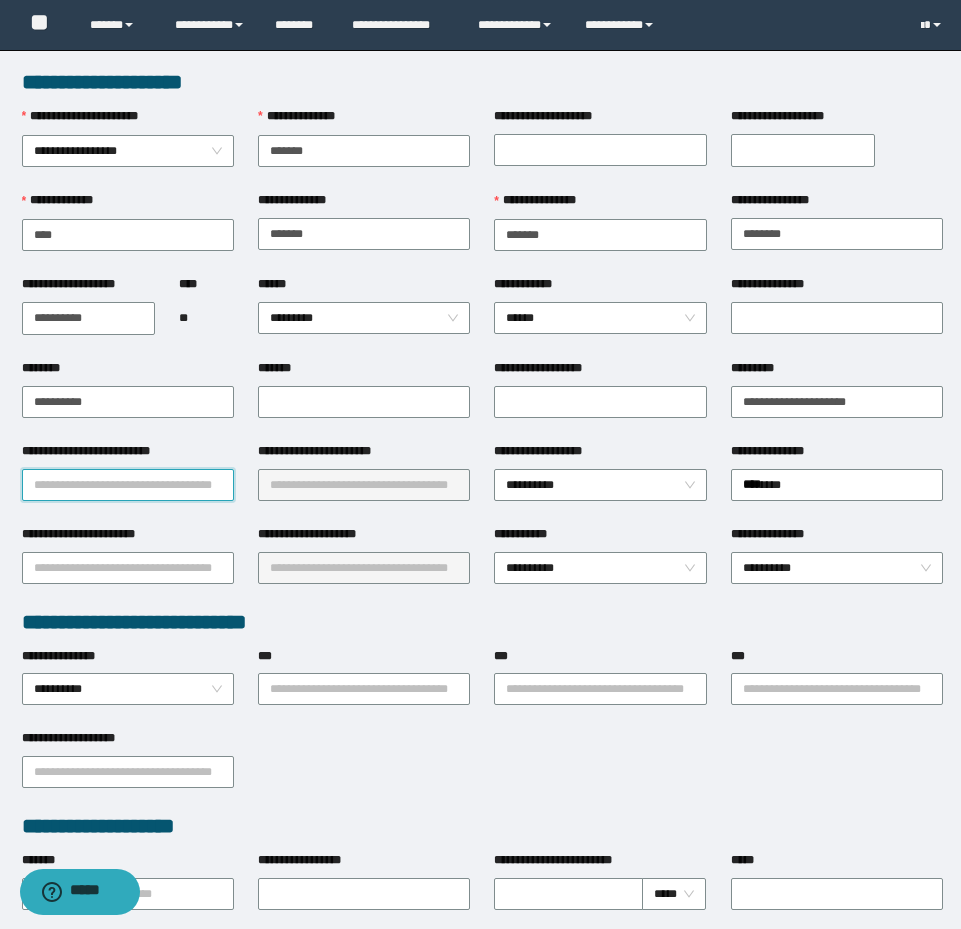 click on "**********" at bounding box center (128, 485) 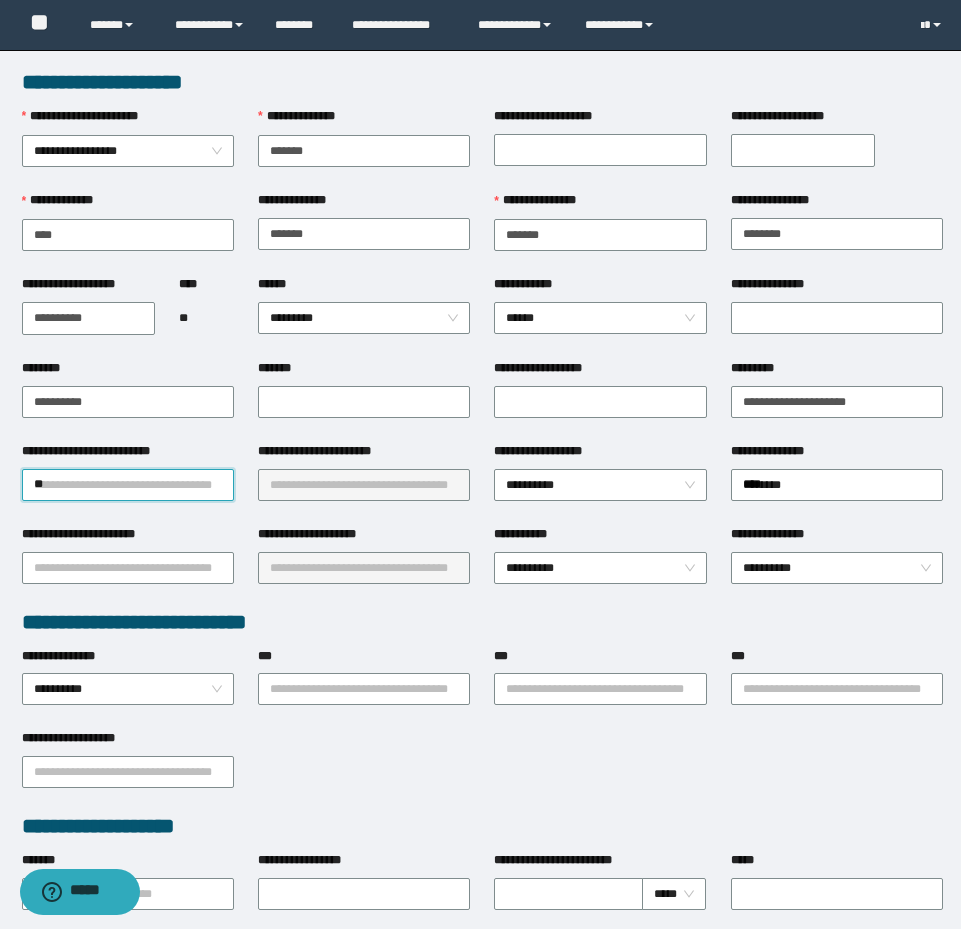 type on "***" 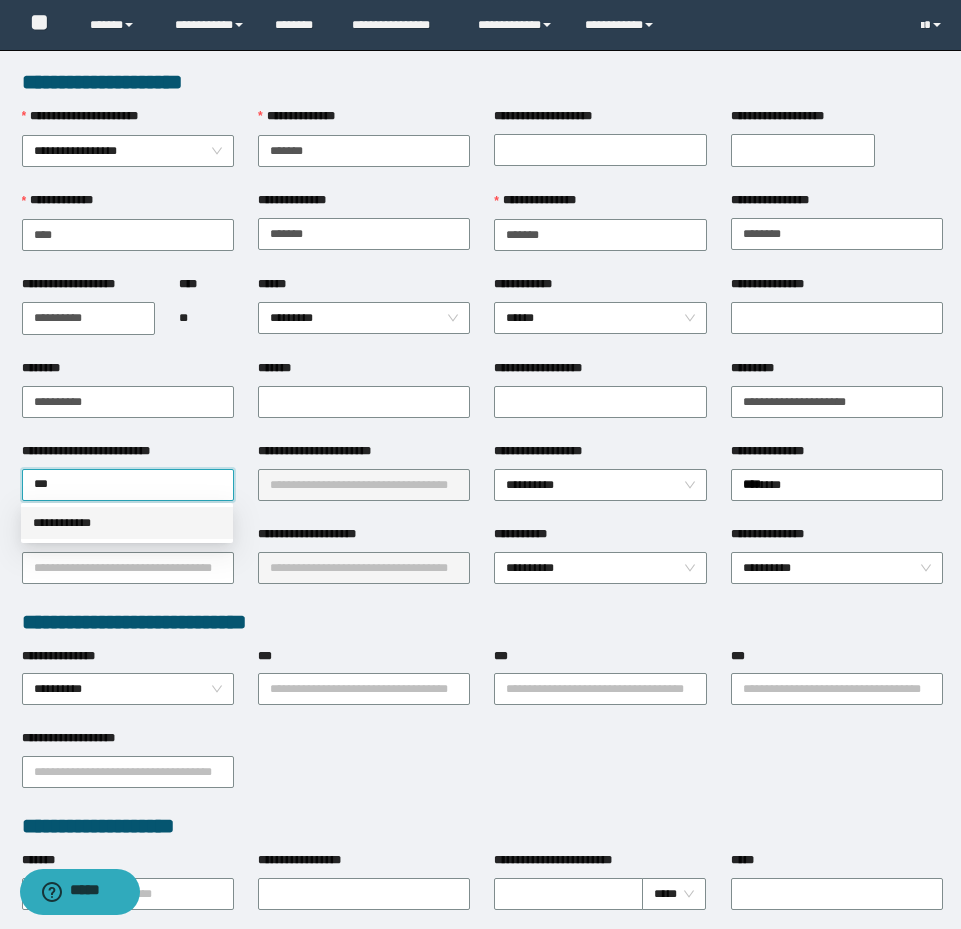 click on "**********" at bounding box center (127, 523) 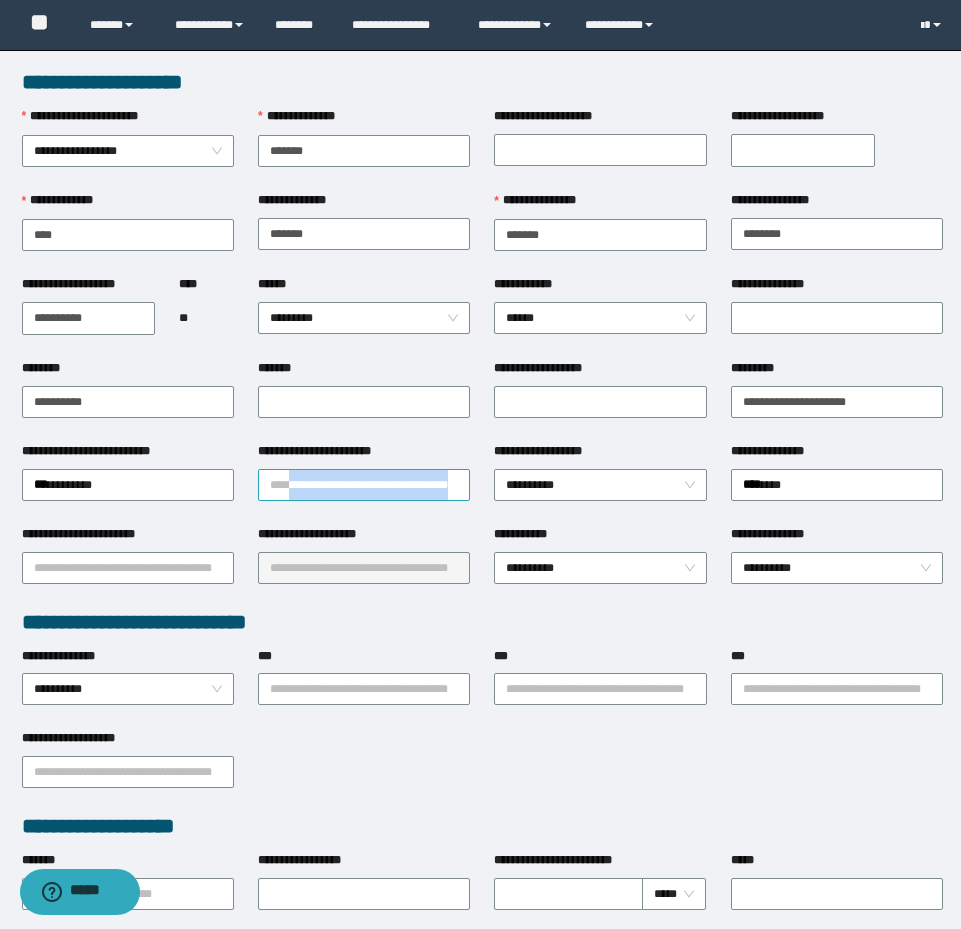click on "**********" at bounding box center (364, 483) 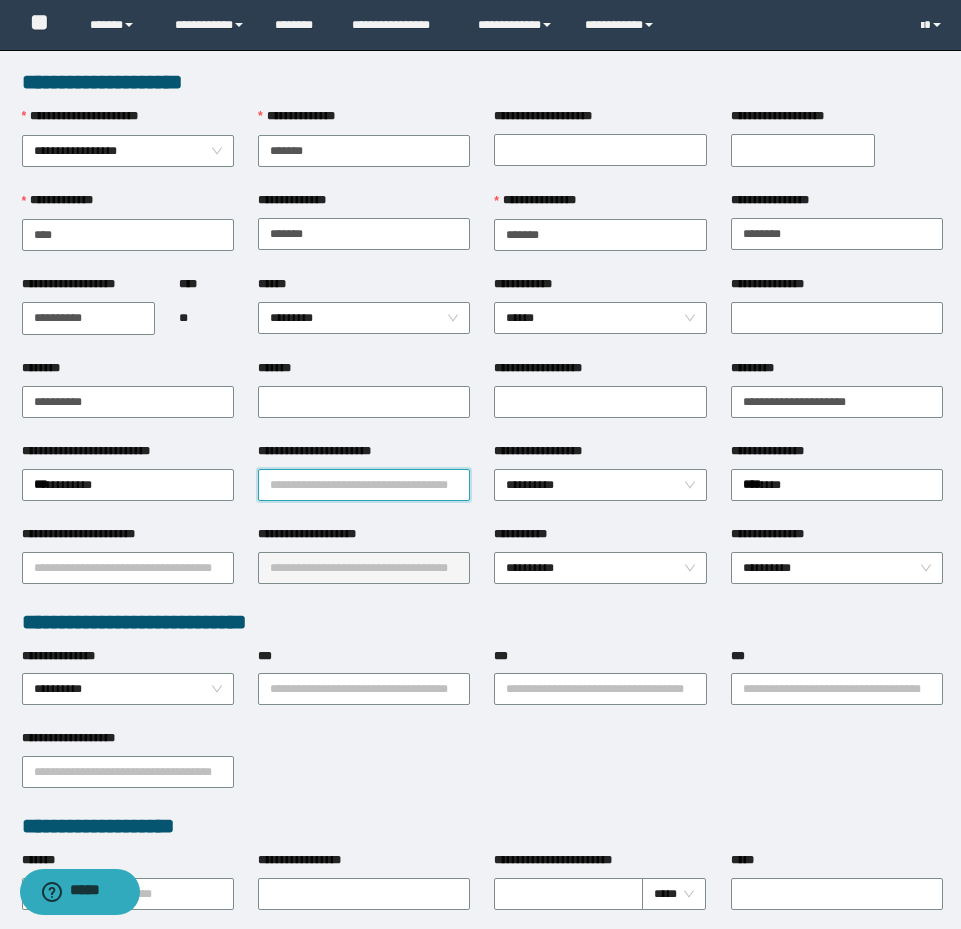 click on "**********" at bounding box center [364, 485] 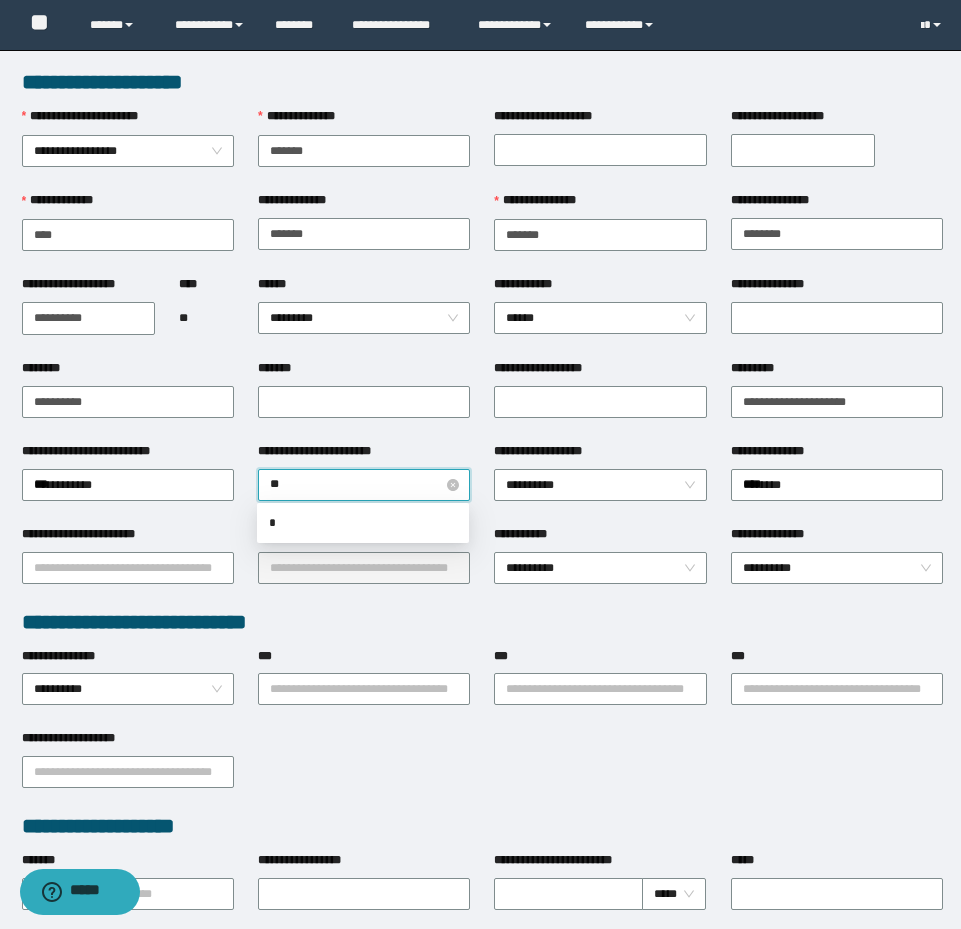 type on "***" 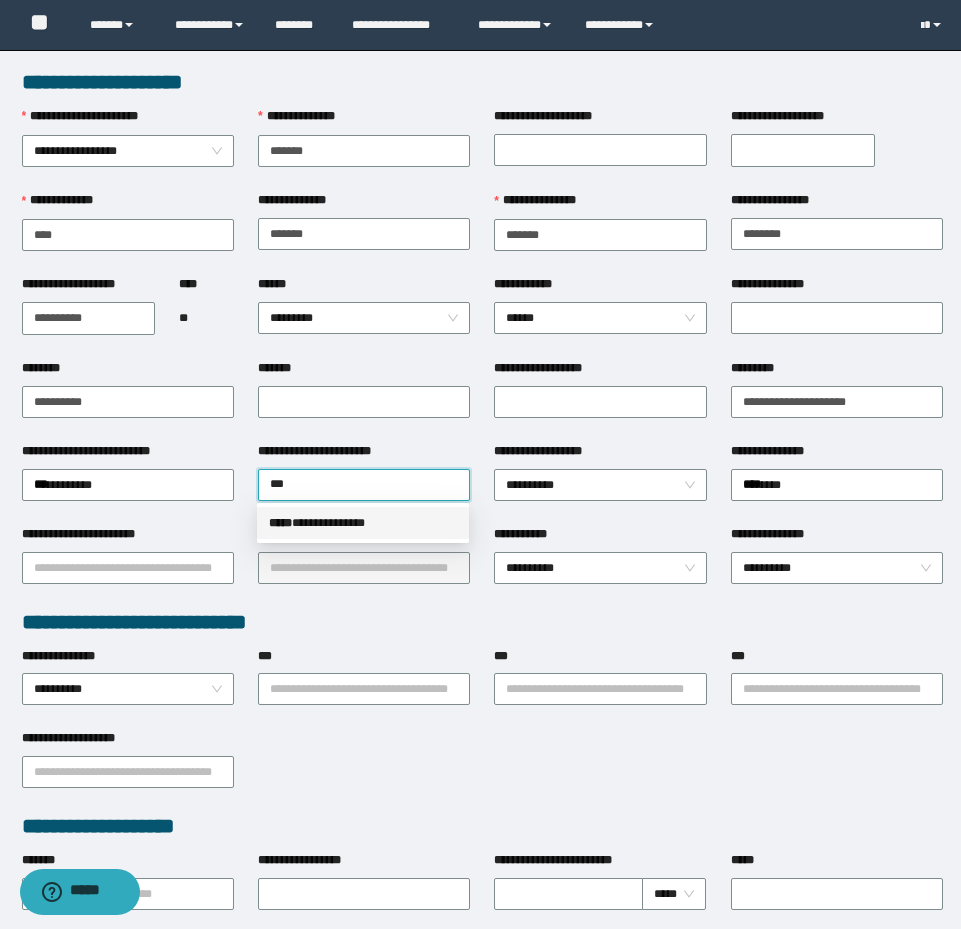 click on "**********" at bounding box center (363, 523) 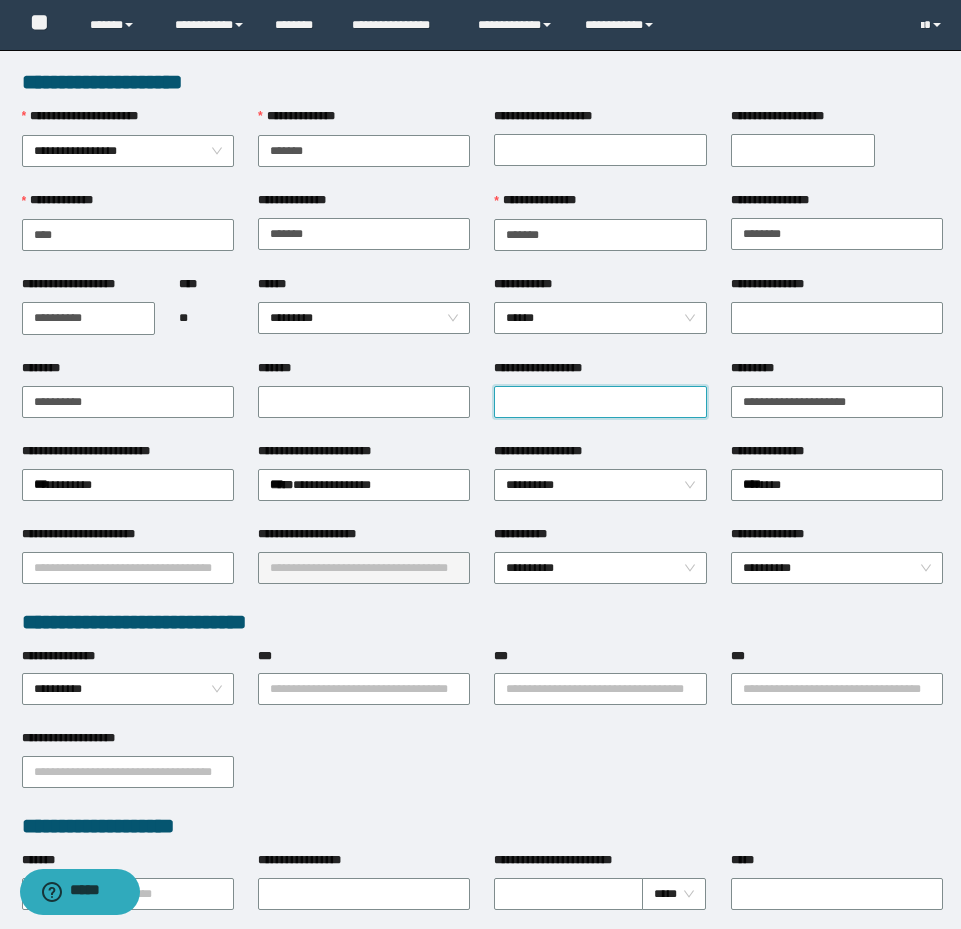 click on "**********" at bounding box center [600, 402] 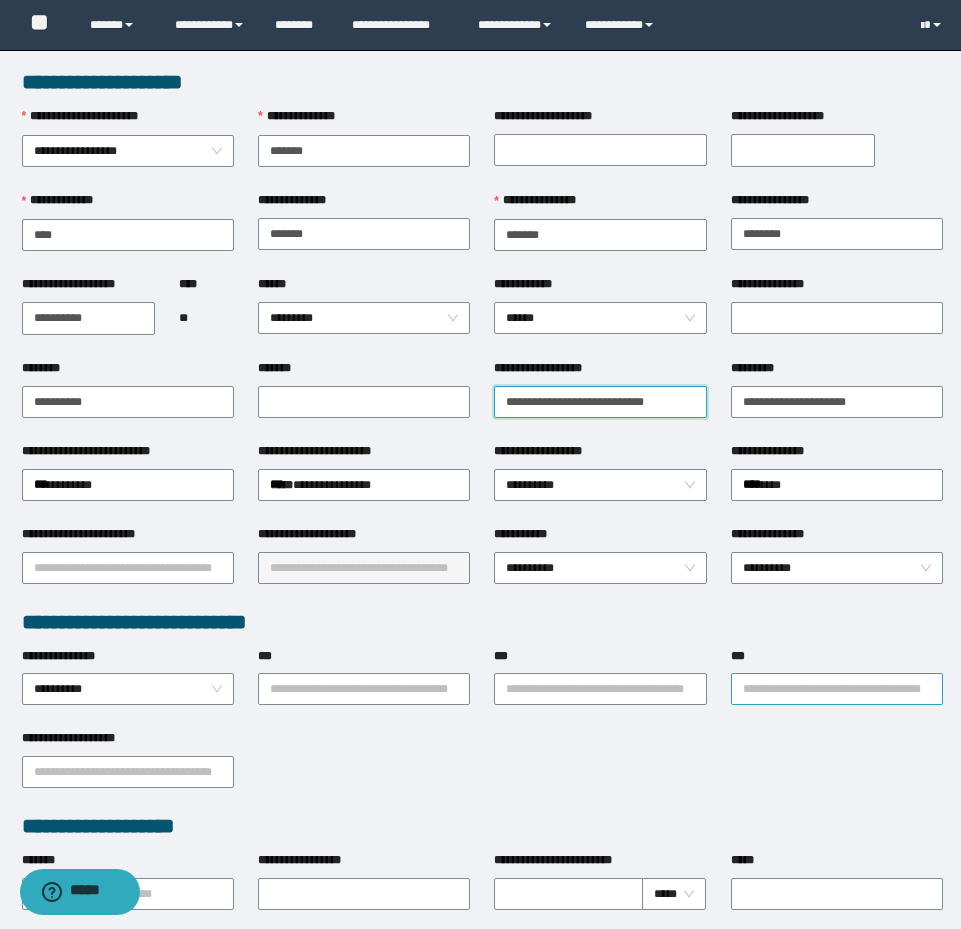 type on "**********" 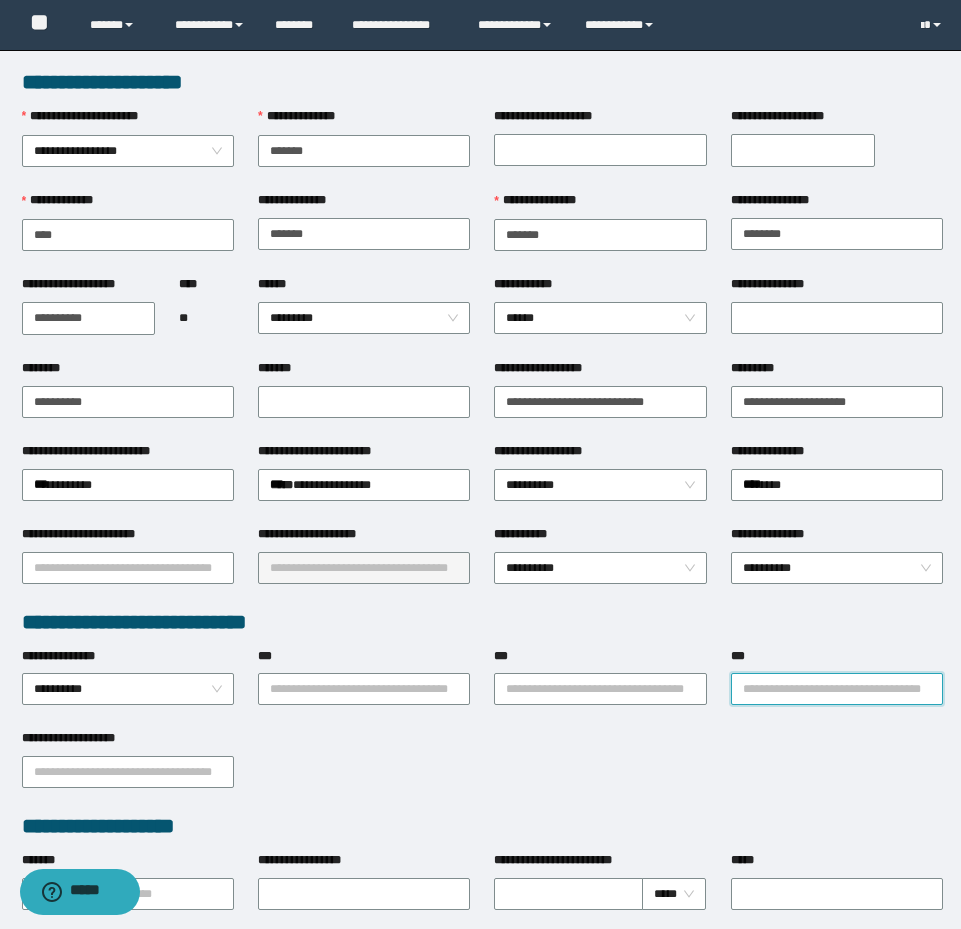 click on "***" at bounding box center (837, 689) 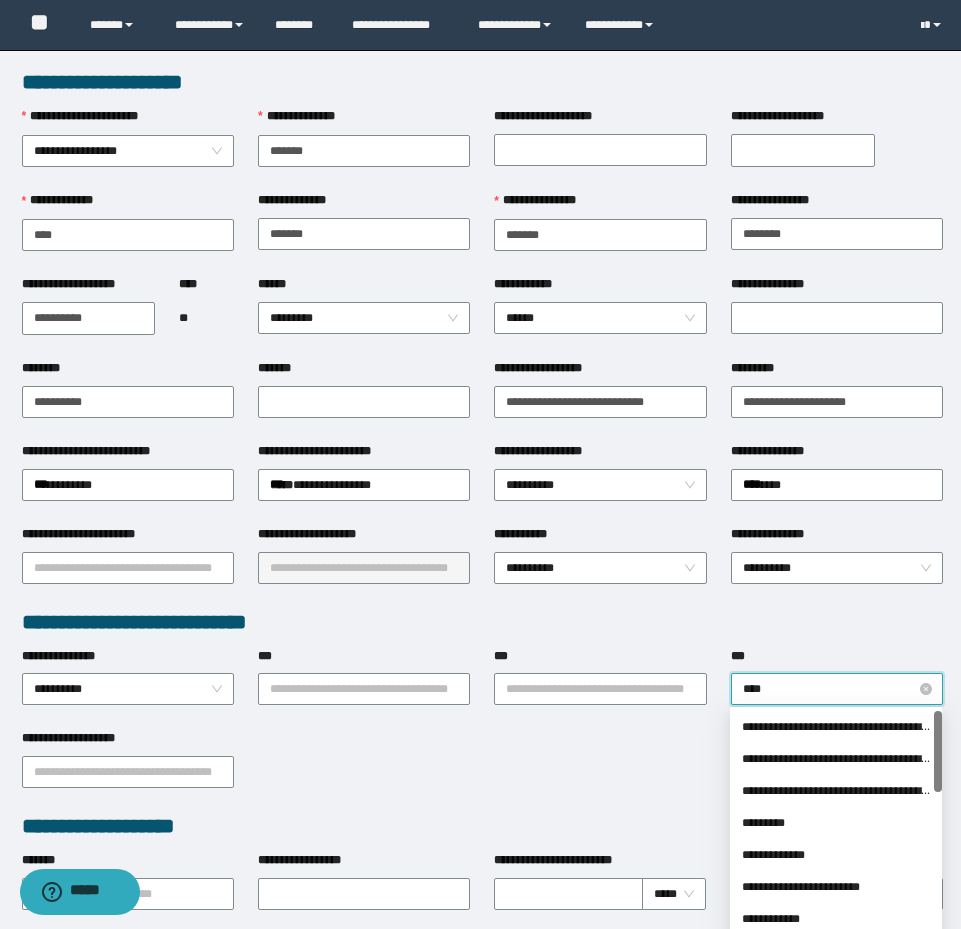 type on "*****" 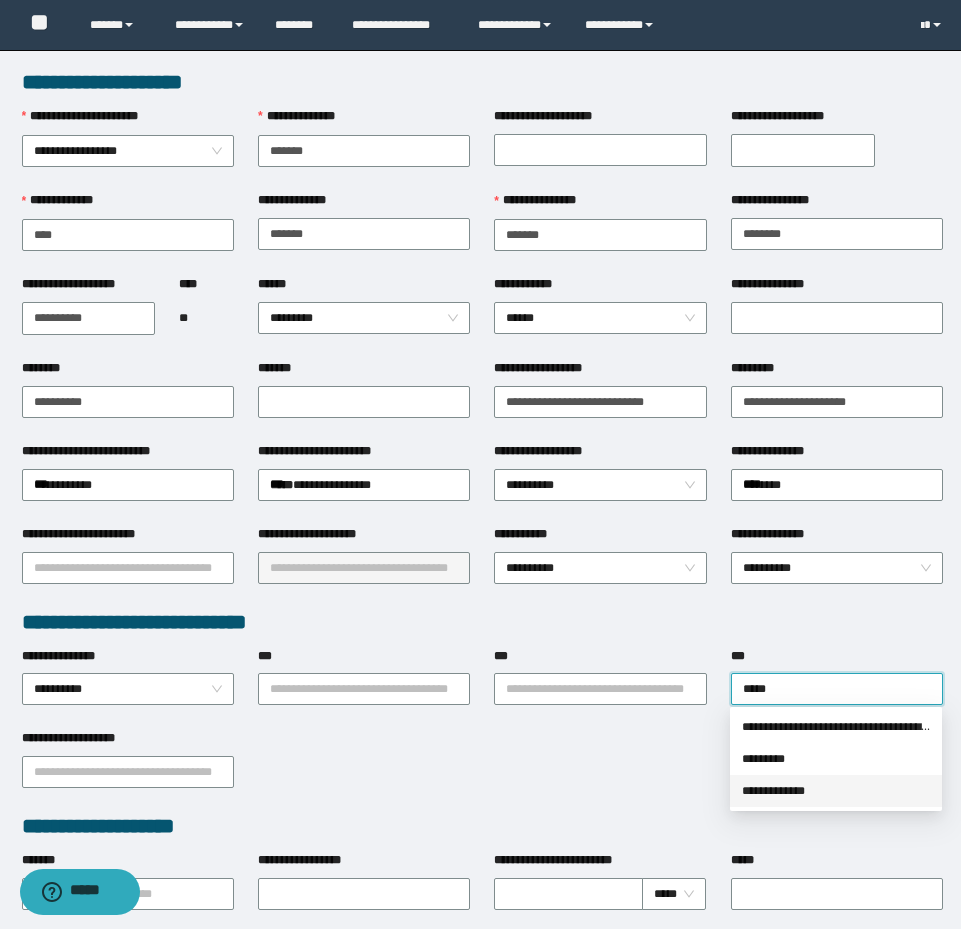 click on "**********" at bounding box center (836, 791) 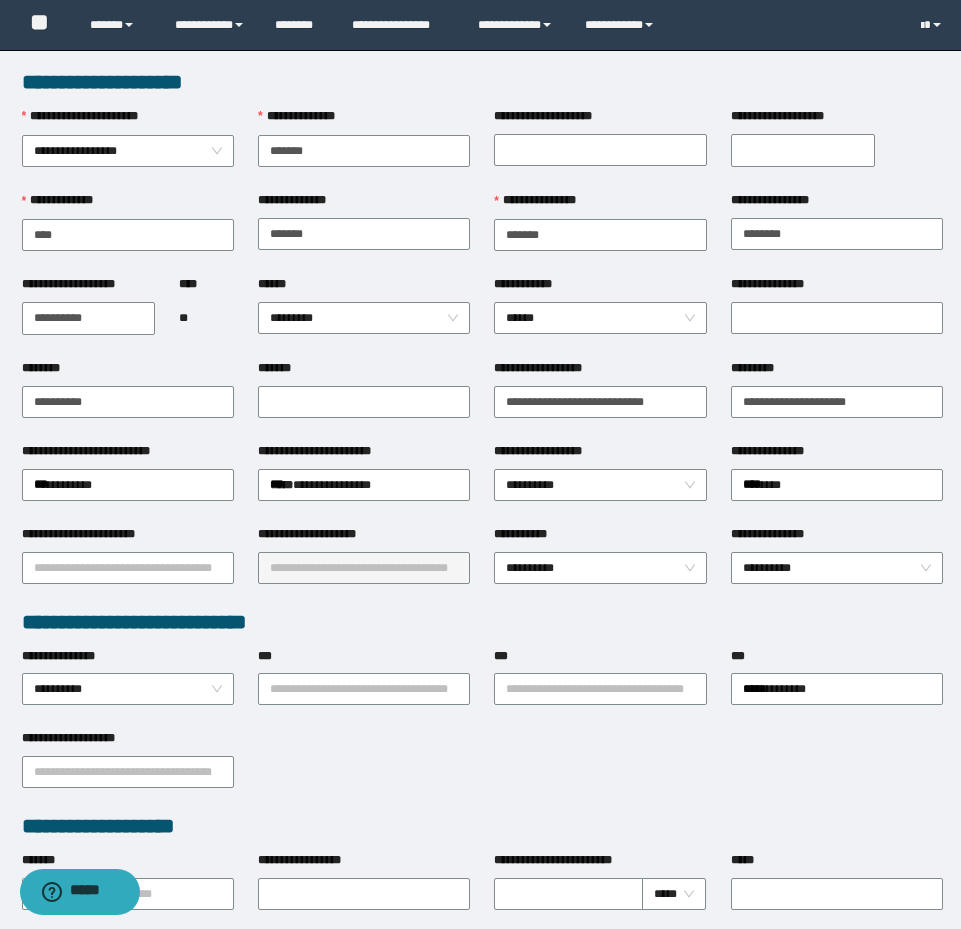 click on "**********" at bounding box center [364, 688] 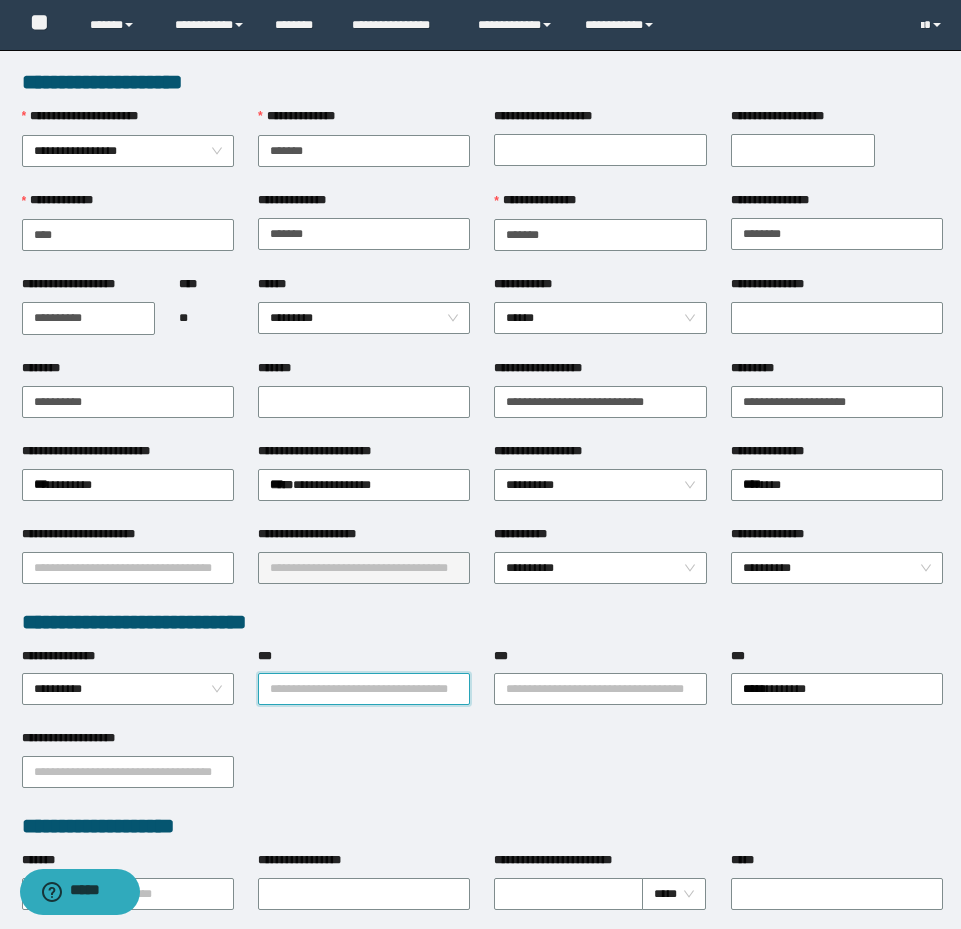 click on "***" at bounding box center (364, 689) 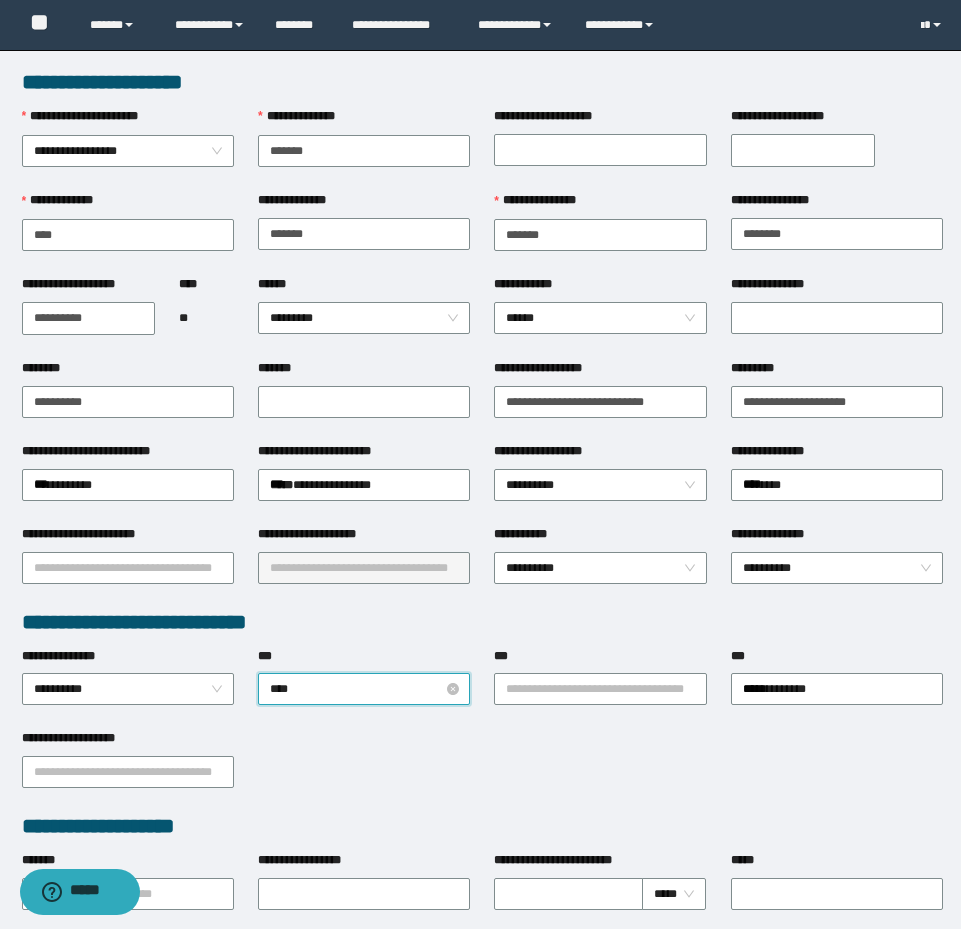 type on "*****" 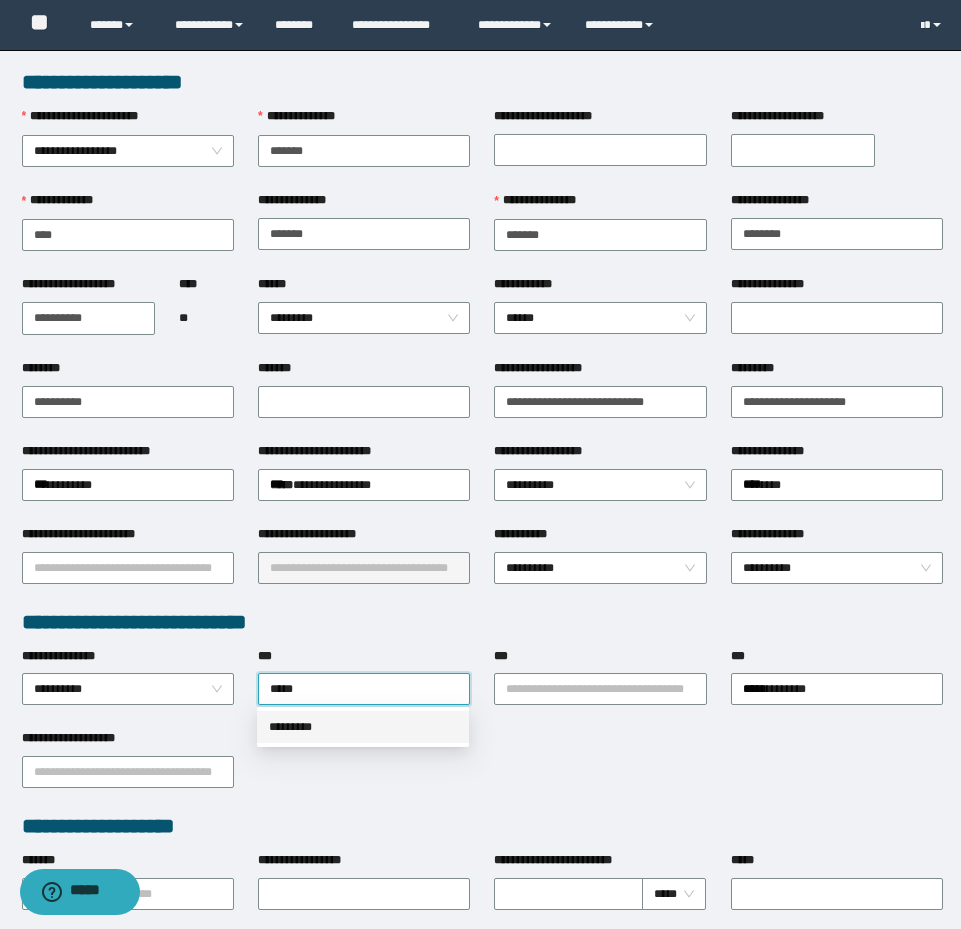 drag, startPoint x: 394, startPoint y: 716, endPoint x: 513, endPoint y: 712, distance: 119.06721 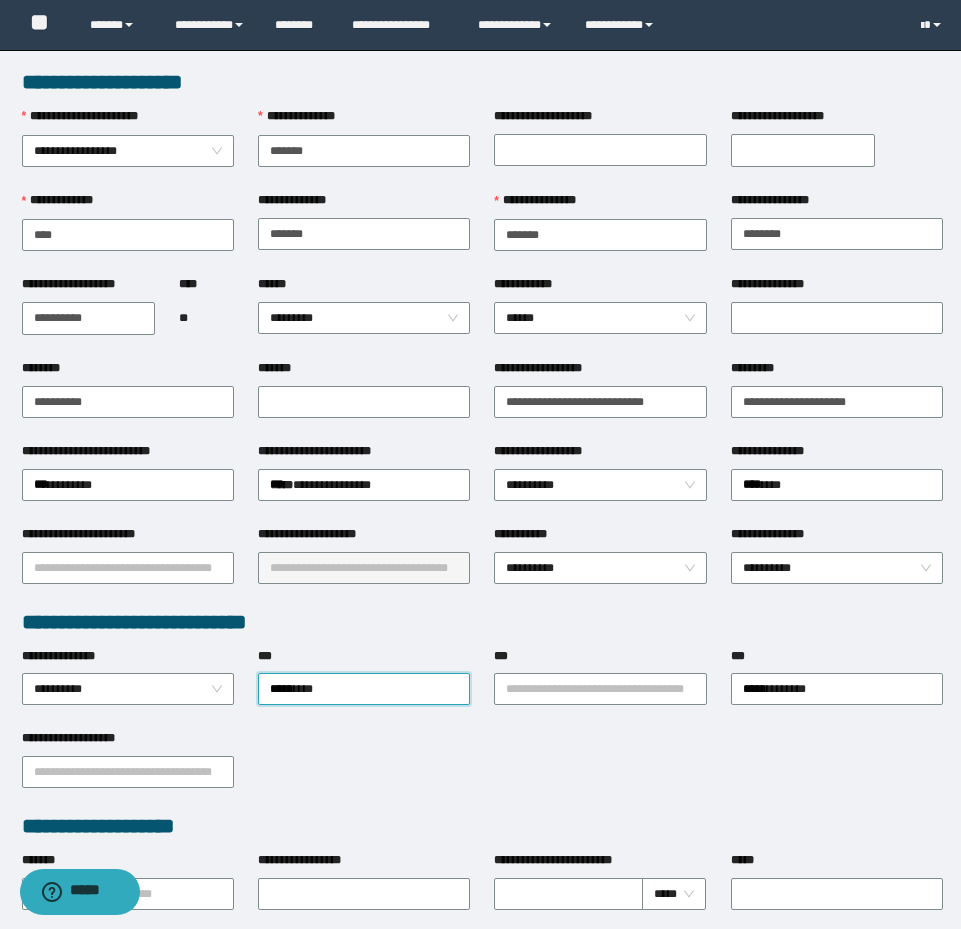 click on "**********" at bounding box center [600, 688] 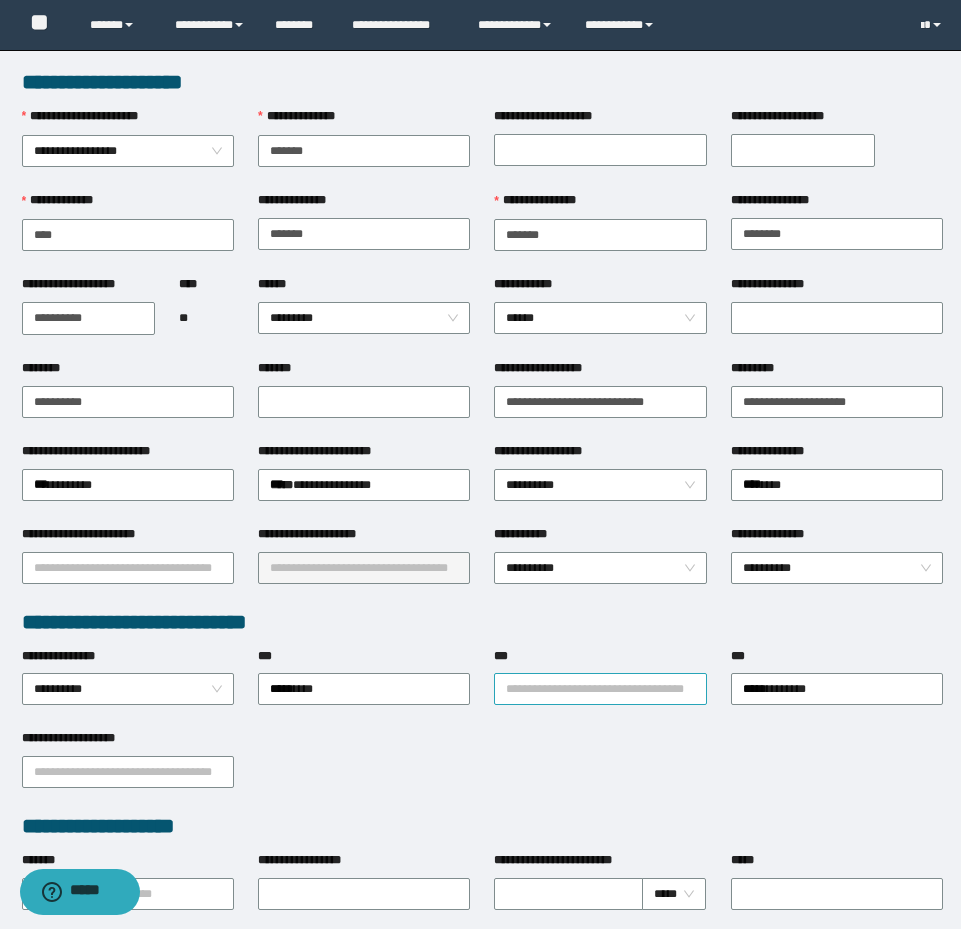 click on "***" at bounding box center (600, 689) 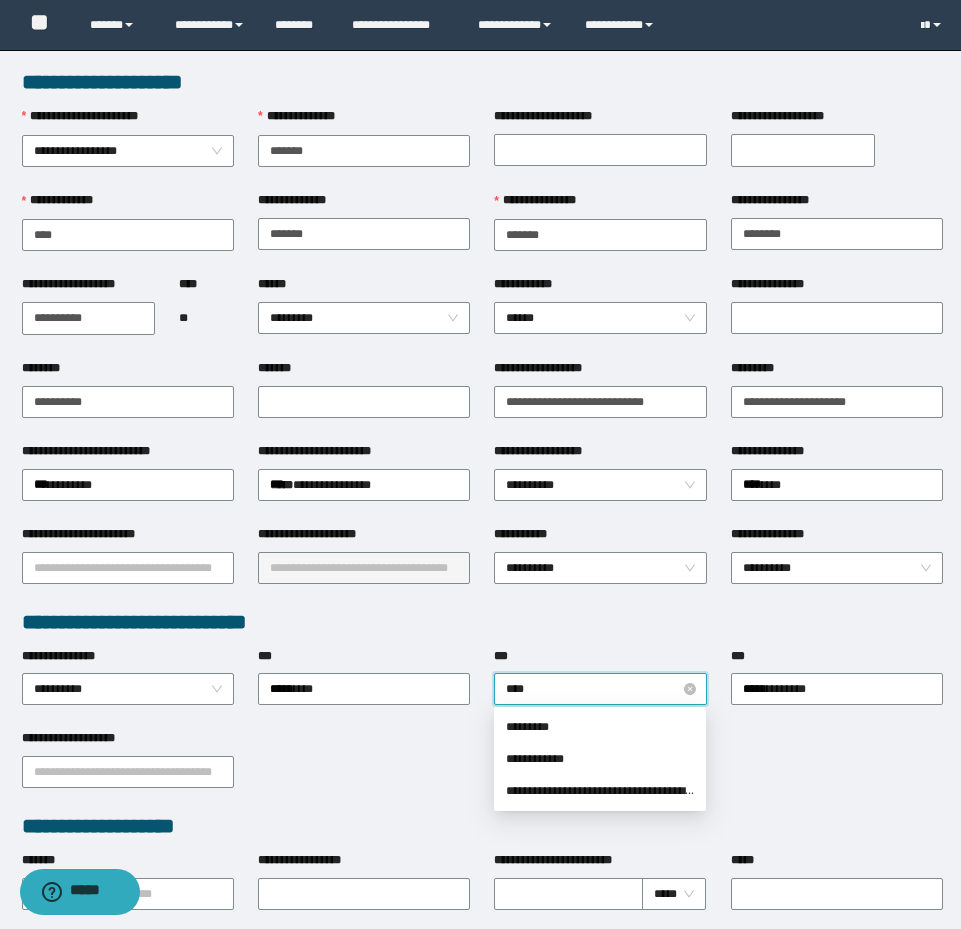 type on "*****" 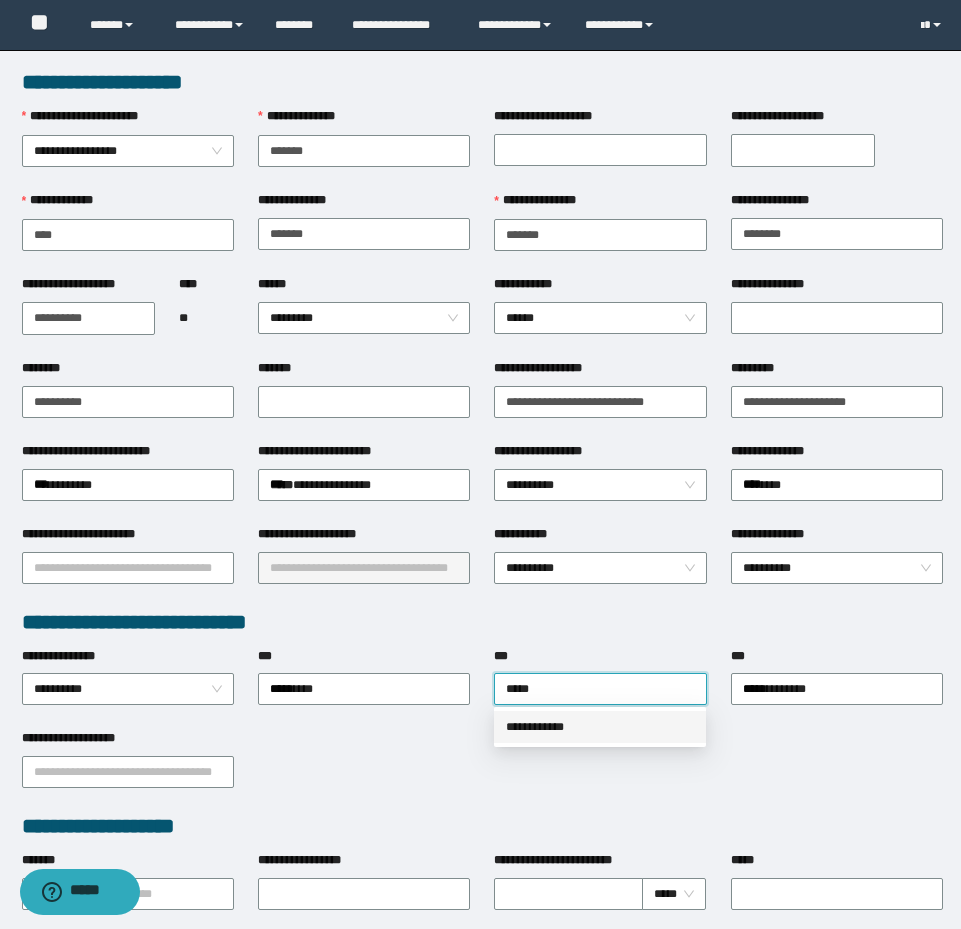 click on "**********" at bounding box center [600, 727] 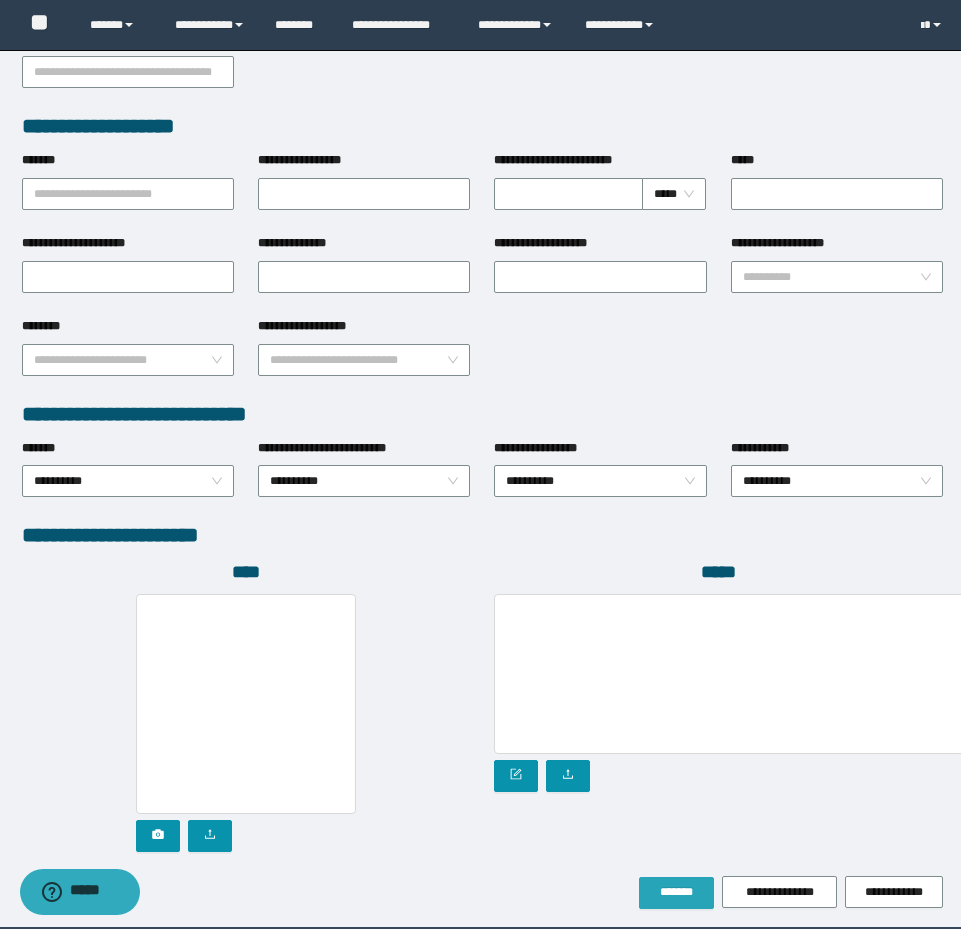 click on "*******" at bounding box center (676, 892) 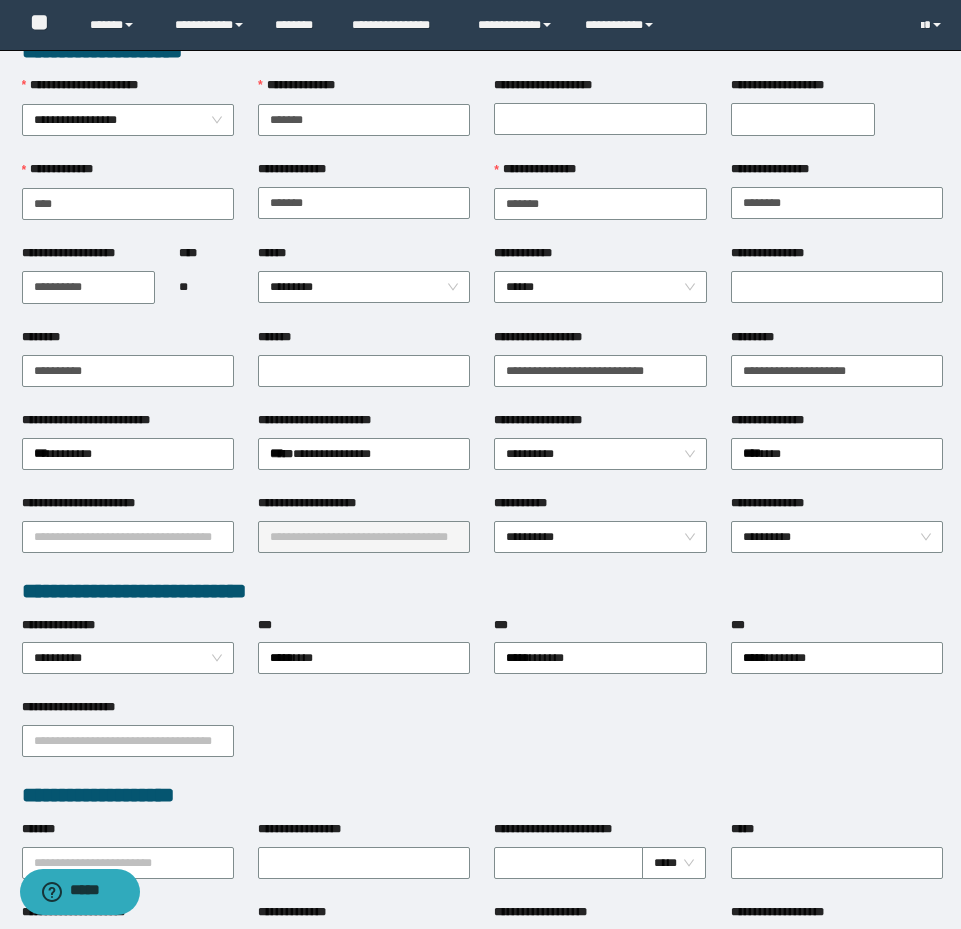 scroll, scrollTop: 0, scrollLeft: 0, axis: both 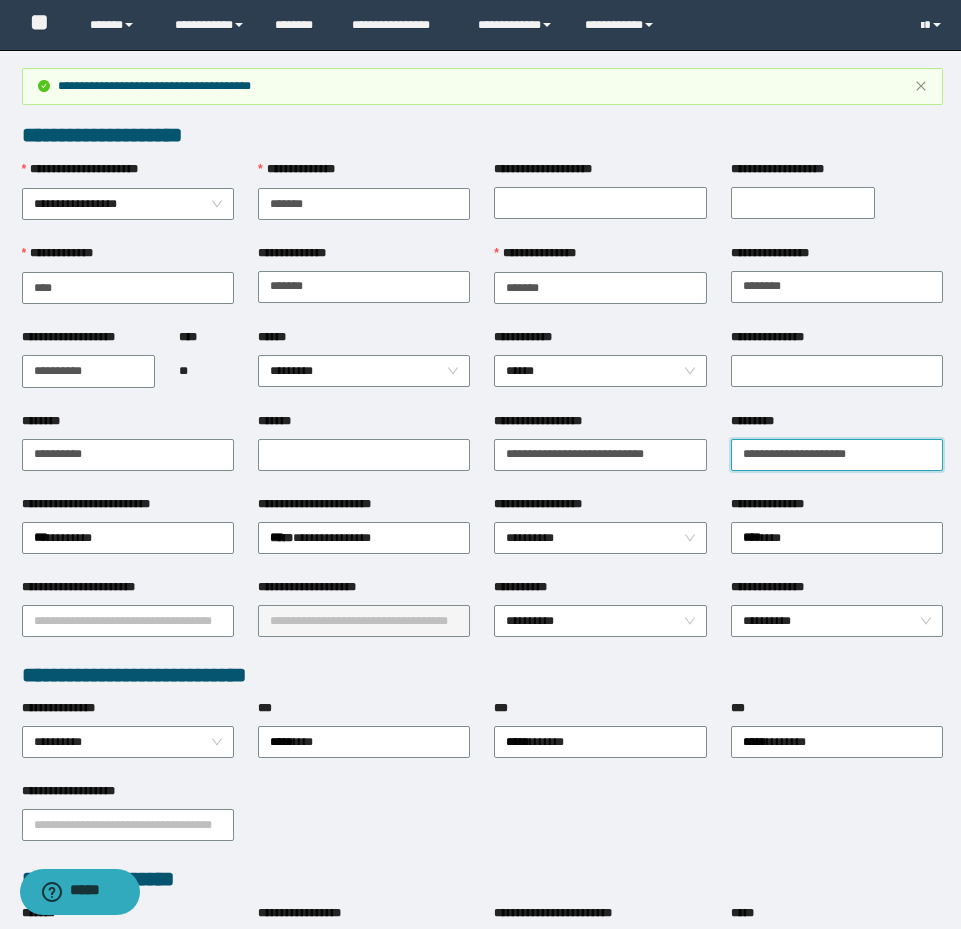 drag, startPoint x: 906, startPoint y: 456, endPoint x: 626, endPoint y: 432, distance: 281.0267 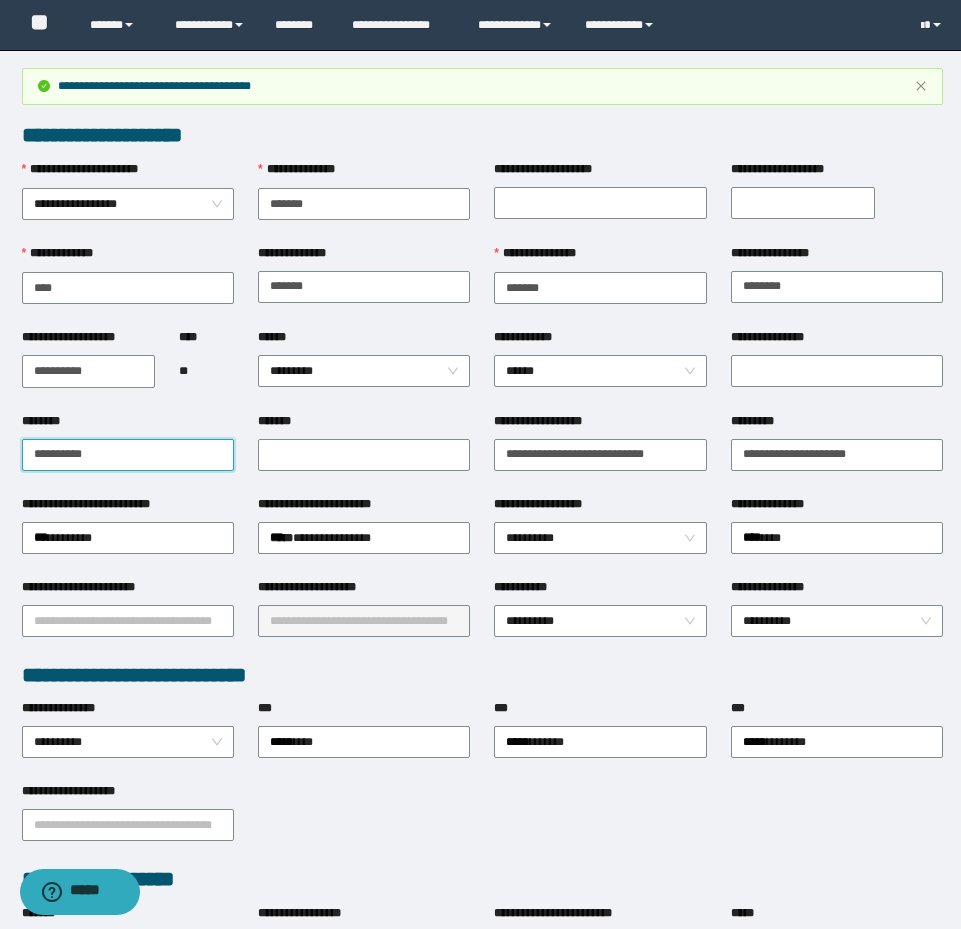 click on "**********" at bounding box center (480, 464) 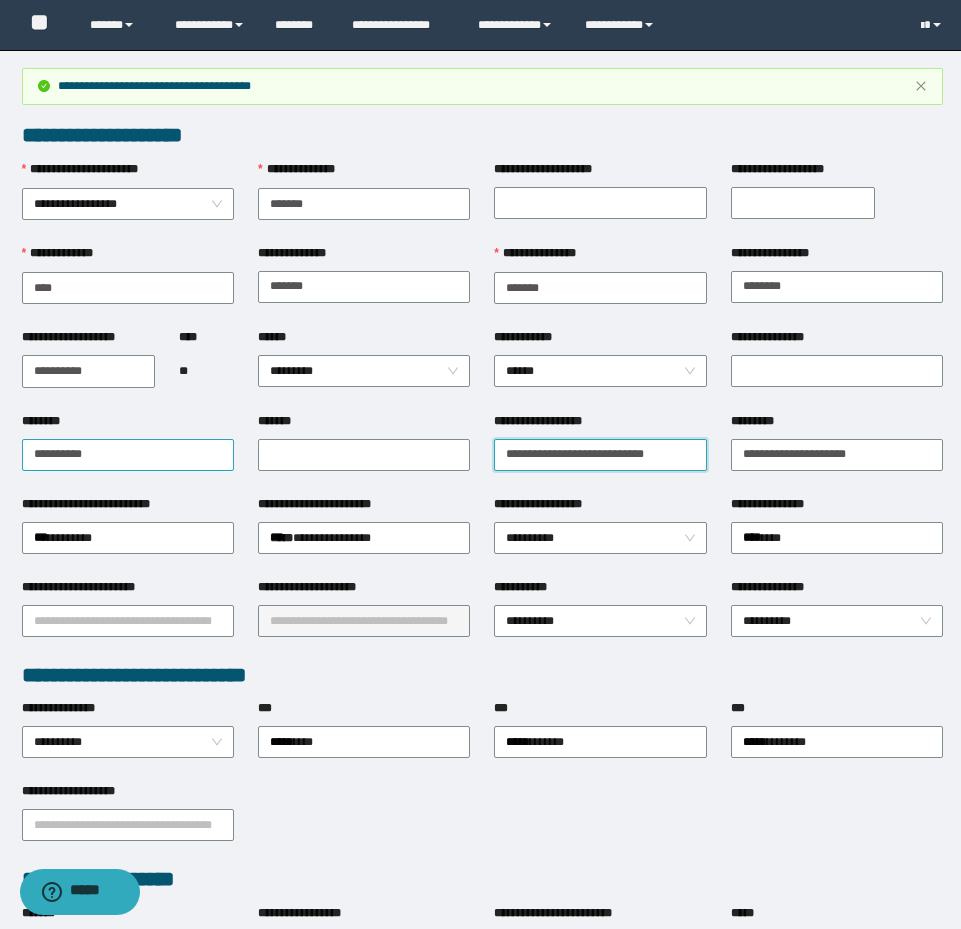 drag, startPoint x: 702, startPoint y: 448, endPoint x: 226, endPoint y: 449, distance: 476.00104 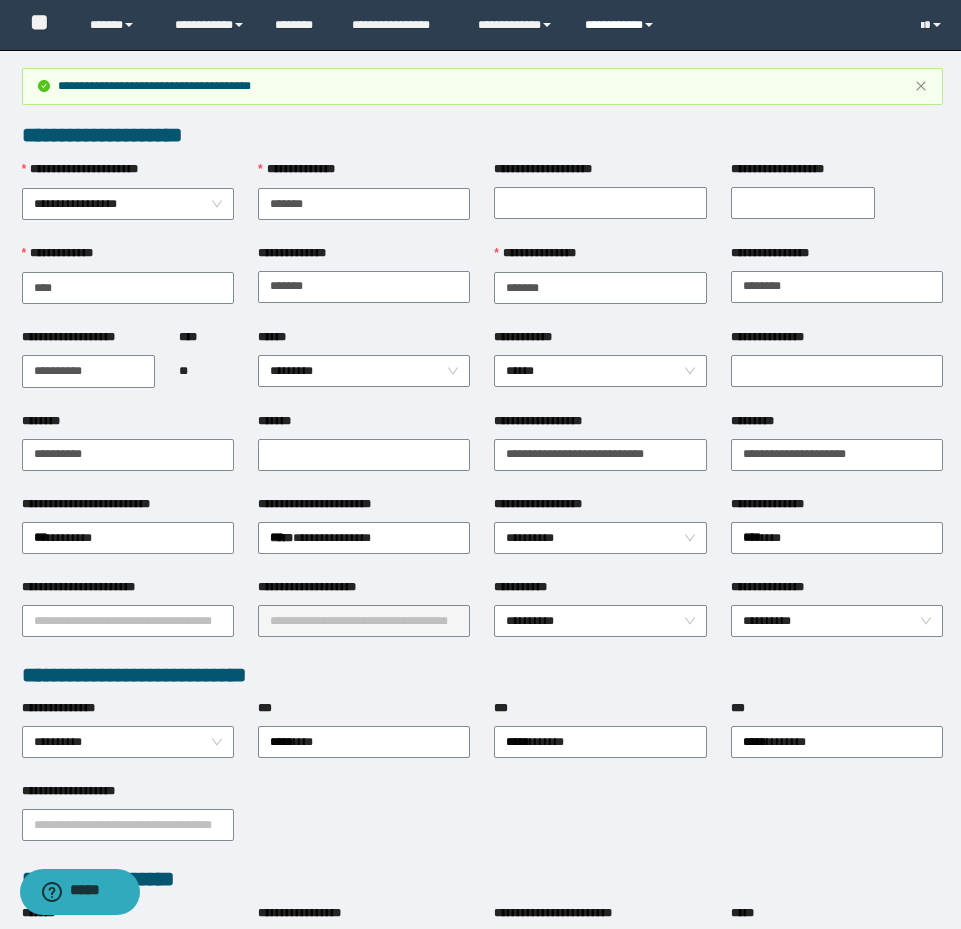 click on "**********" at bounding box center [622, 25] 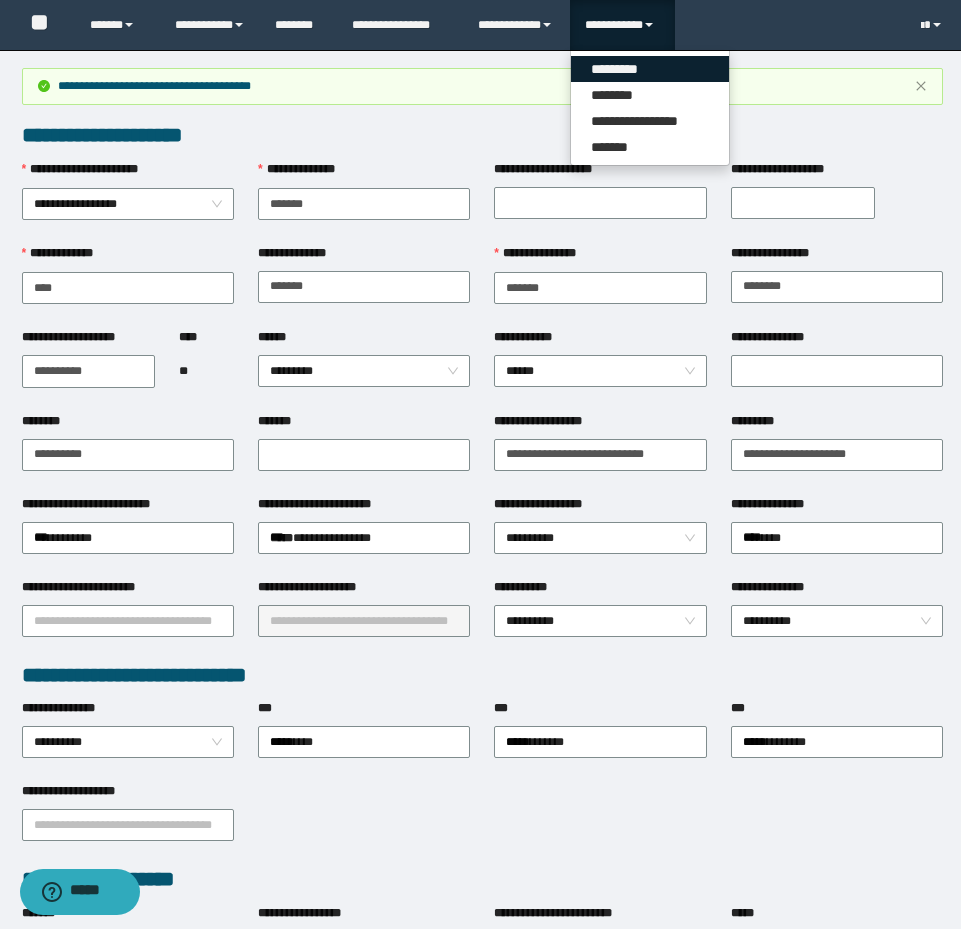 click on "*********" at bounding box center [650, 69] 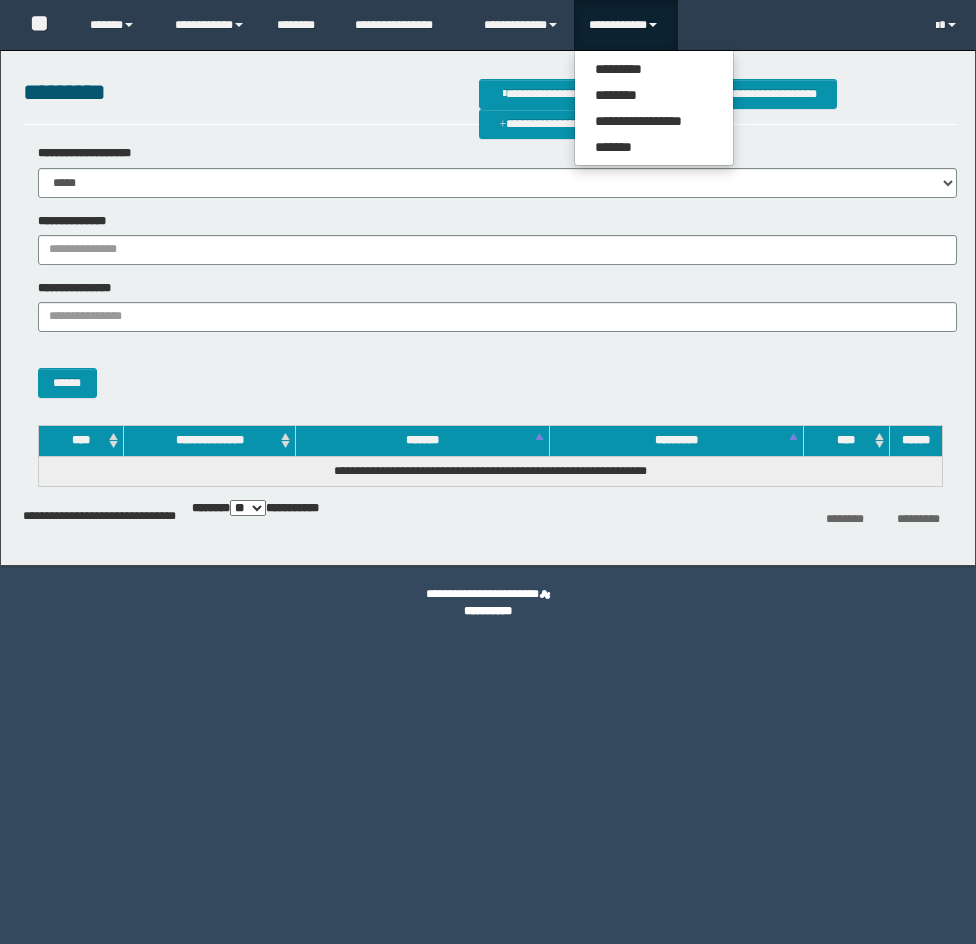 scroll, scrollTop: 0, scrollLeft: 0, axis: both 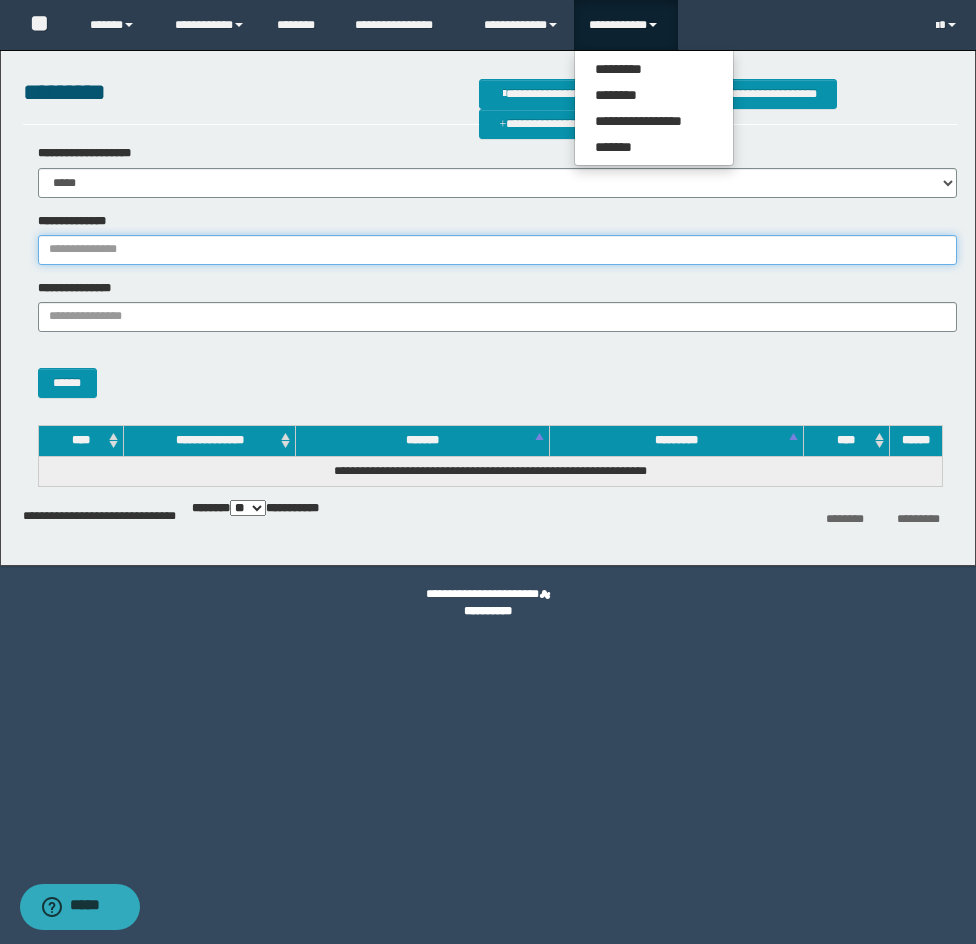 drag, startPoint x: 175, startPoint y: 257, endPoint x: 162, endPoint y: 258, distance: 13.038404 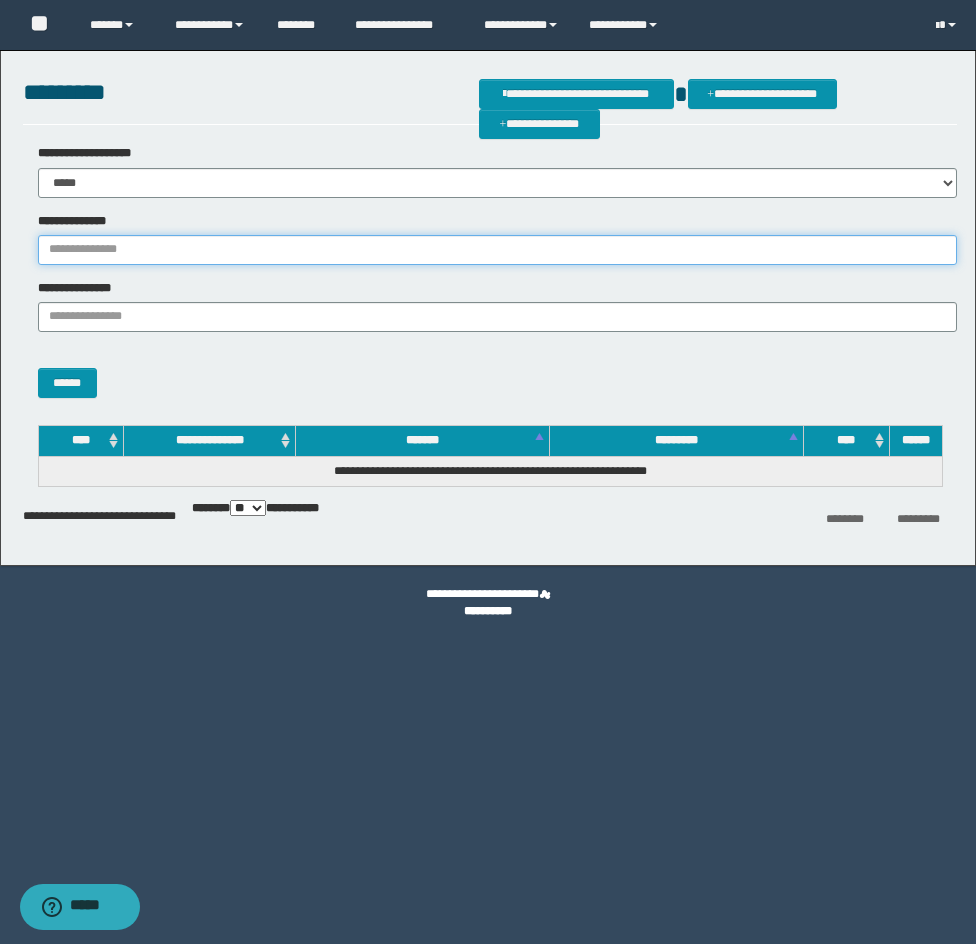 paste on "********" 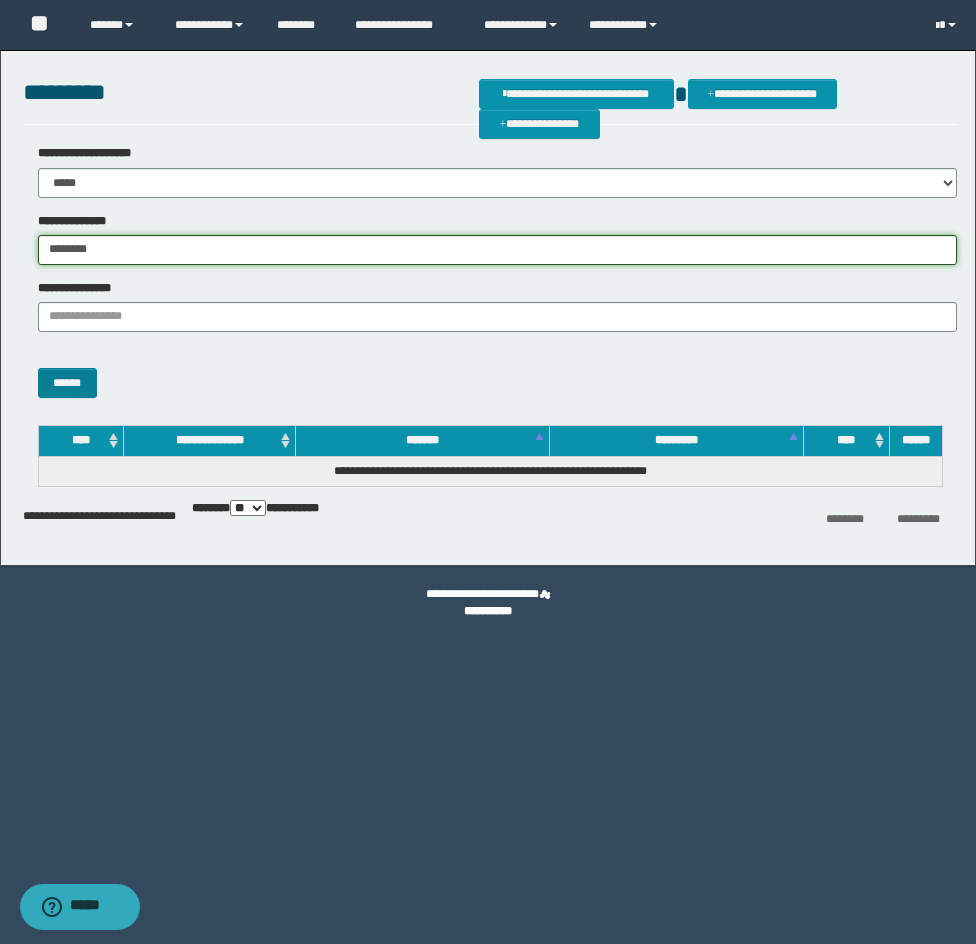 type on "********" 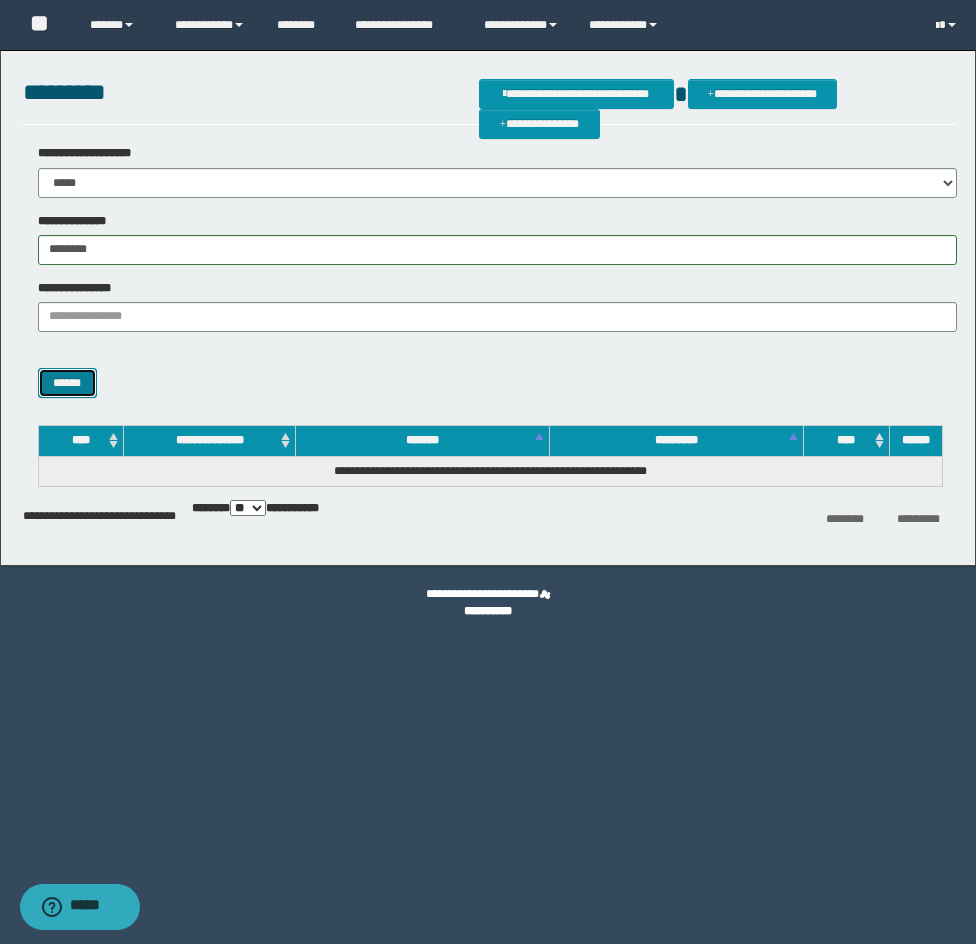 click on "******" at bounding box center (67, 383) 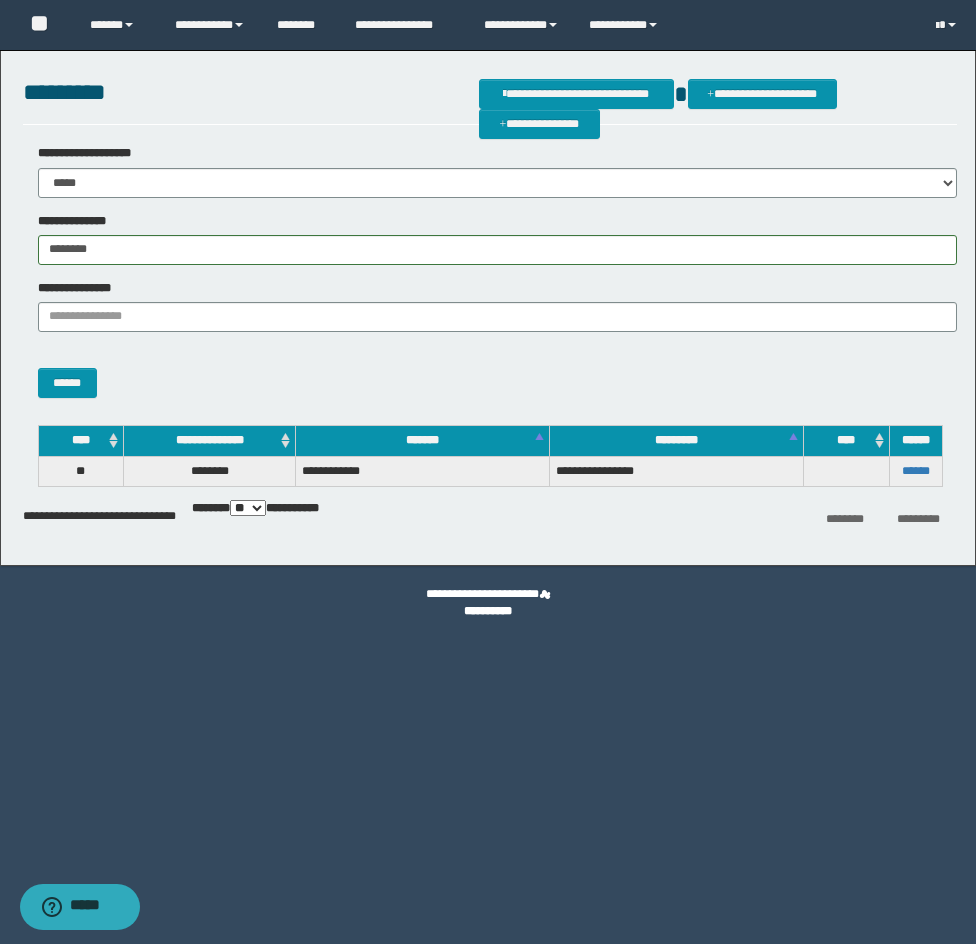 click on "******" at bounding box center (915, 471) 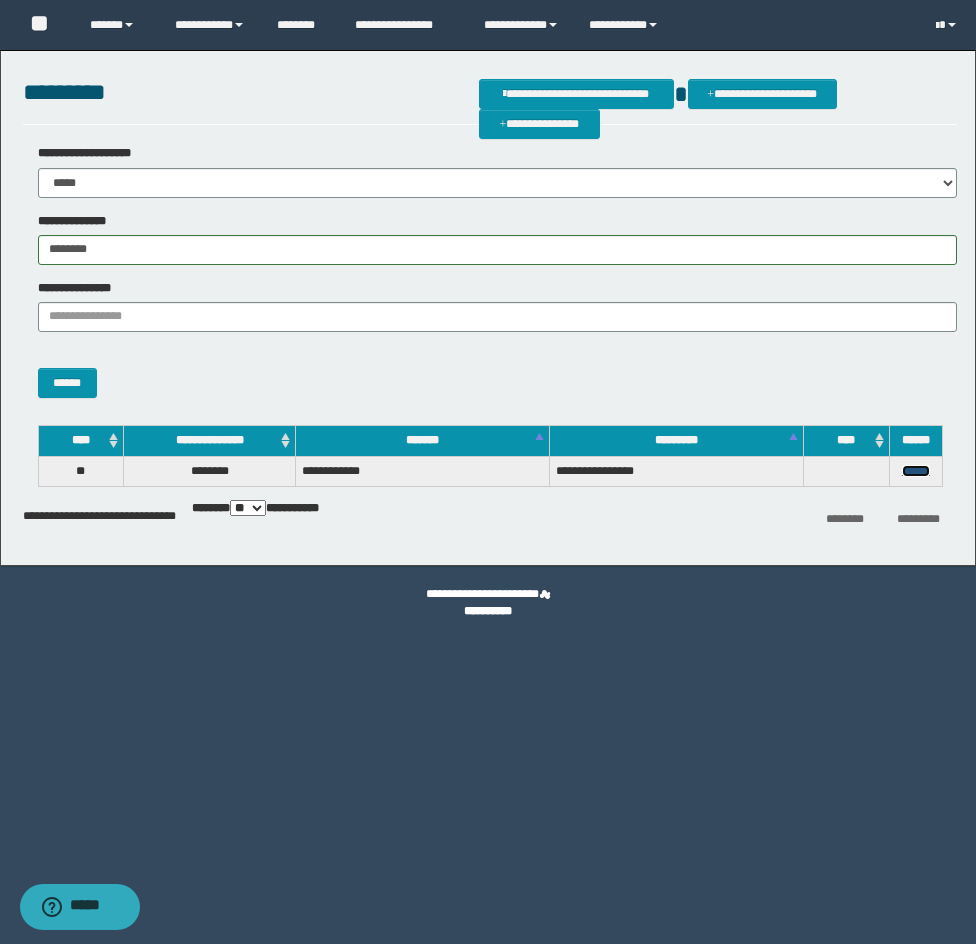 click on "******" at bounding box center [916, 471] 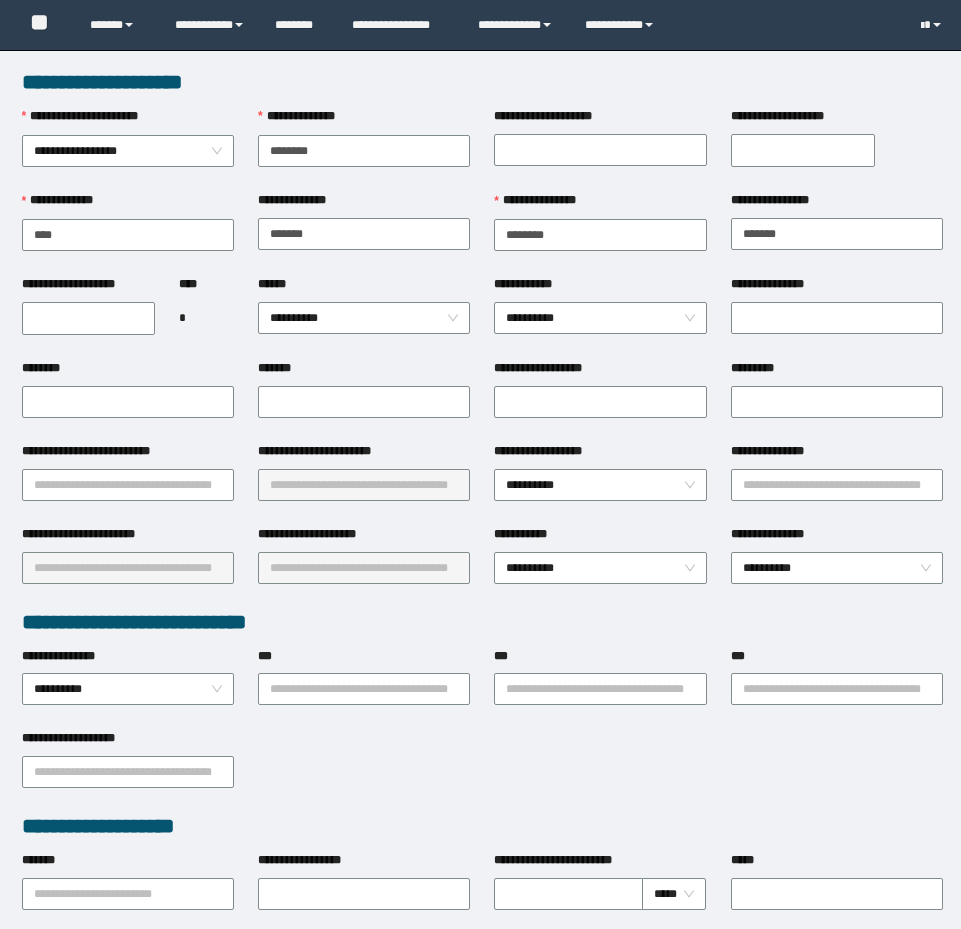 scroll, scrollTop: 0, scrollLeft: 0, axis: both 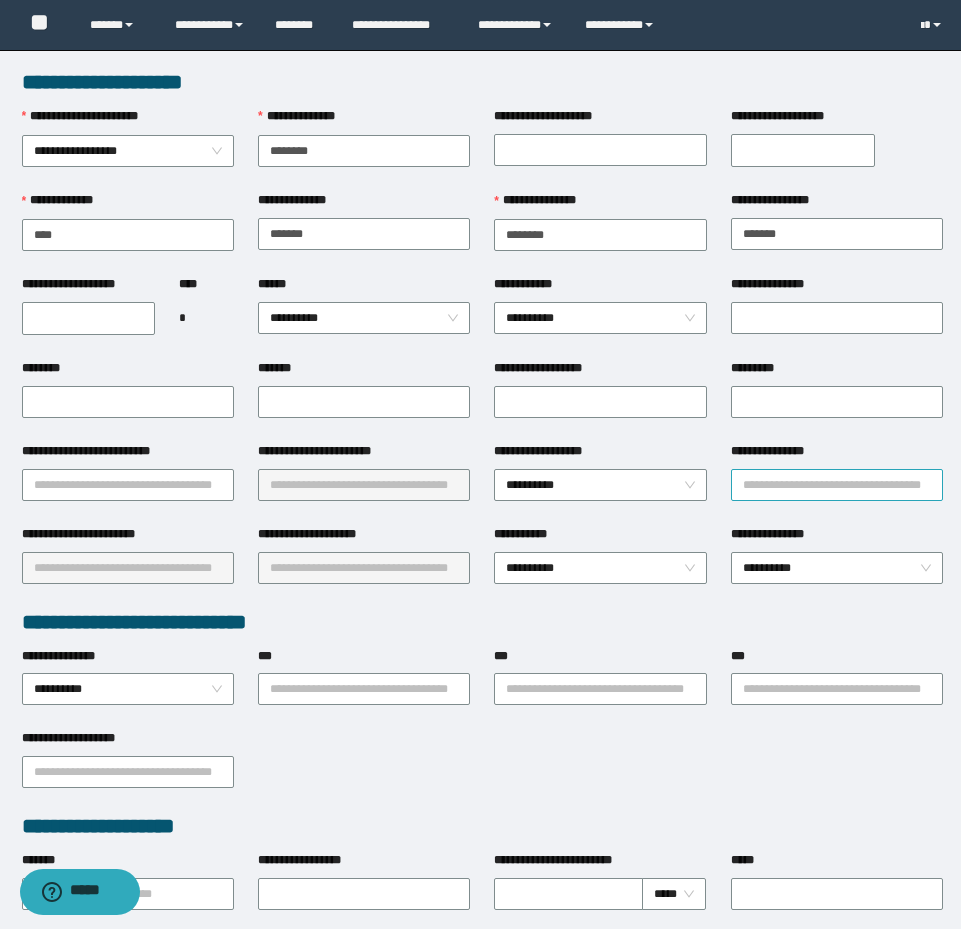 click on "**********" at bounding box center (837, 485) 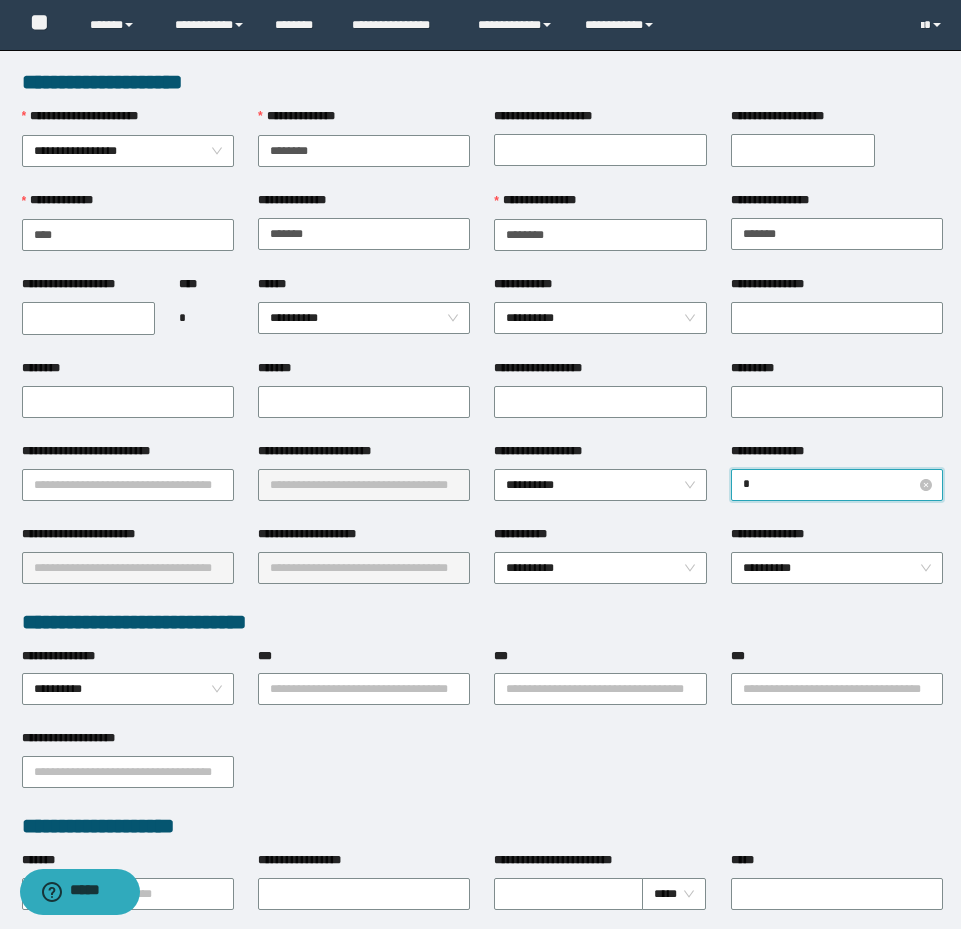 type on "*" 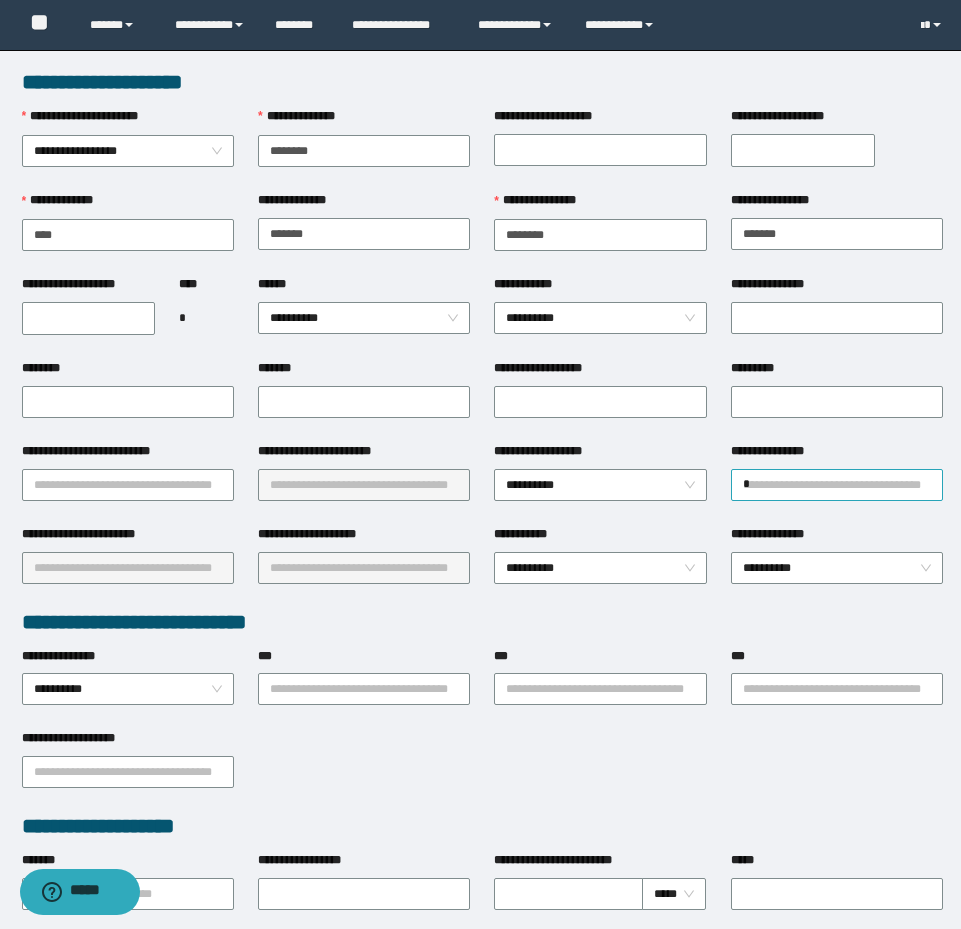click on "*" at bounding box center [837, 485] 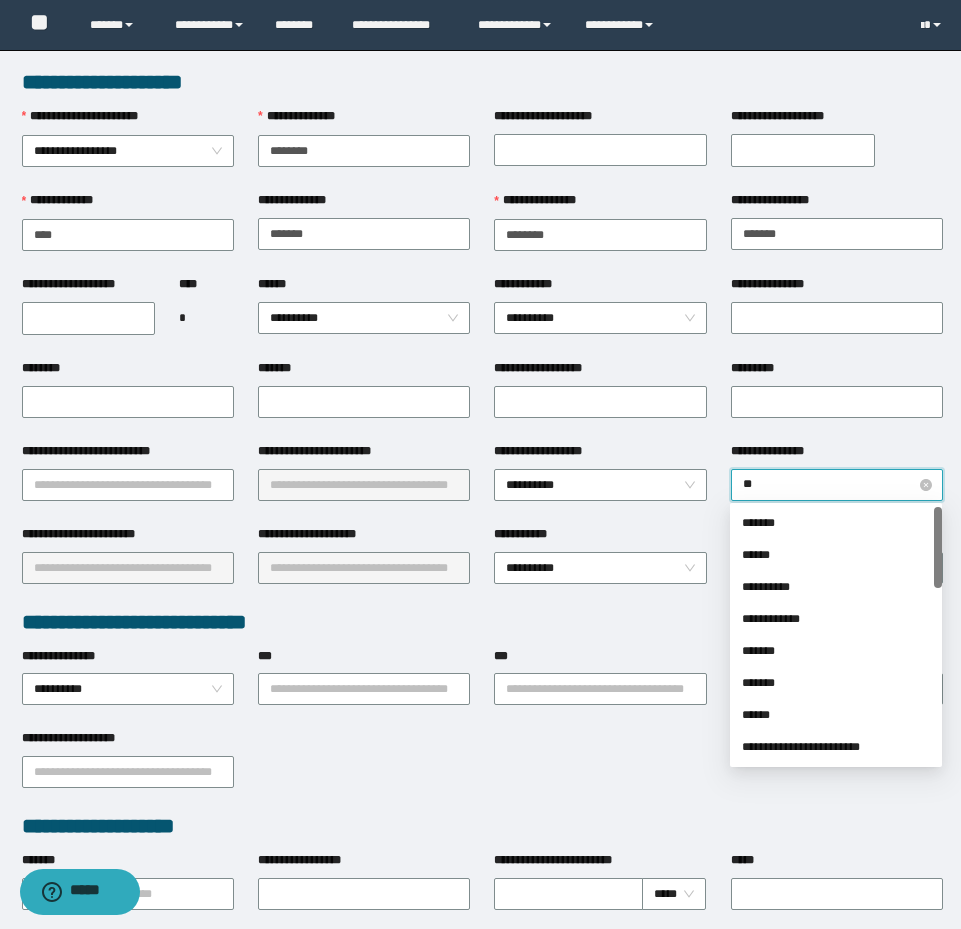 type on "***" 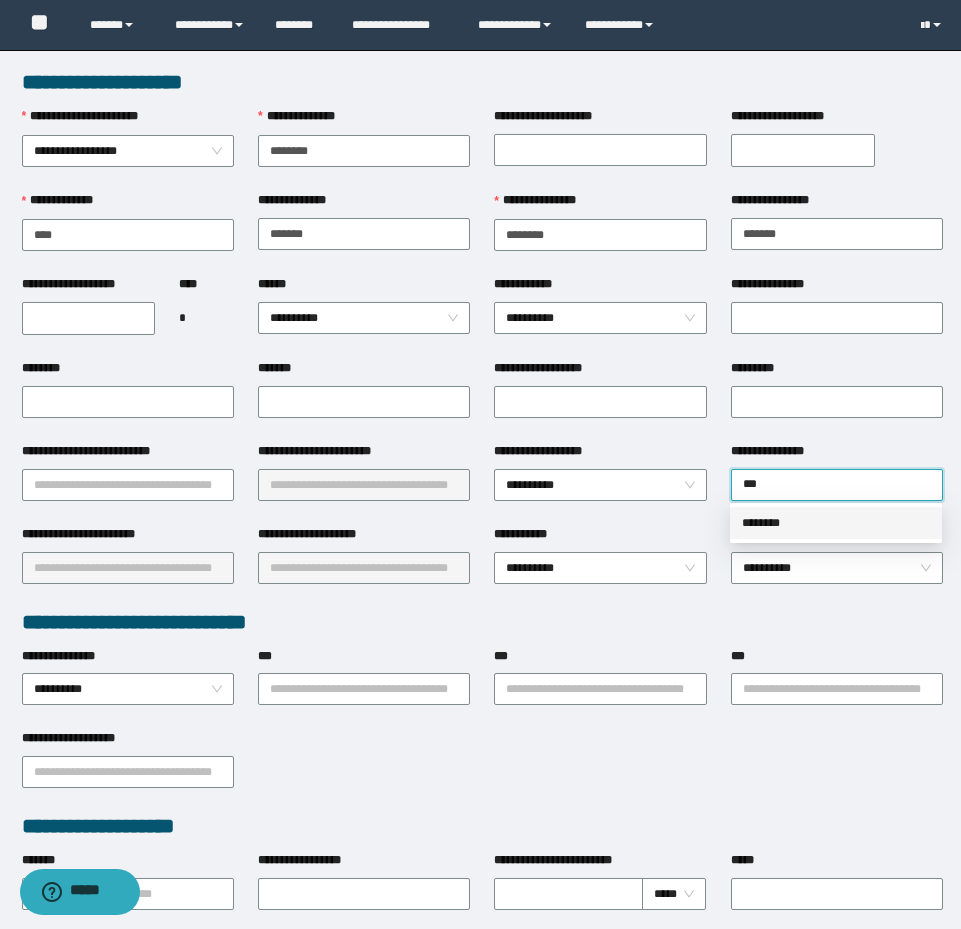 click on "********" at bounding box center (836, 523) 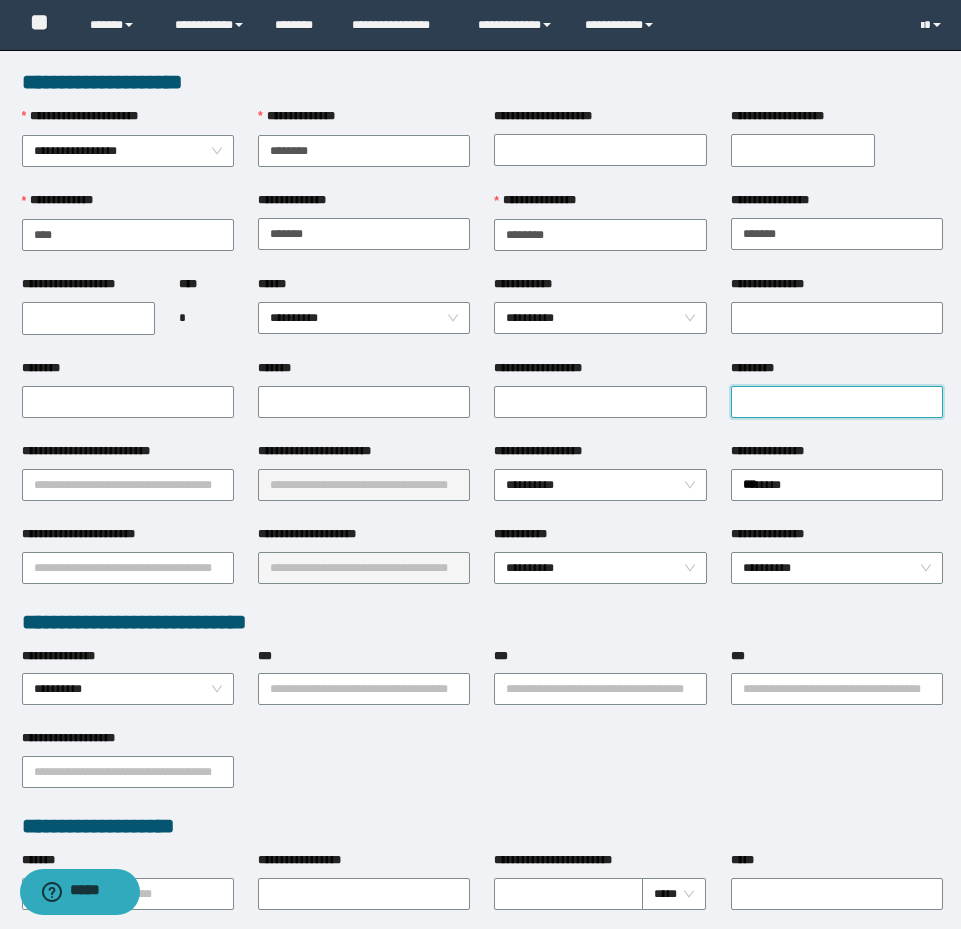 click on "*********" at bounding box center (837, 402) 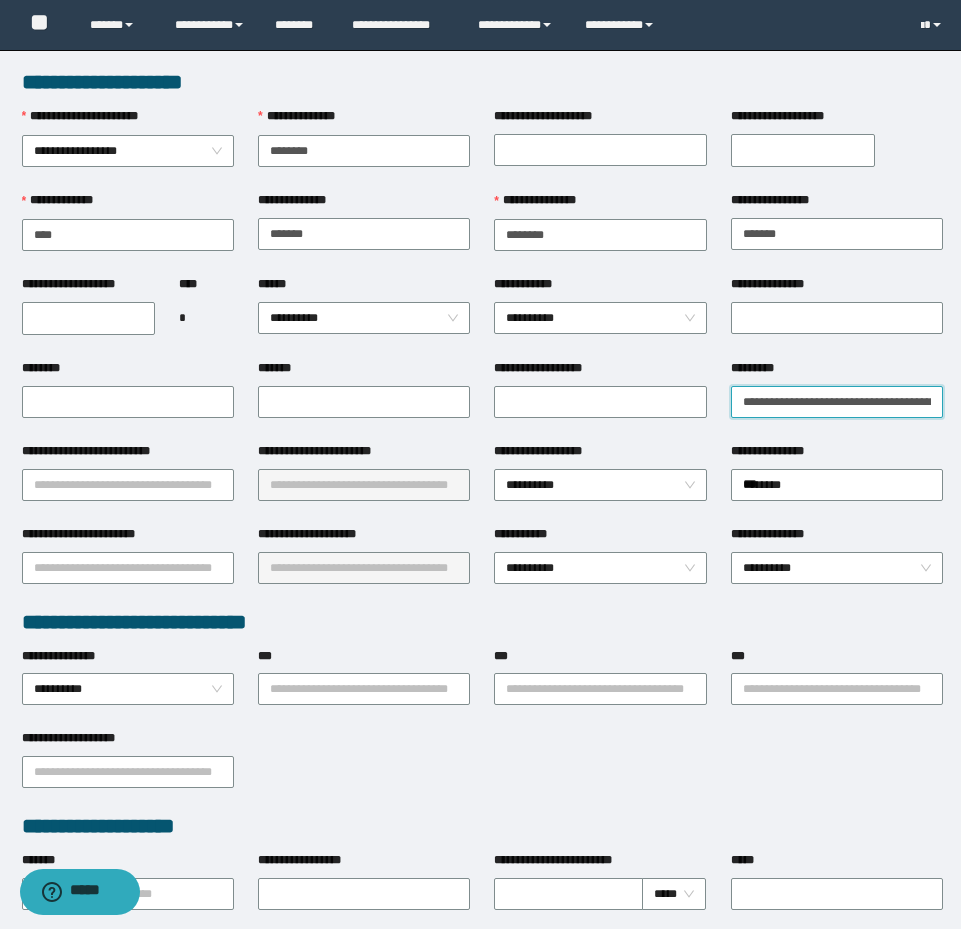 scroll, scrollTop: 0, scrollLeft: 149, axis: horizontal 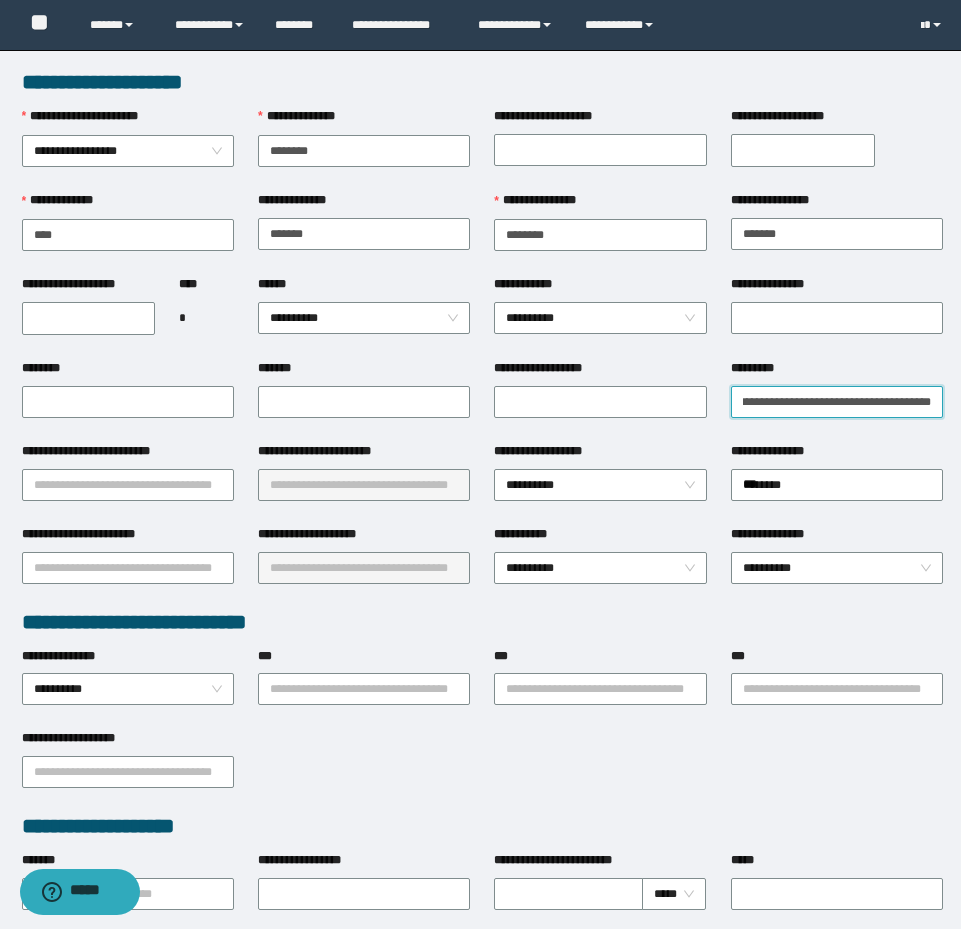type on "**********" 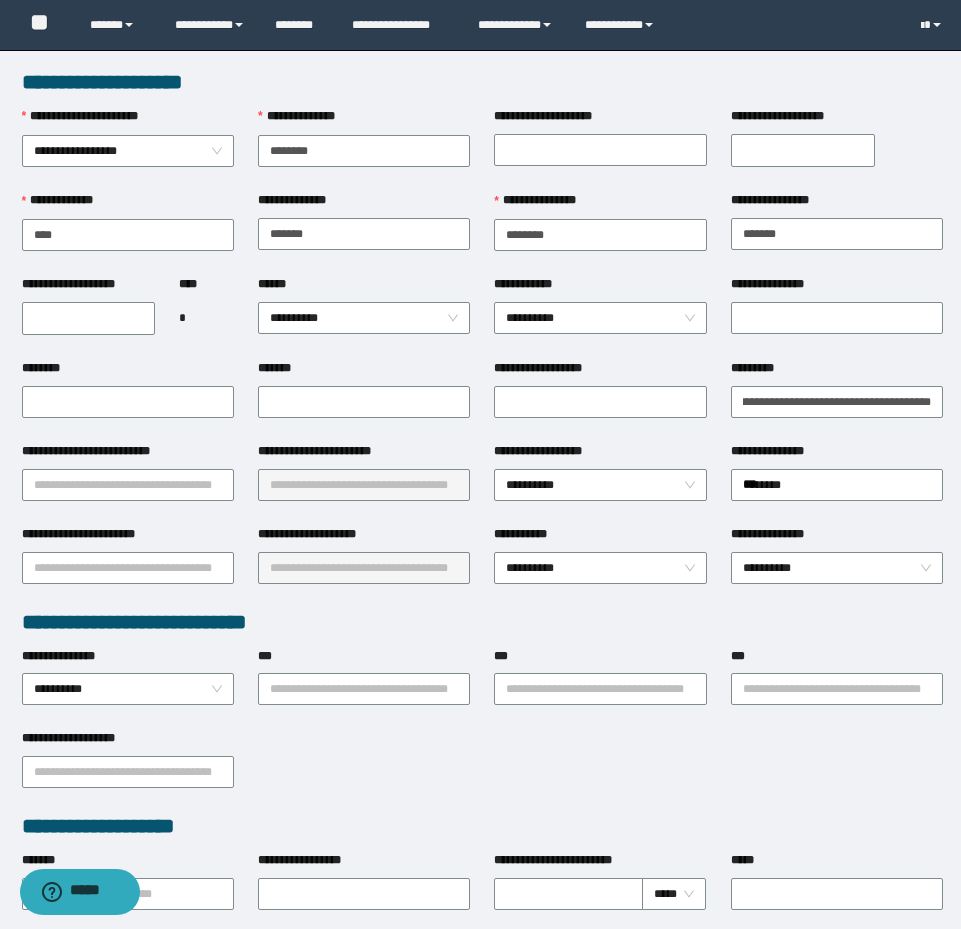 click on "**********" at bounding box center (89, 318) 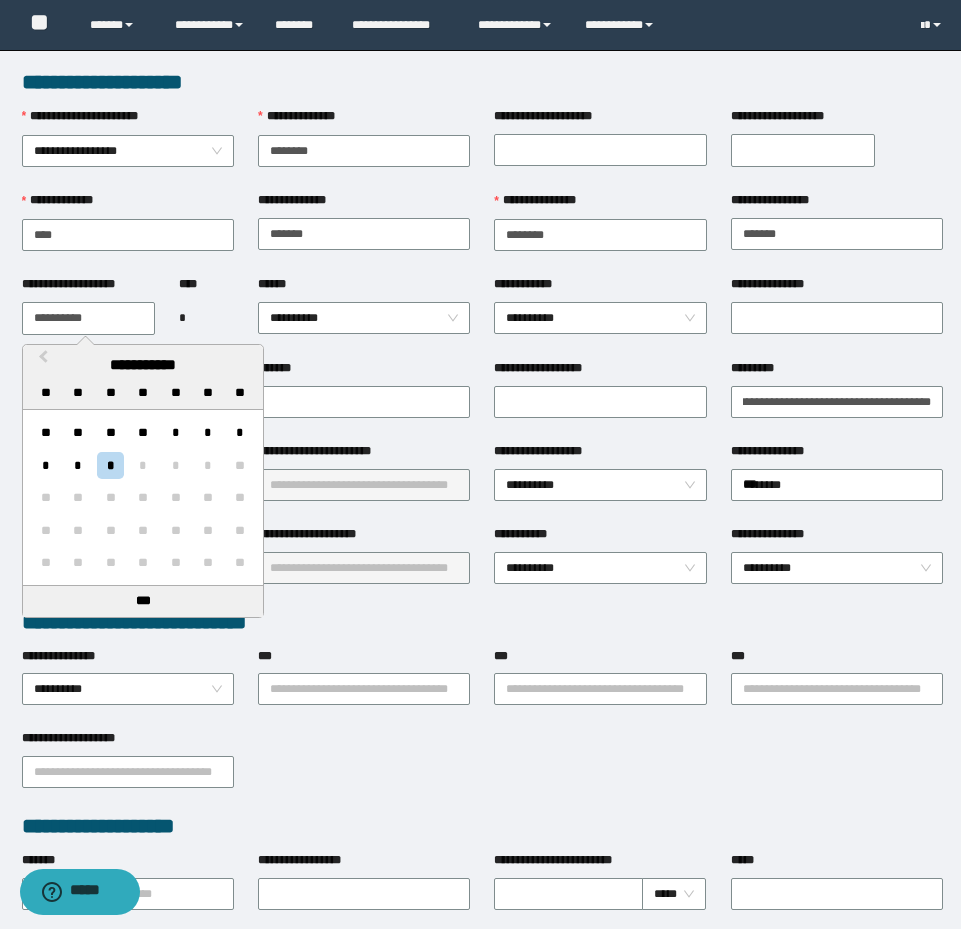 scroll, scrollTop: 0, scrollLeft: 0, axis: both 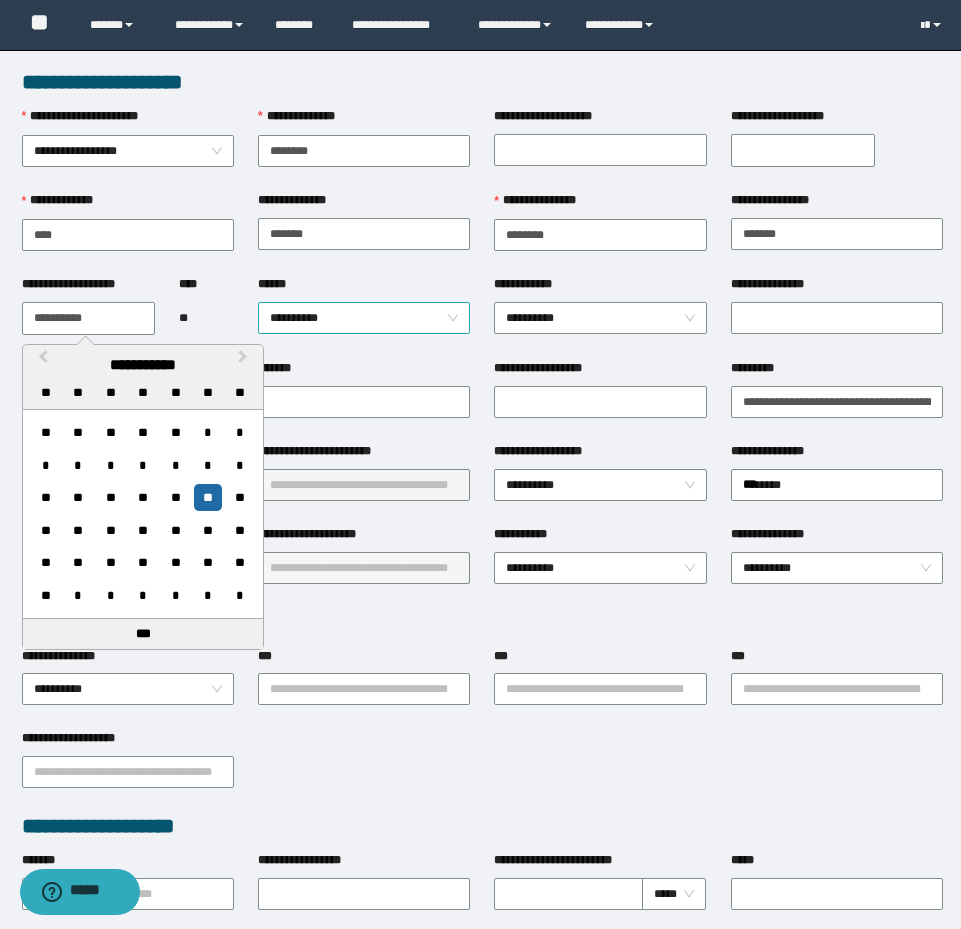 type on "**********" 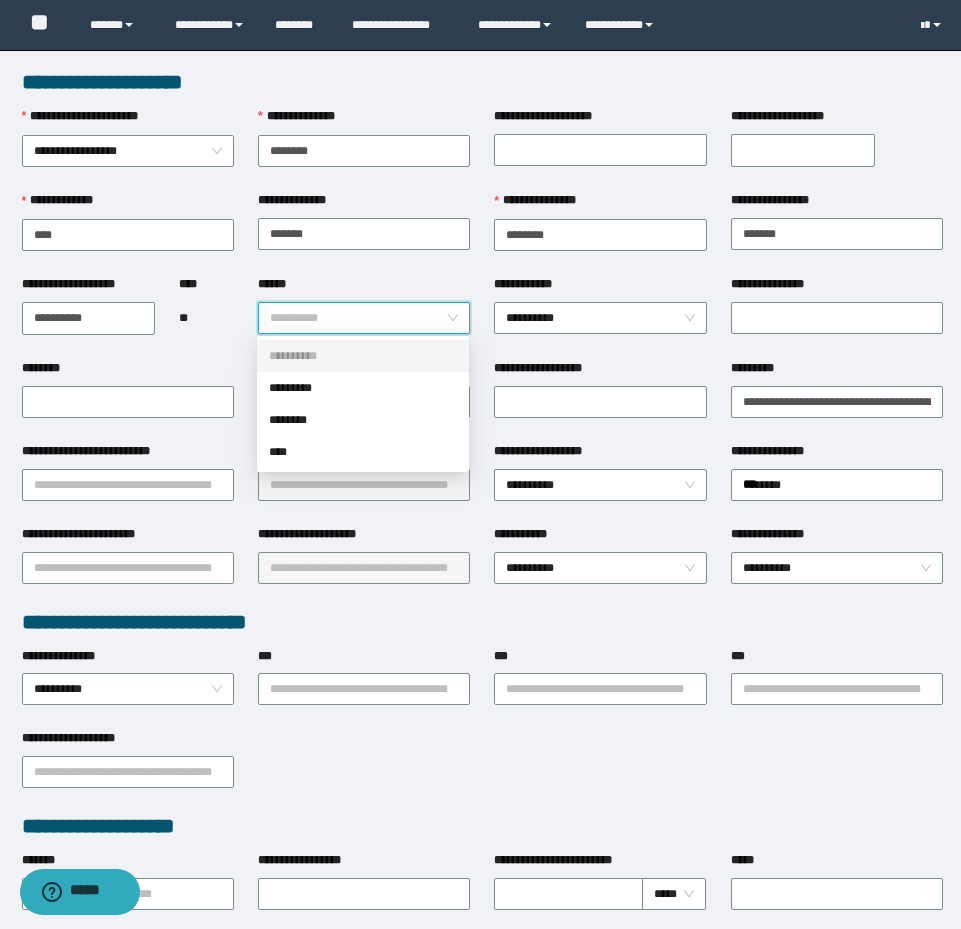 click on "*********" at bounding box center [363, 388] 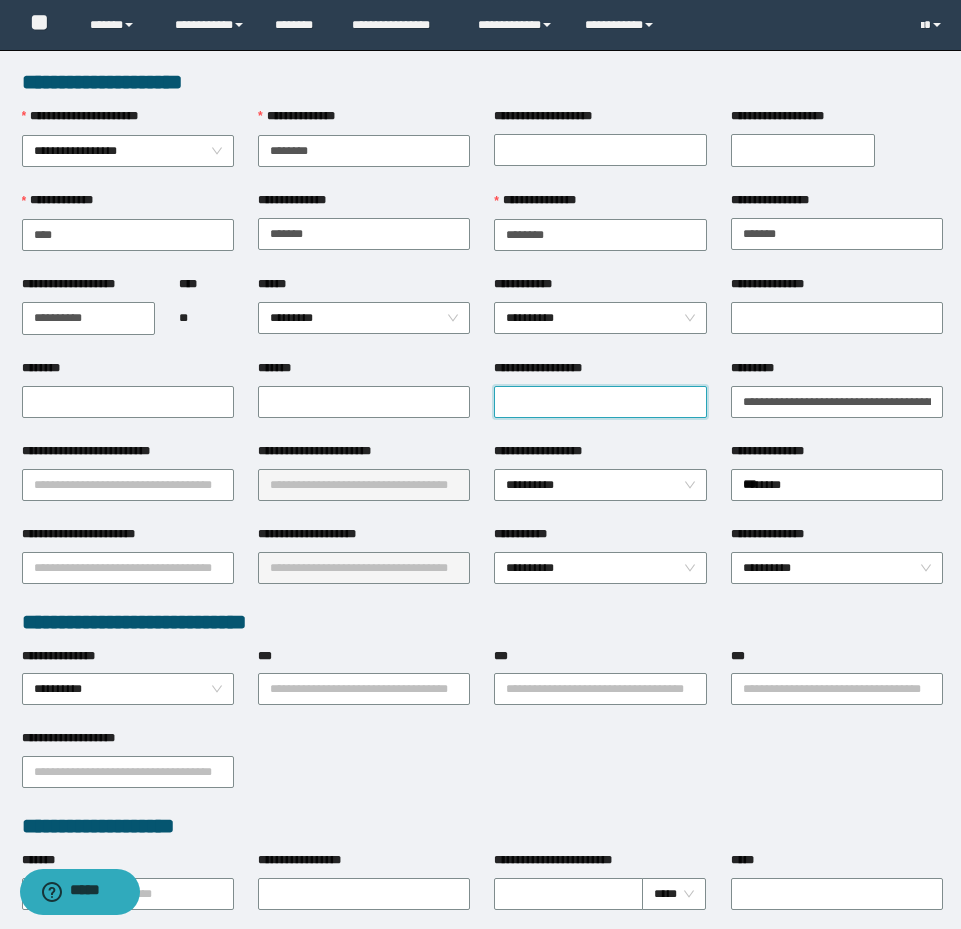 click on "**********" at bounding box center (600, 402) 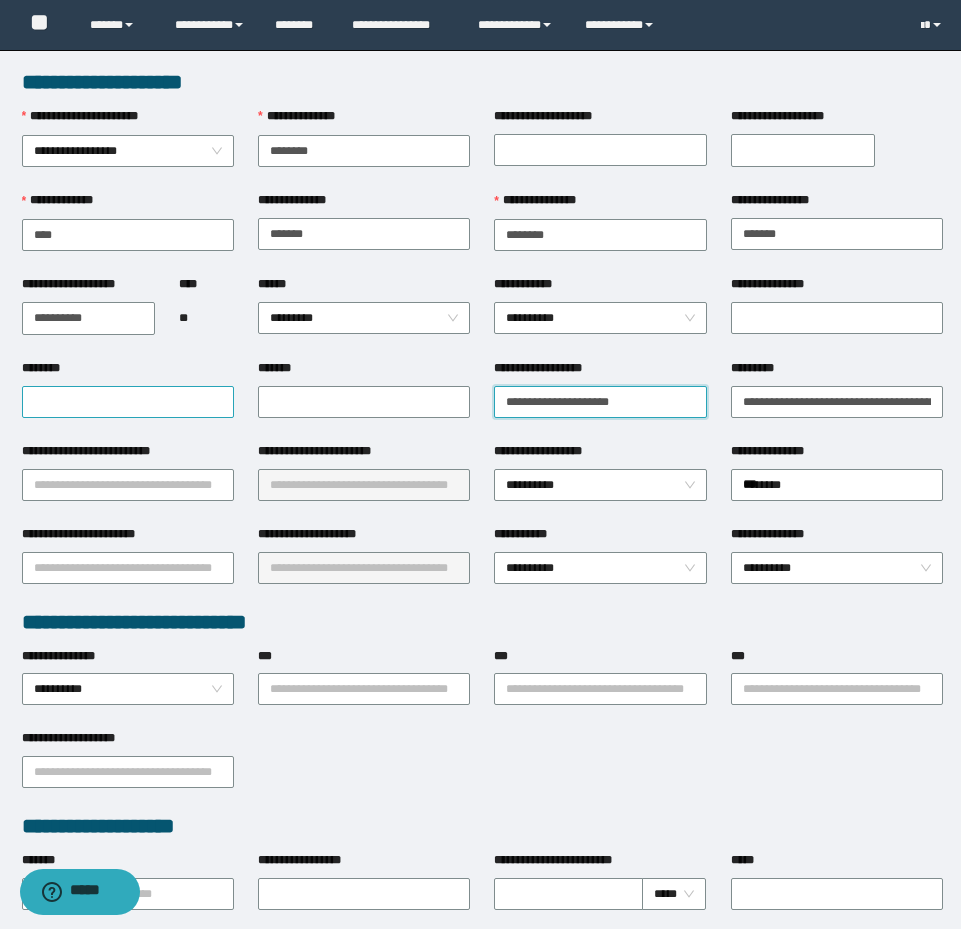 type on "**********" 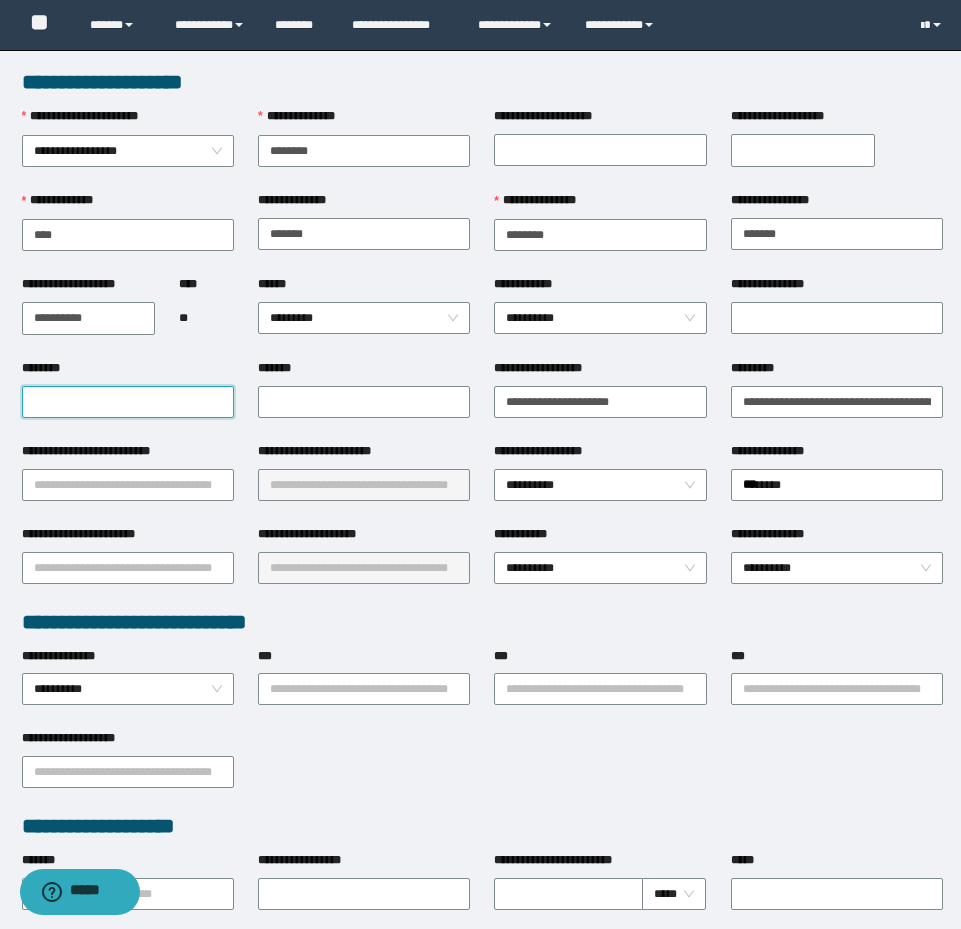 click on "********" at bounding box center (128, 402) 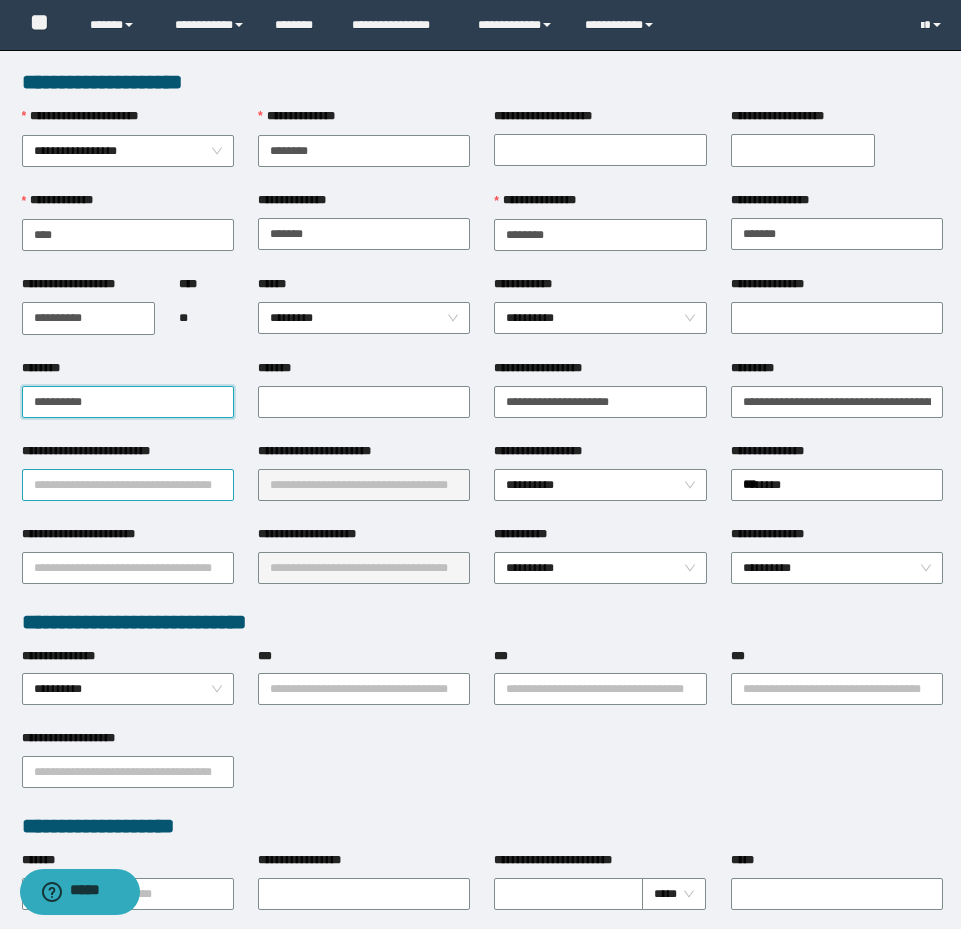 type on "**********" 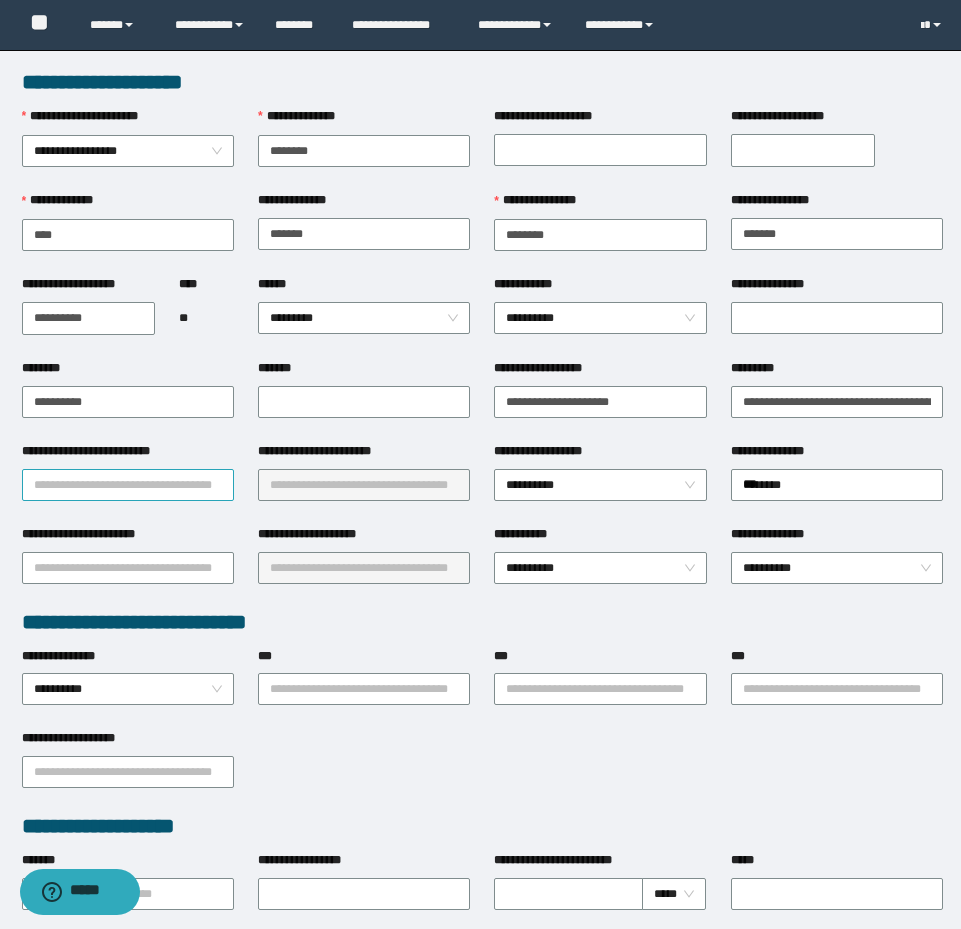 click on "**********" at bounding box center (128, 485) 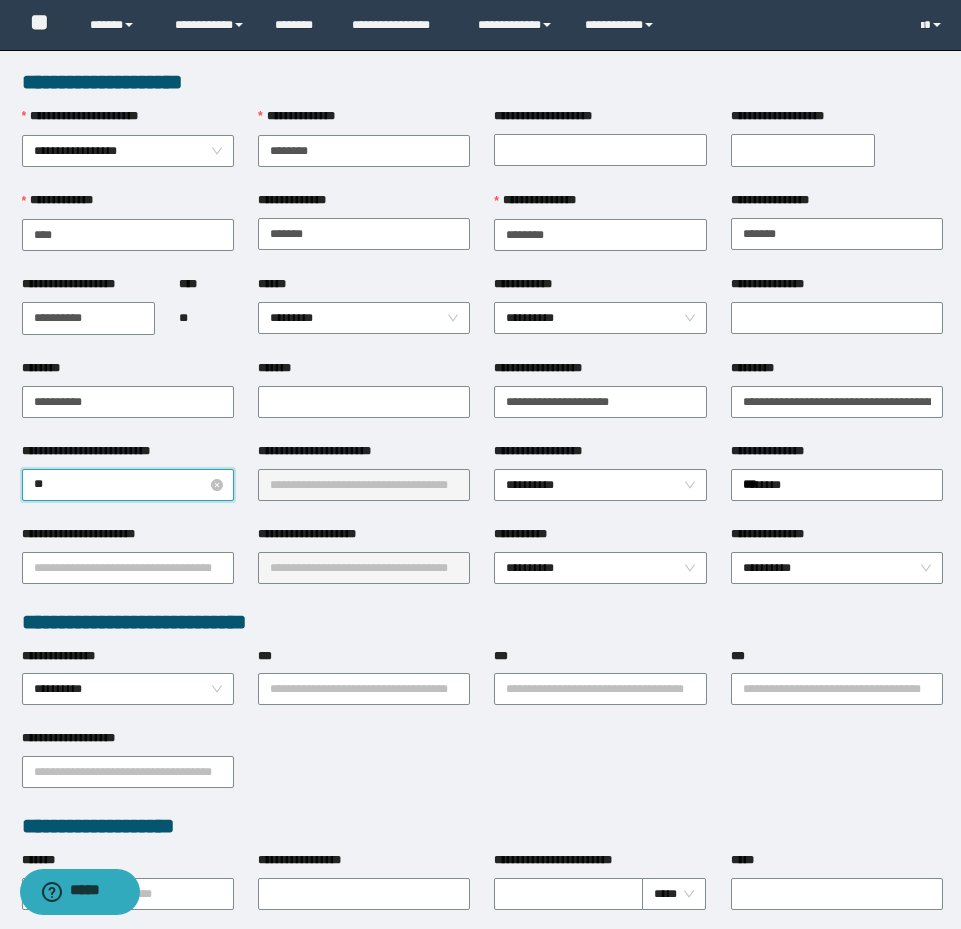 type on "***" 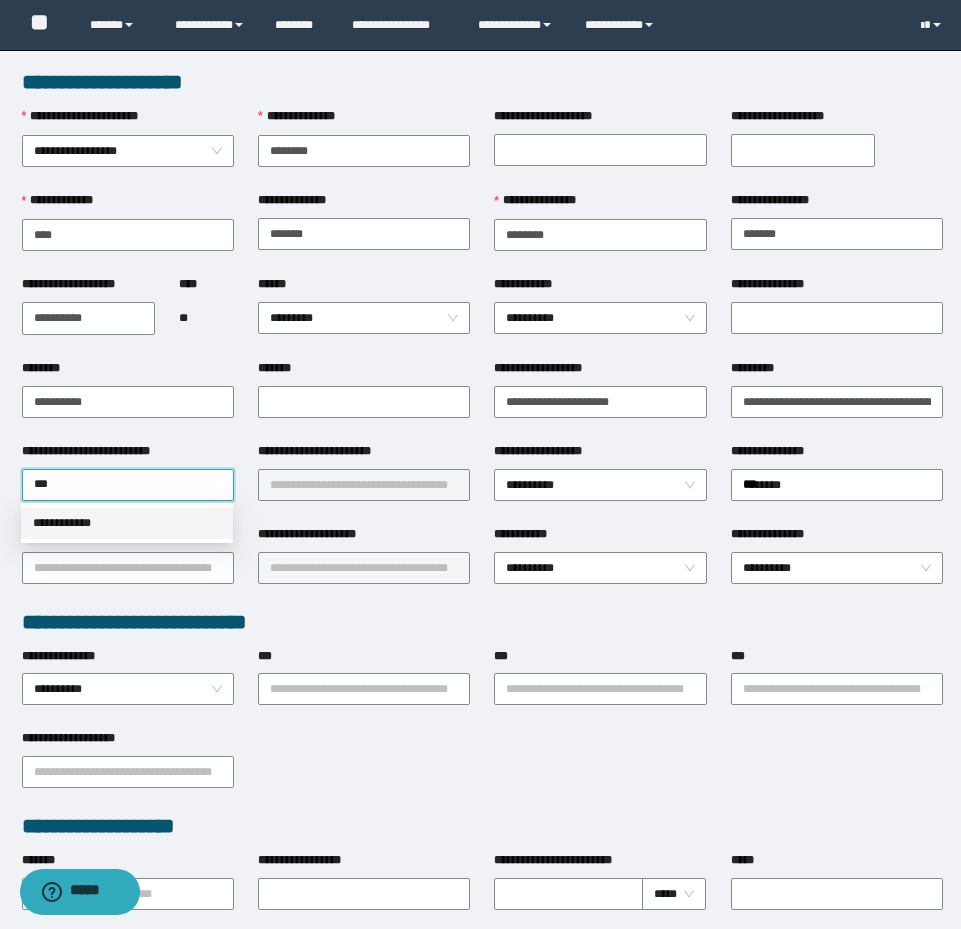 click on "**********" at bounding box center [127, 523] 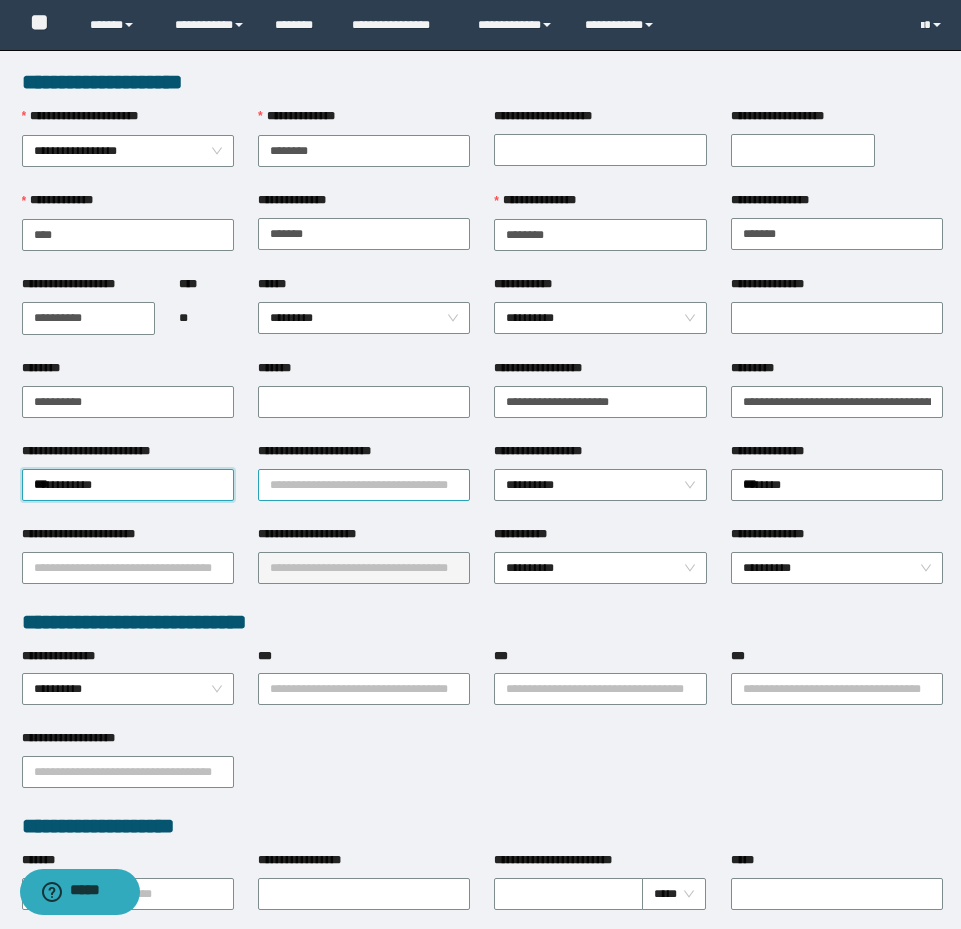 click on "**********" at bounding box center (364, 485) 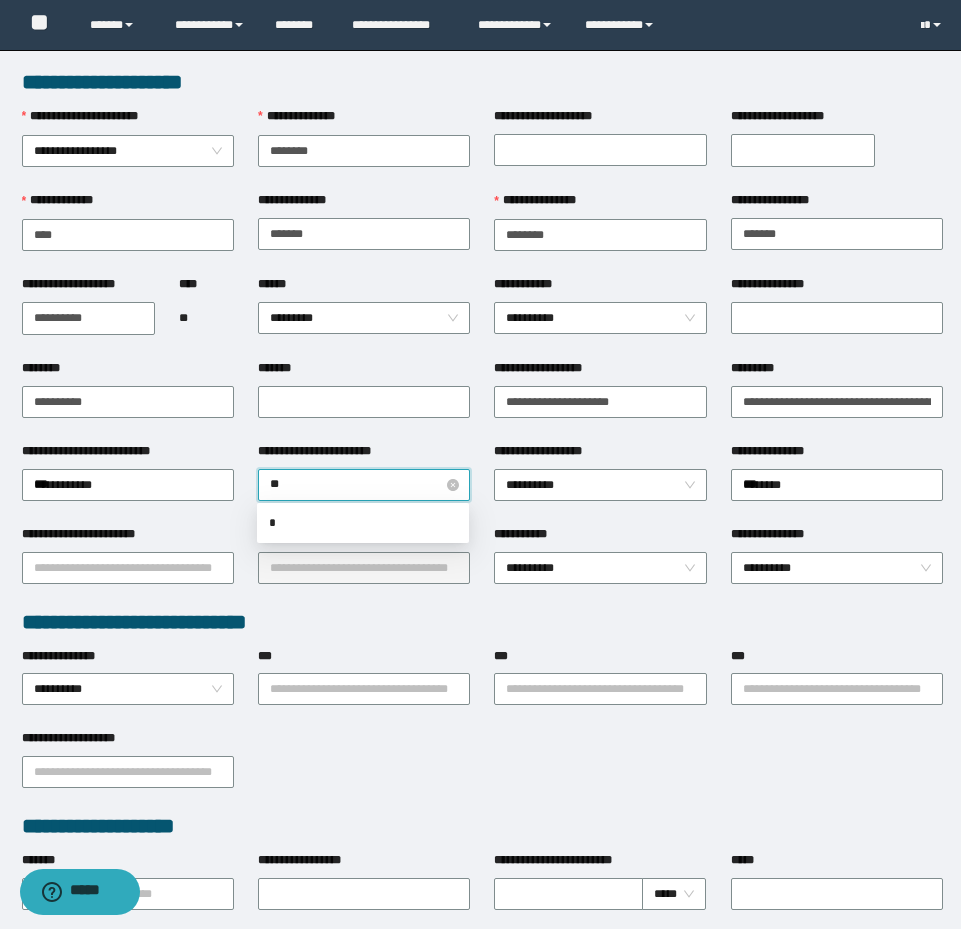type on "***" 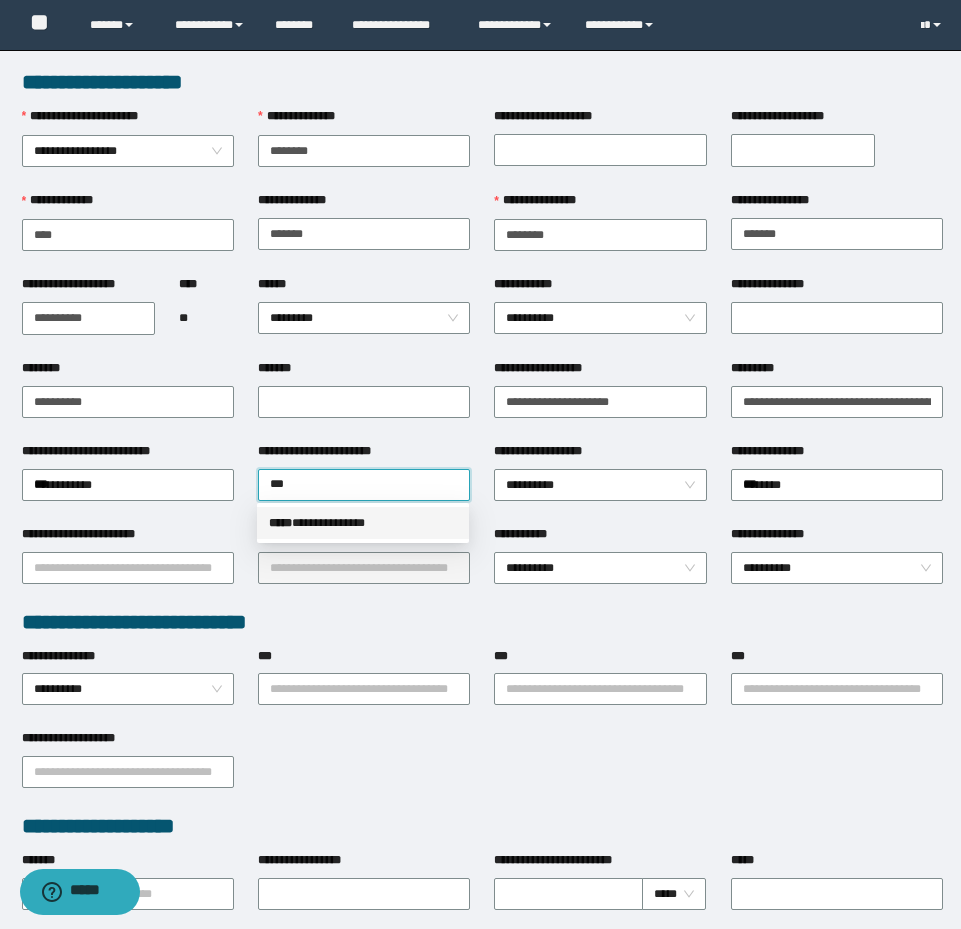 click on "**********" at bounding box center [363, 523] 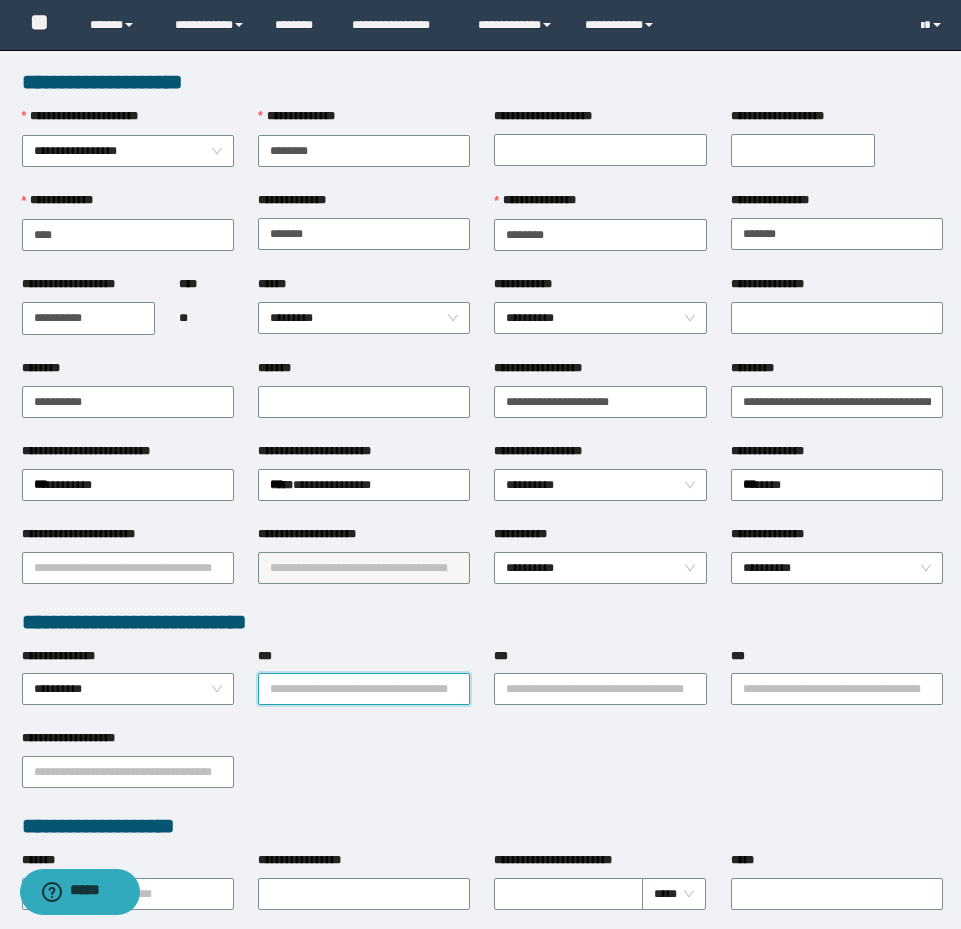 click on "***" at bounding box center (364, 689) 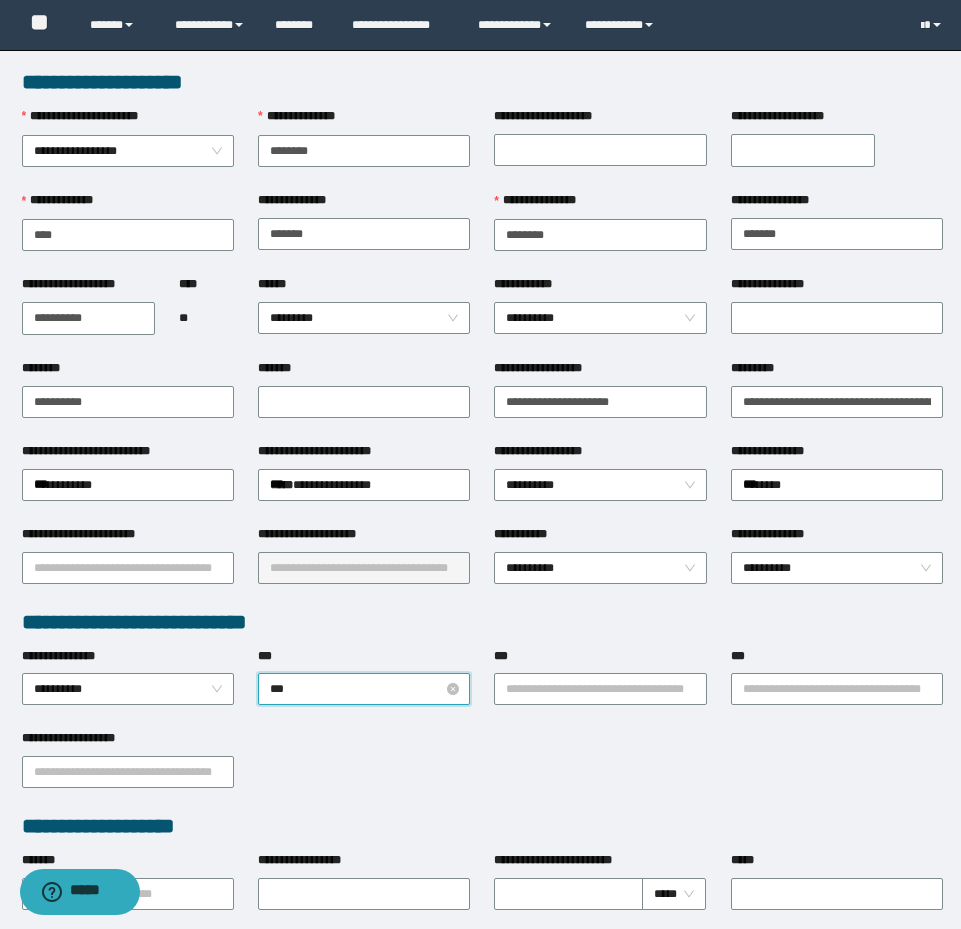 type on "****" 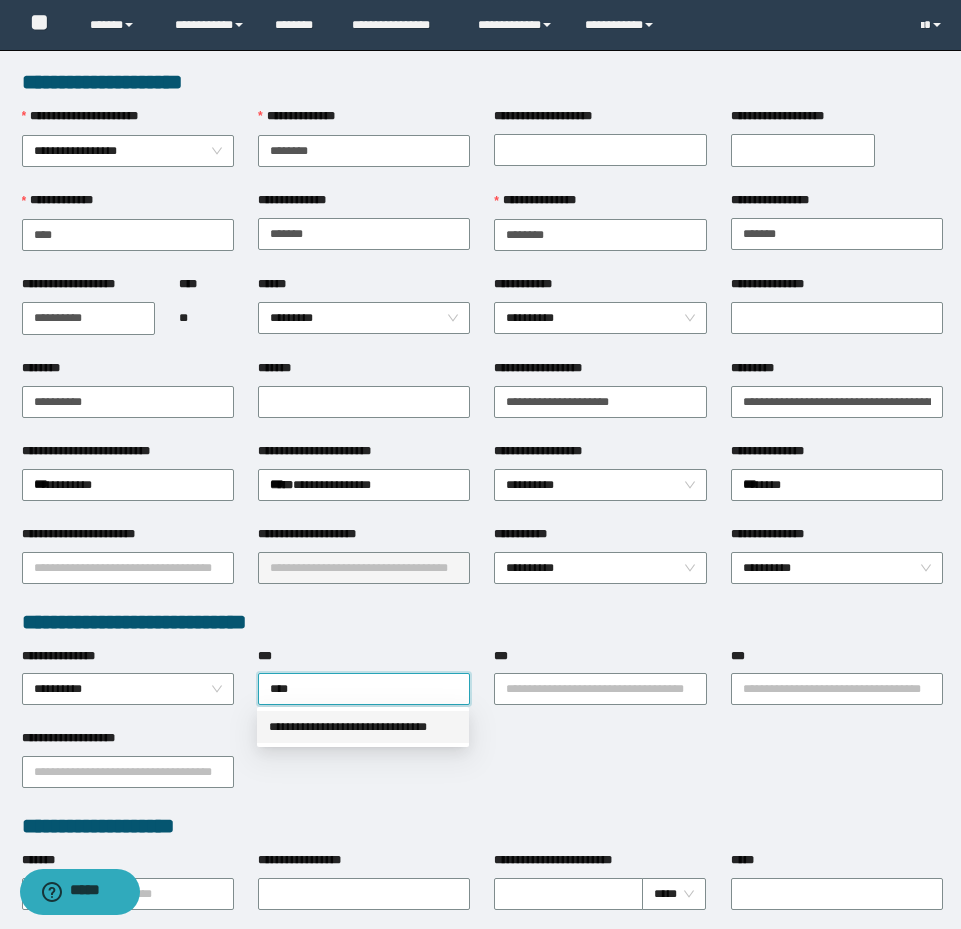 click on "**********" at bounding box center (363, 727) 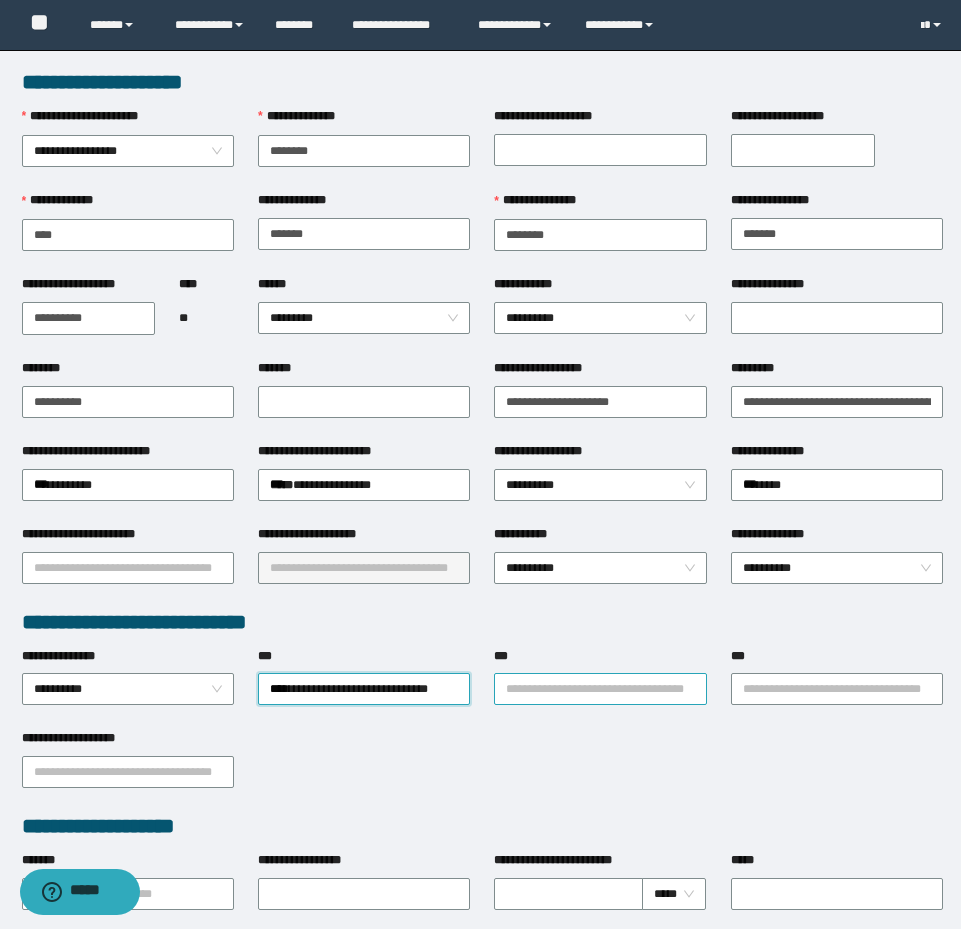 click on "***" at bounding box center (600, 689) 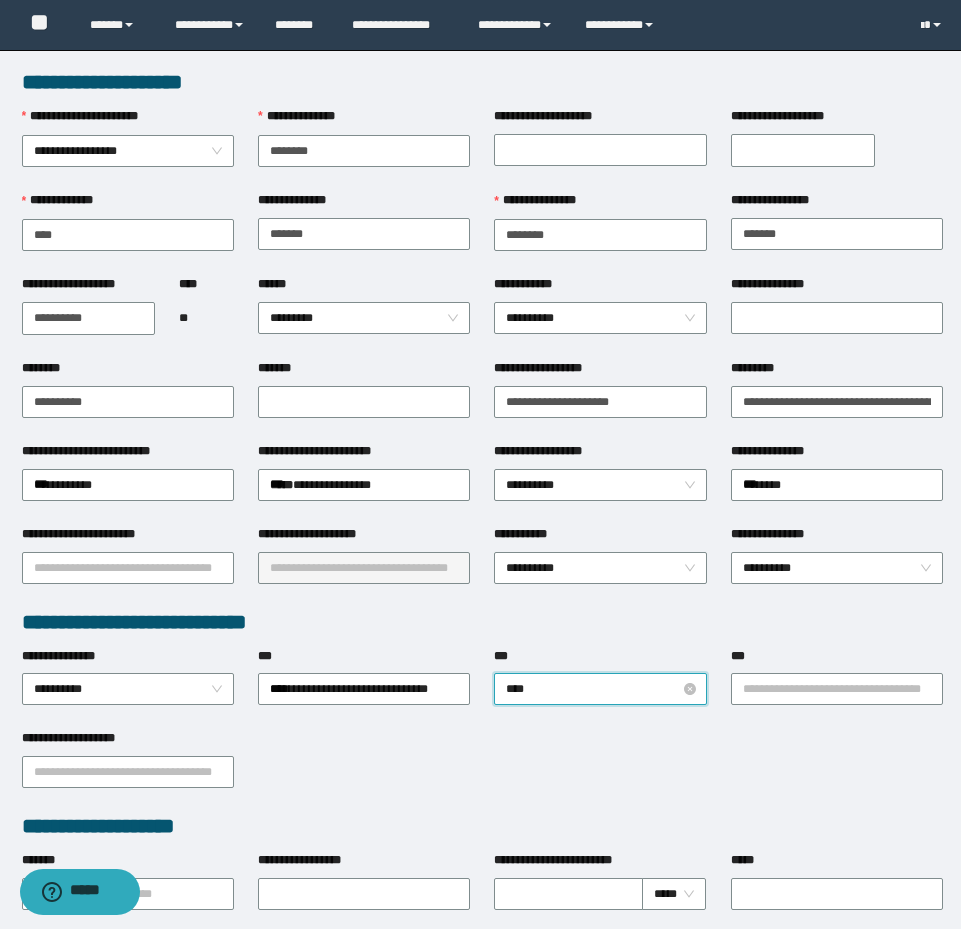 type on "*****" 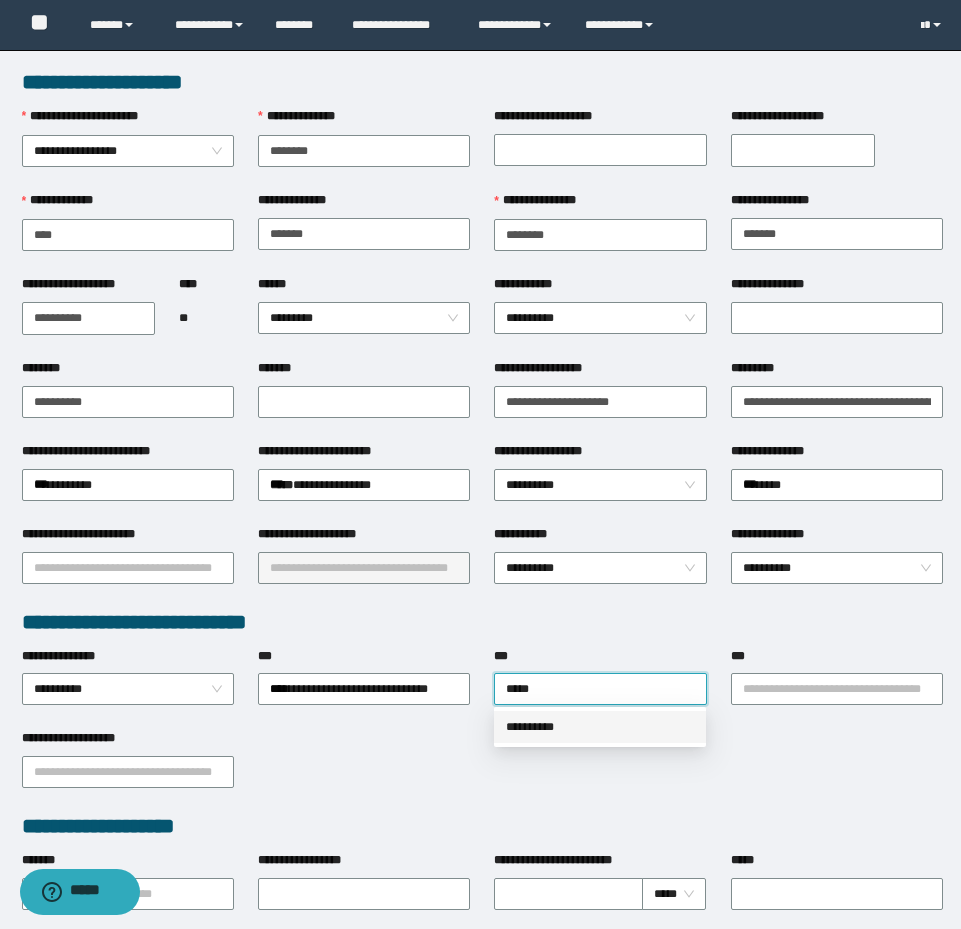 click on "**********" at bounding box center [600, 727] 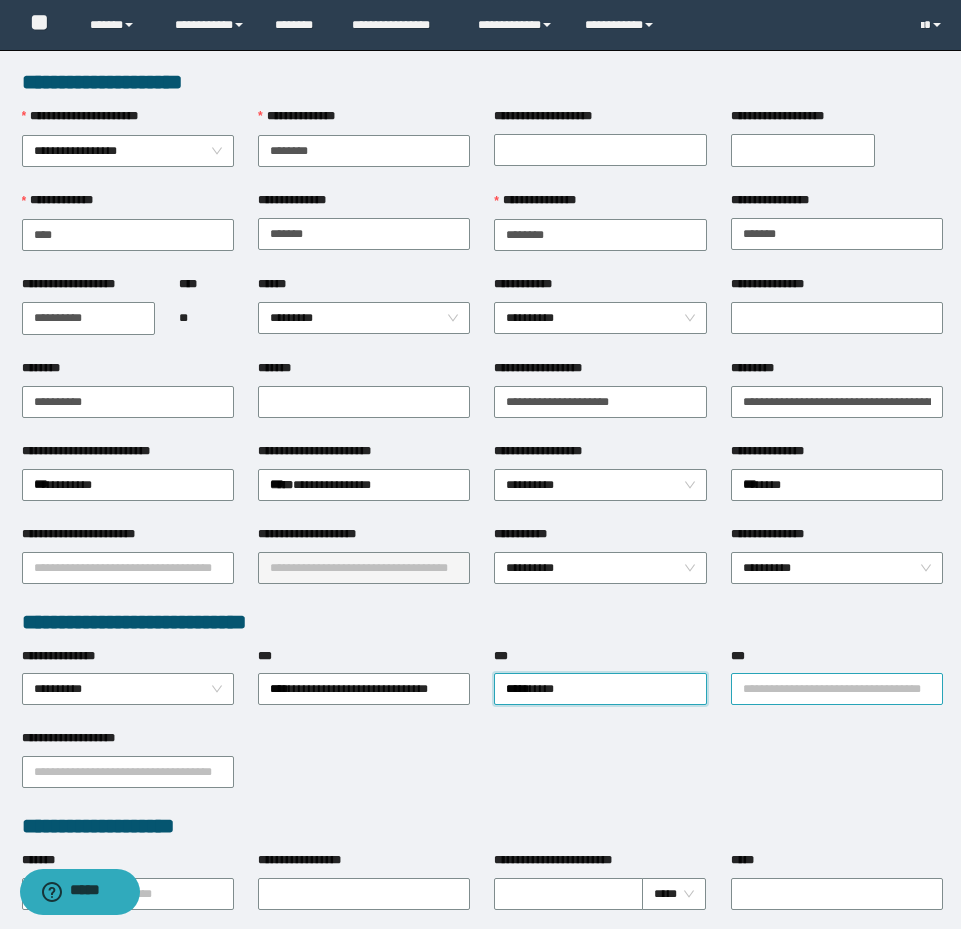 click on "**********" at bounding box center [837, 689] 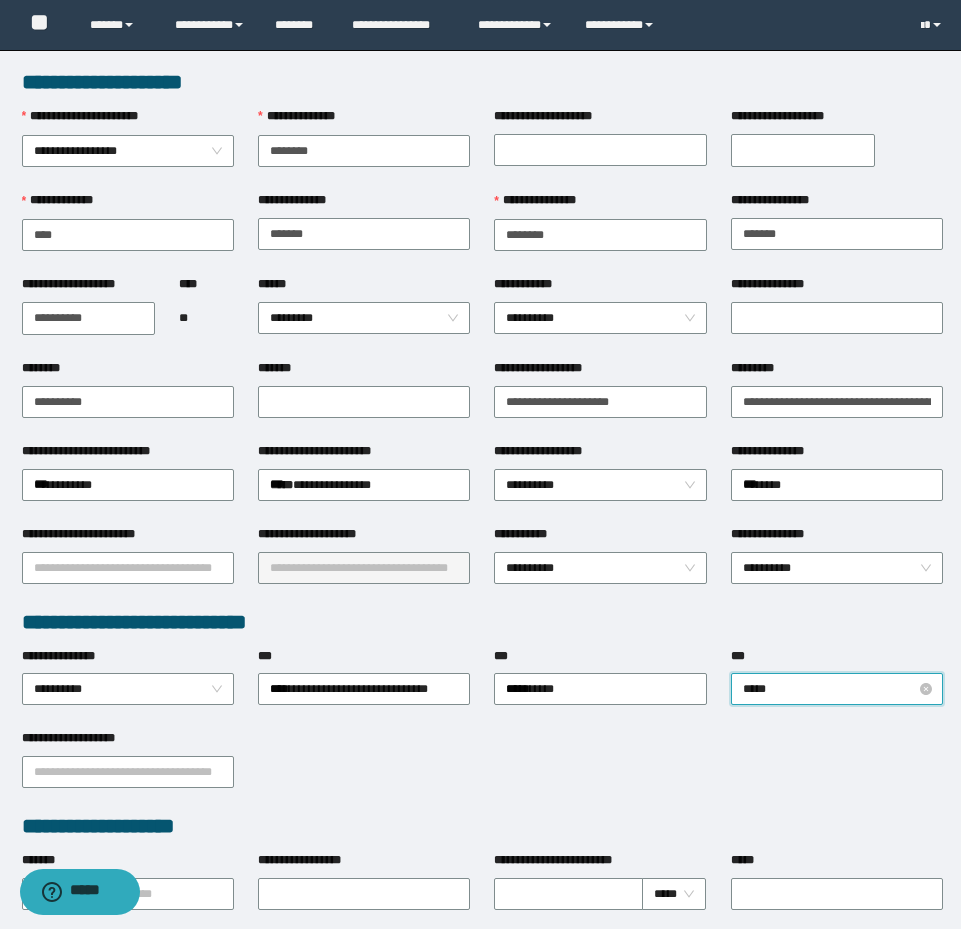 type on "******" 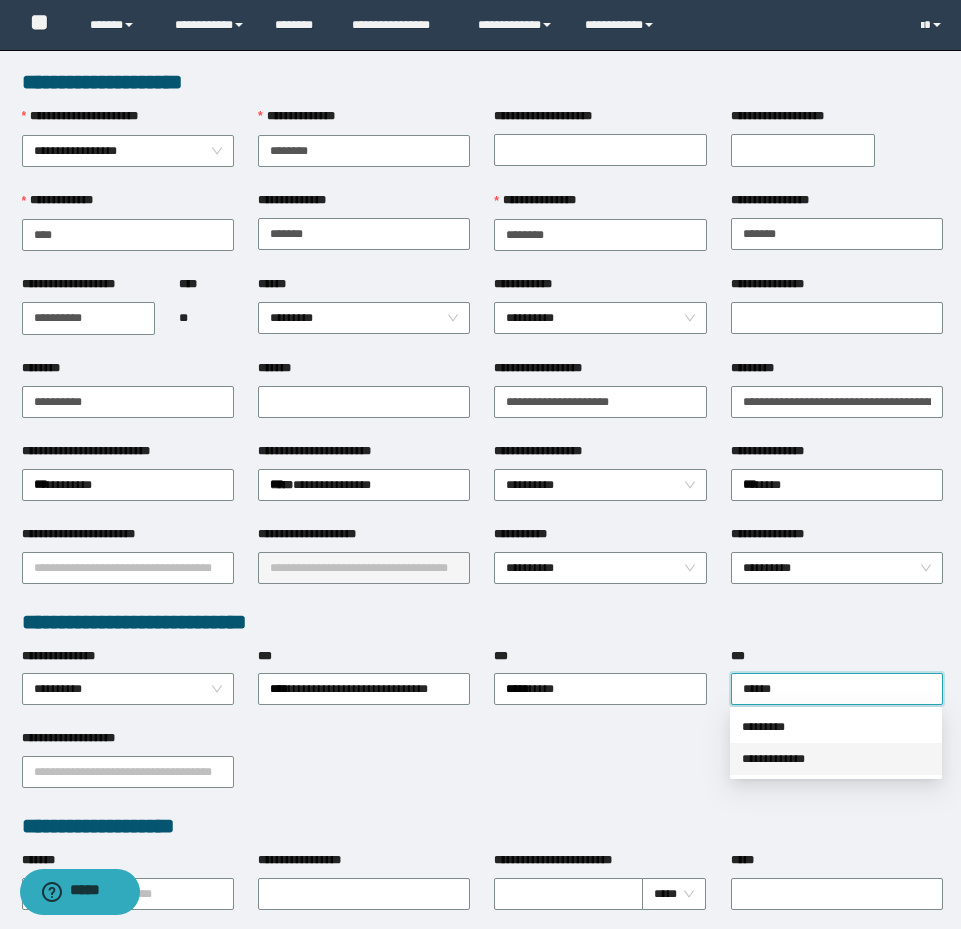 drag, startPoint x: 855, startPoint y: 752, endPoint x: 733, endPoint y: 752, distance: 122 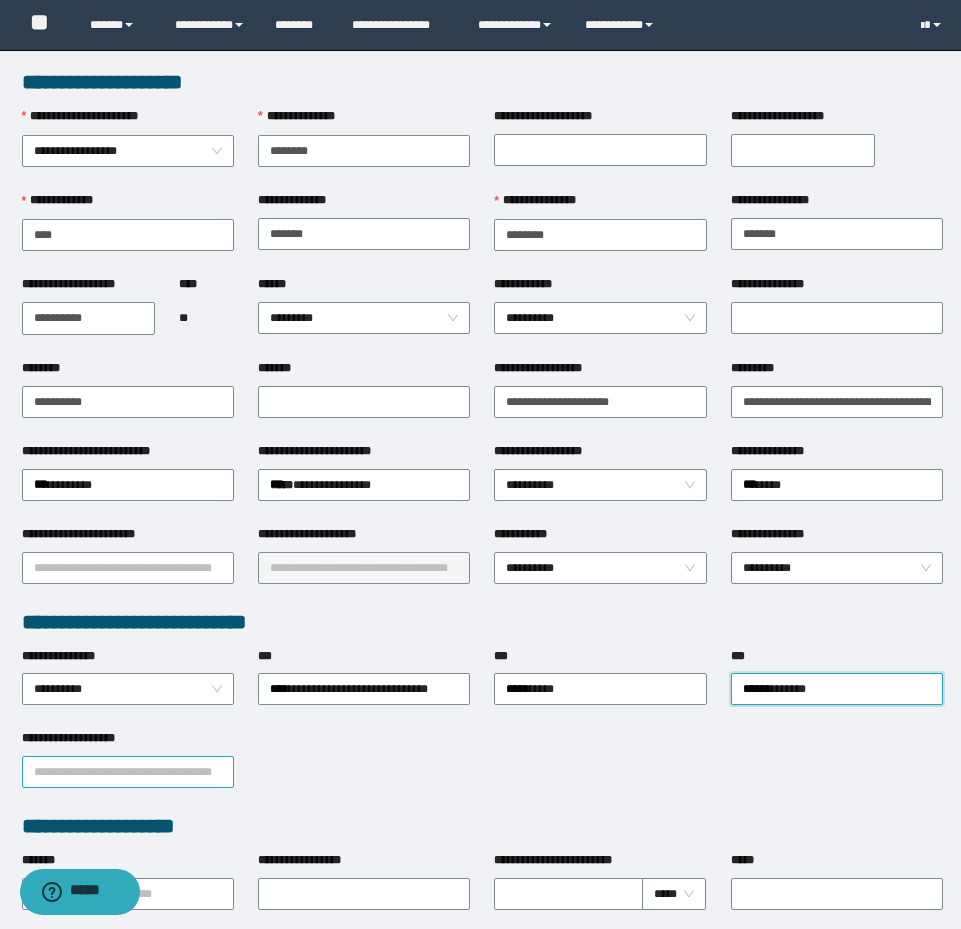click on "**********" at bounding box center [128, 772] 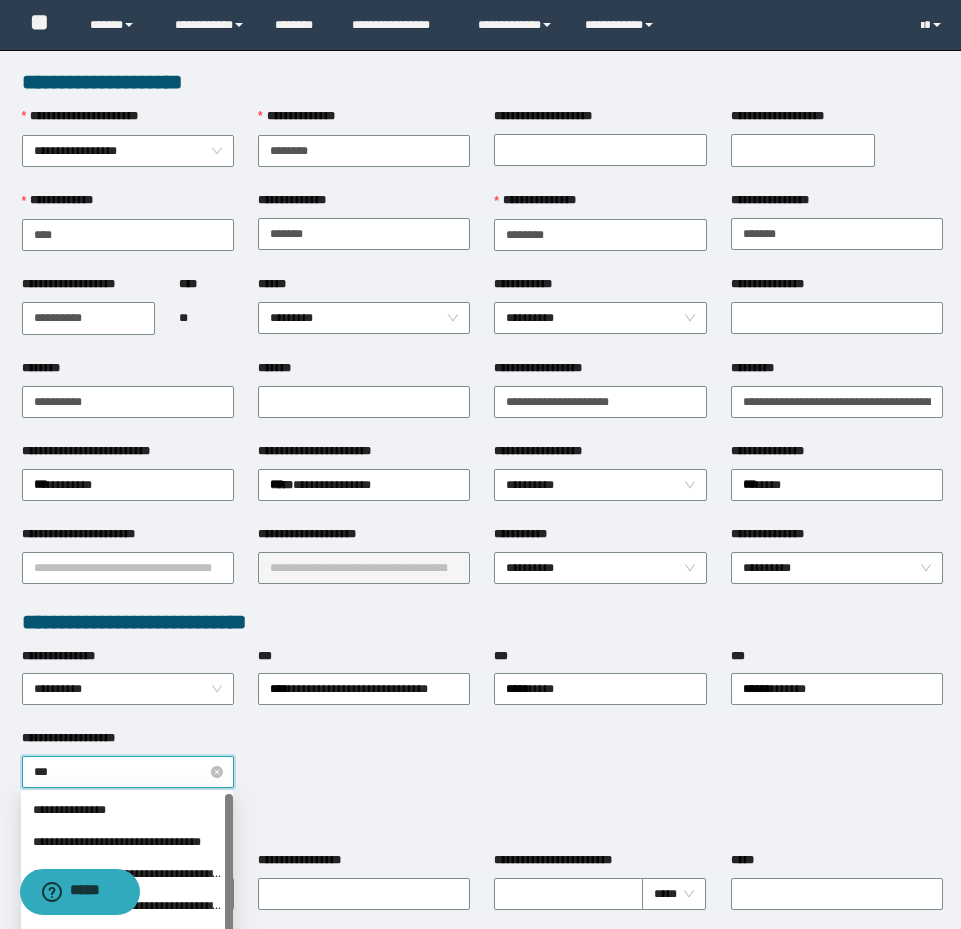 type on "****" 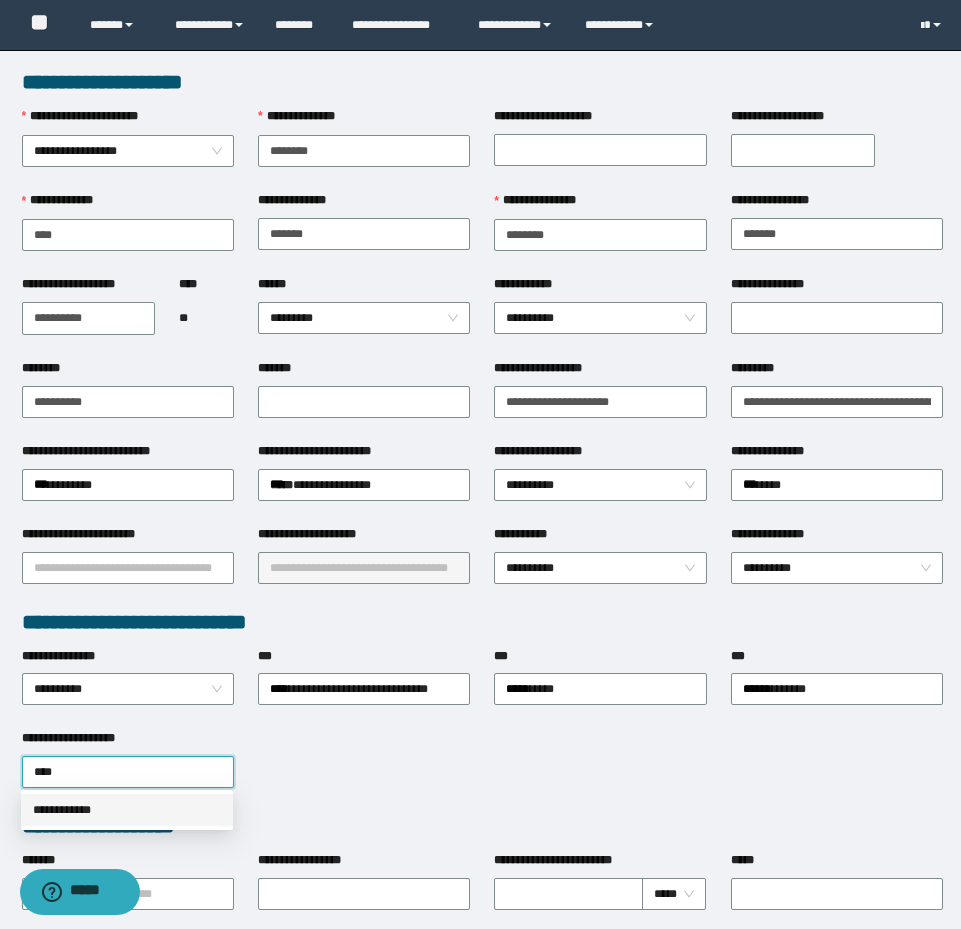 click on "**********" at bounding box center (127, 810) 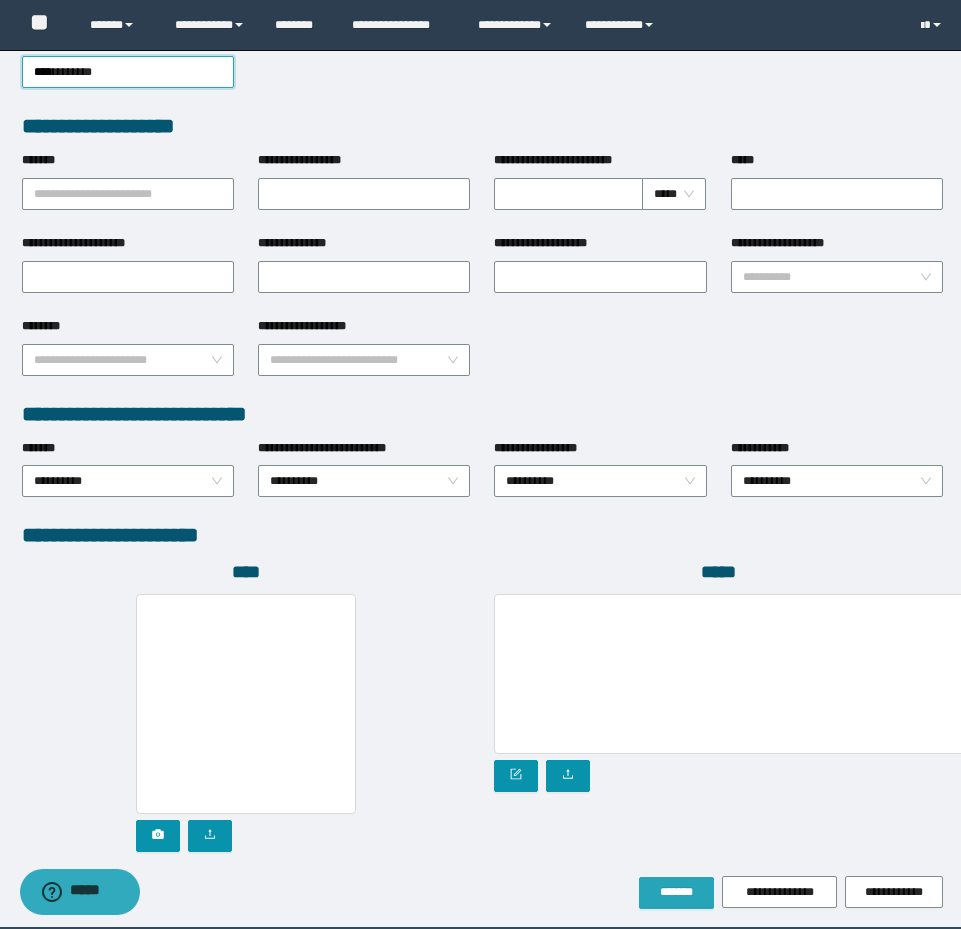 click on "*******" at bounding box center (676, 893) 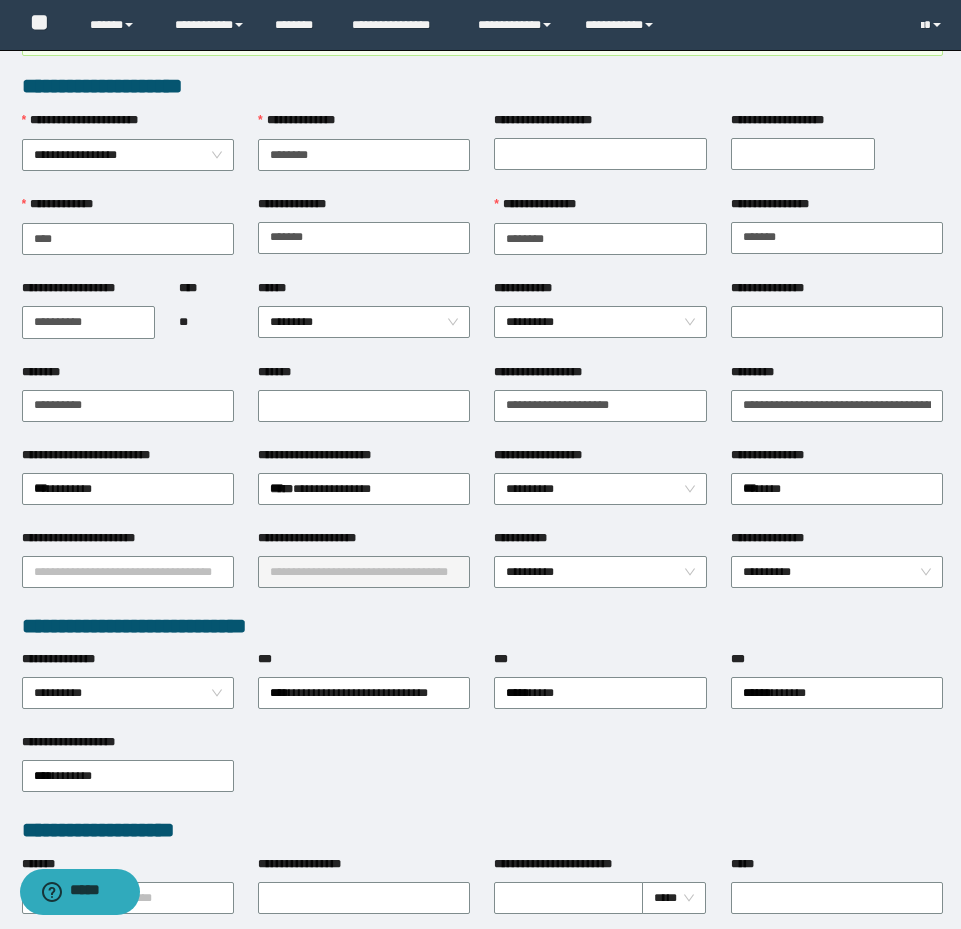 scroll, scrollTop: 0, scrollLeft: 0, axis: both 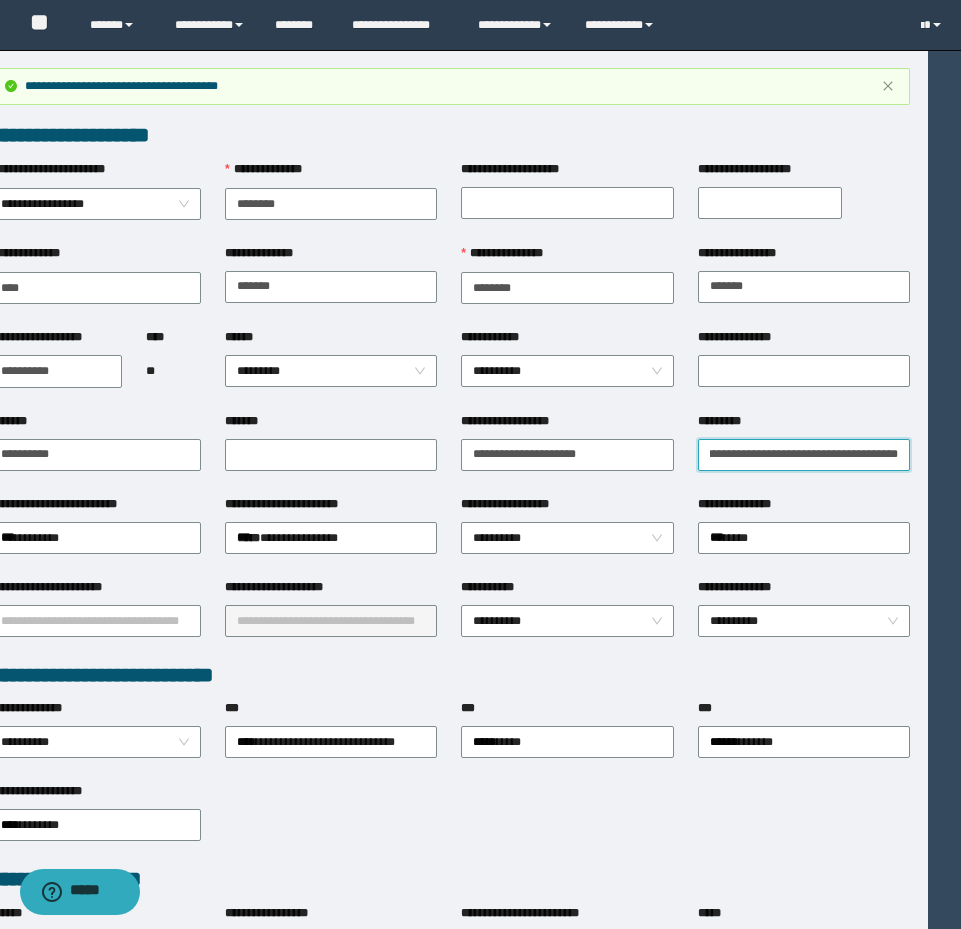 drag, startPoint x: 738, startPoint y: 456, endPoint x: 1063, endPoint y: 454, distance: 325.00616 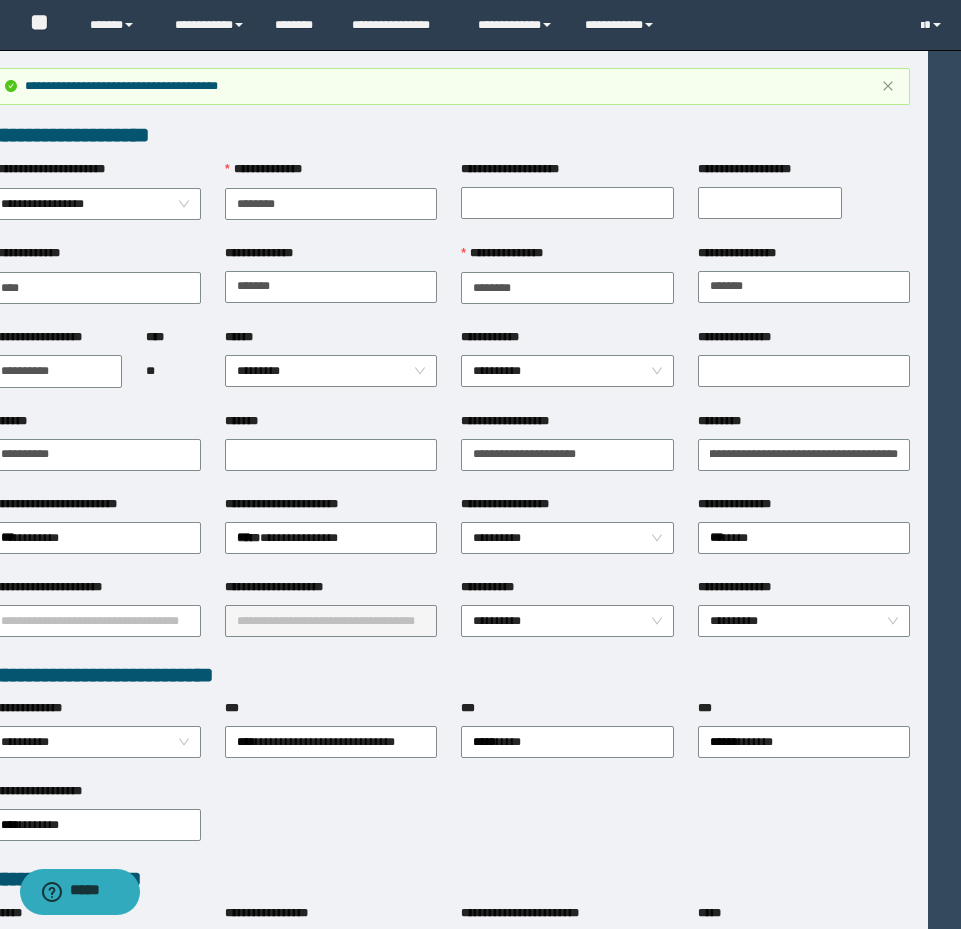 scroll, scrollTop: 0, scrollLeft: 0, axis: both 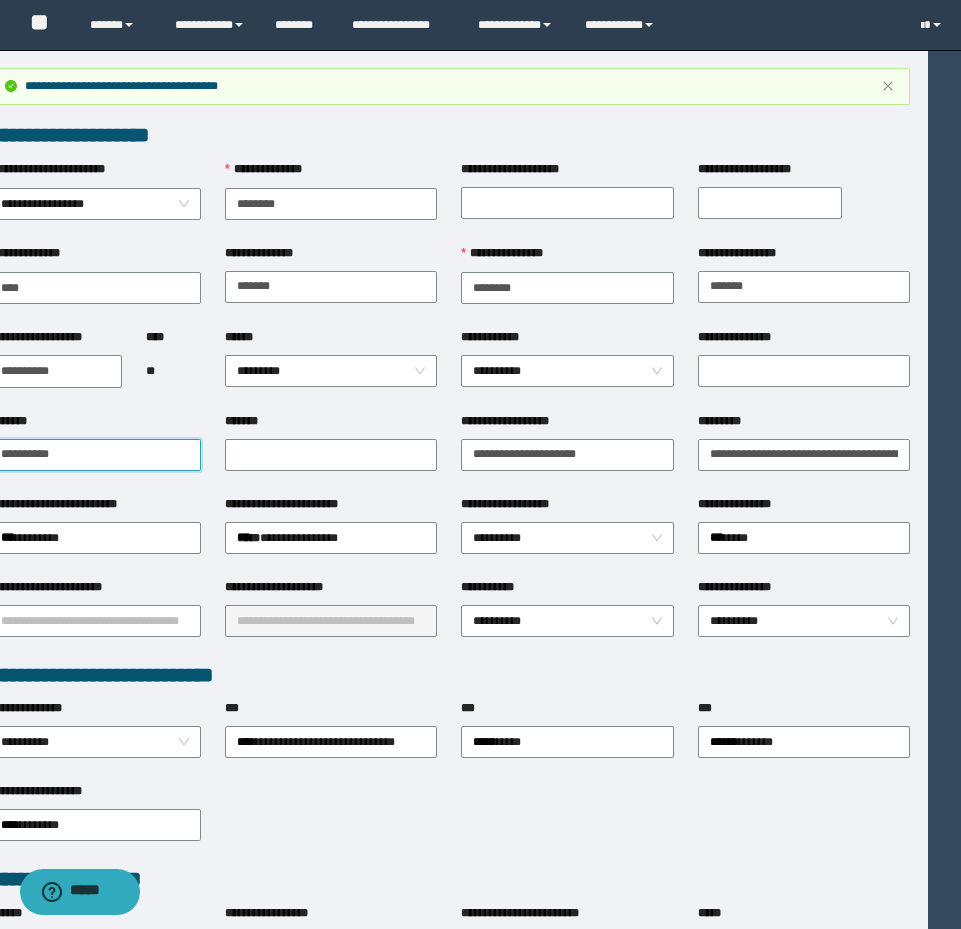 drag, startPoint x: 117, startPoint y: 464, endPoint x: 47, endPoint y: 435, distance: 75.76939 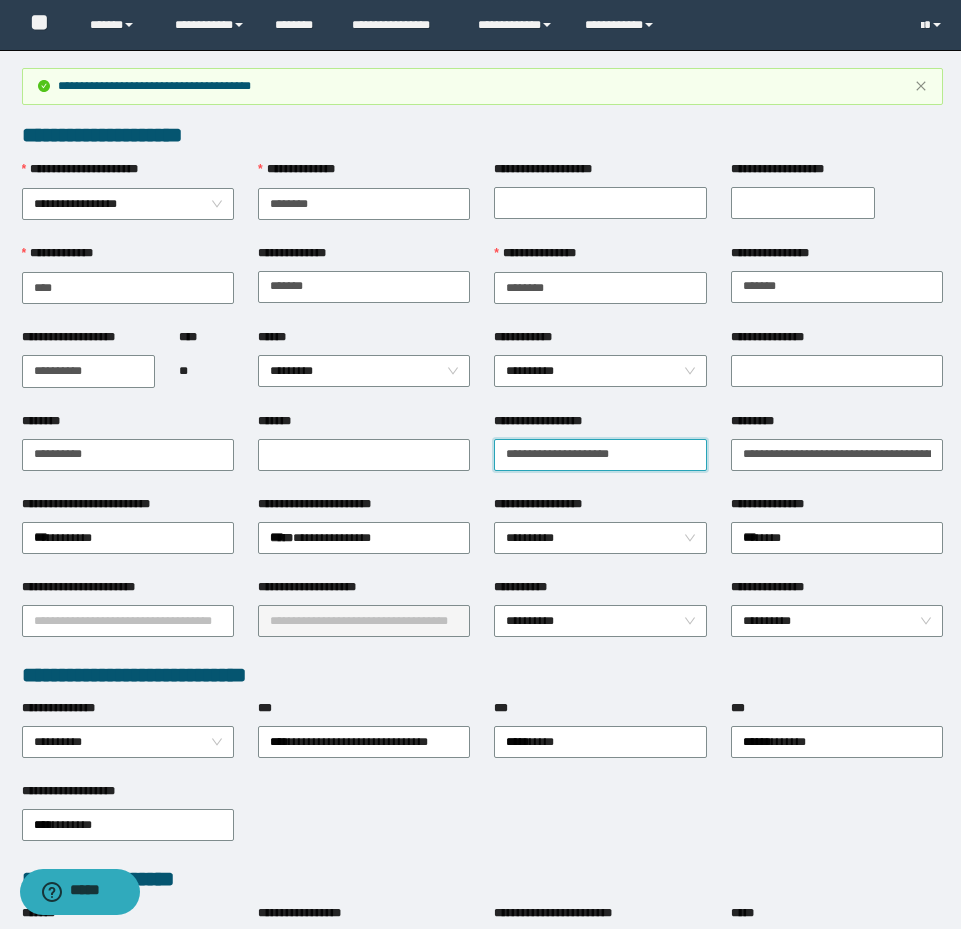 drag, startPoint x: 471, startPoint y: 422, endPoint x: 326, endPoint y: 405, distance: 145.99315 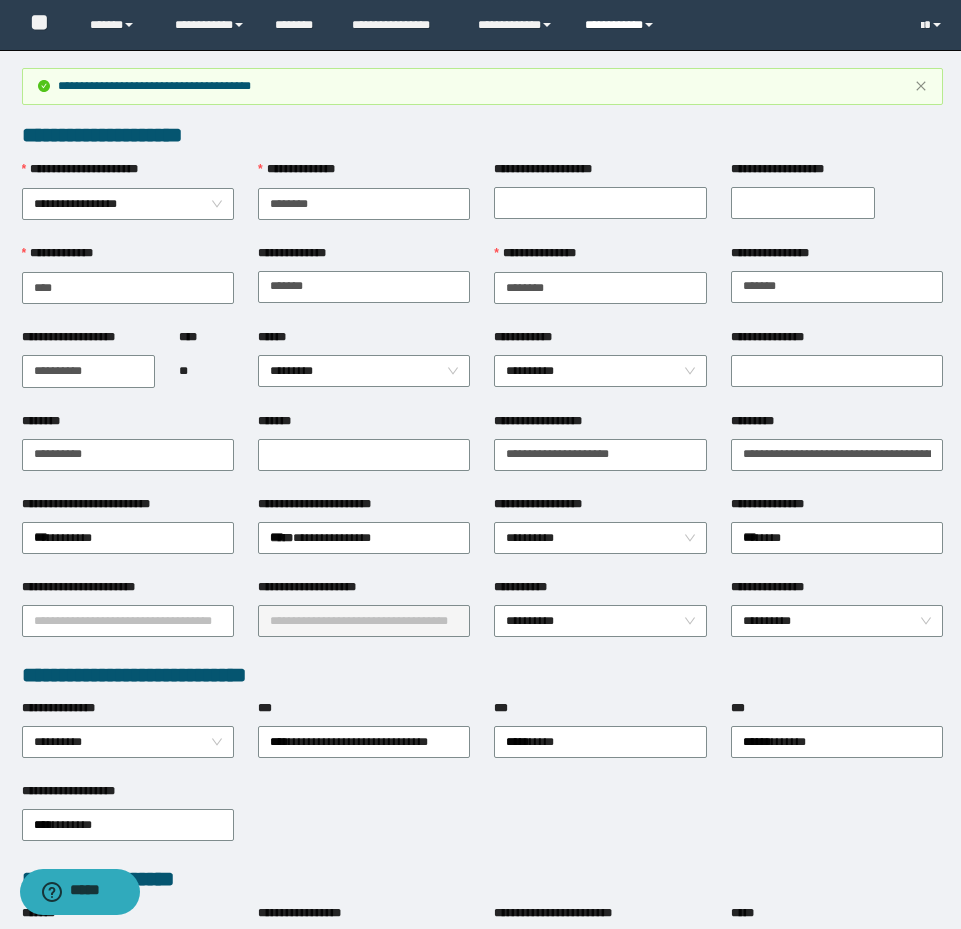 click on "**********" at bounding box center [622, 25] 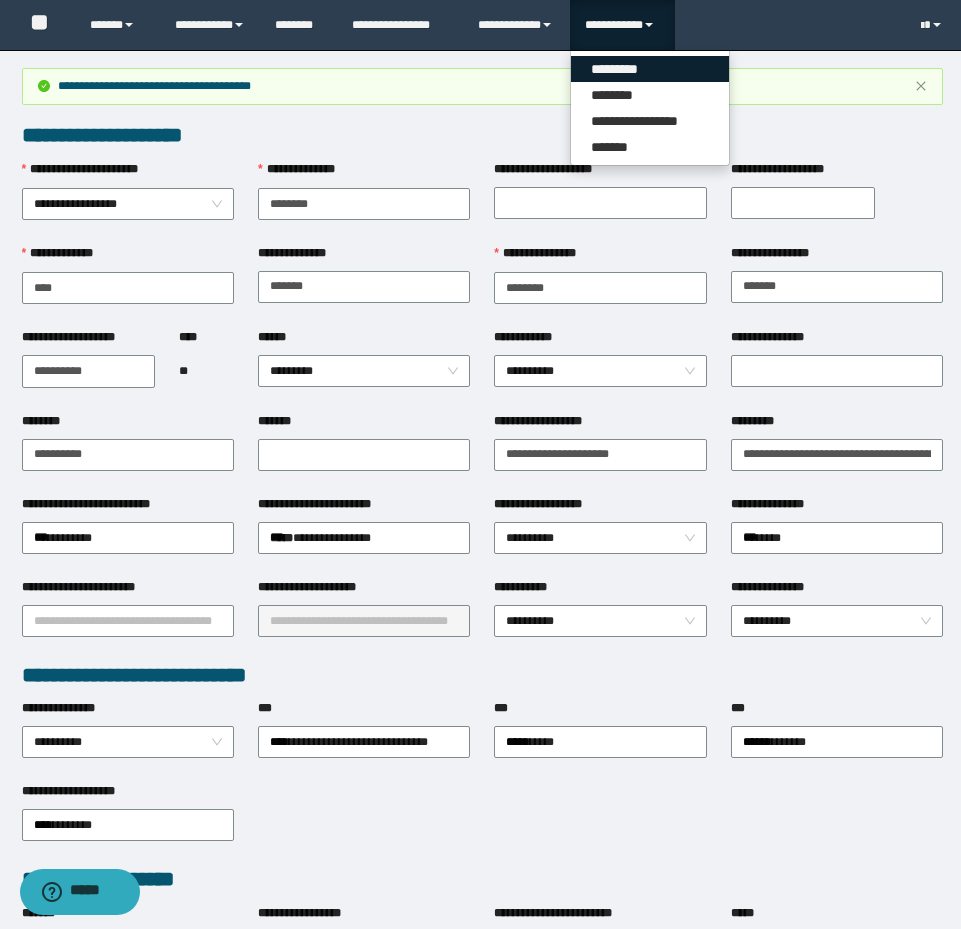 click on "*********" at bounding box center [650, 69] 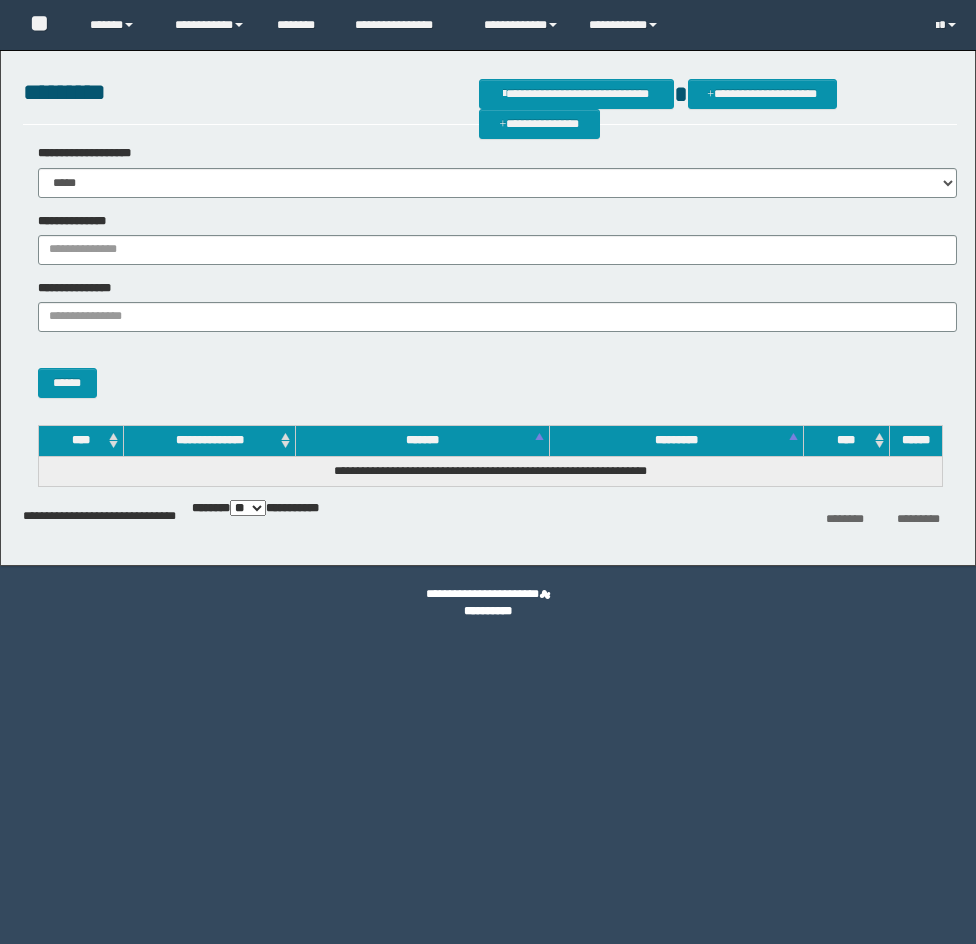 scroll, scrollTop: 0, scrollLeft: 0, axis: both 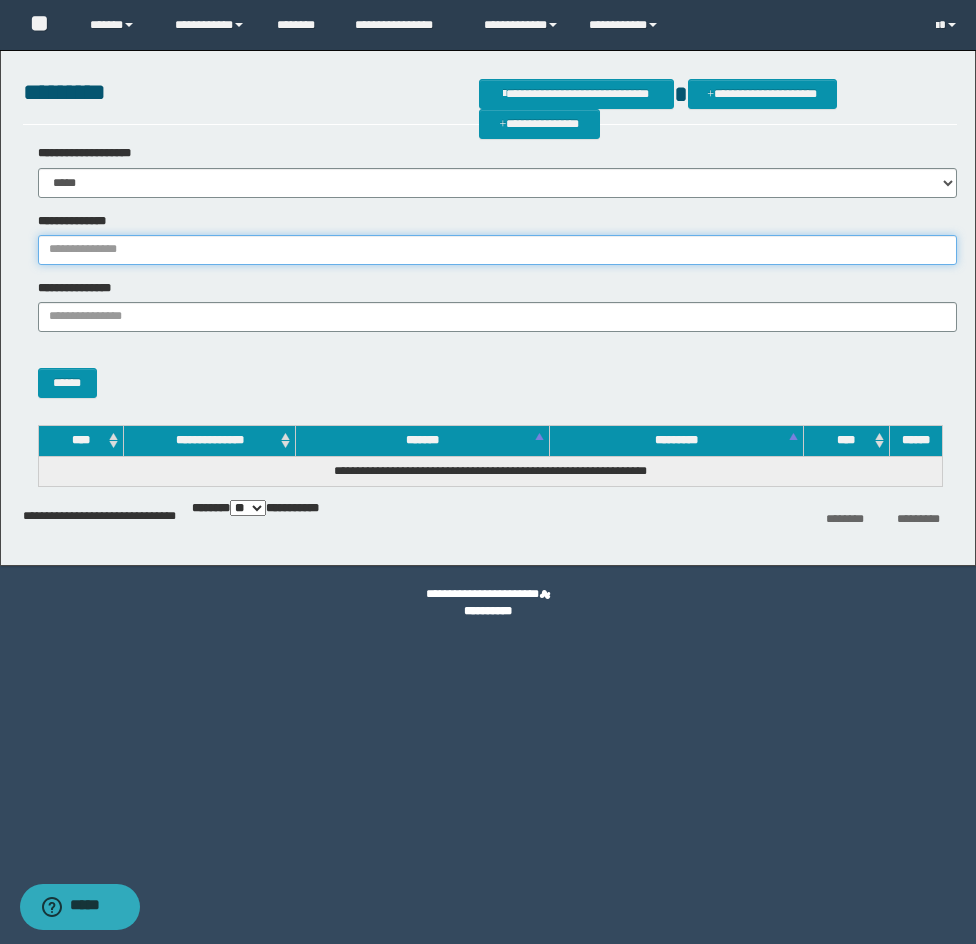 click on "**********" at bounding box center [497, 250] 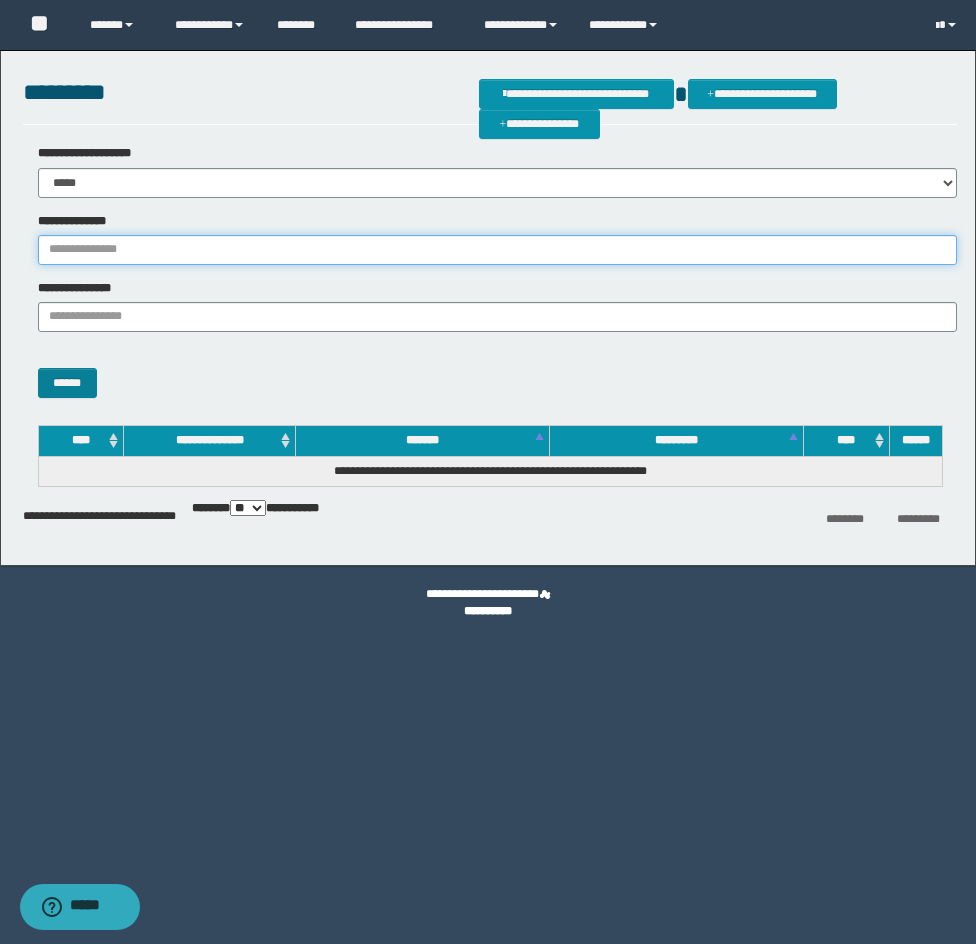 paste on "********" 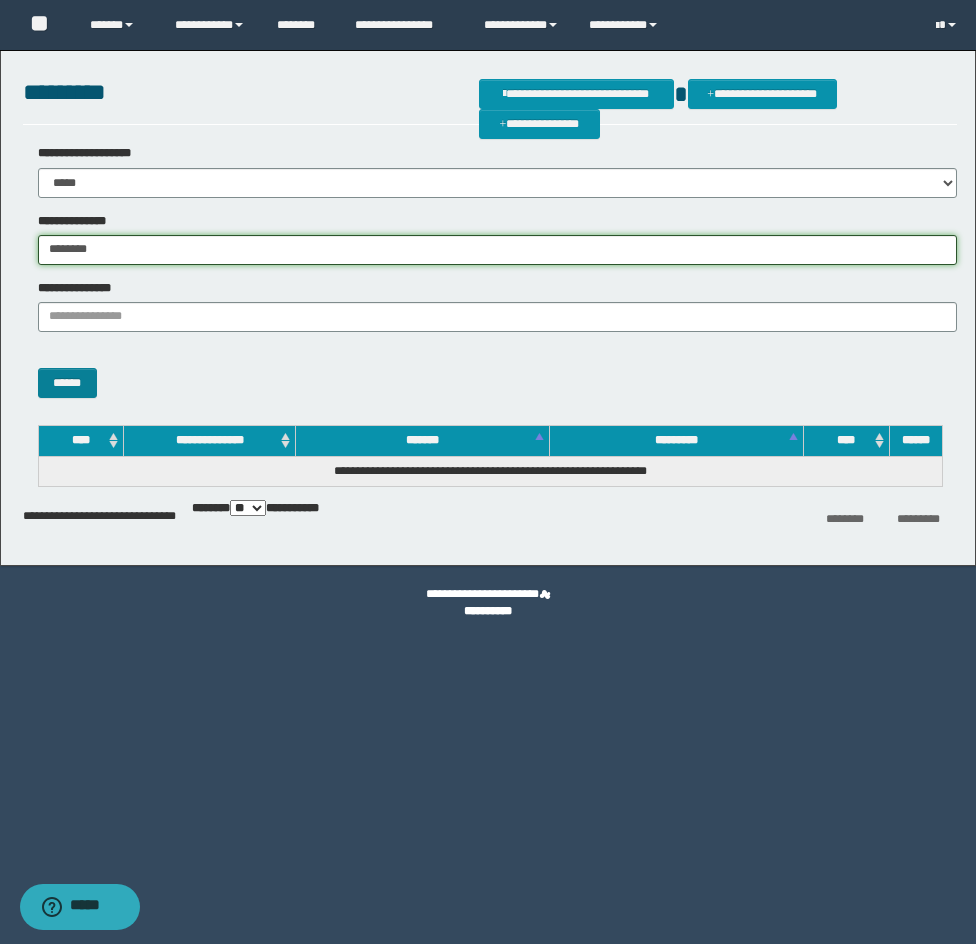 type on "********" 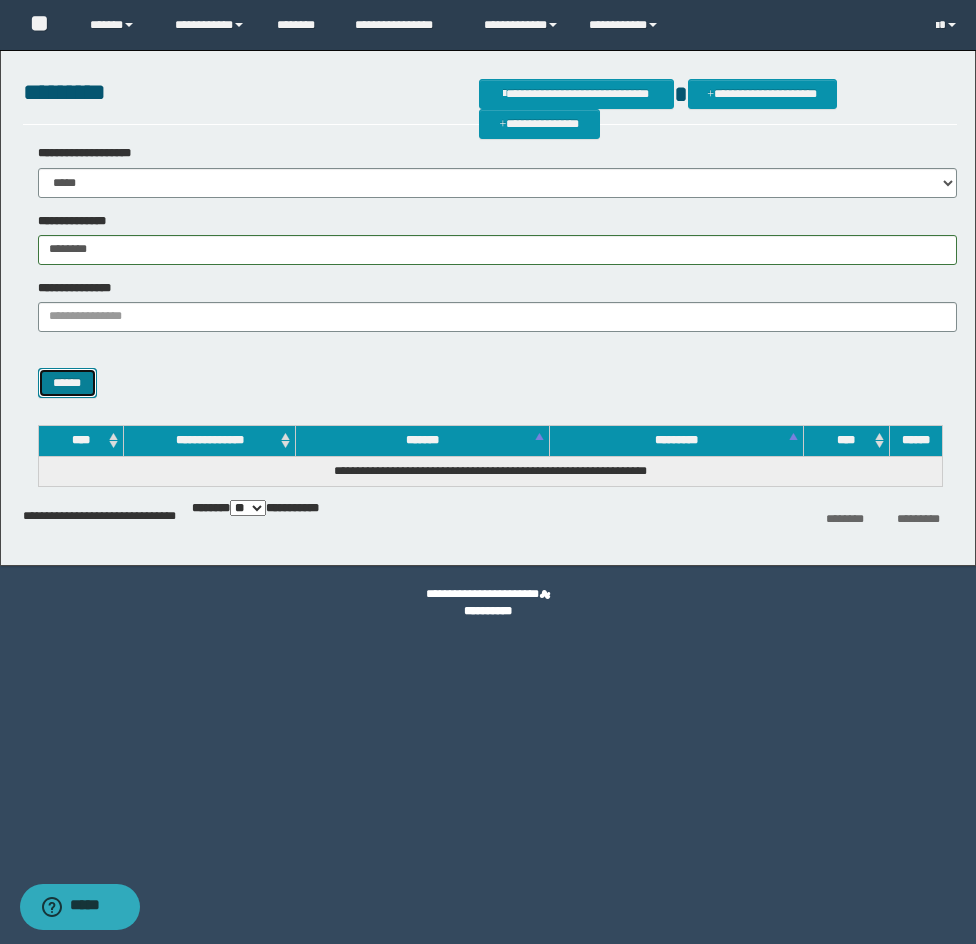click on "******" at bounding box center [67, 383] 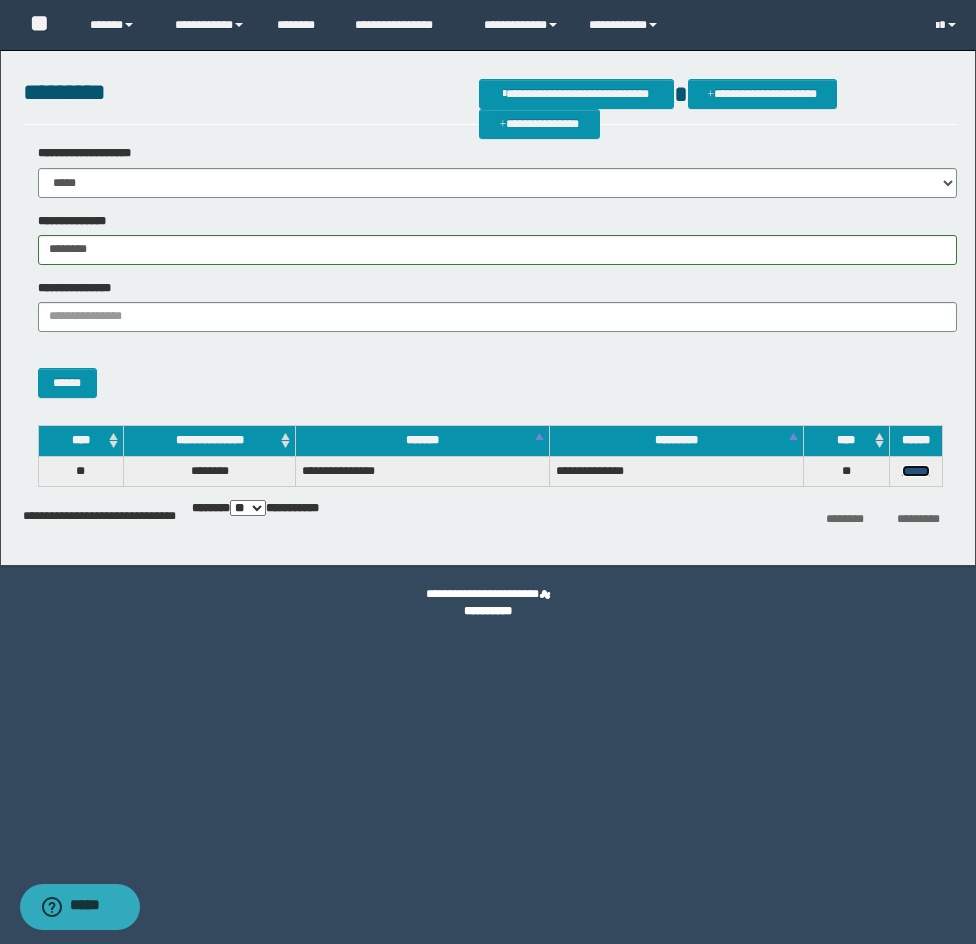 click on "******" at bounding box center [916, 471] 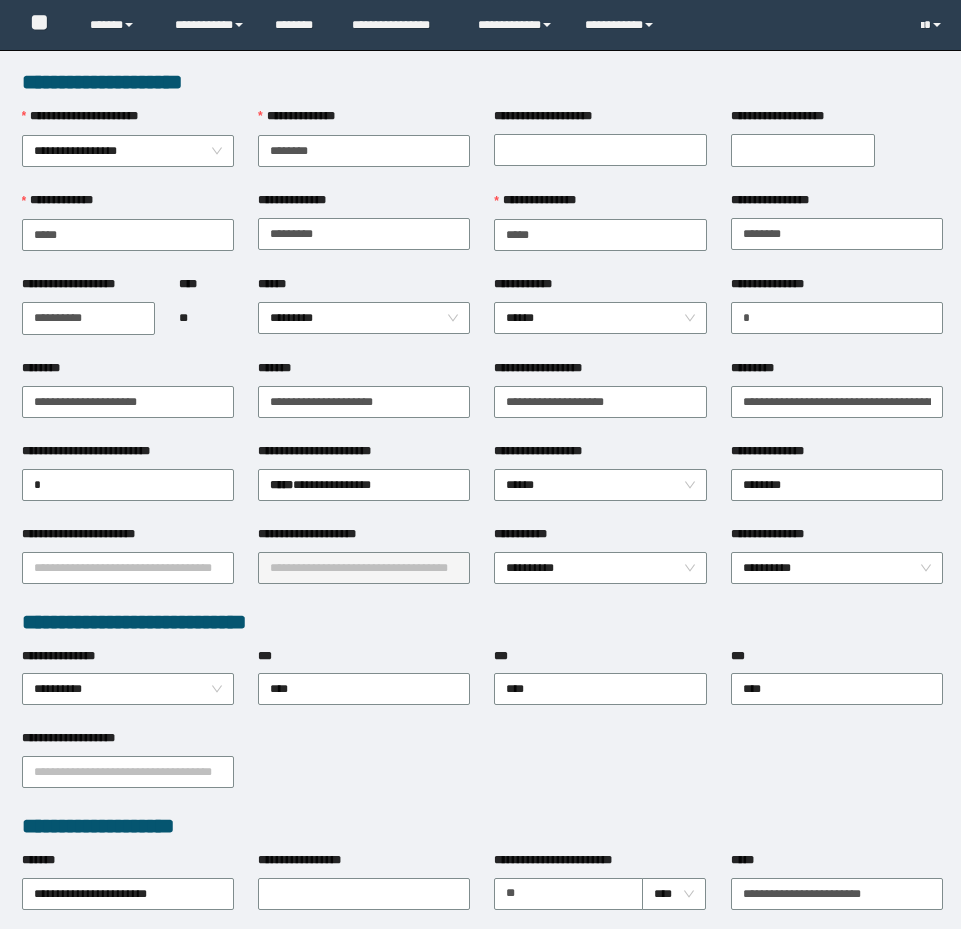 scroll, scrollTop: 0, scrollLeft: 0, axis: both 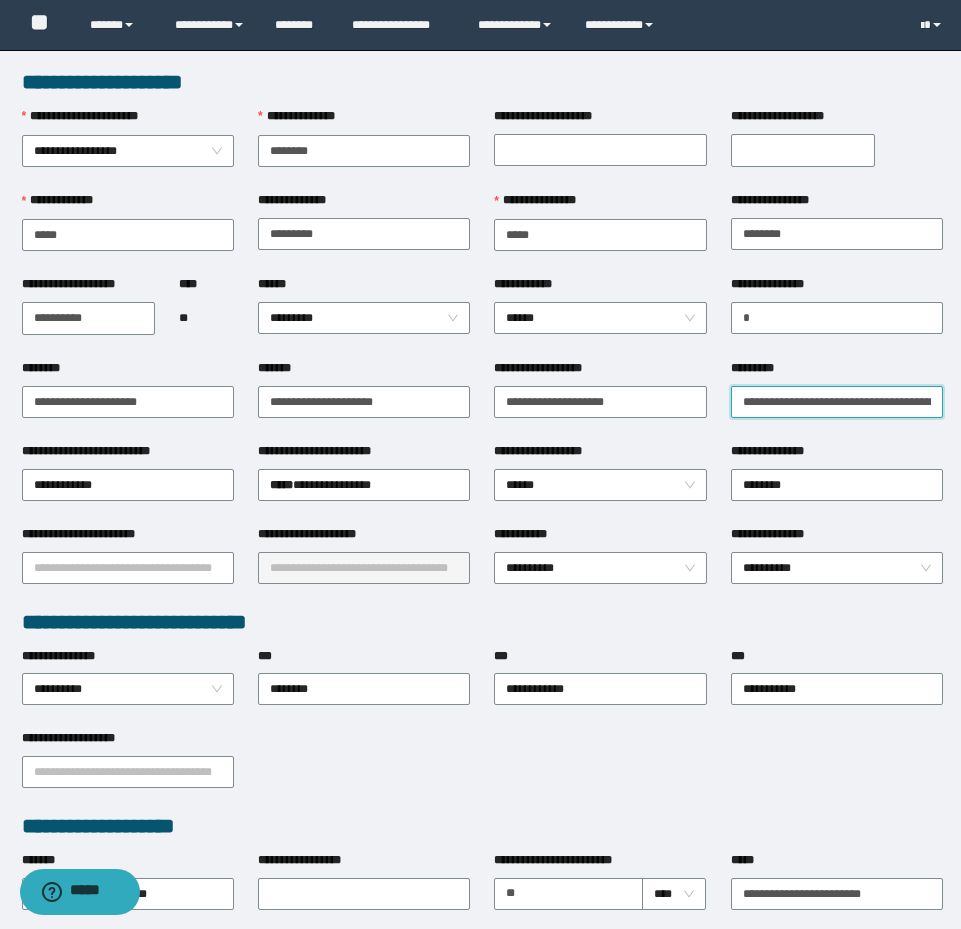 drag, startPoint x: 766, startPoint y: 397, endPoint x: 751, endPoint y: 397, distance: 15 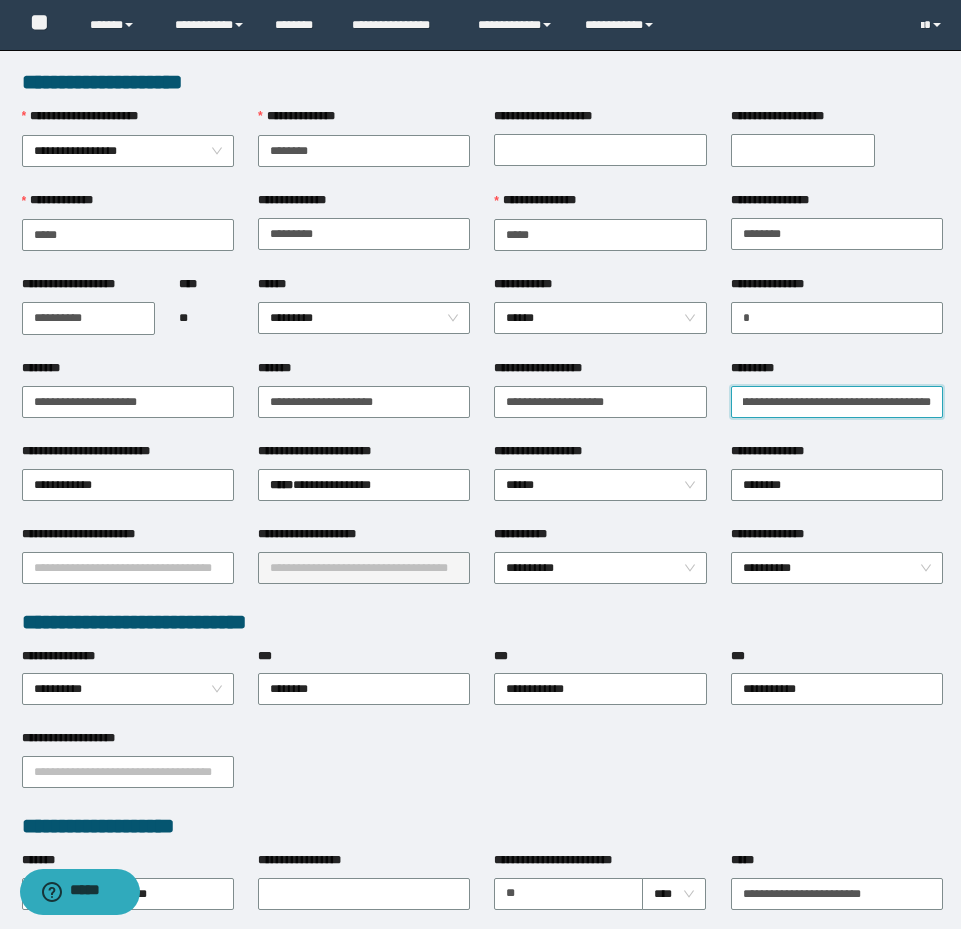 scroll, scrollTop: 0, scrollLeft: 33, axis: horizontal 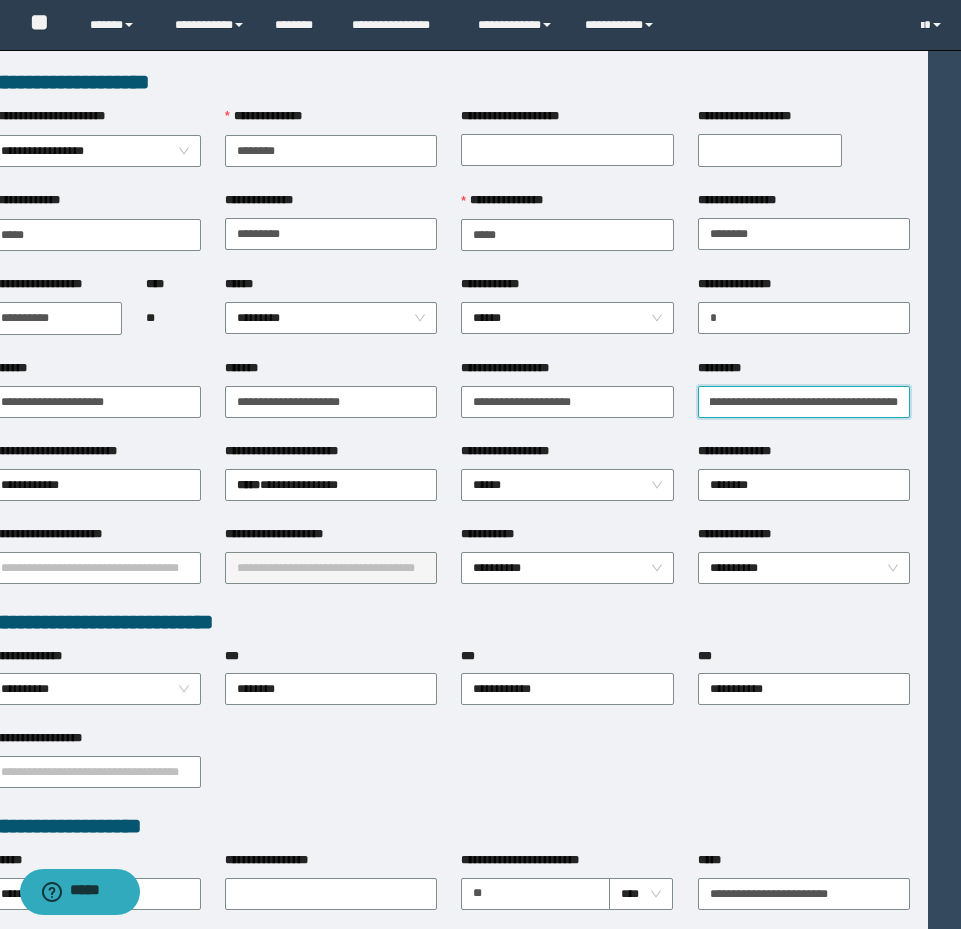 drag, startPoint x: 883, startPoint y: 404, endPoint x: 980, endPoint y: 395, distance: 97.41663 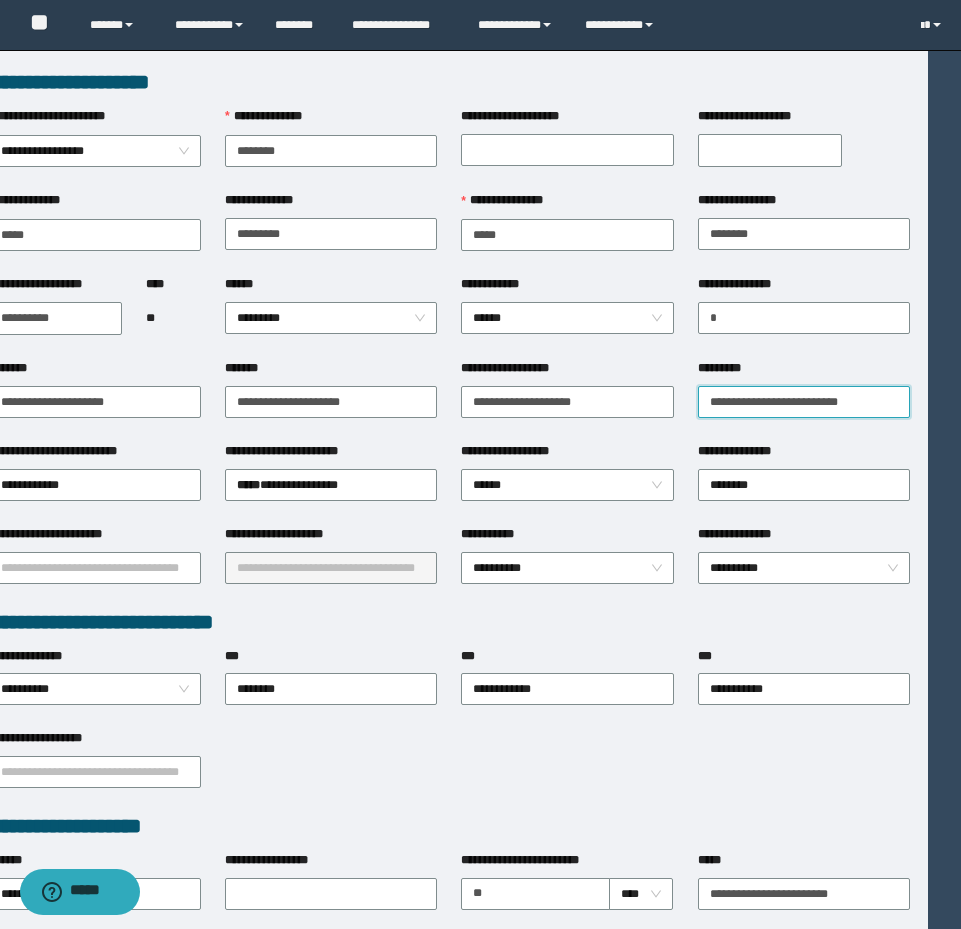 scroll, scrollTop: 0, scrollLeft: 0, axis: both 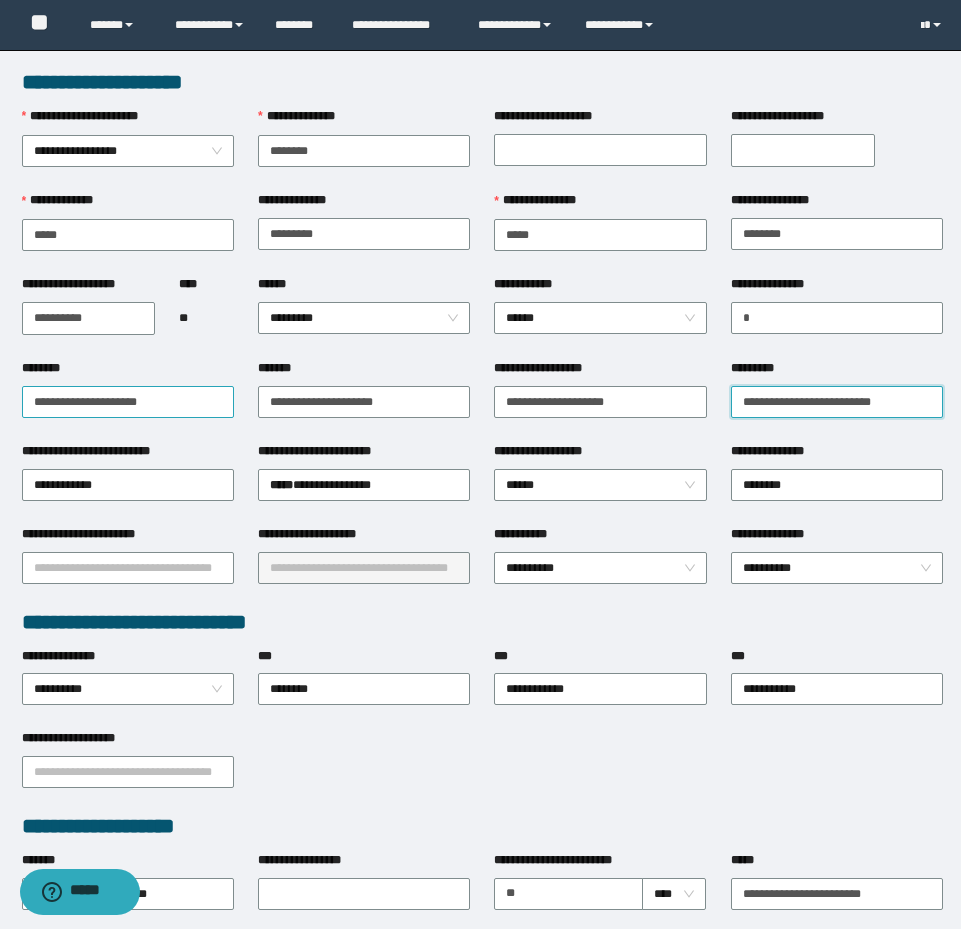 type on "**********" 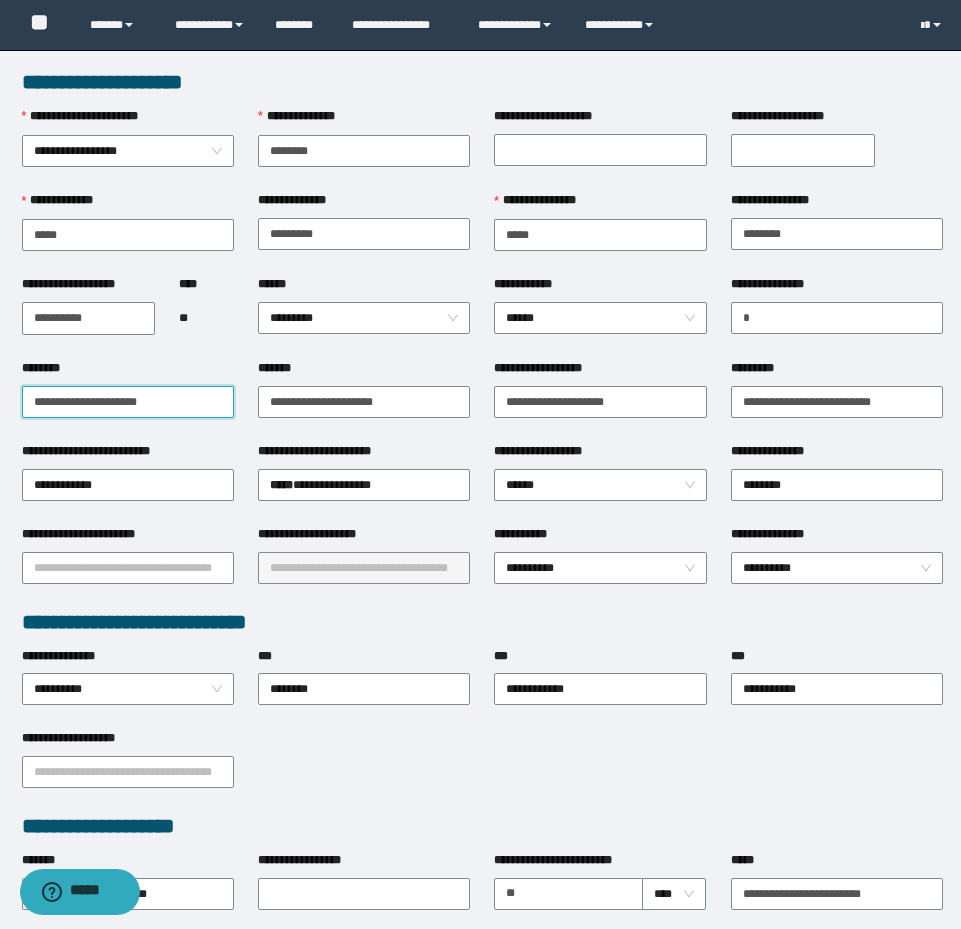 click on "**********" at bounding box center (128, 402) 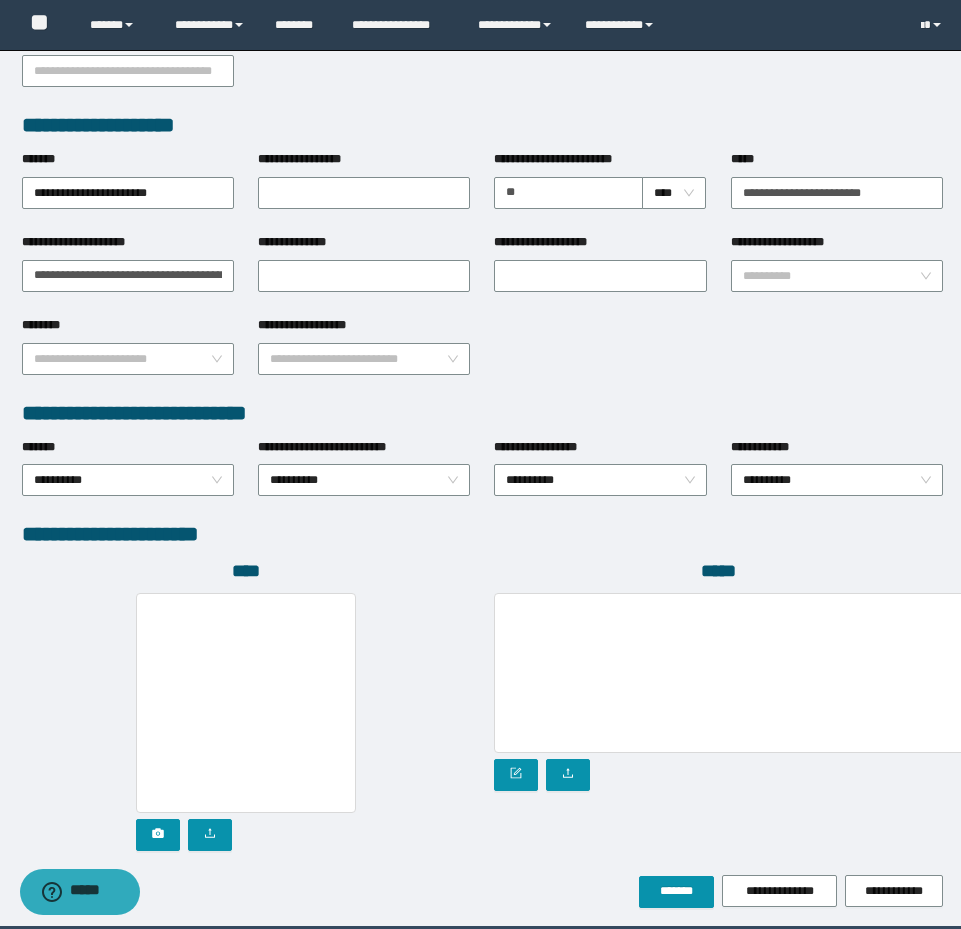scroll, scrollTop: 774, scrollLeft: 0, axis: vertical 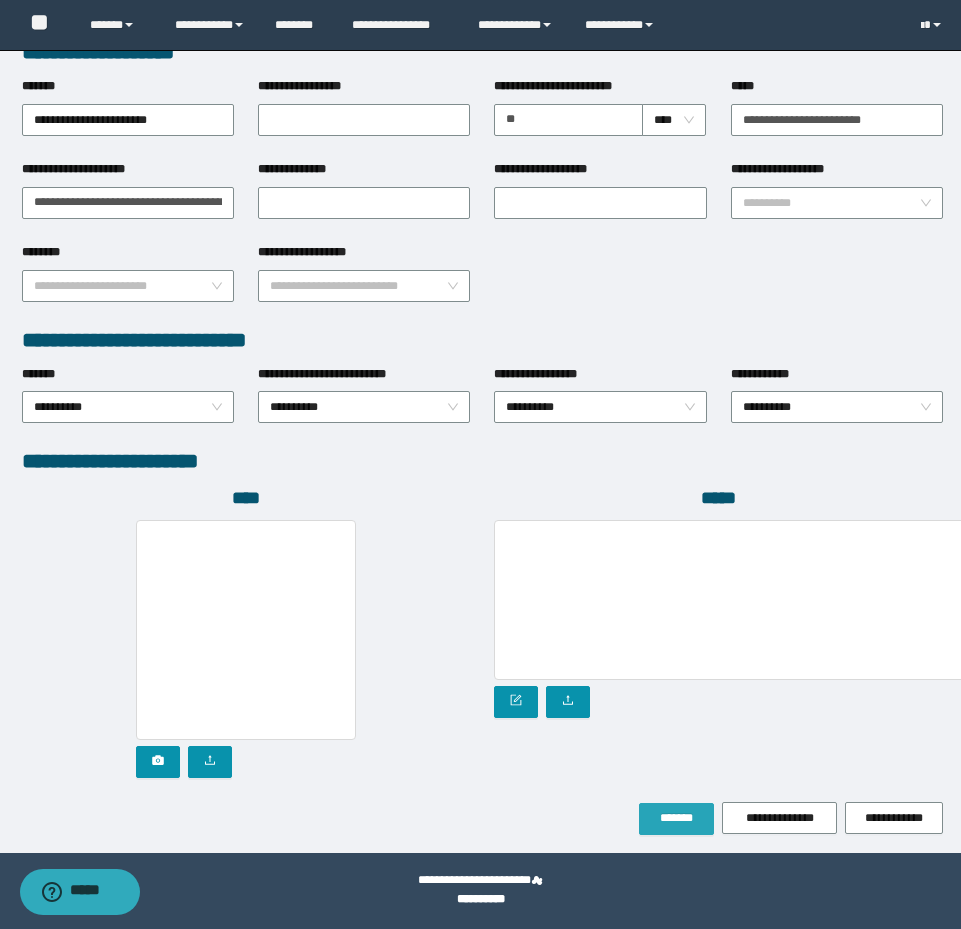 click on "*******" at bounding box center [676, 819] 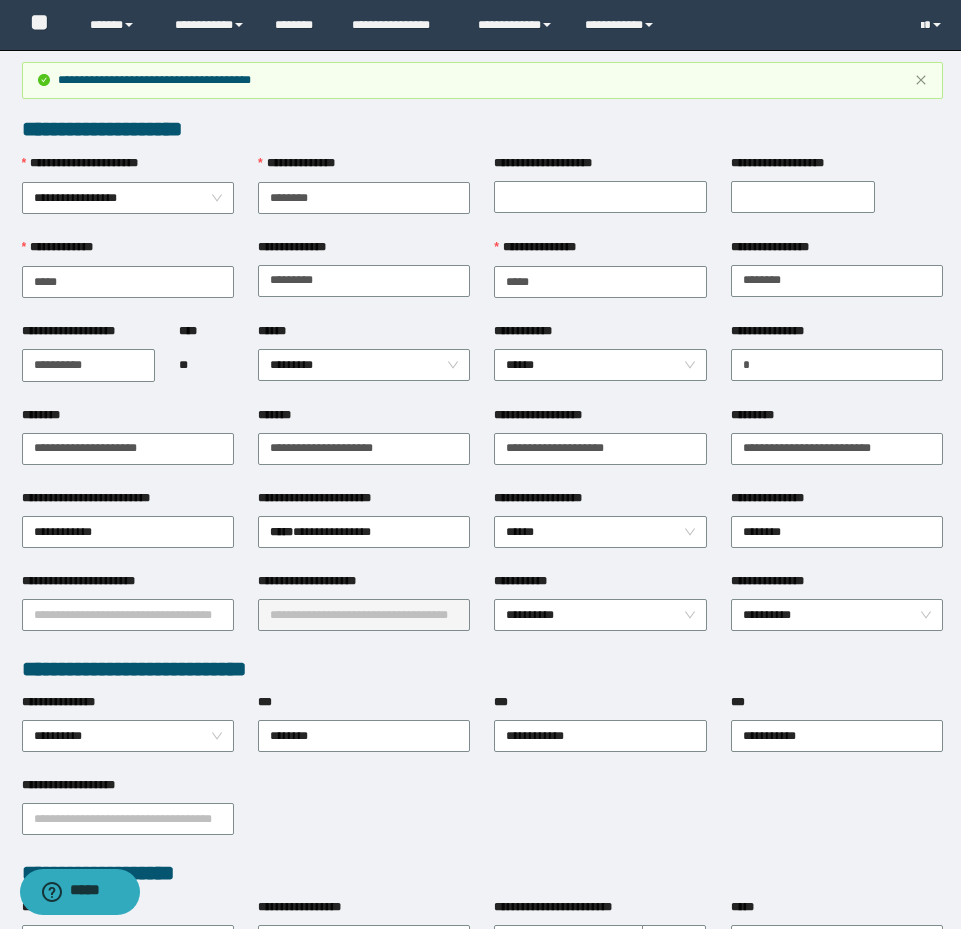 scroll, scrollTop: 0, scrollLeft: 0, axis: both 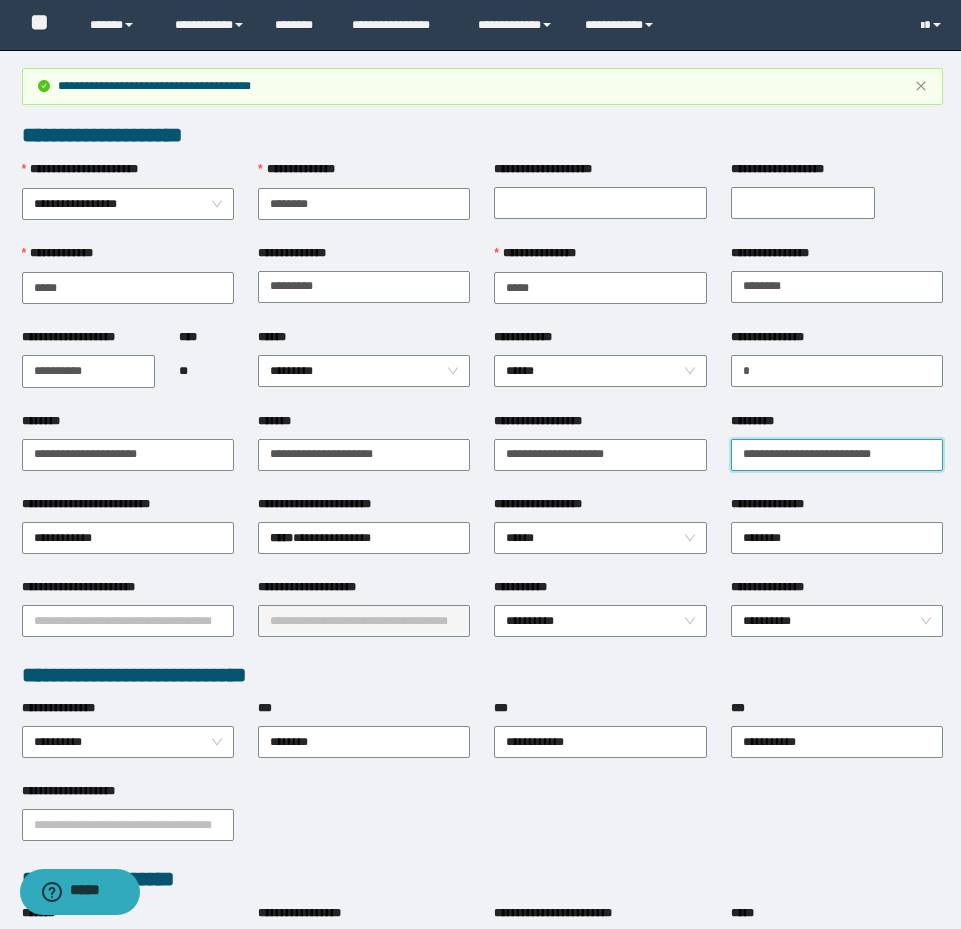 drag, startPoint x: 881, startPoint y: 469, endPoint x: 884, endPoint y: 458, distance: 11.401754 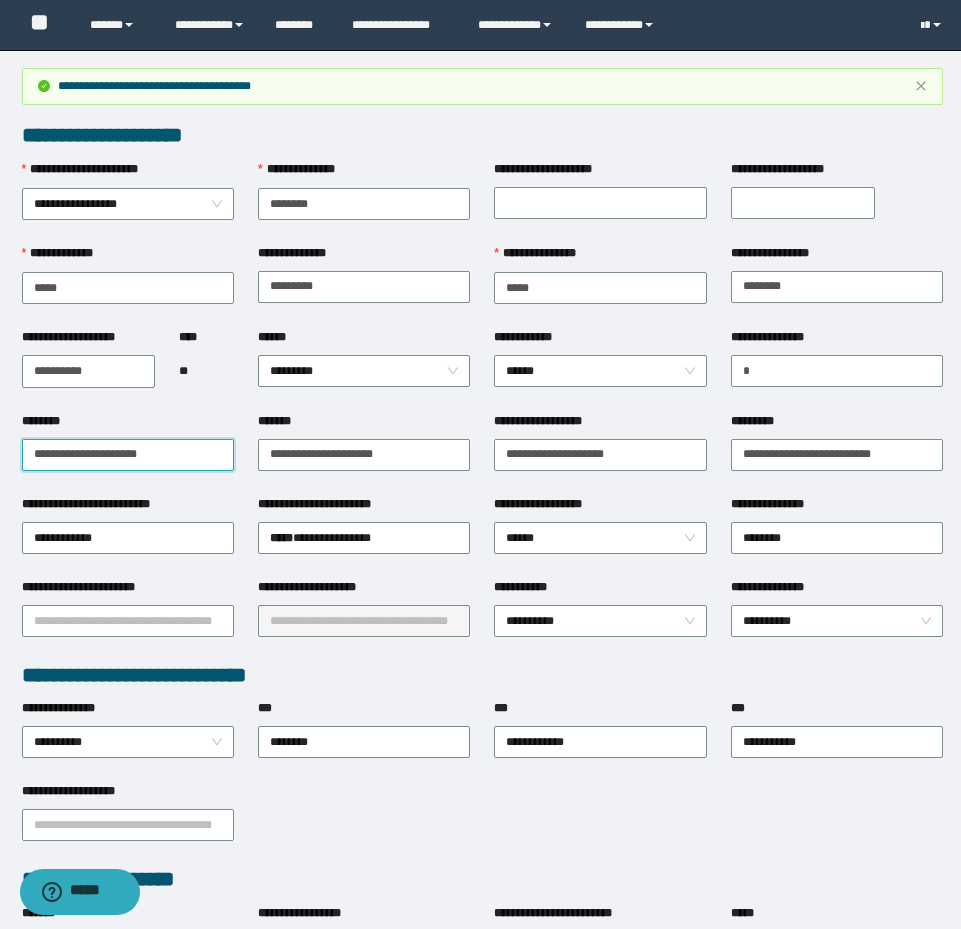 drag, startPoint x: 169, startPoint y: 450, endPoint x: -1, endPoint y: 435, distance: 170.66048 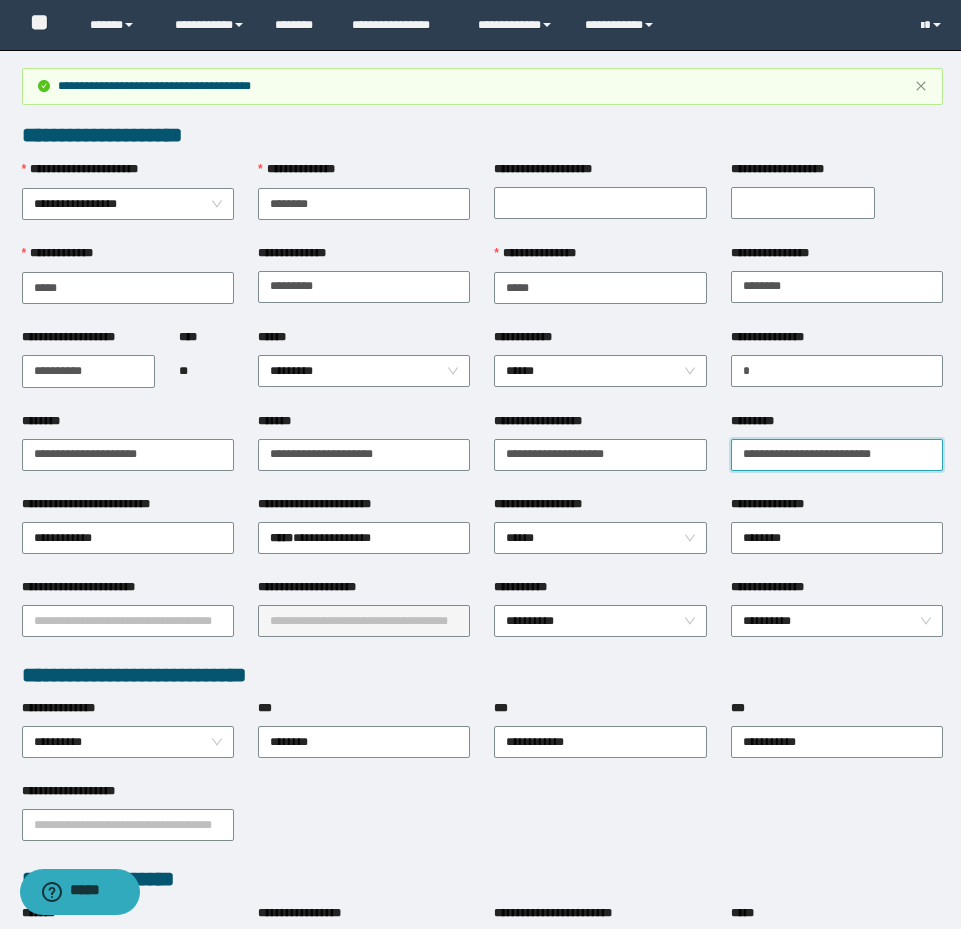 drag, startPoint x: 926, startPoint y: 439, endPoint x: 539, endPoint y: 403, distance: 388.6708 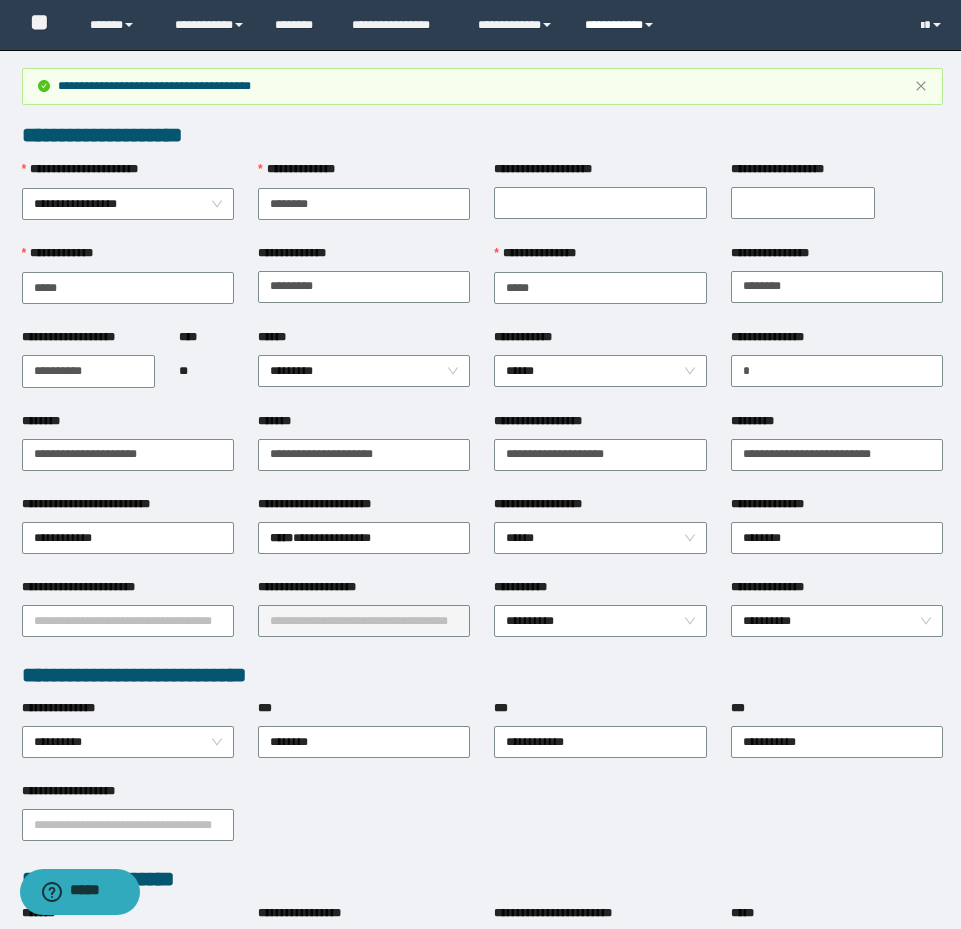 click on "**********" at bounding box center [622, 25] 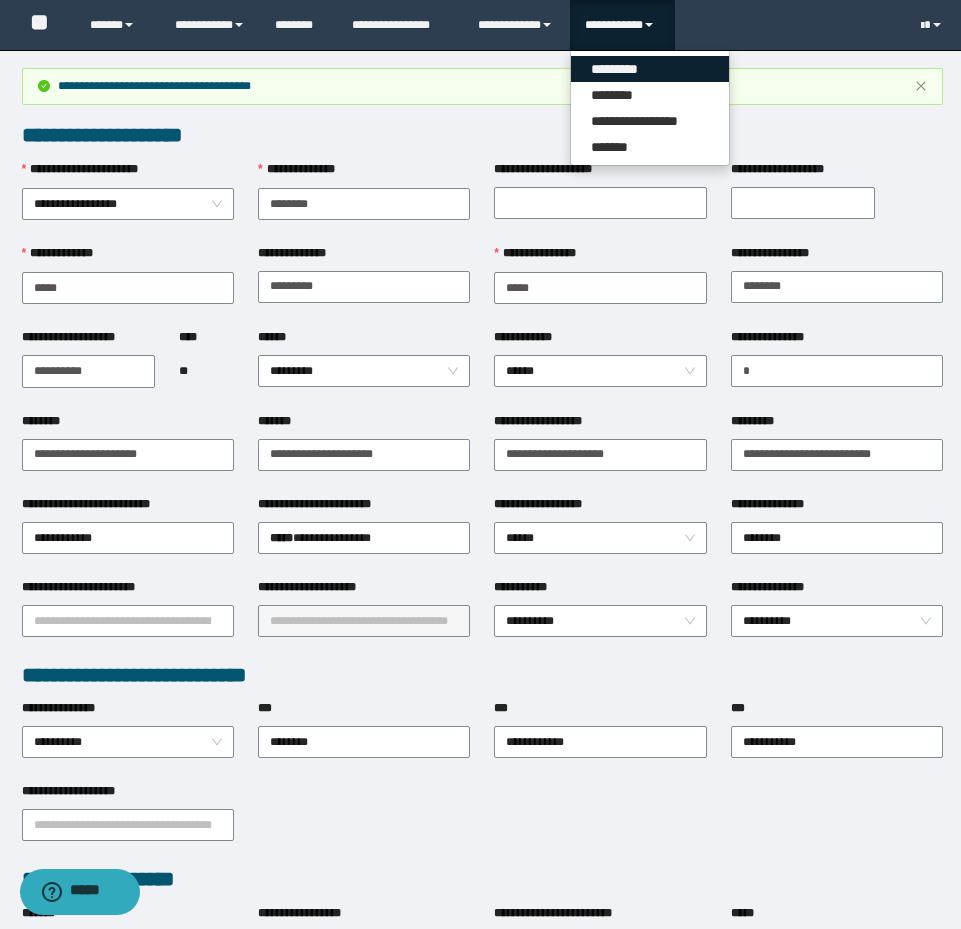 click on "*********" at bounding box center (650, 69) 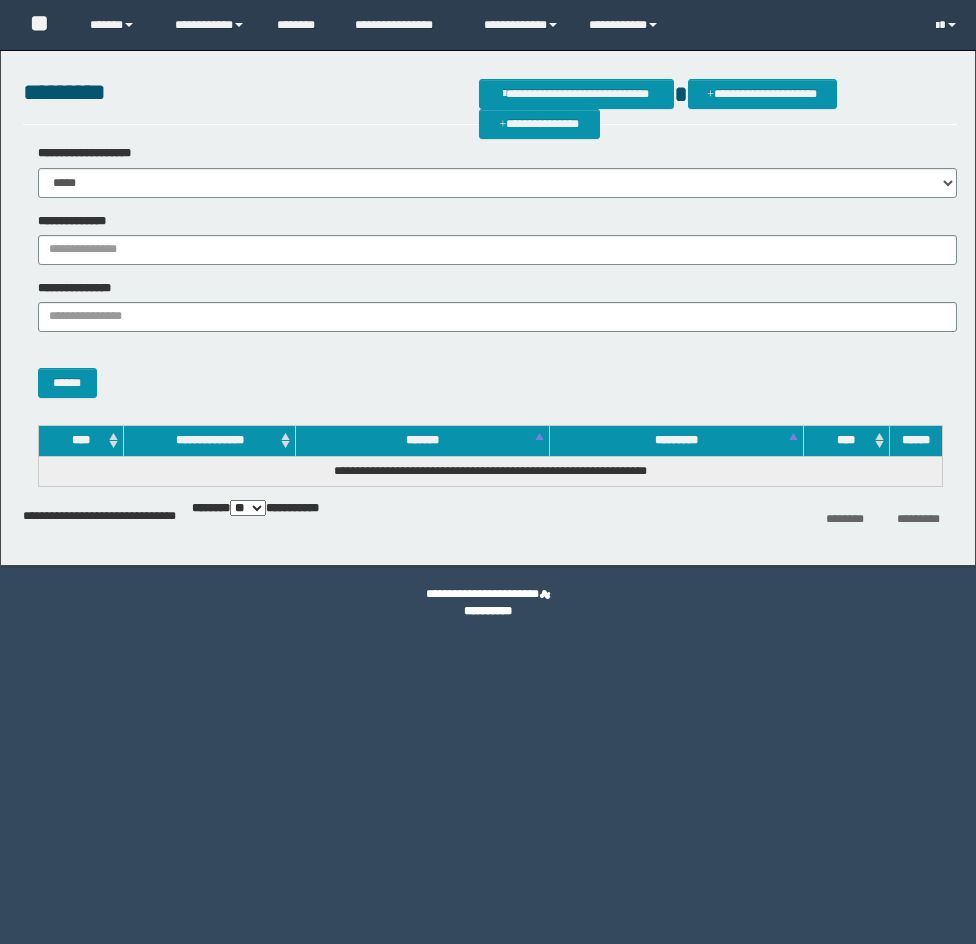 scroll, scrollTop: 0, scrollLeft: 0, axis: both 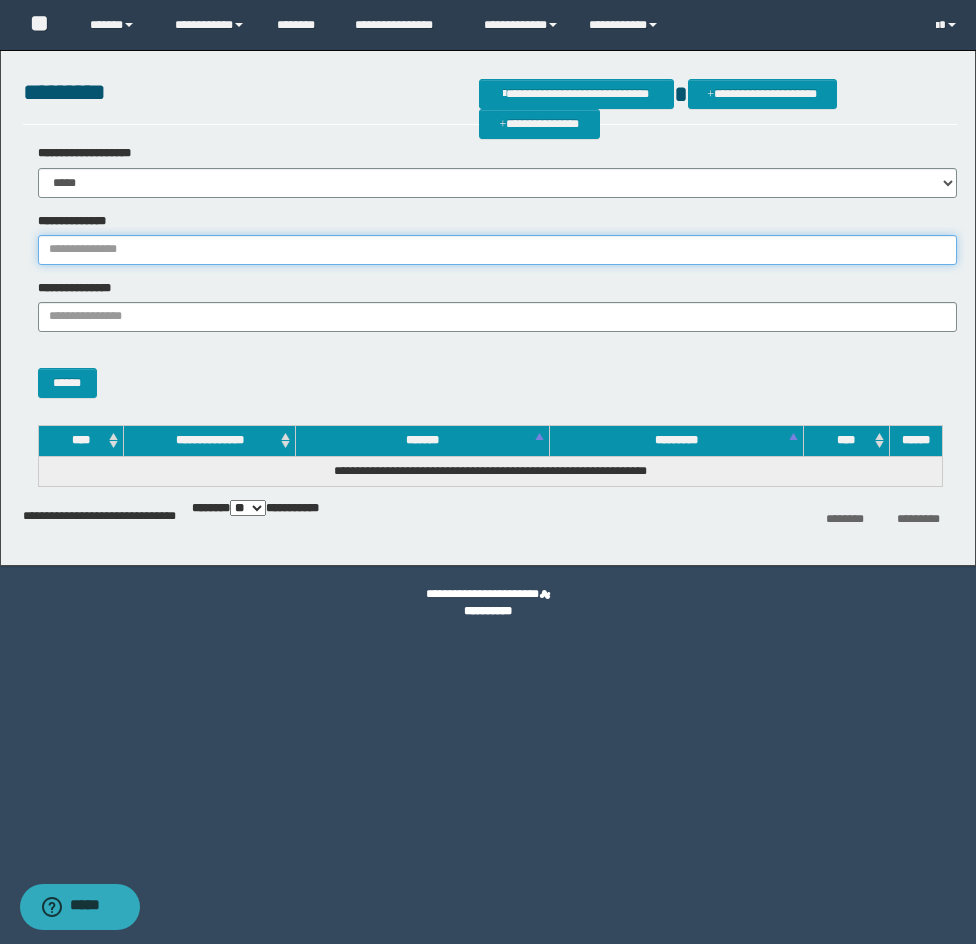 click on "**********" at bounding box center (497, 250) 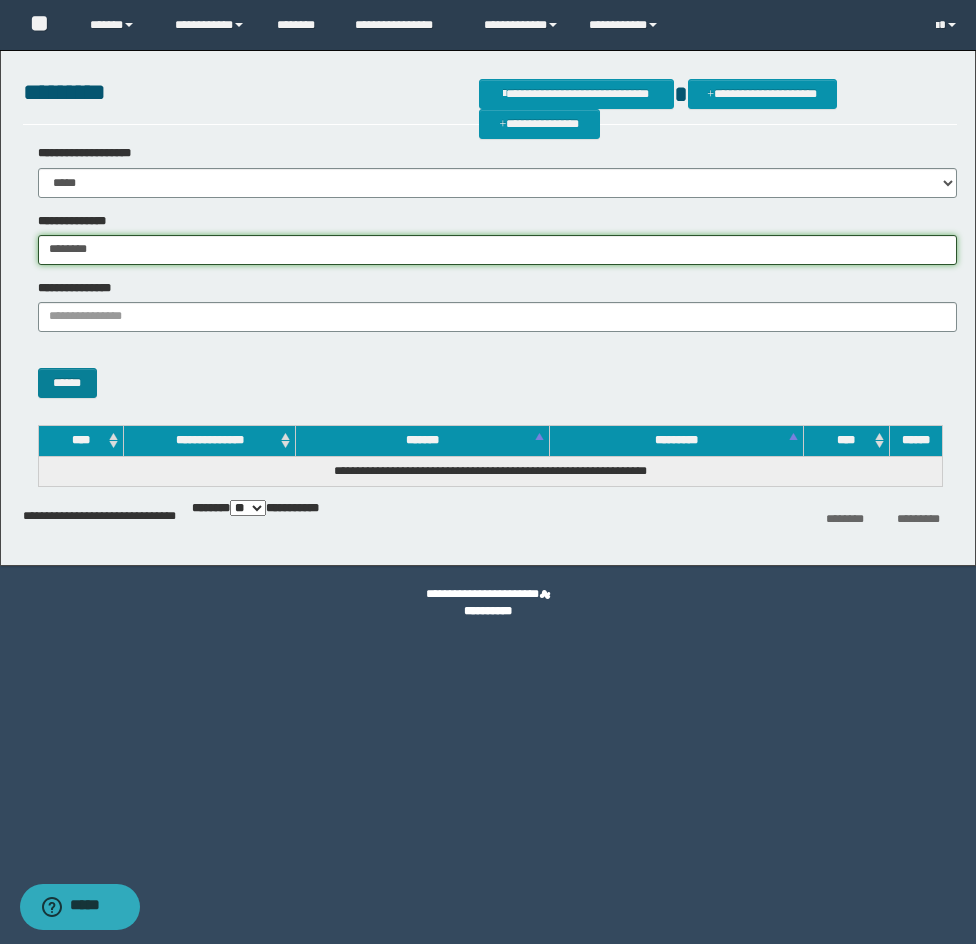 type on "********" 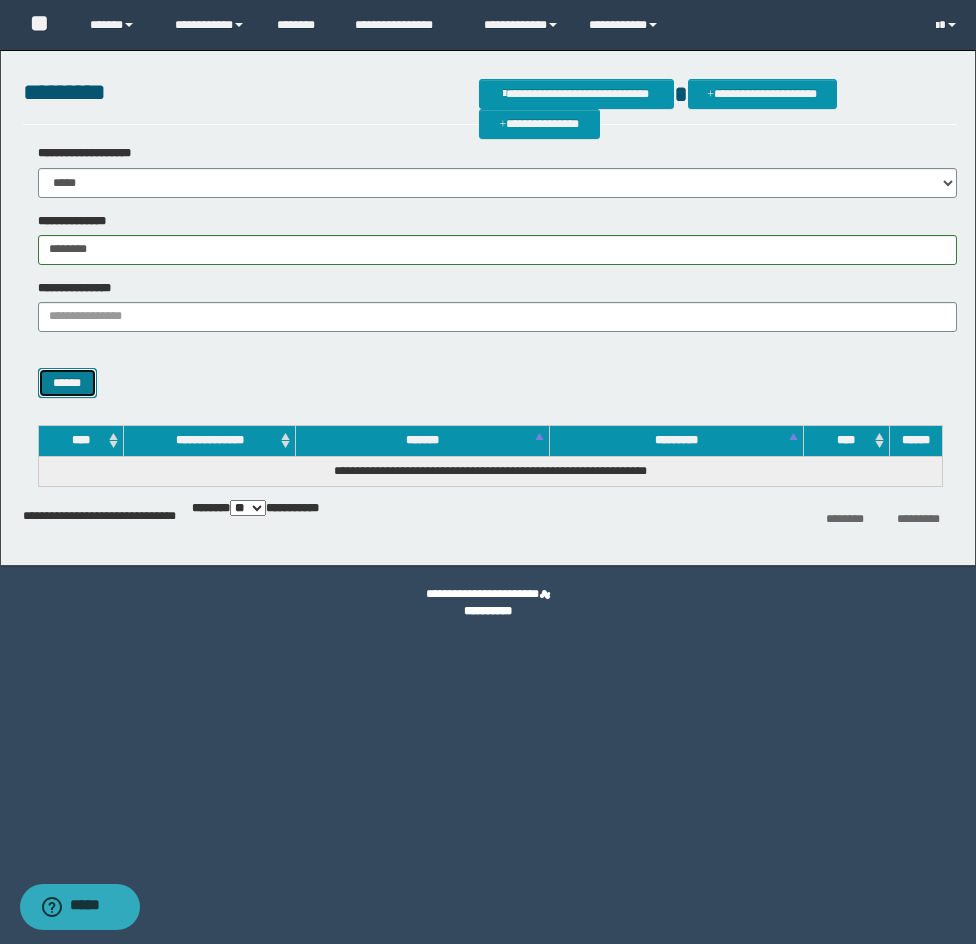 click on "******" at bounding box center (67, 383) 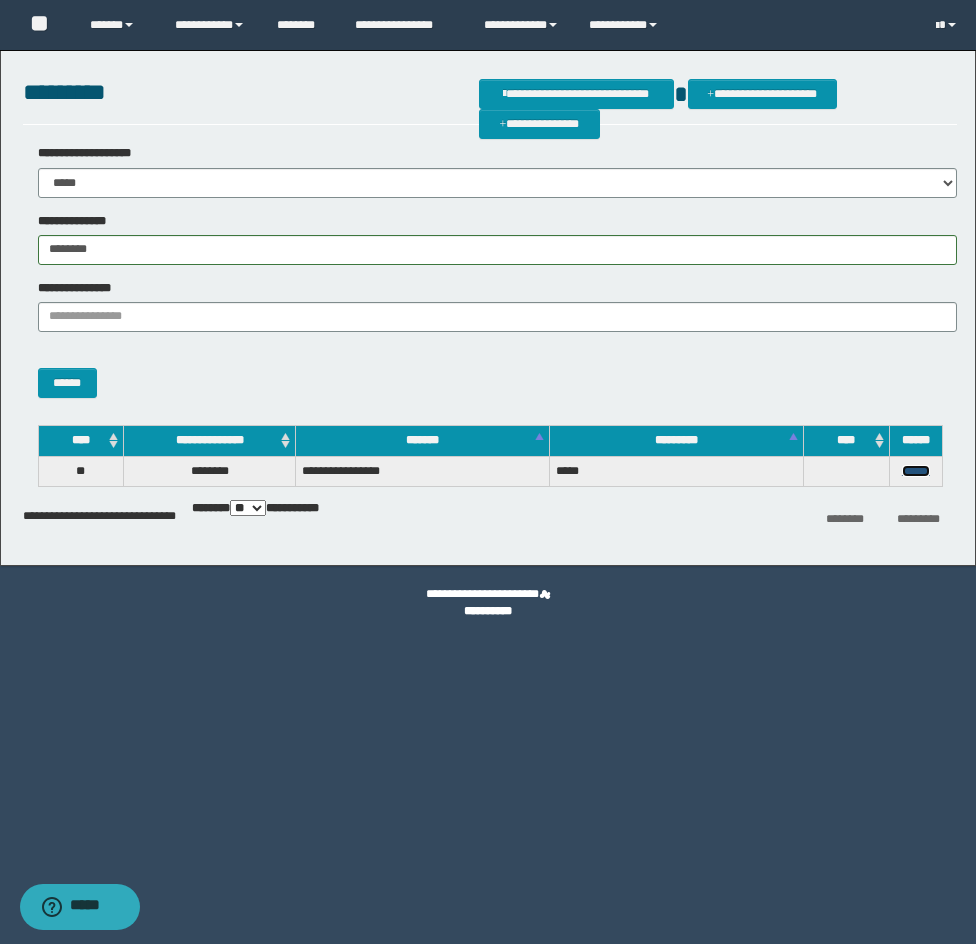 click on "******" at bounding box center [916, 471] 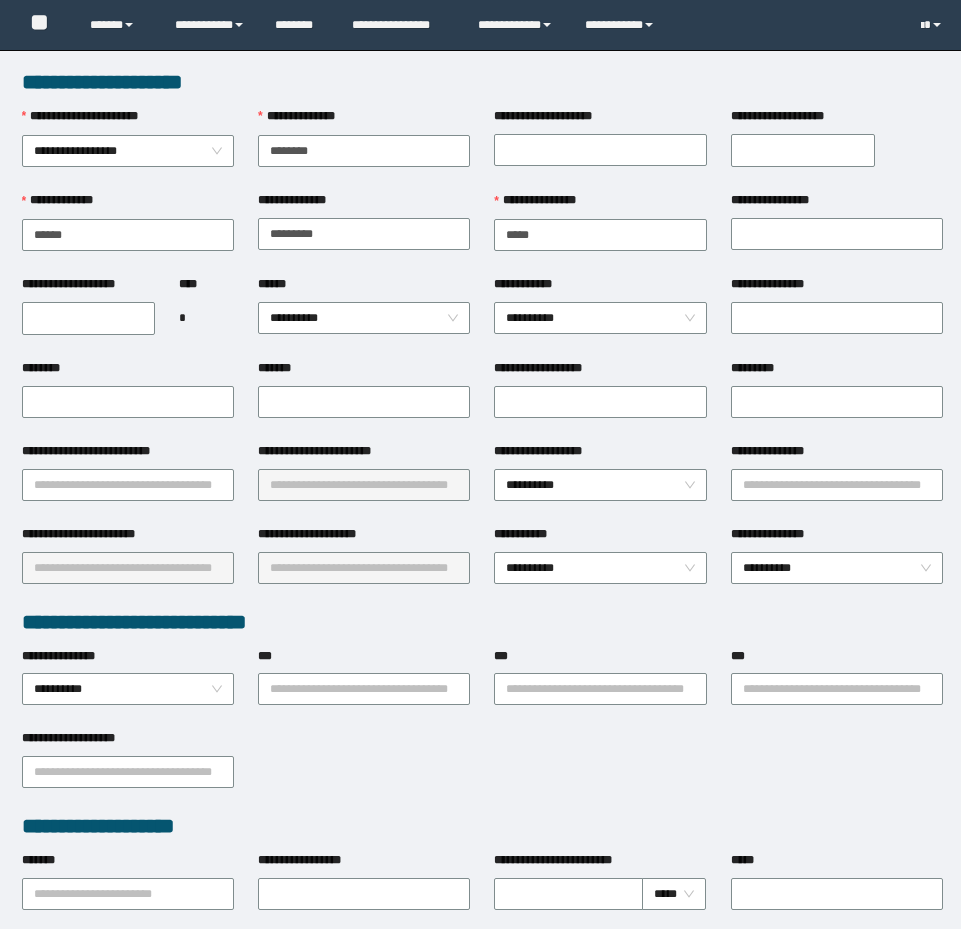 scroll, scrollTop: 0, scrollLeft: 0, axis: both 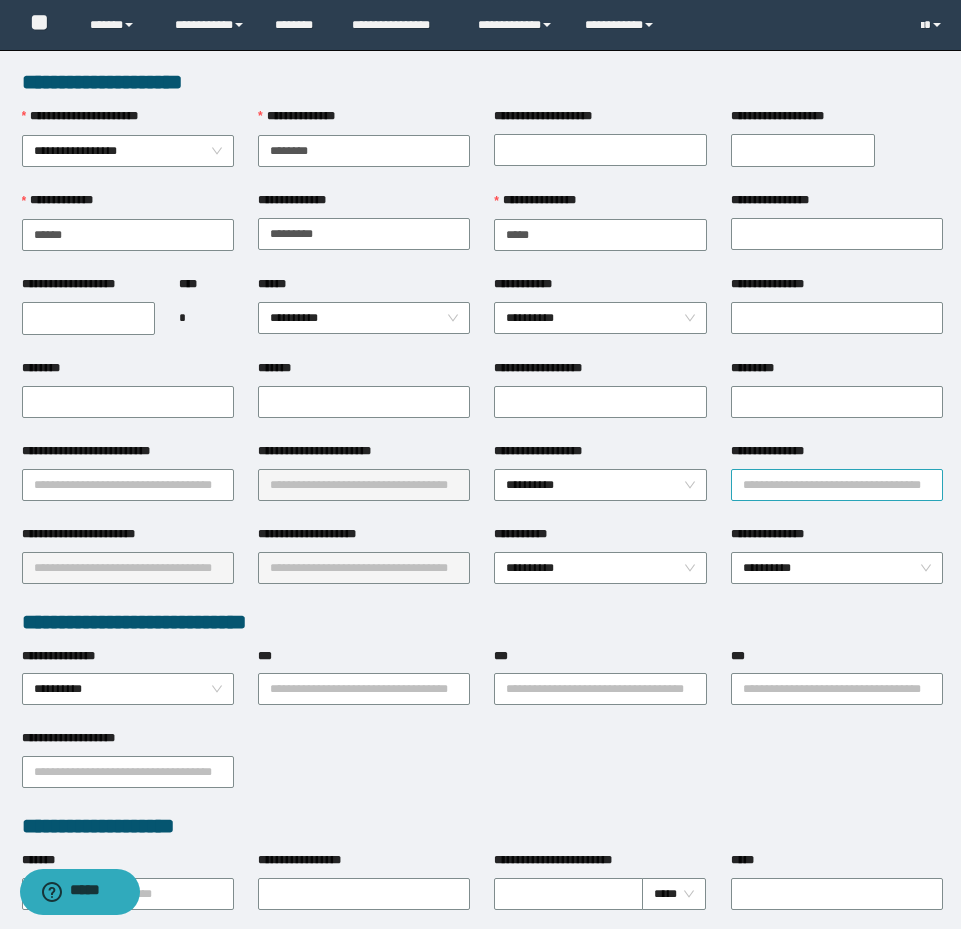 click on "**********" at bounding box center (837, 485) 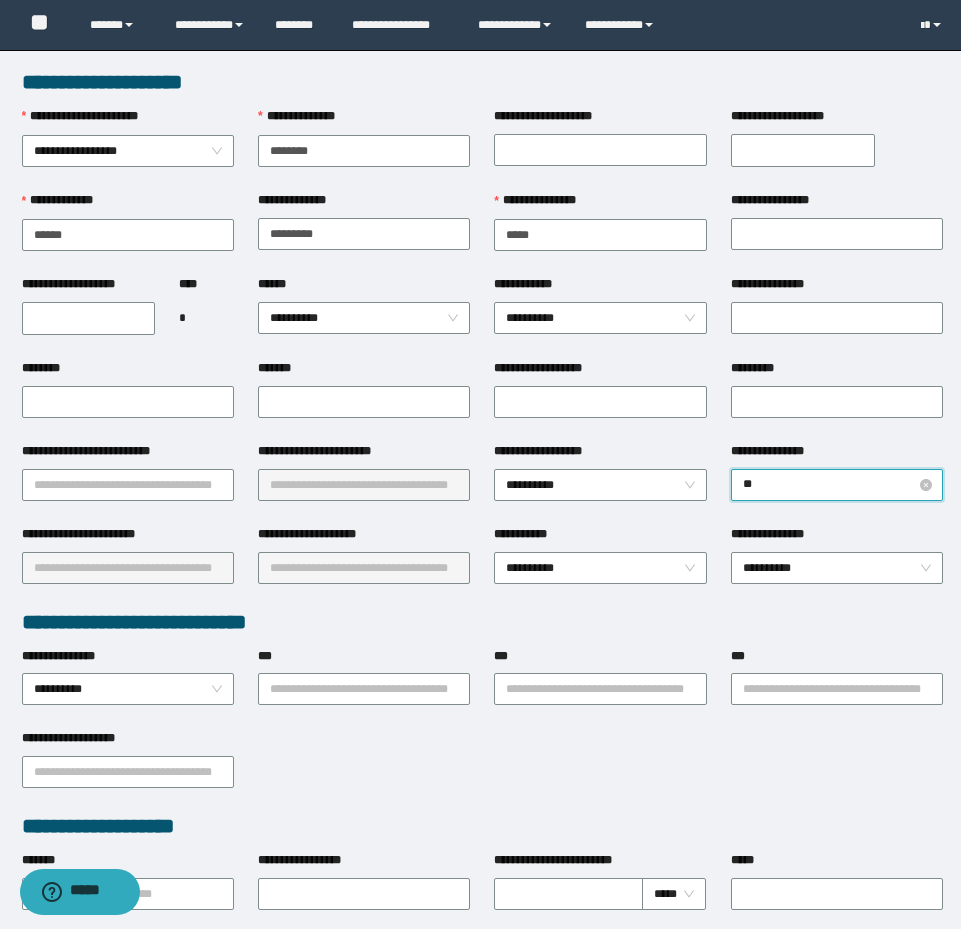 type on "***" 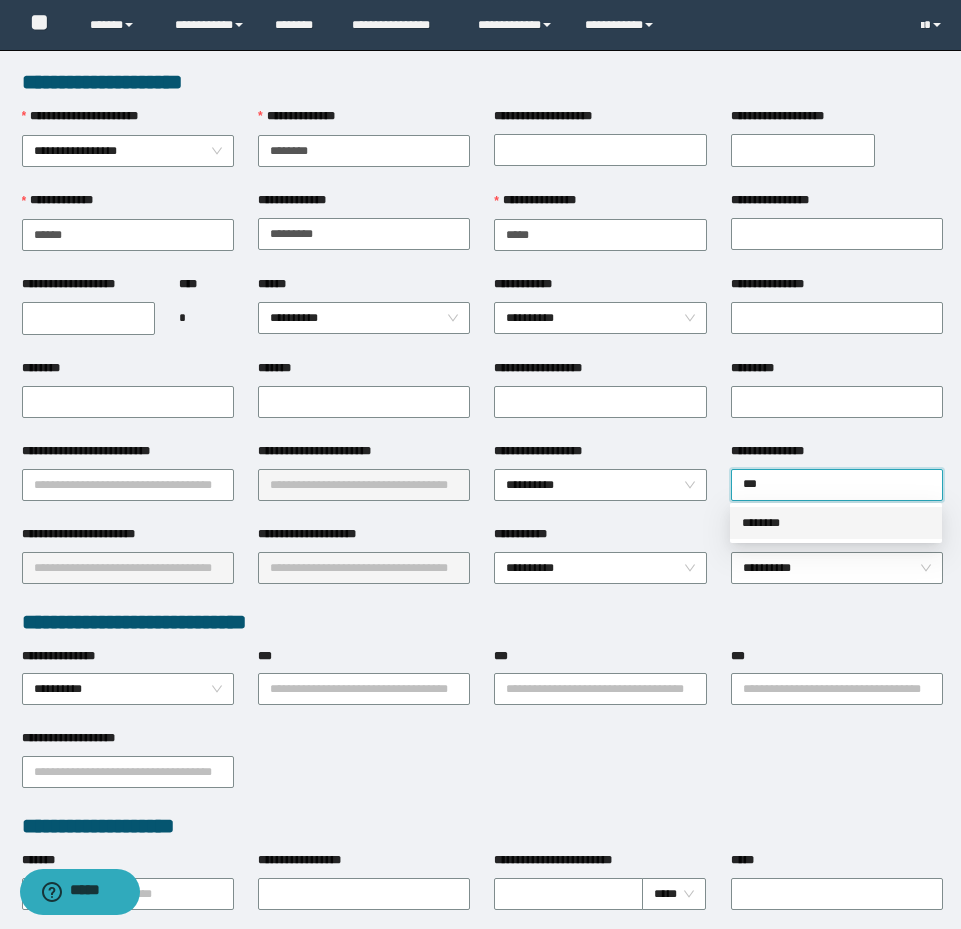 click on "********" at bounding box center (836, 523) 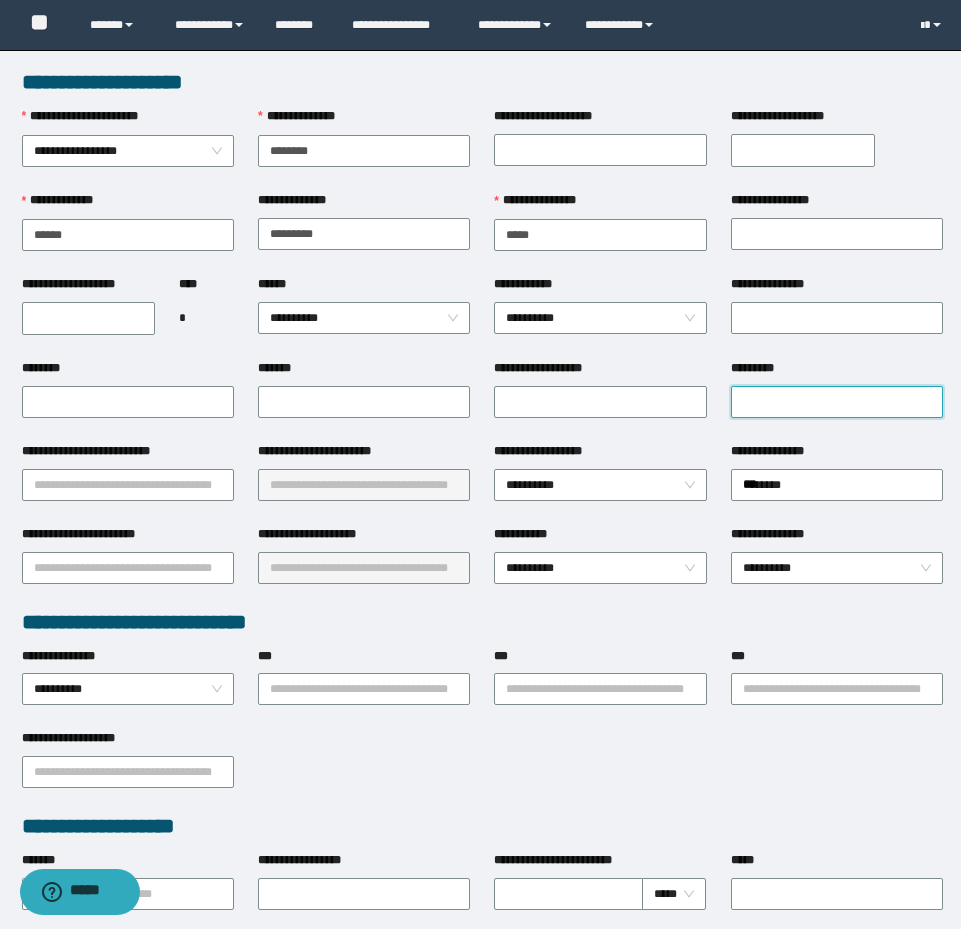 click on "*********" at bounding box center (837, 402) 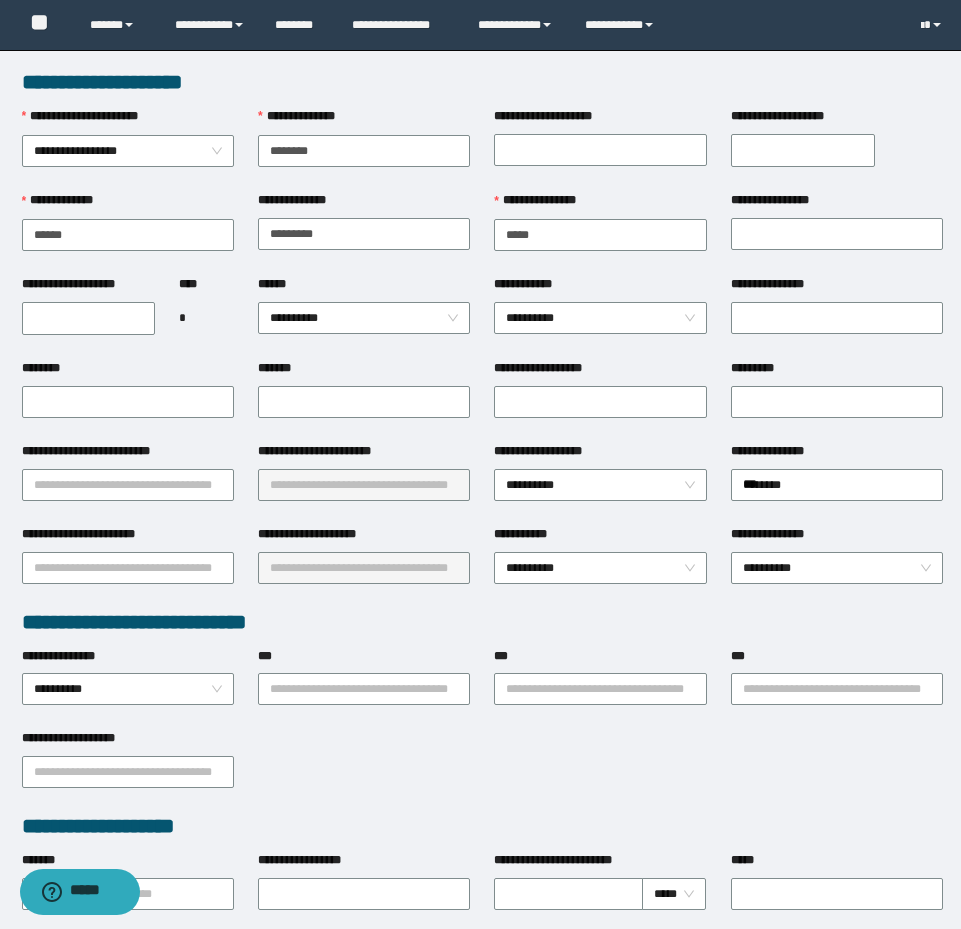 click on "**********" at bounding box center [89, 318] 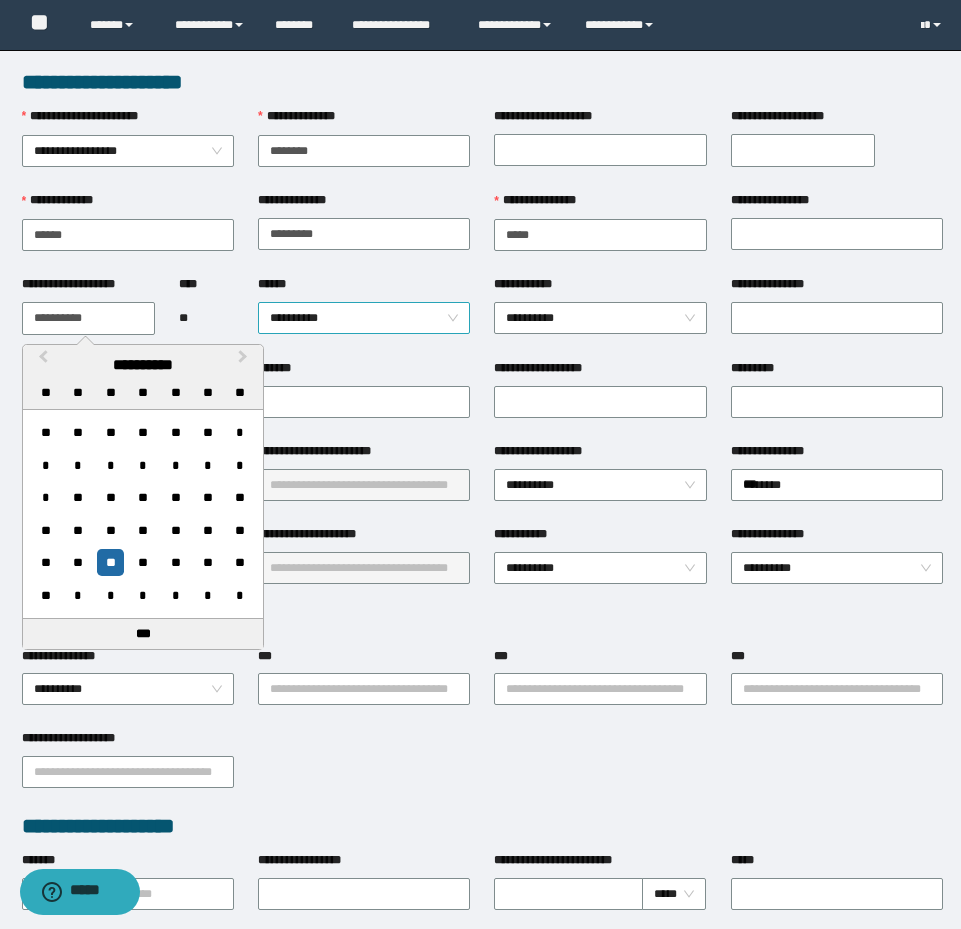 type on "**********" 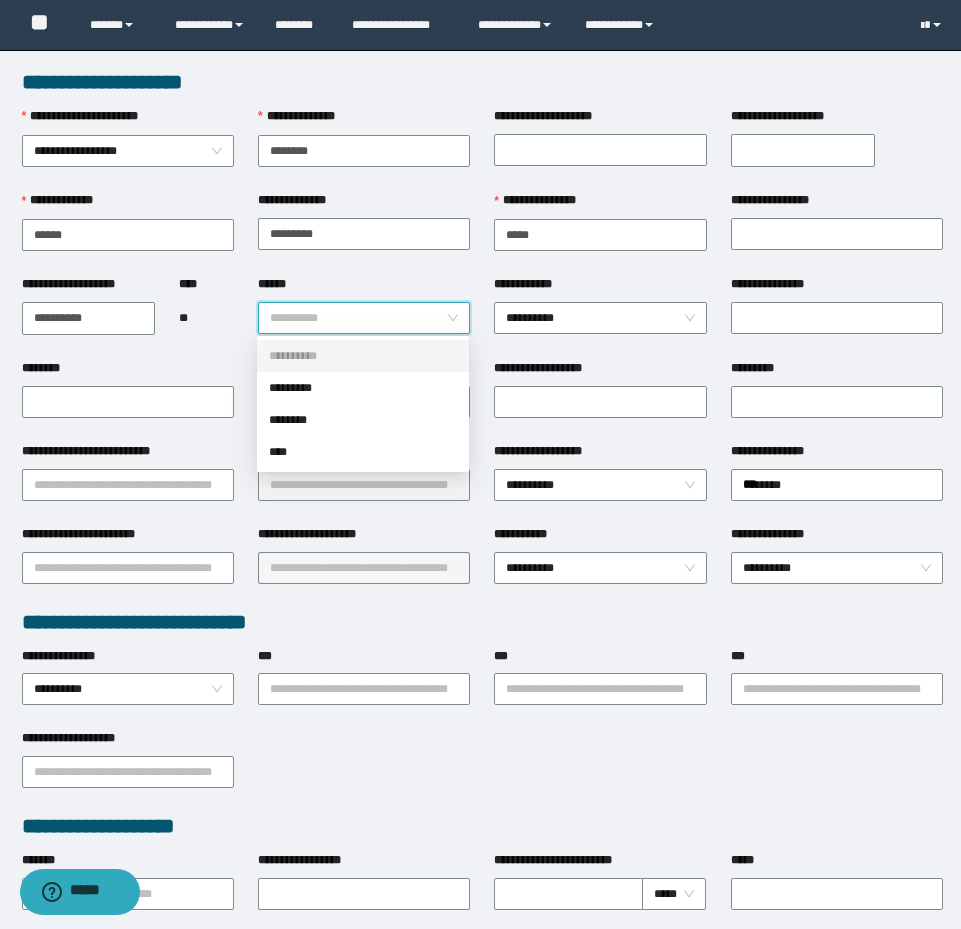 click on "*********" at bounding box center (363, 388) 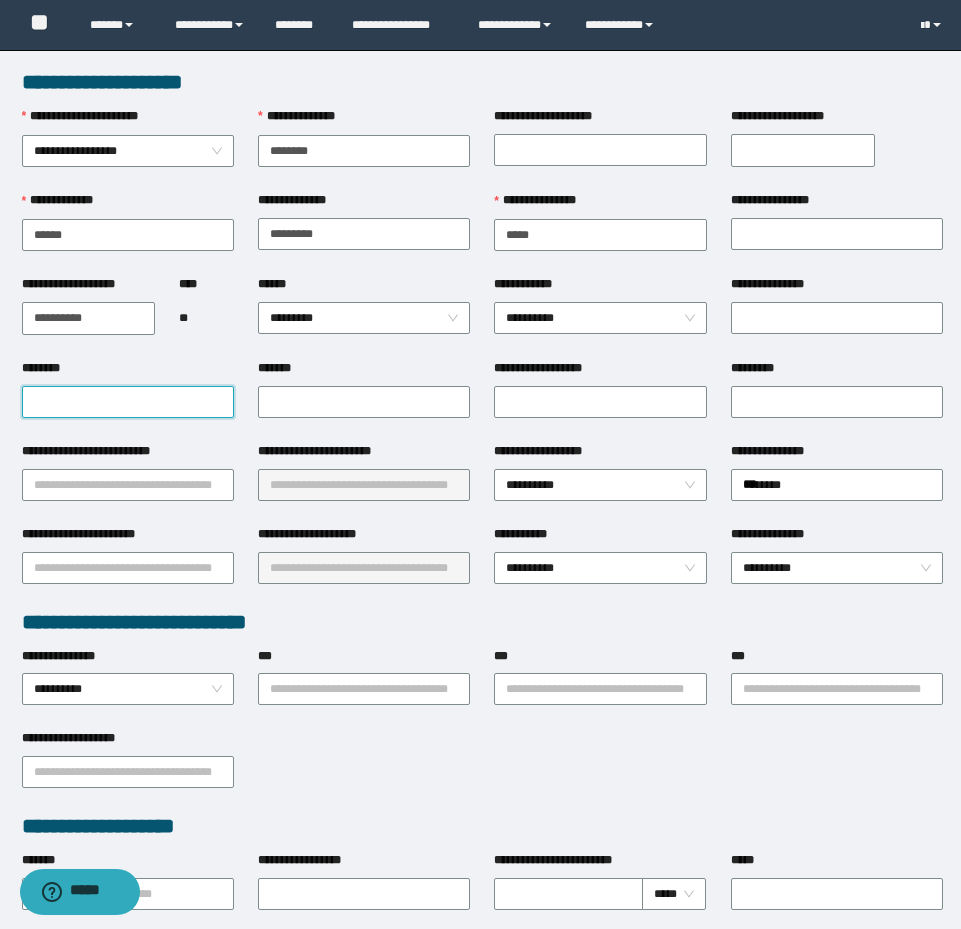 click on "********" at bounding box center (128, 402) 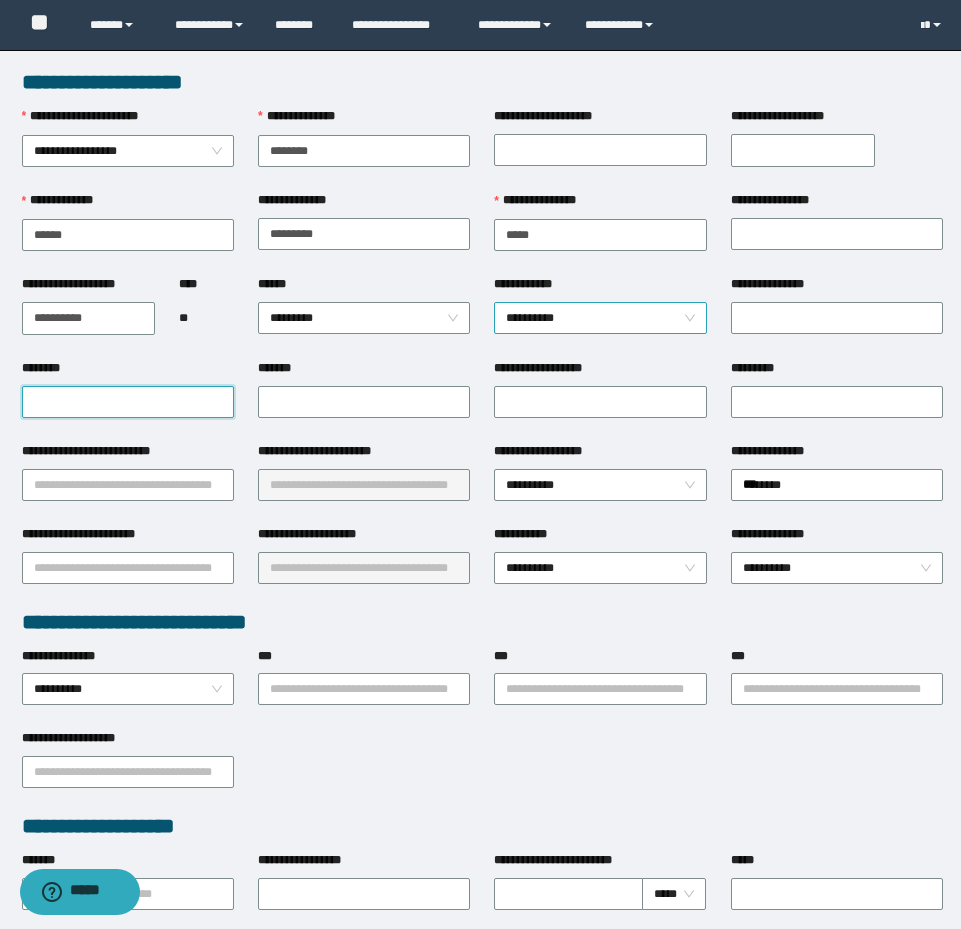 click on "**********" at bounding box center [600, 318] 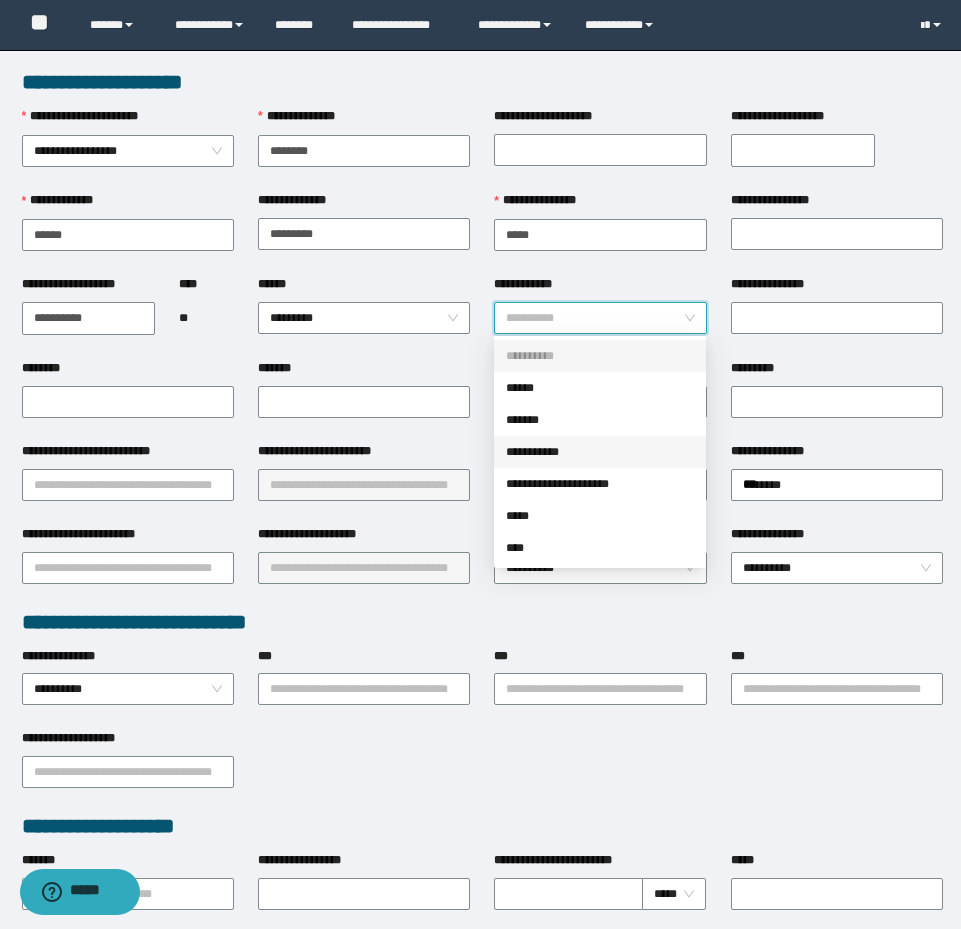 click on "**********" at bounding box center (600, 452) 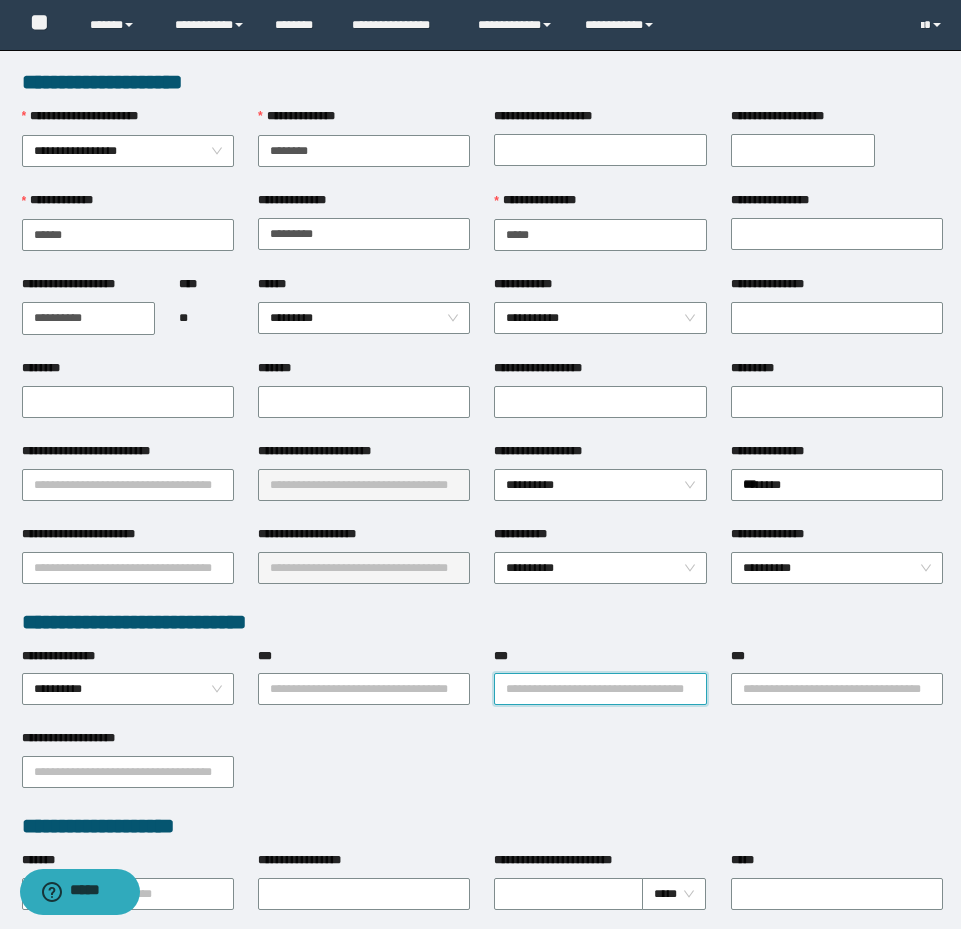 click on "***" at bounding box center (600, 689) 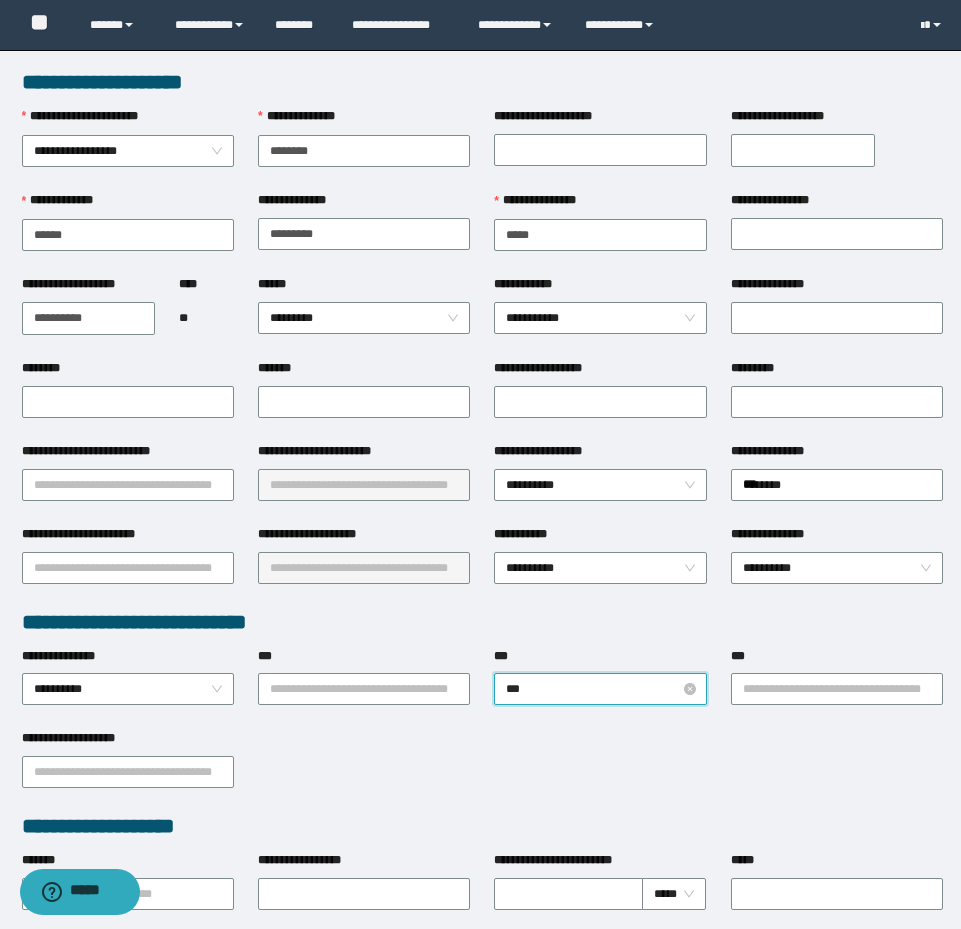 type on "****" 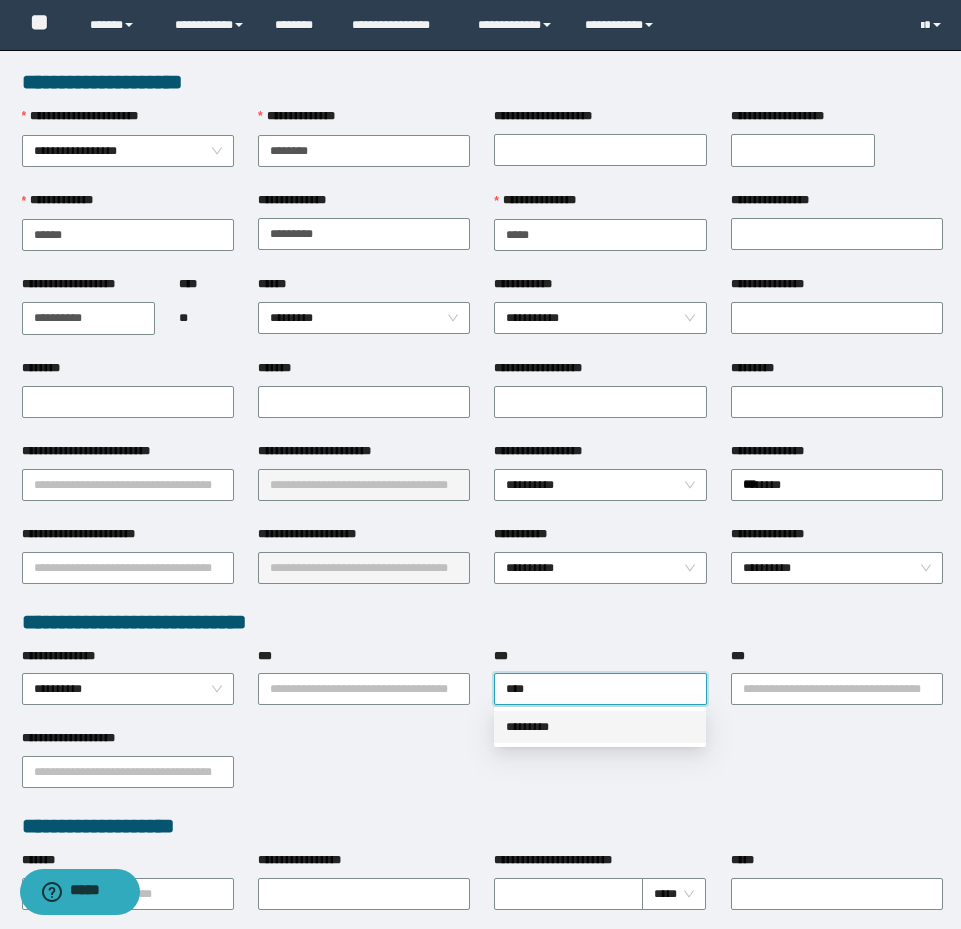 click on "*********" at bounding box center (600, 727) 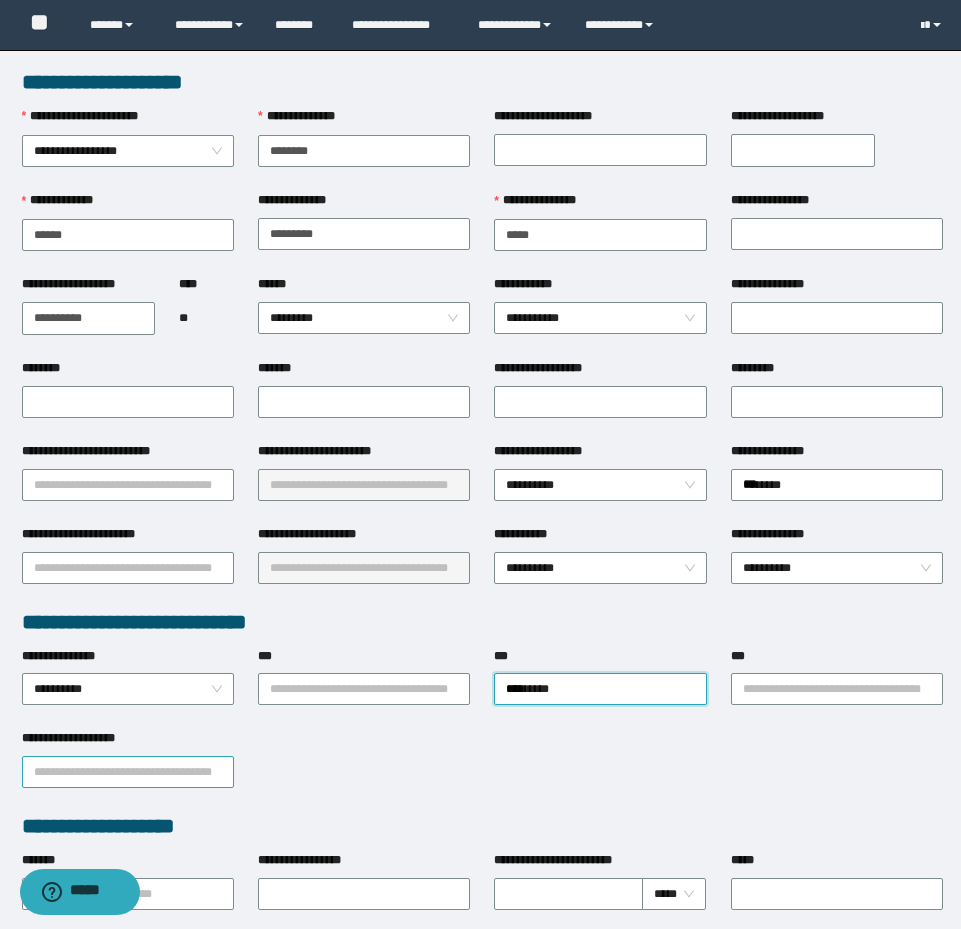 click on "**********" at bounding box center [128, 772] 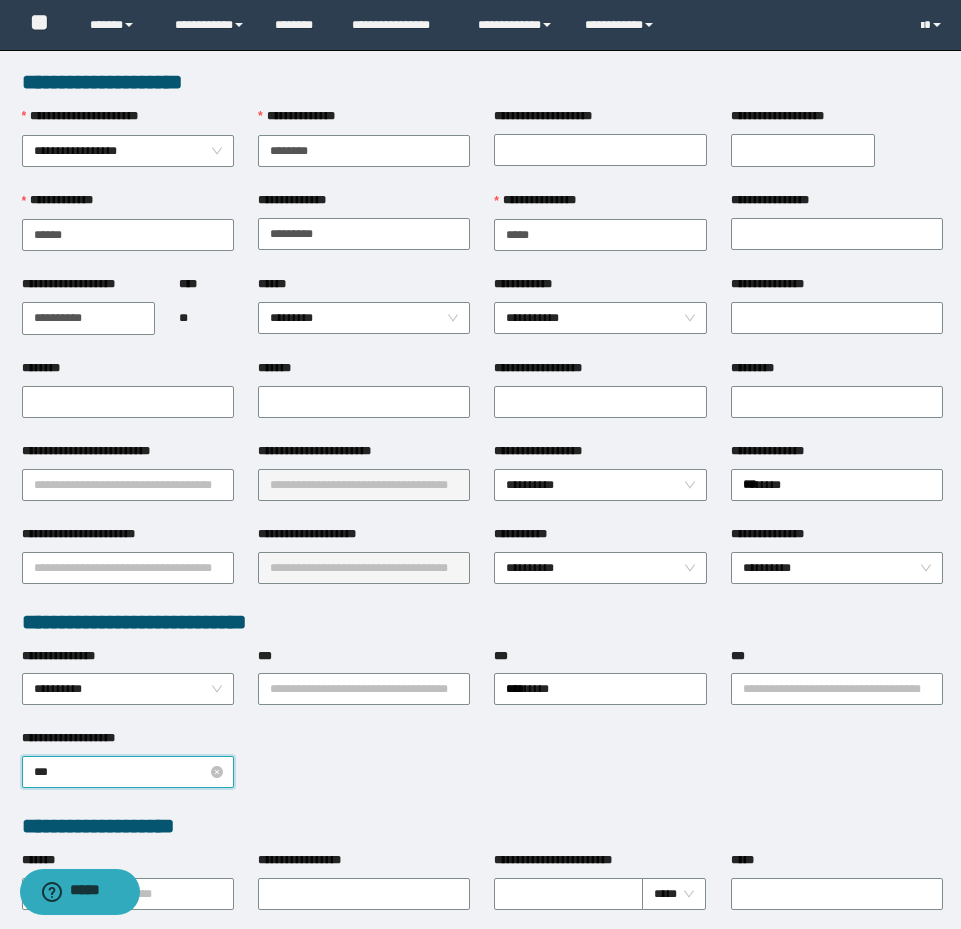 type on "****" 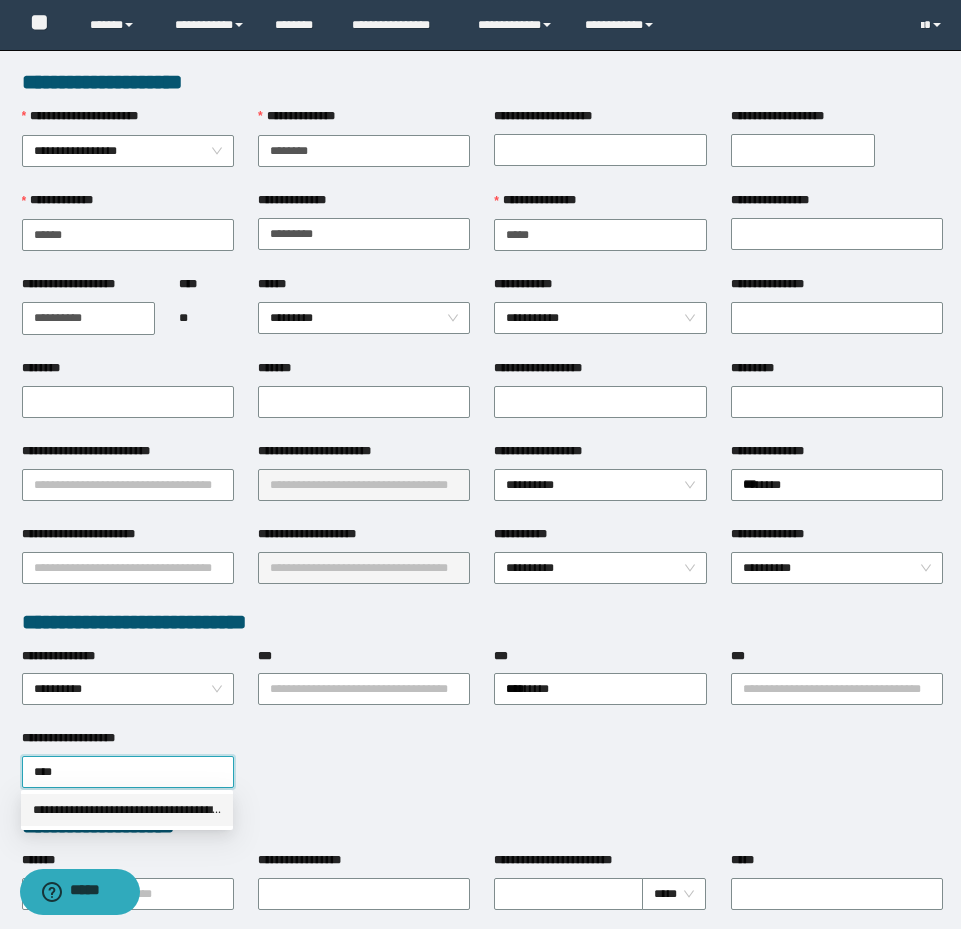 click on "**********" at bounding box center (127, 810) 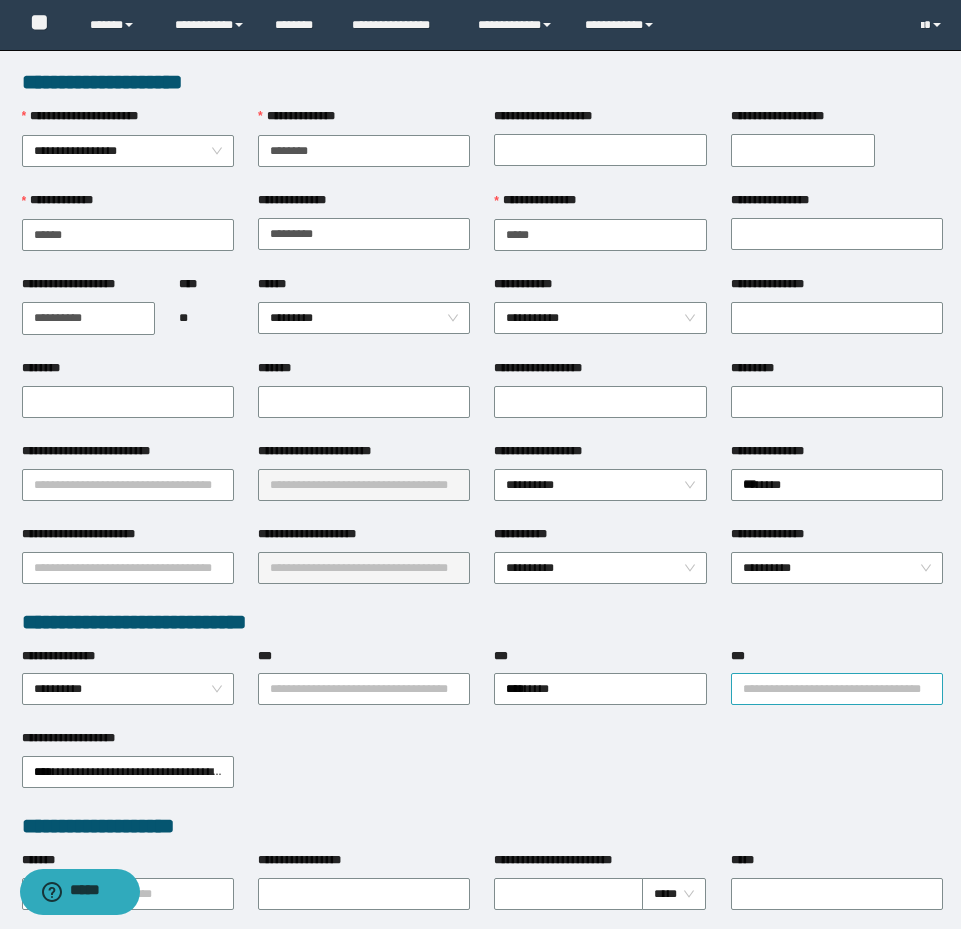 click on "***" at bounding box center [837, 689] 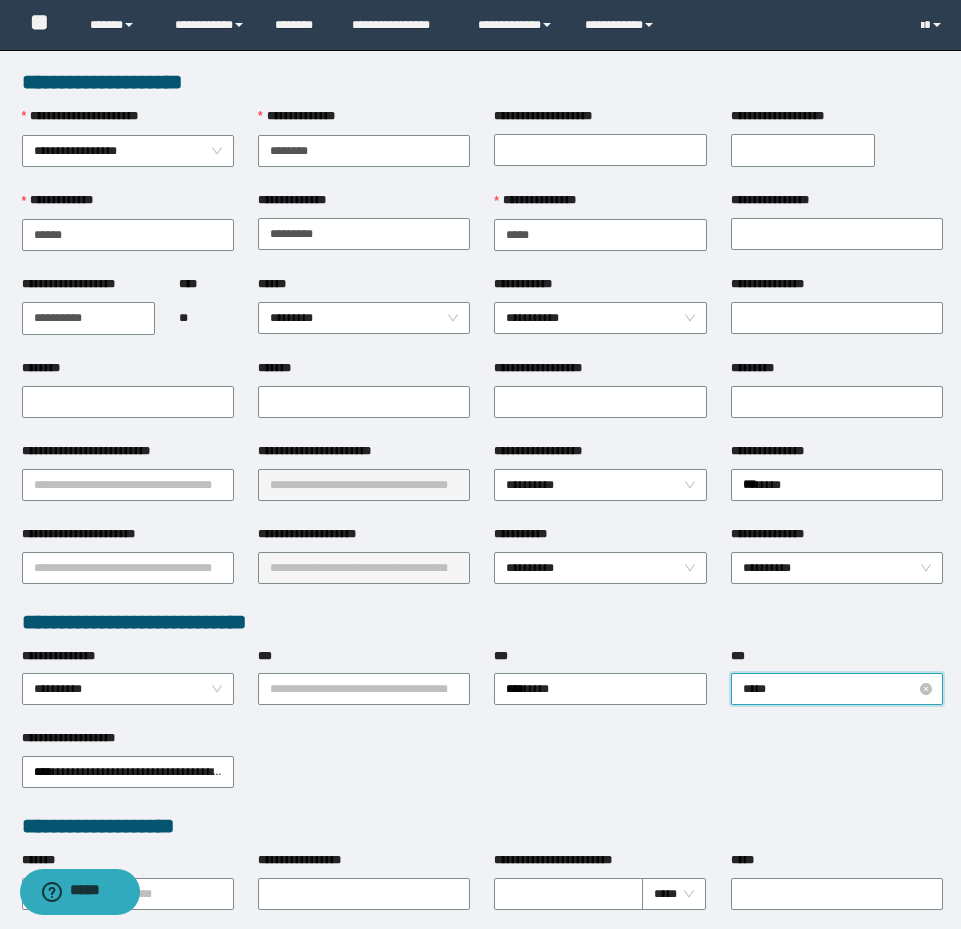 type on "******" 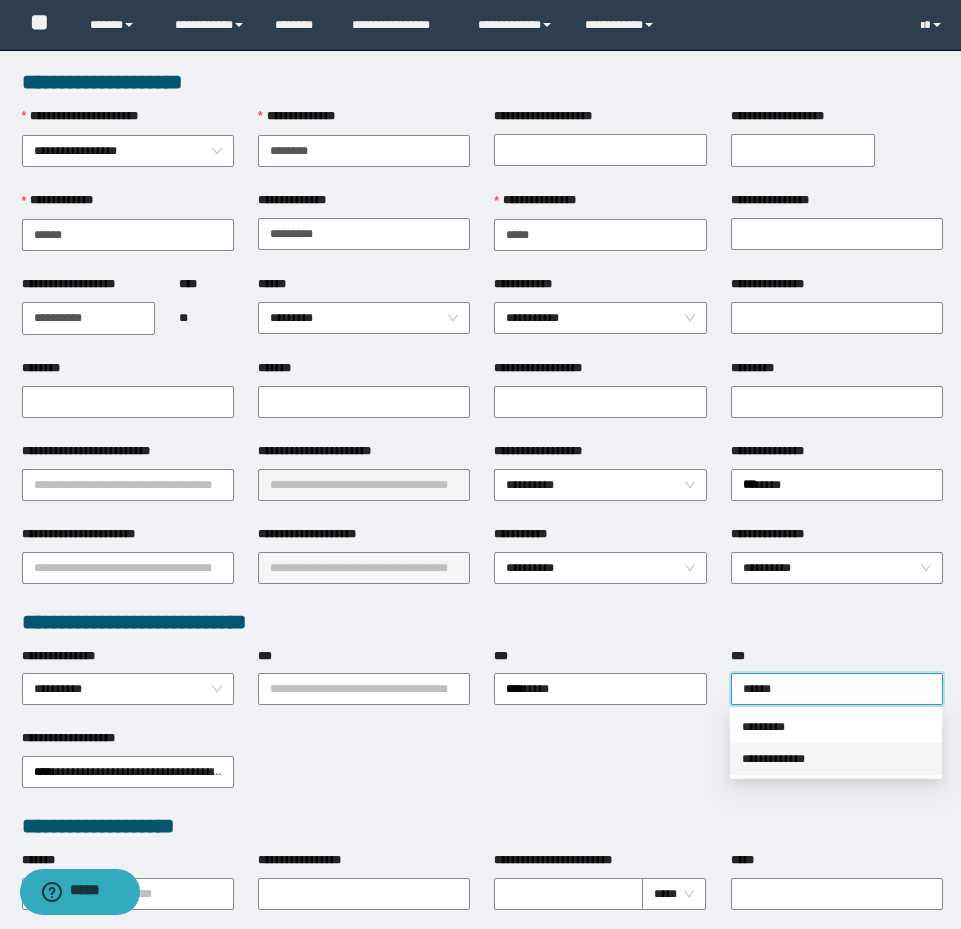 click on "**********" at bounding box center (836, 759) 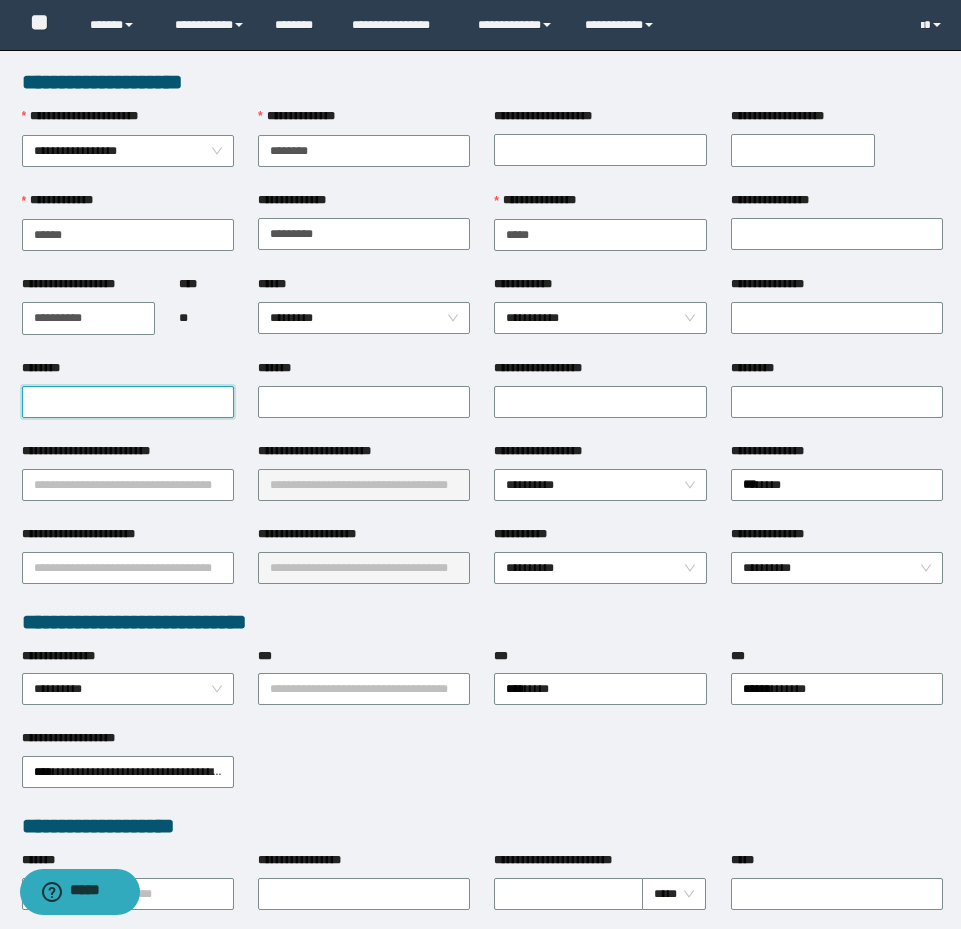 click on "********" at bounding box center [128, 402] 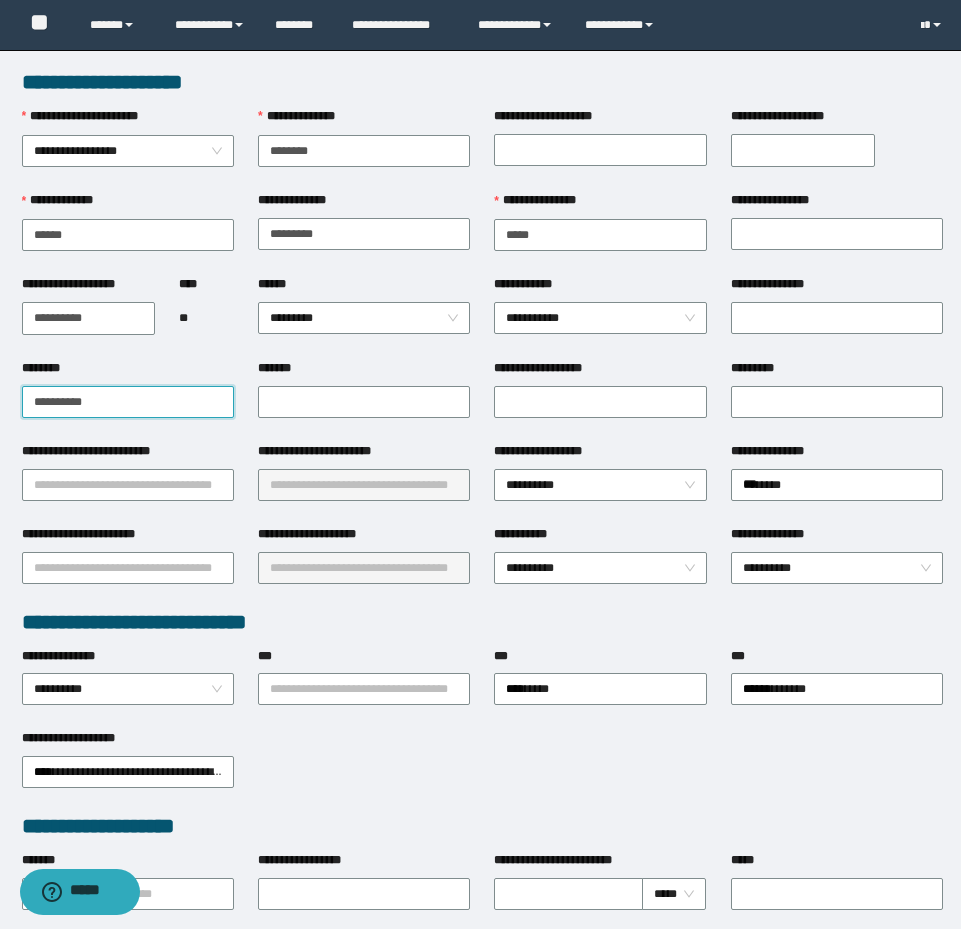 type on "**********" 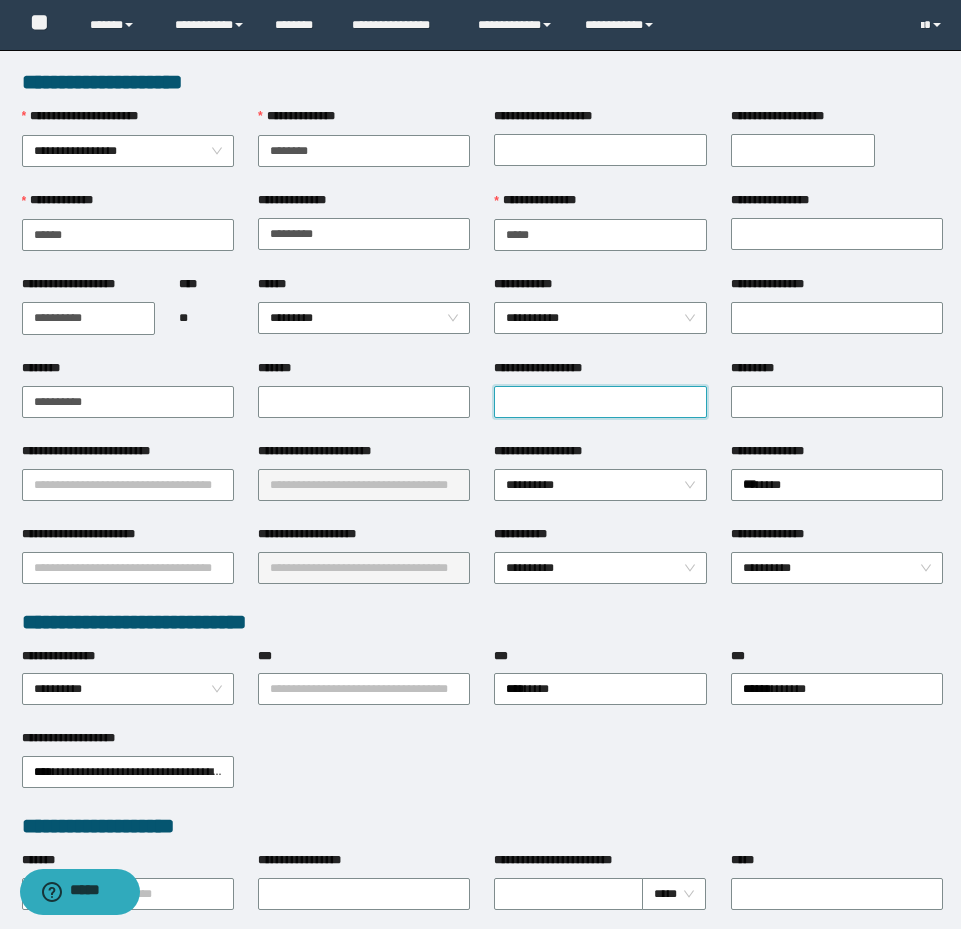 click on "**********" at bounding box center [600, 402] 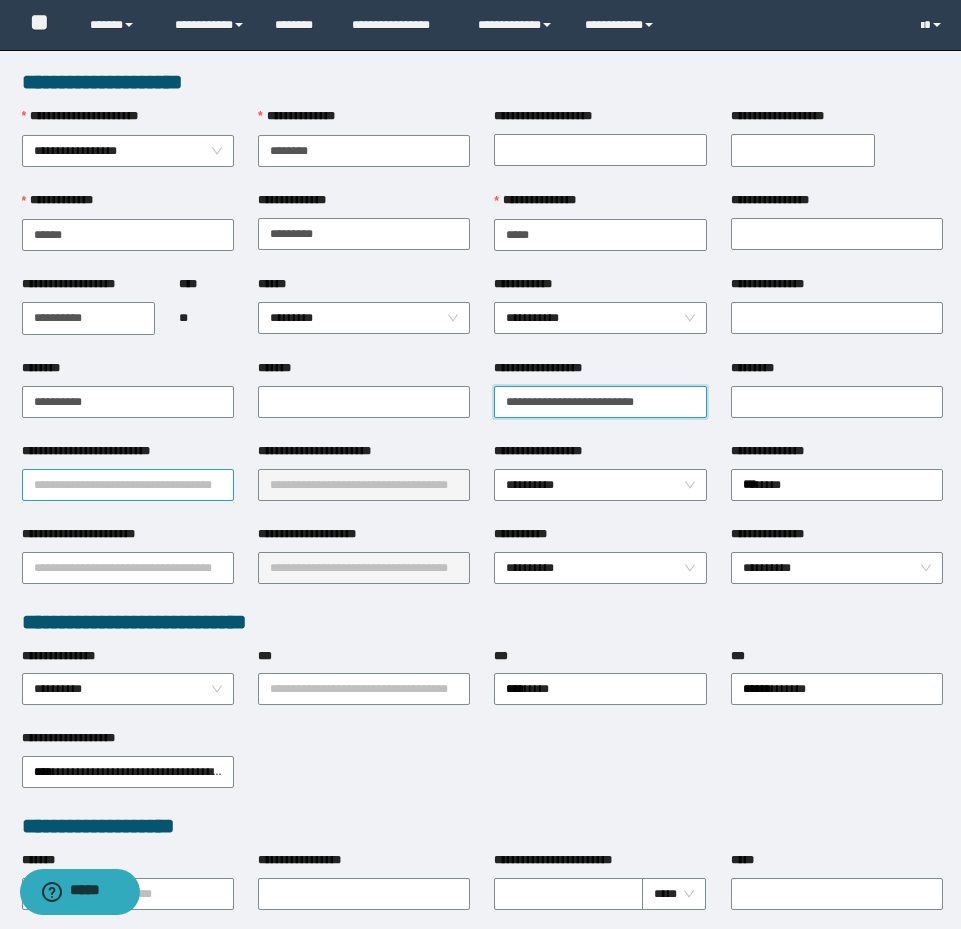 type on "**********" 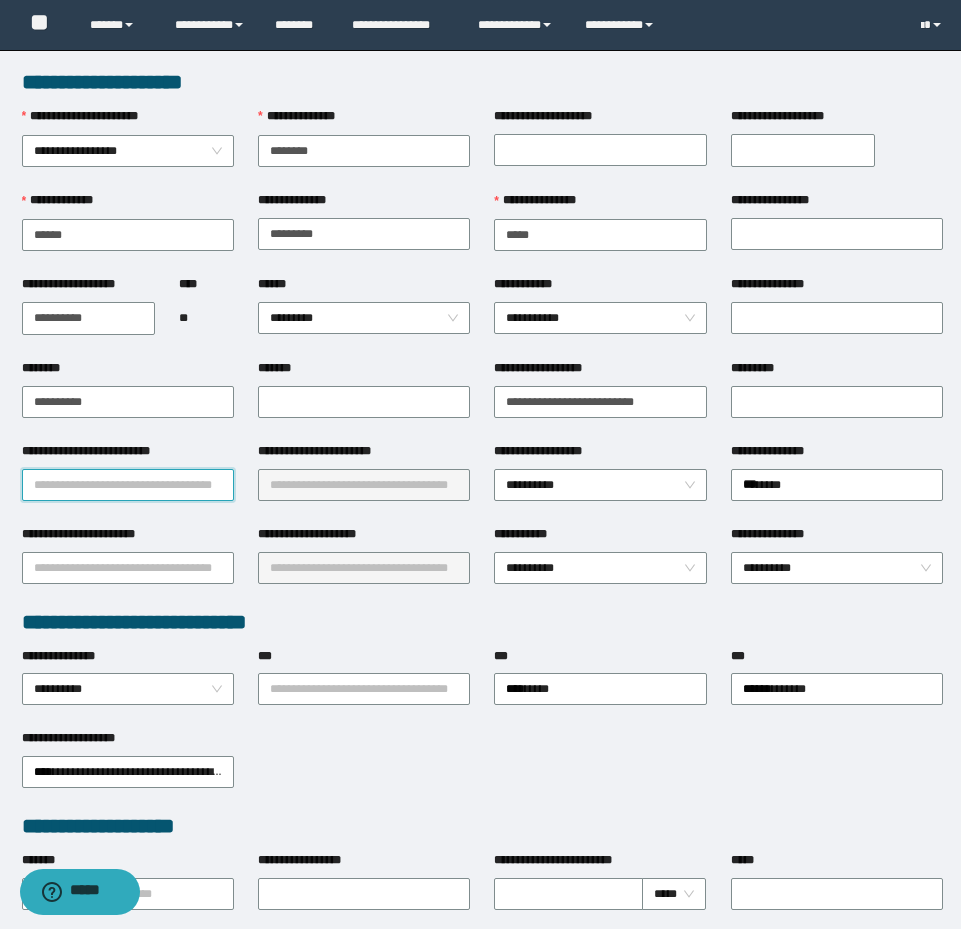 click on "**********" at bounding box center [128, 485] 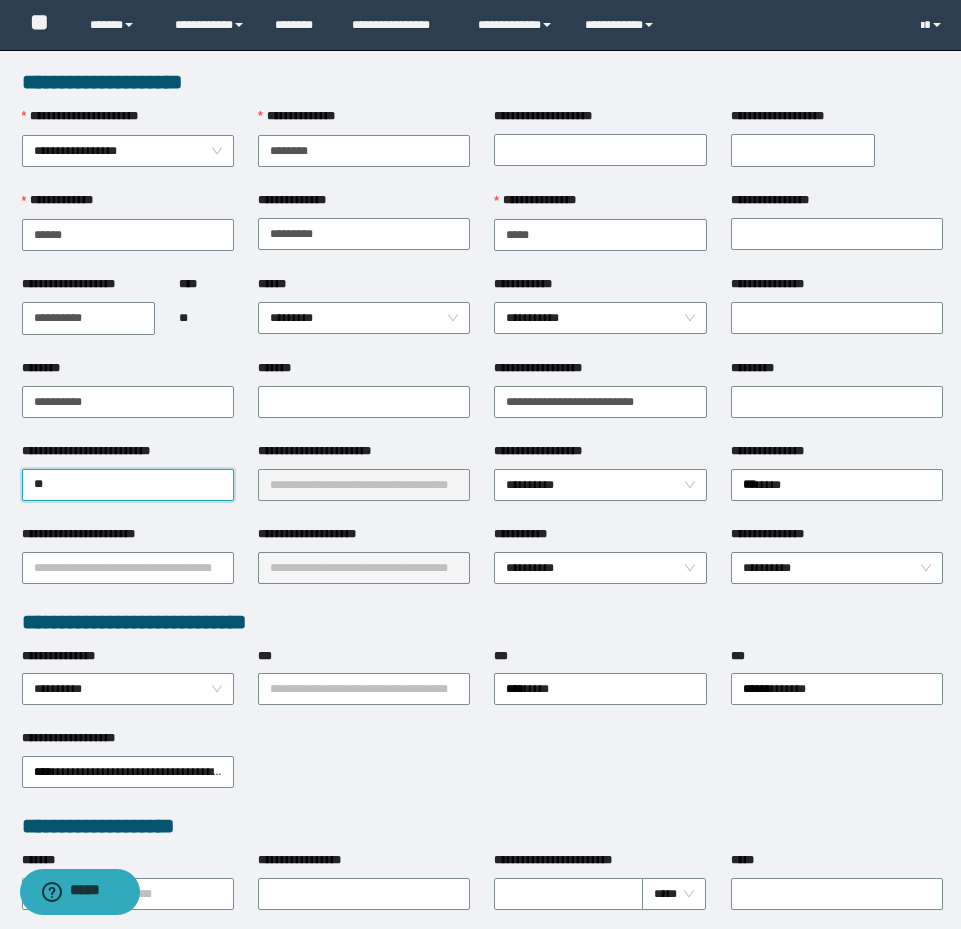 type on "***" 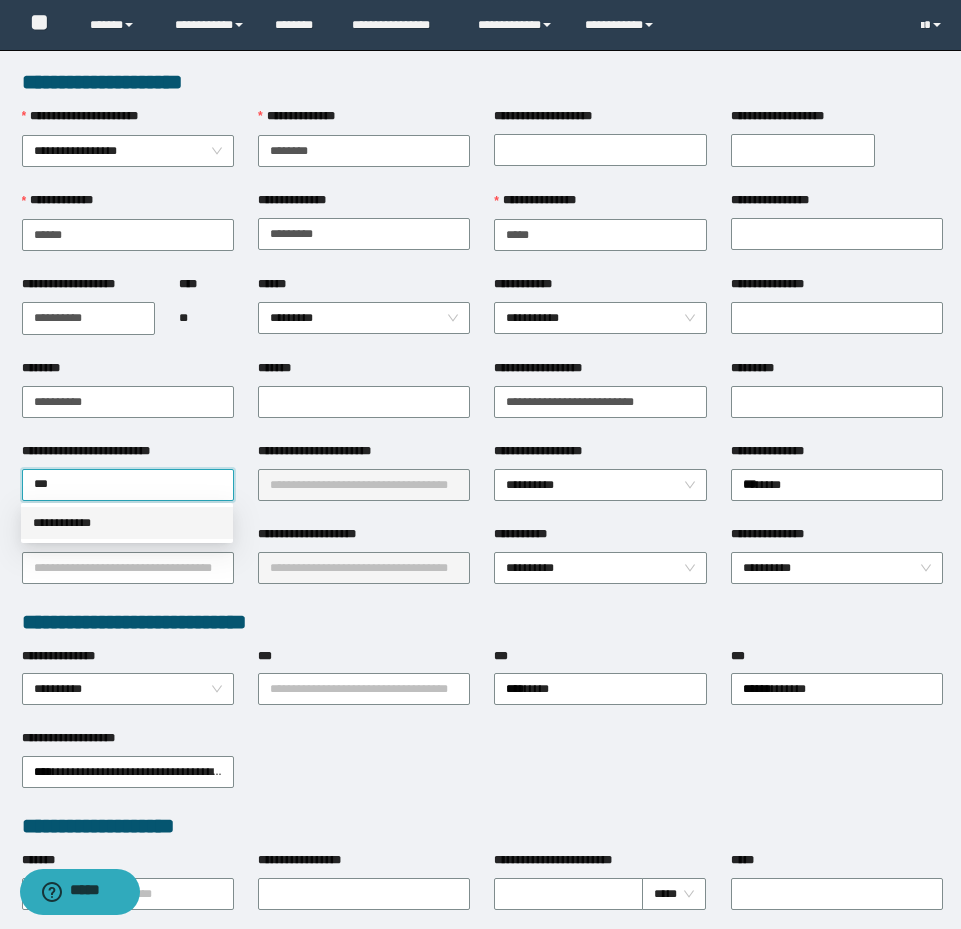 drag, startPoint x: 198, startPoint y: 519, endPoint x: 361, endPoint y: 478, distance: 168.07736 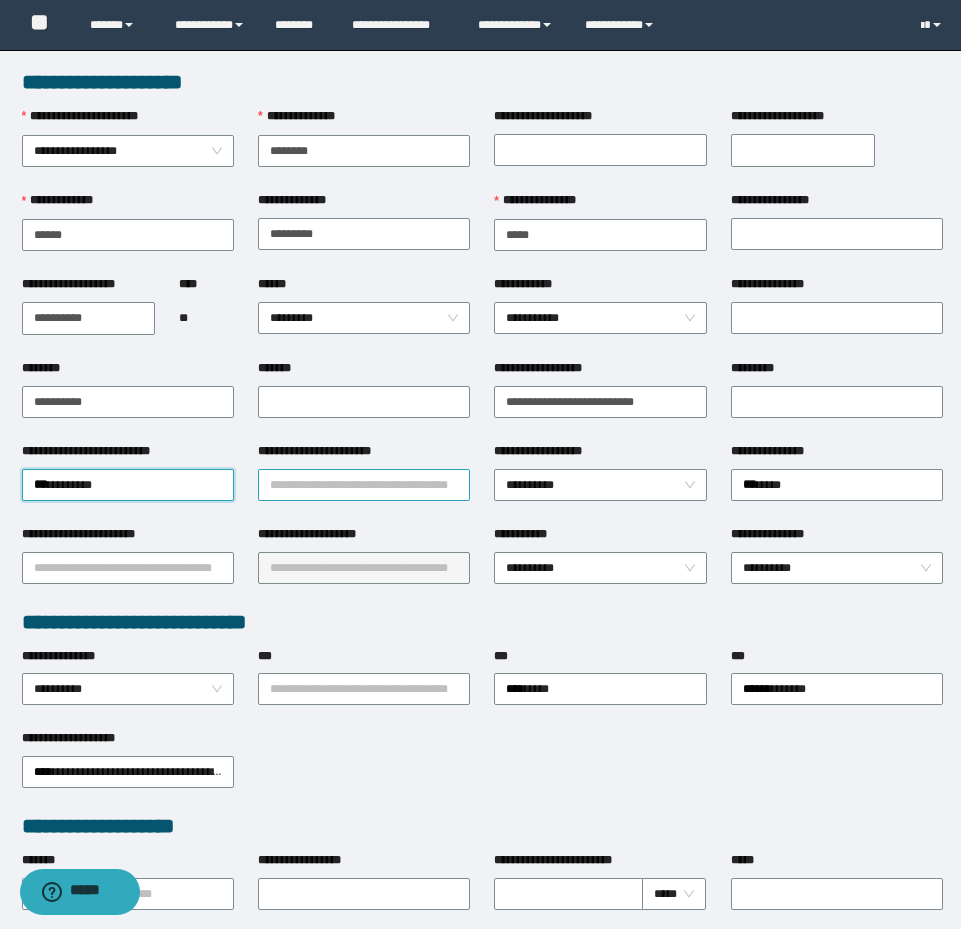 click on "**********" at bounding box center (364, 485) 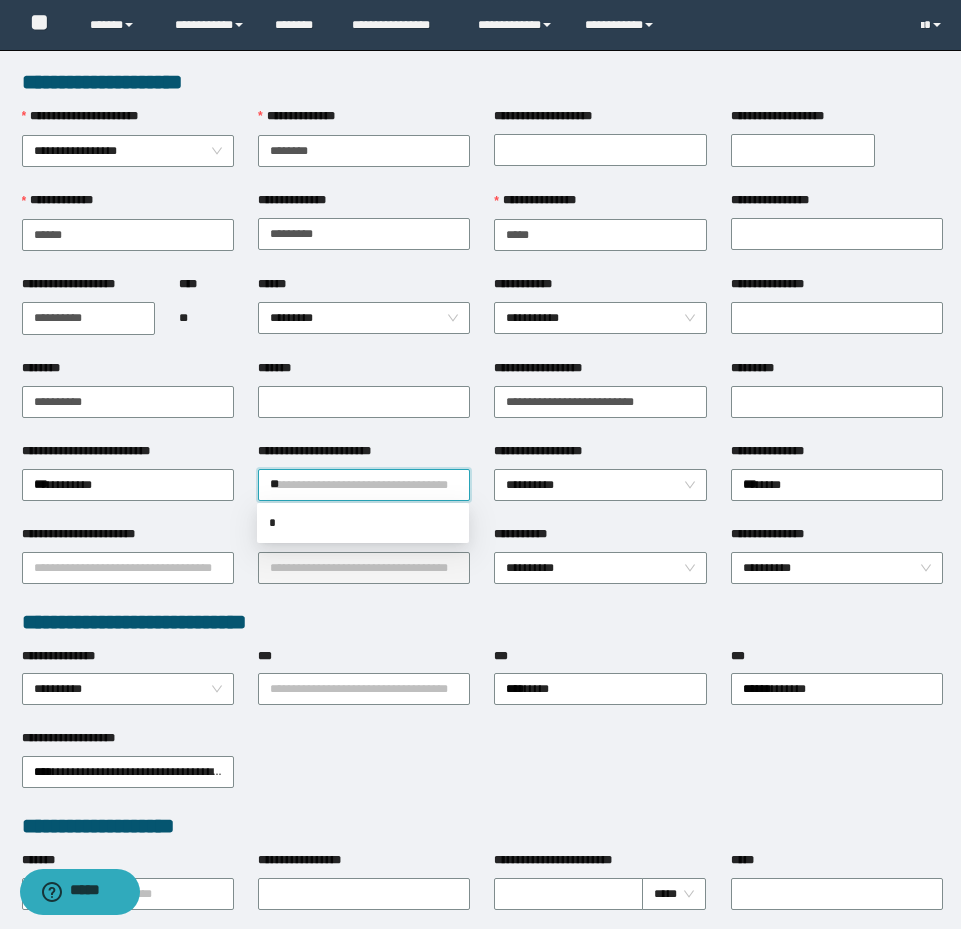 type on "***" 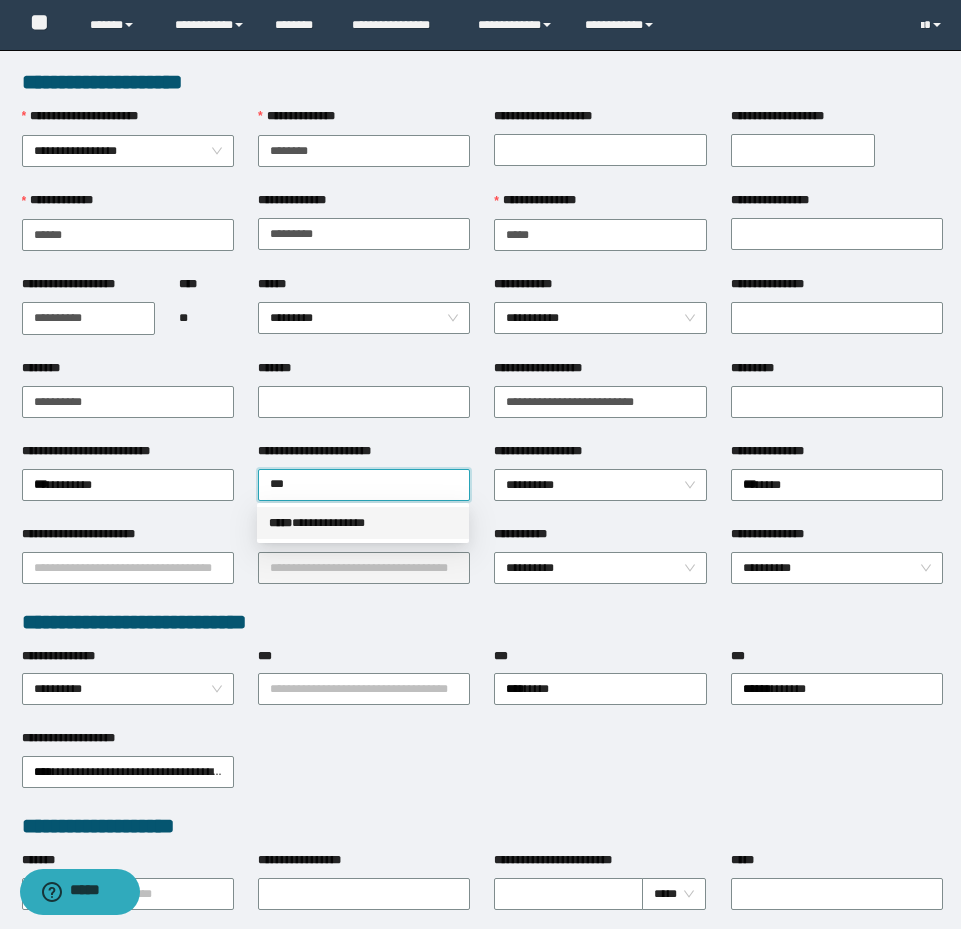 click on "**********" at bounding box center (363, 523) 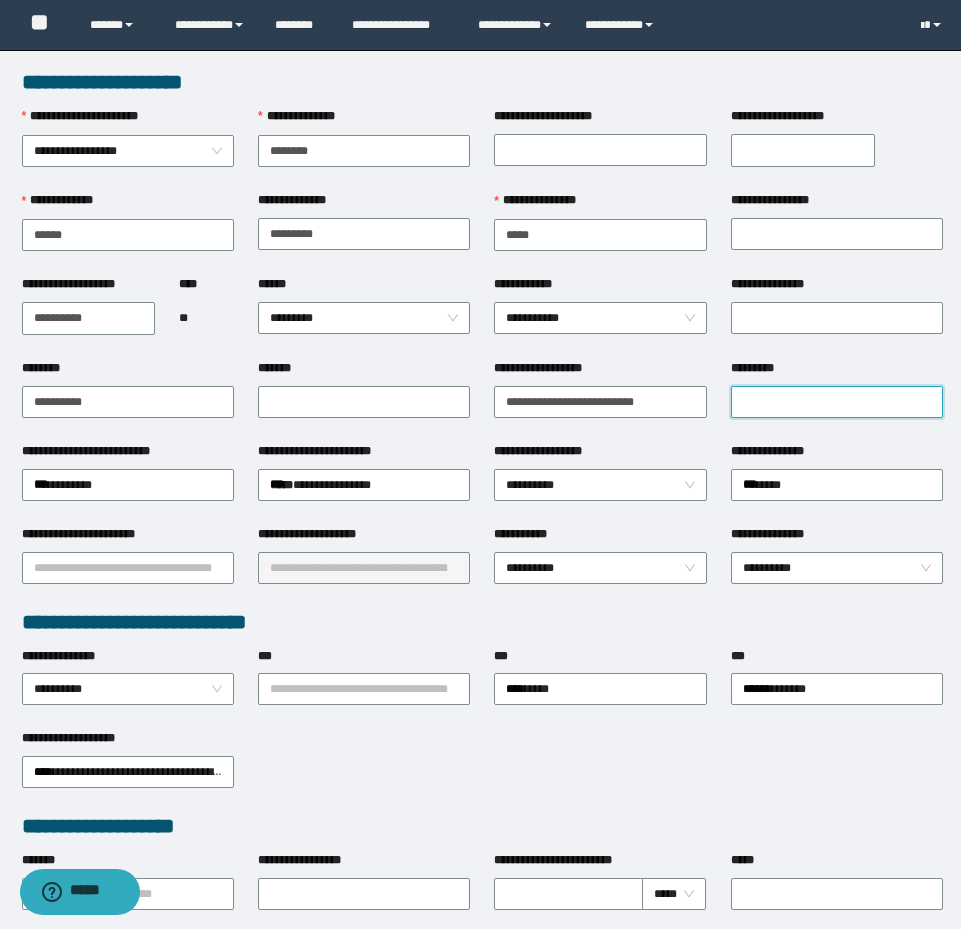 click on "*********" at bounding box center [837, 402] 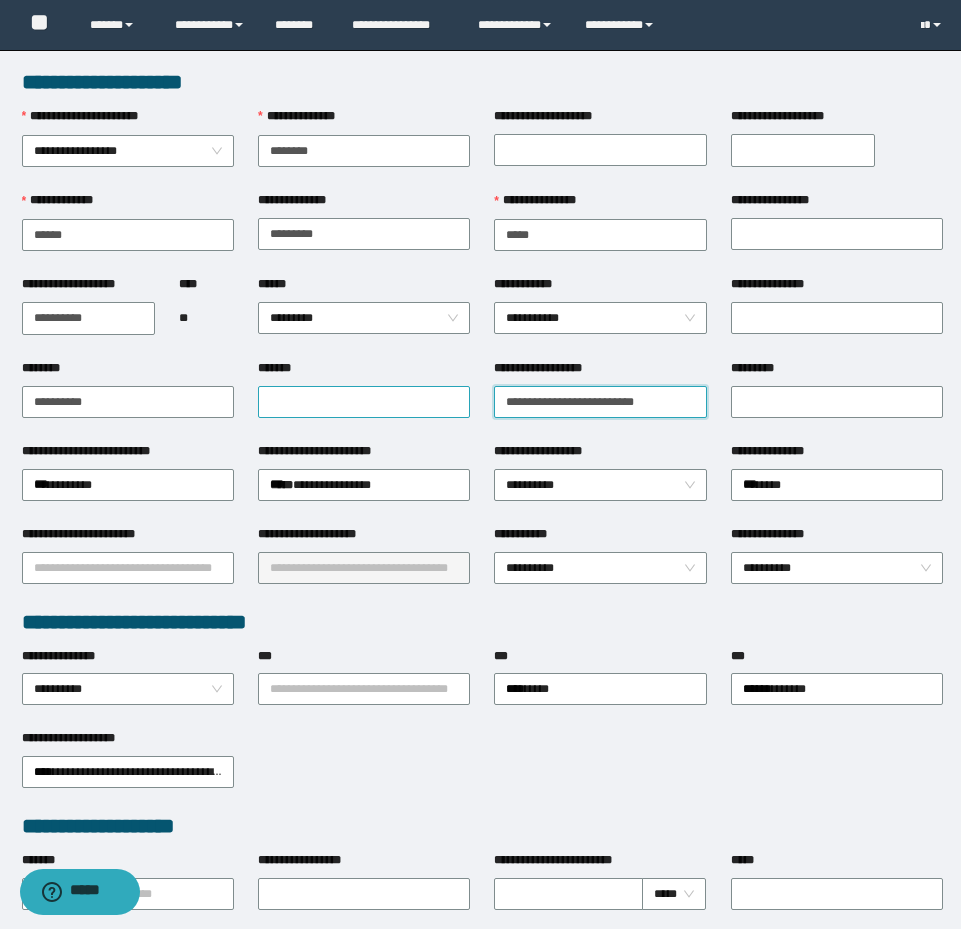 drag, startPoint x: 651, startPoint y: 405, endPoint x: 355, endPoint y: 404, distance: 296.00168 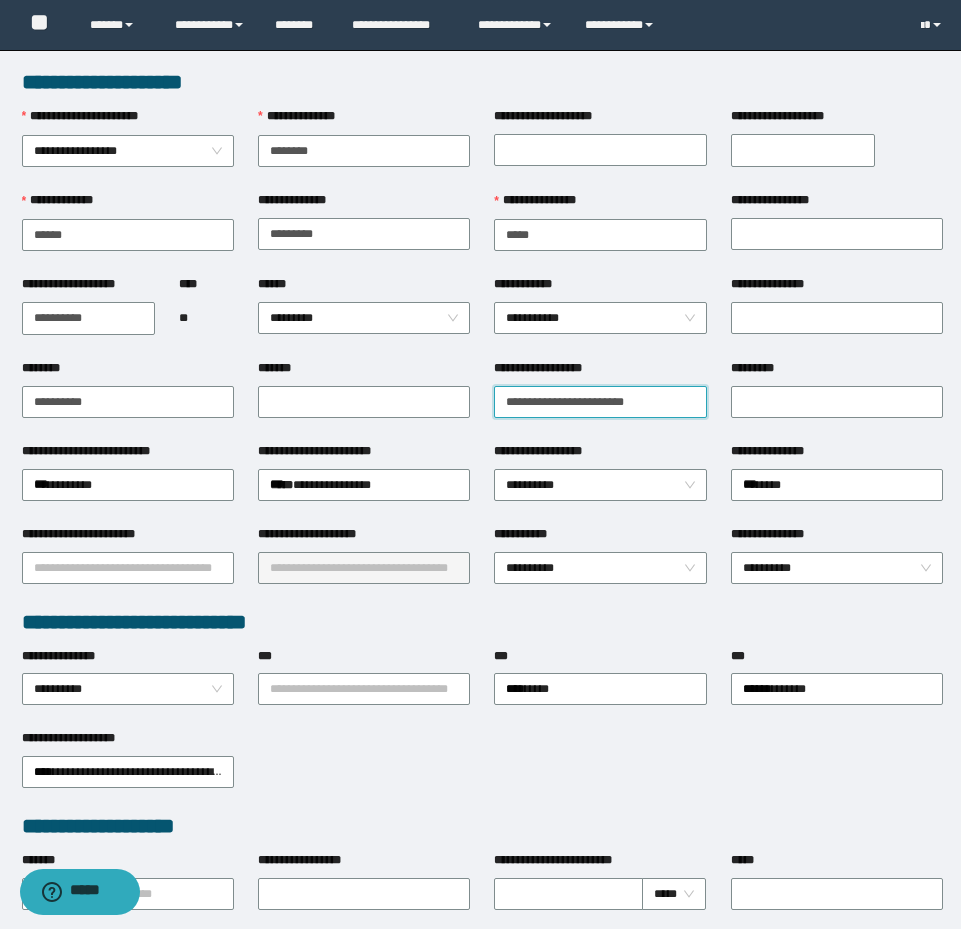 type on "**********" 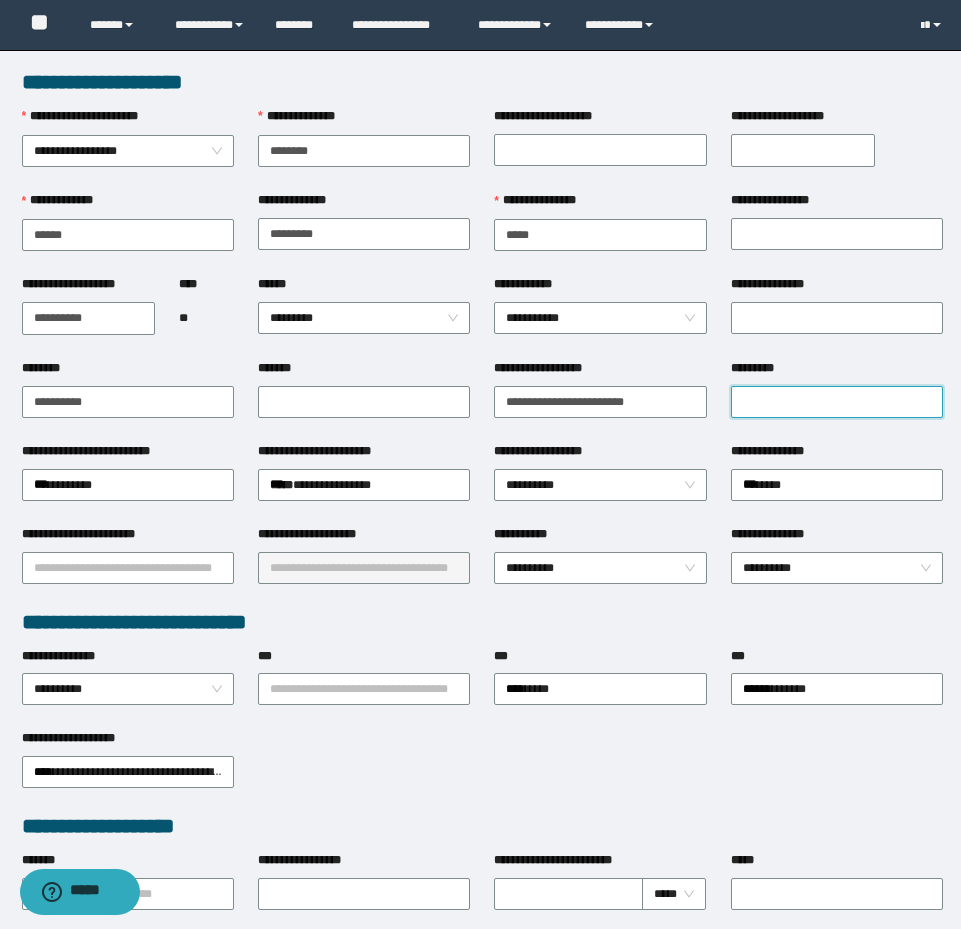click on "*********" at bounding box center (837, 402) 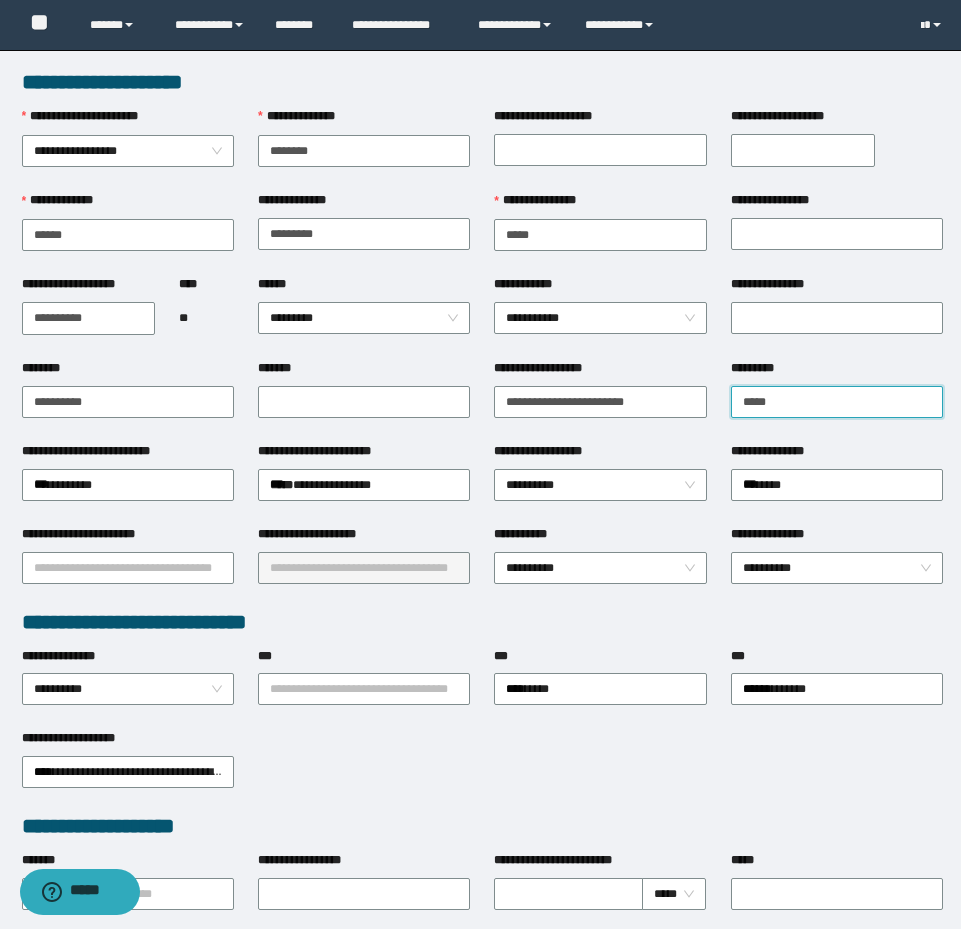 type on "**********" 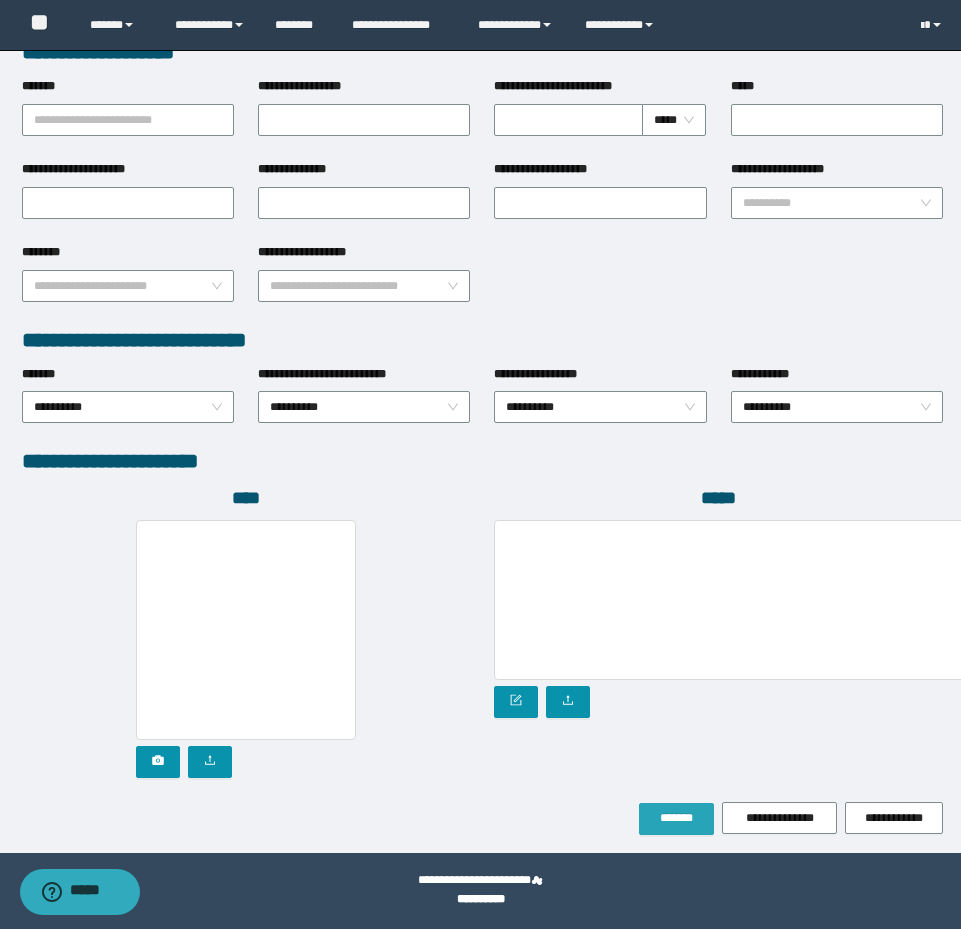 click on "*******" at bounding box center [676, 819] 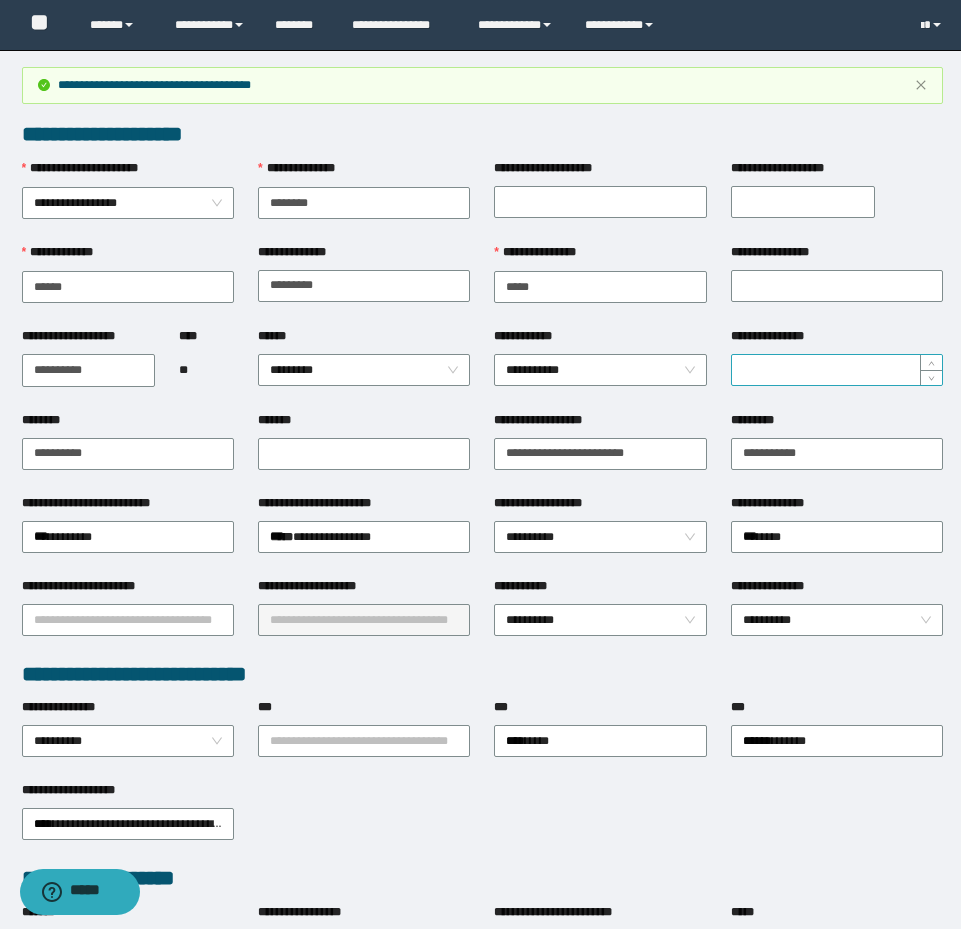 scroll, scrollTop: 0, scrollLeft: 0, axis: both 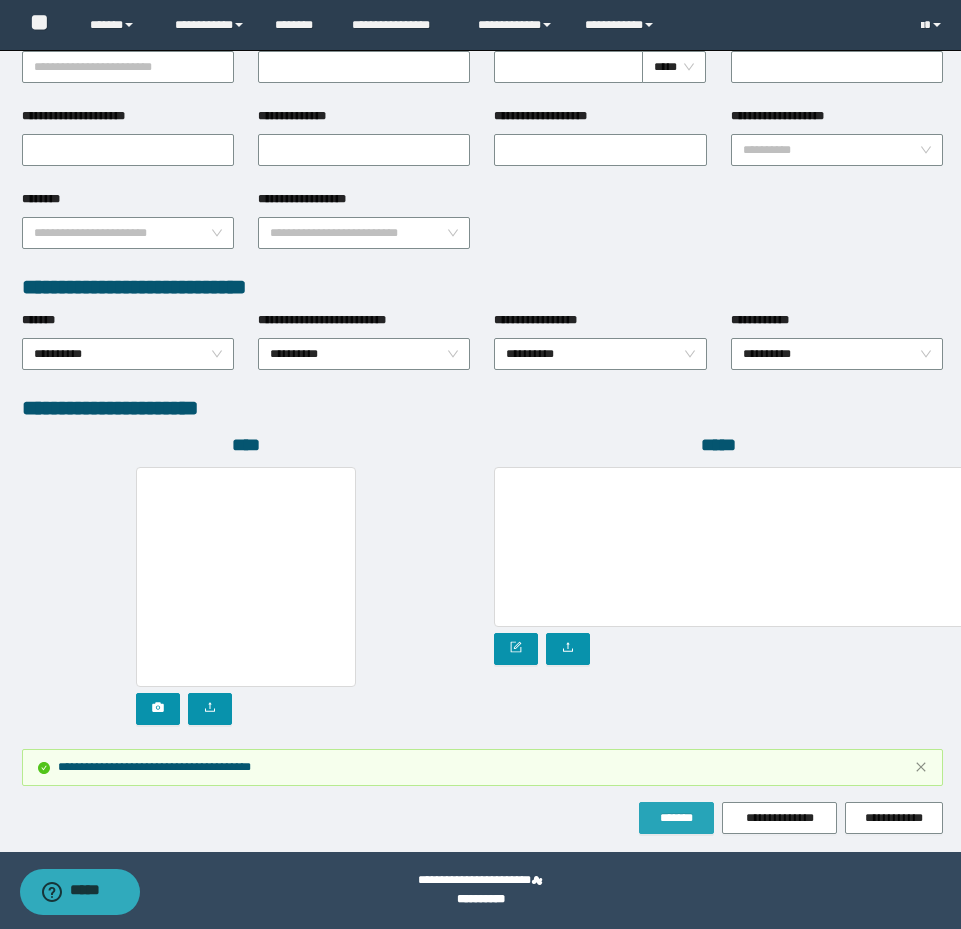 click on "*******" at bounding box center [676, 818] 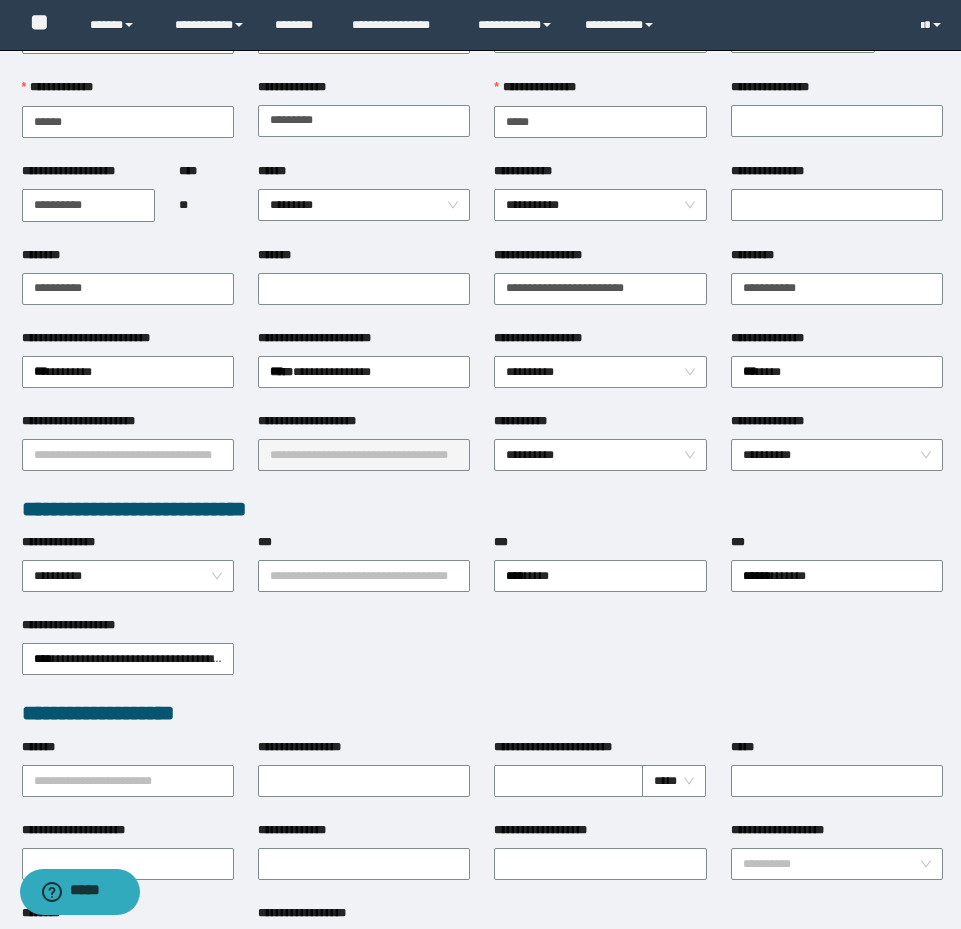 scroll, scrollTop: 0, scrollLeft: 0, axis: both 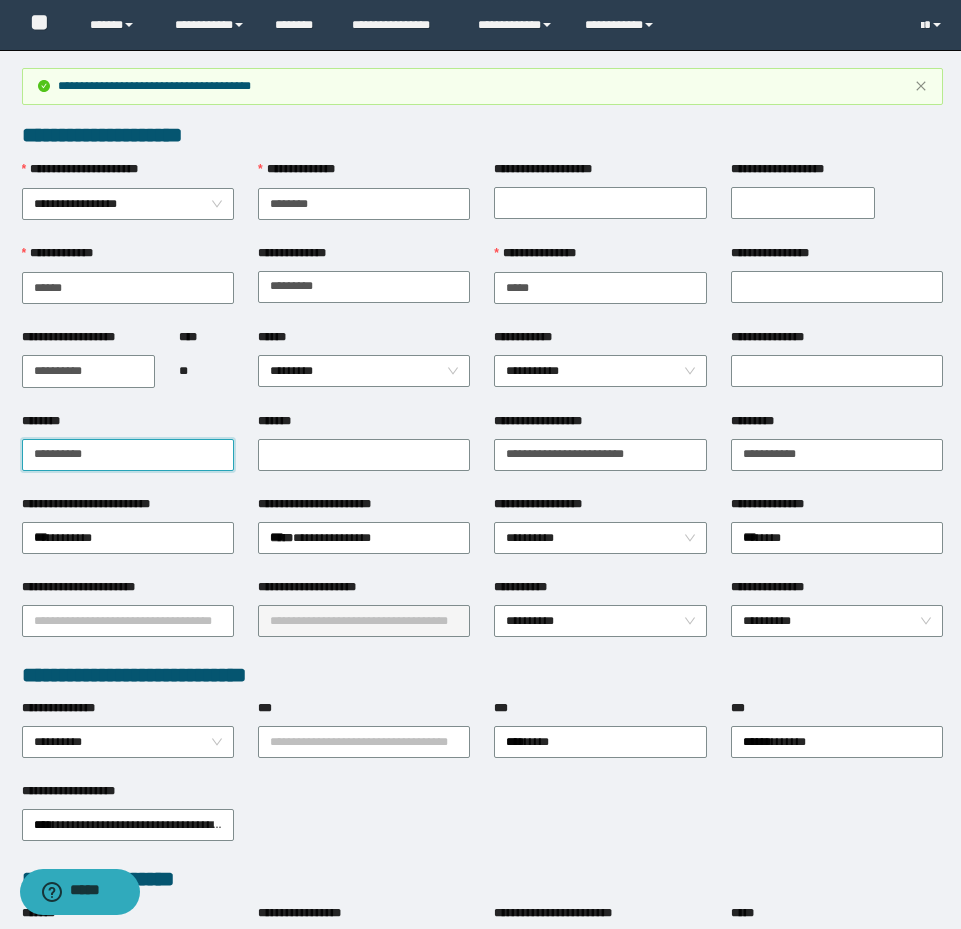 click on "**********" at bounding box center (480, 464) 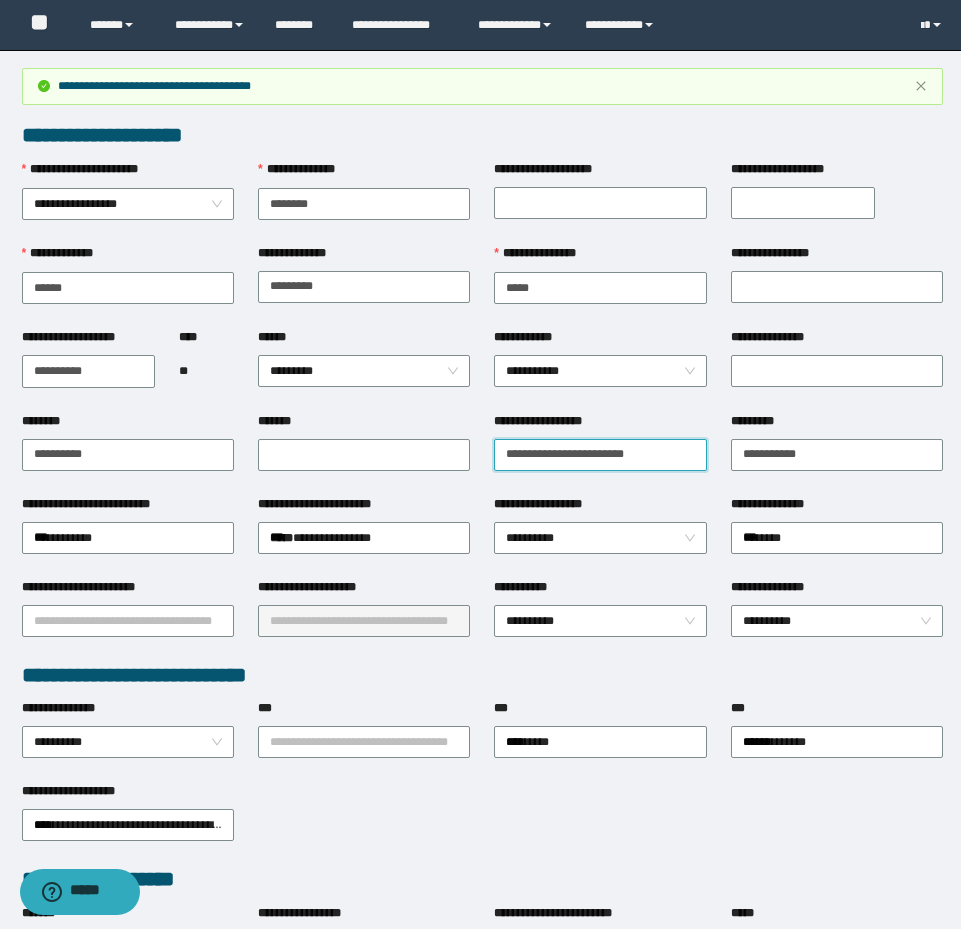drag, startPoint x: 696, startPoint y: 456, endPoint x: 456, endPoint y: 430, distance: 241.40422 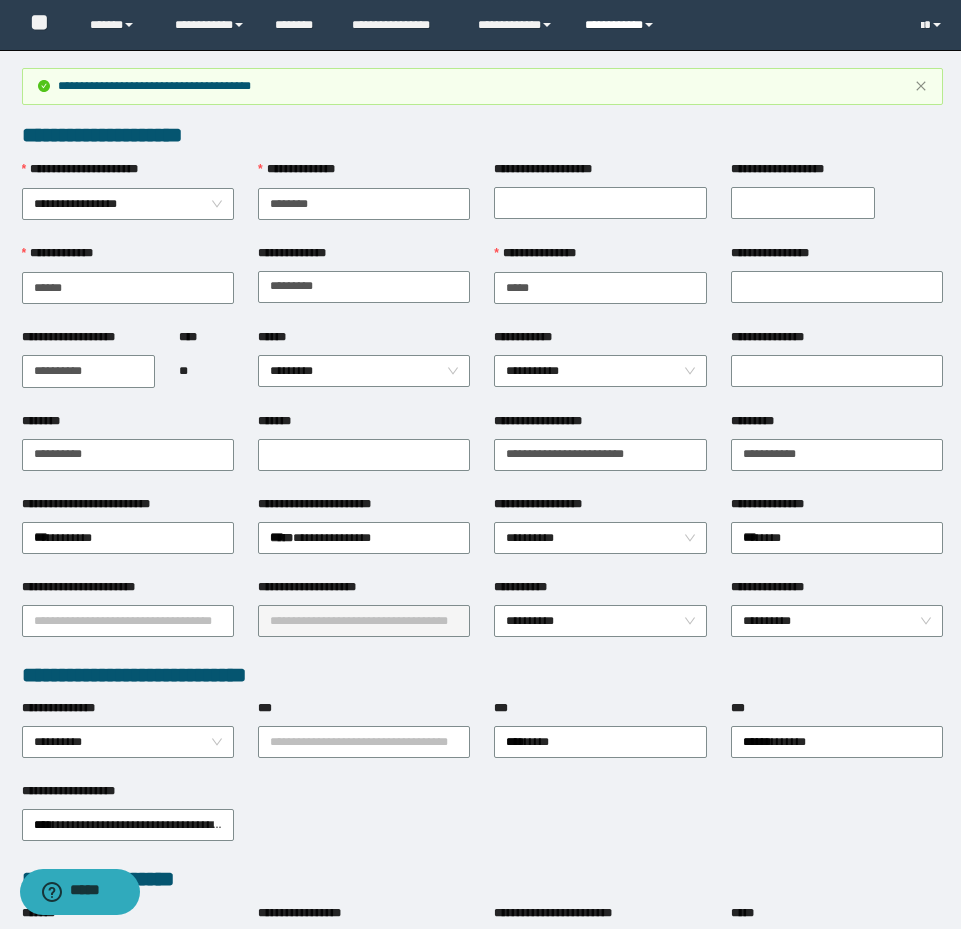 click on "**********" at bounding box center (622, 25) 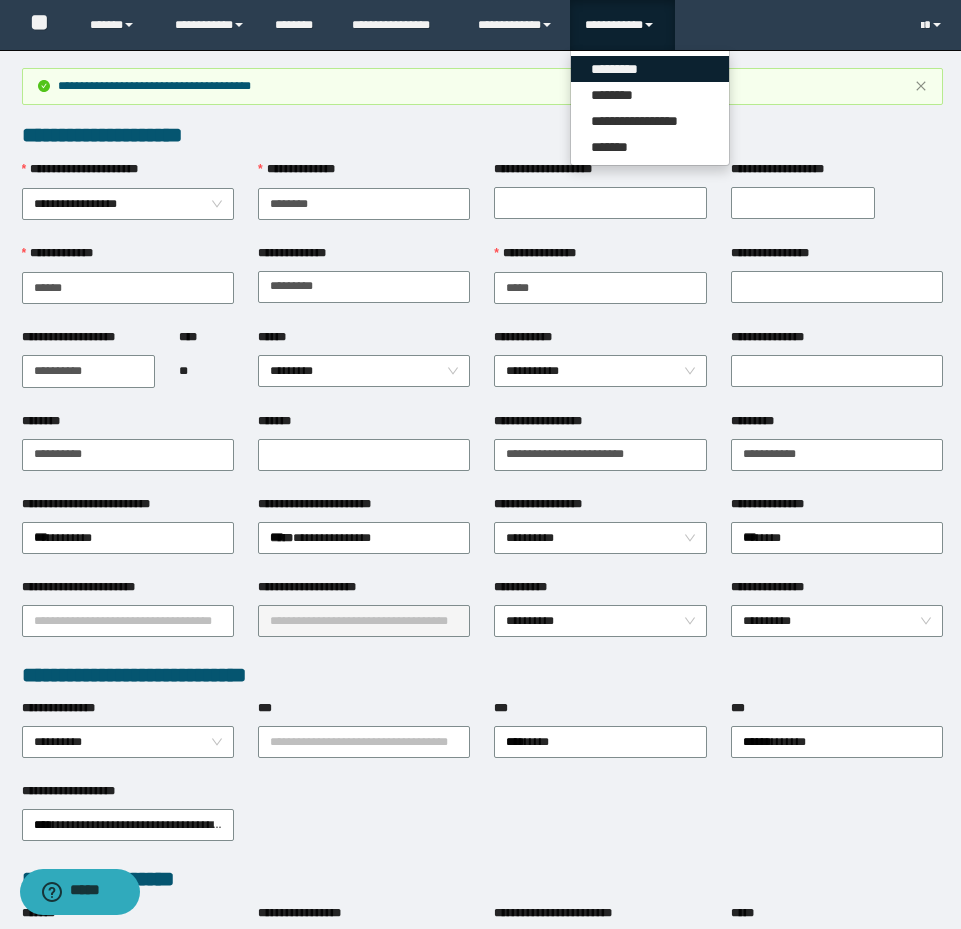 click on "*********" at bounding box center [650, 69] 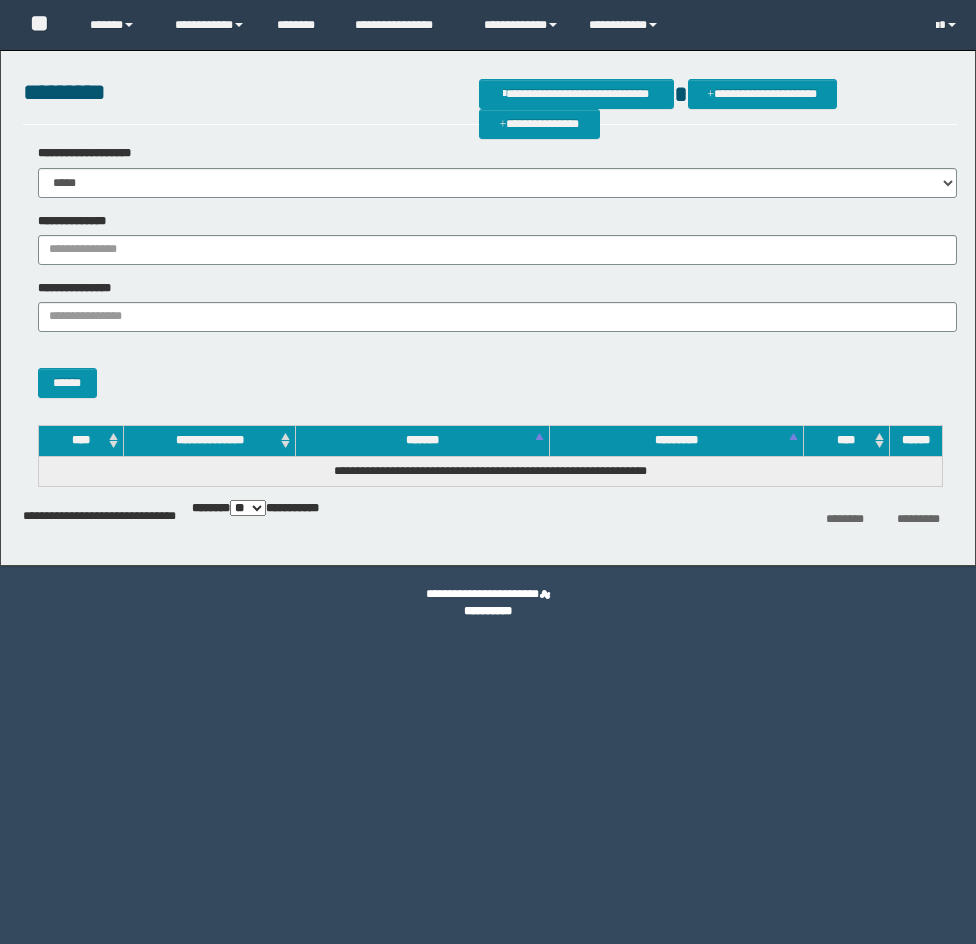 scroll, scrollTop: 0, scrollLeft: 0, axis: both 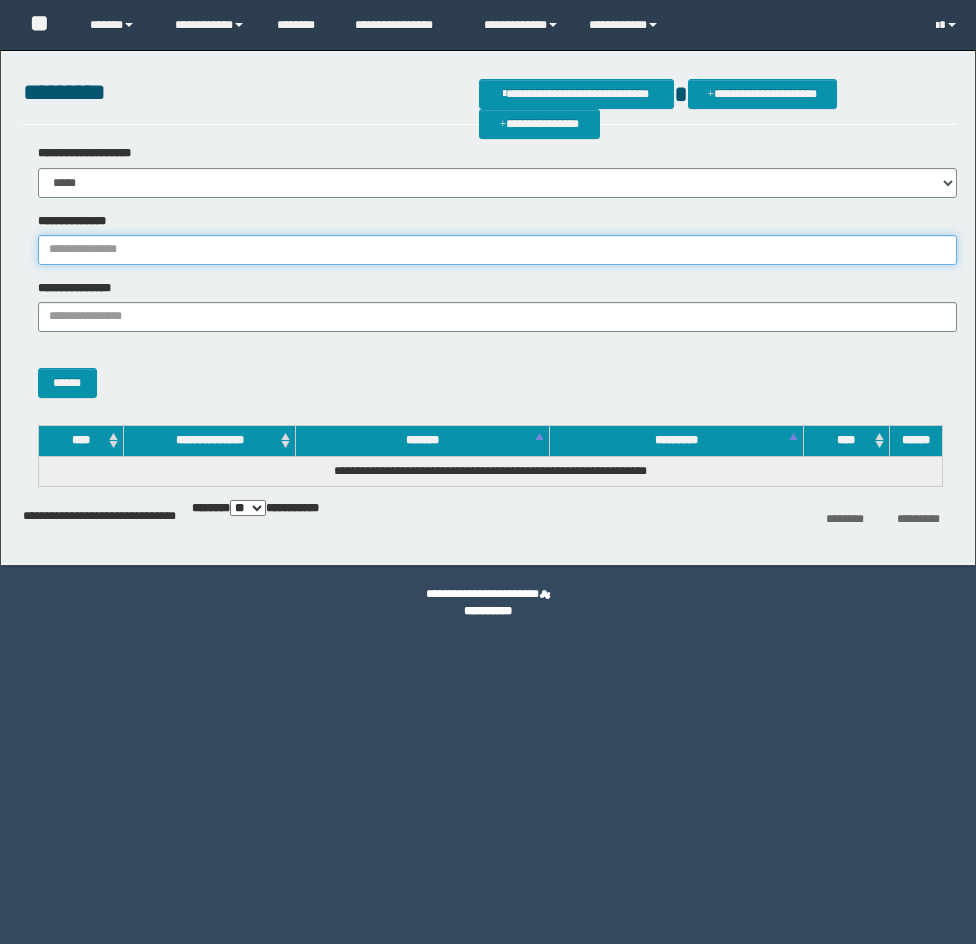 click on "**********" at bounding box center (497, 250) 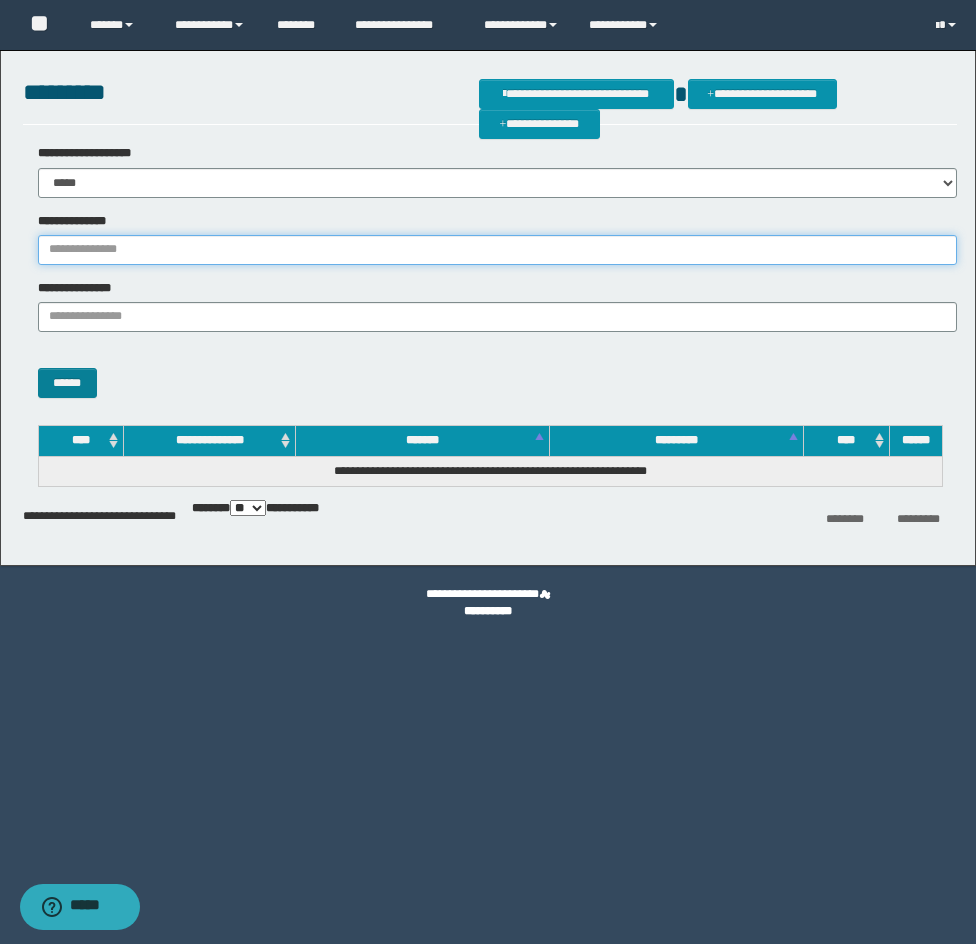 paste on "********" 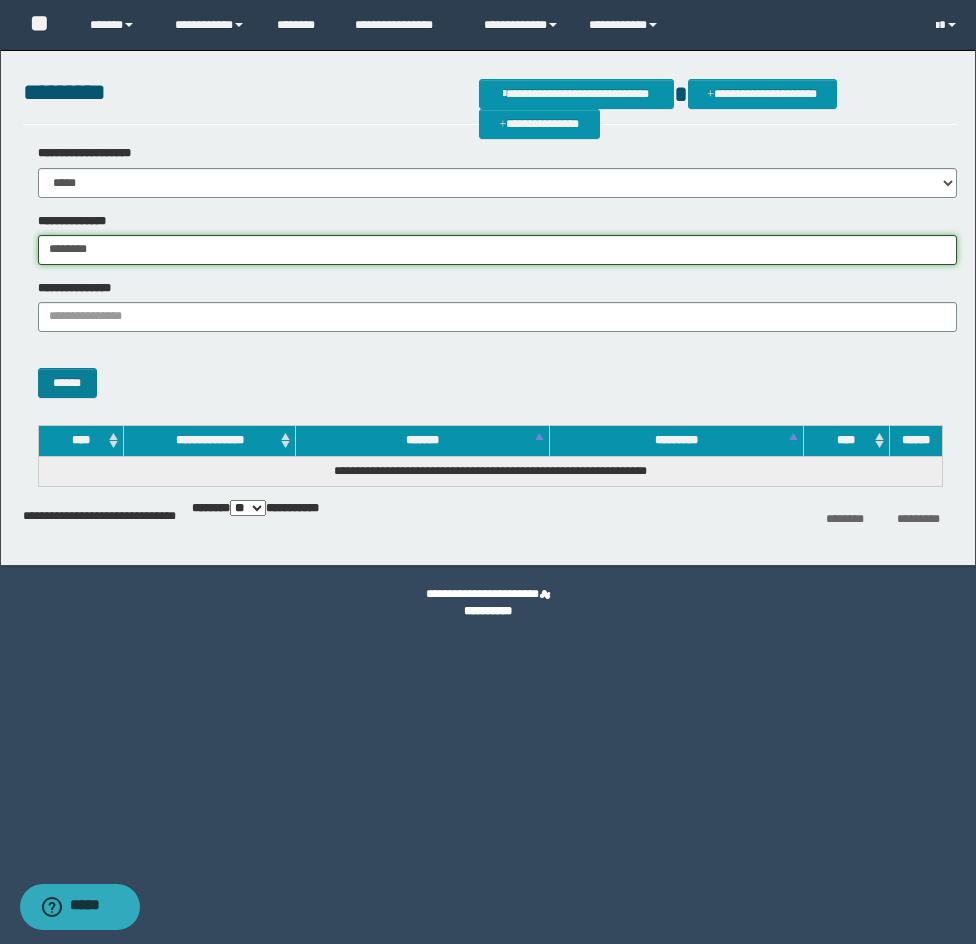 type on "********" 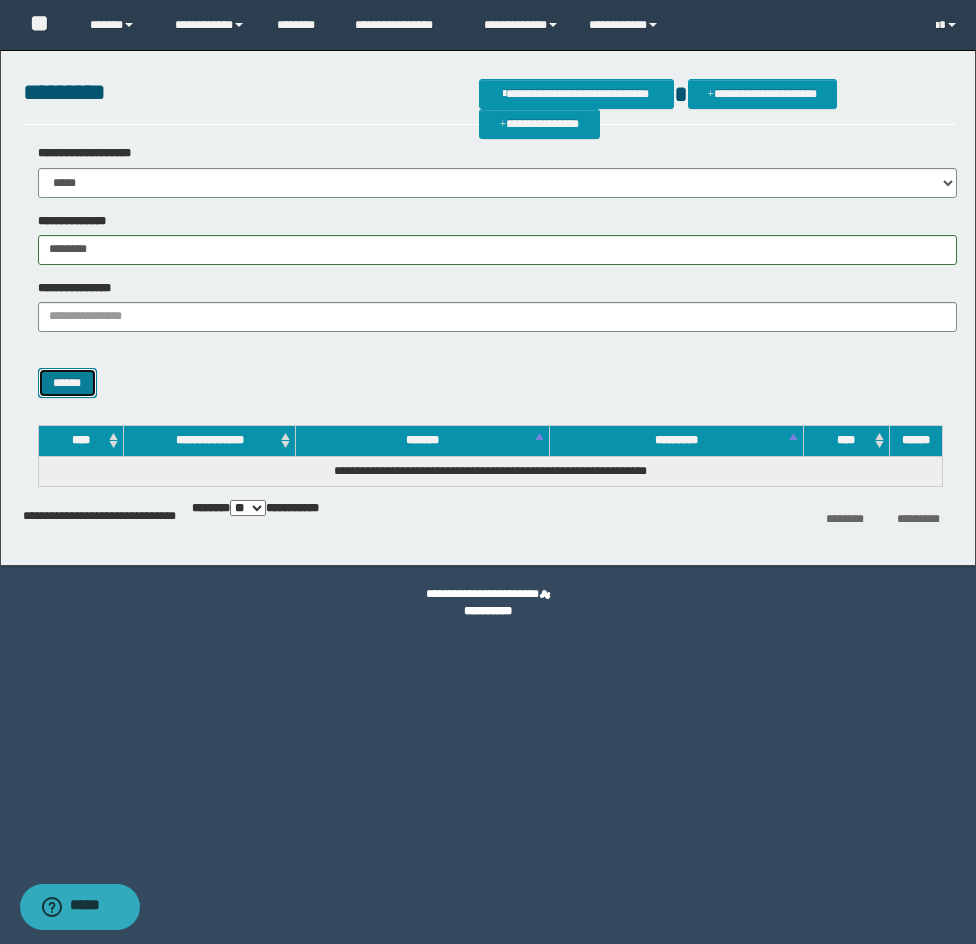 click on "******" at bounding box center [67, 383] 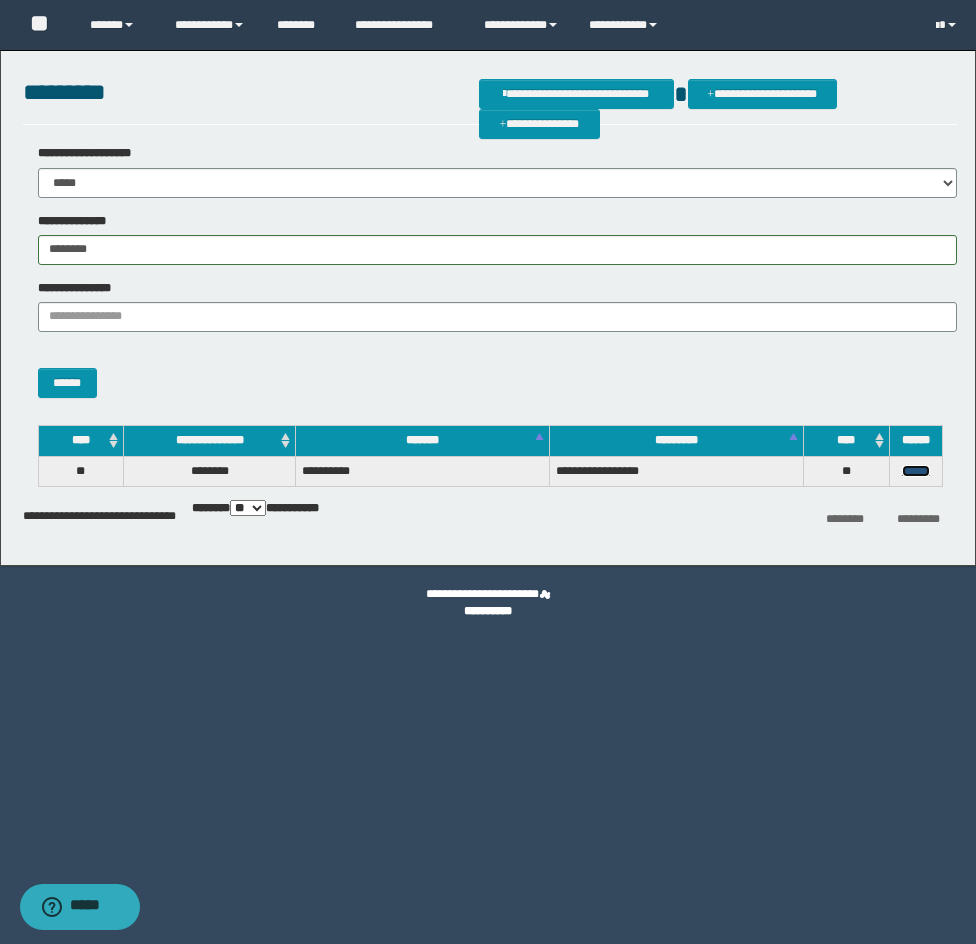 click on "******" at bounding box center [916, 471] 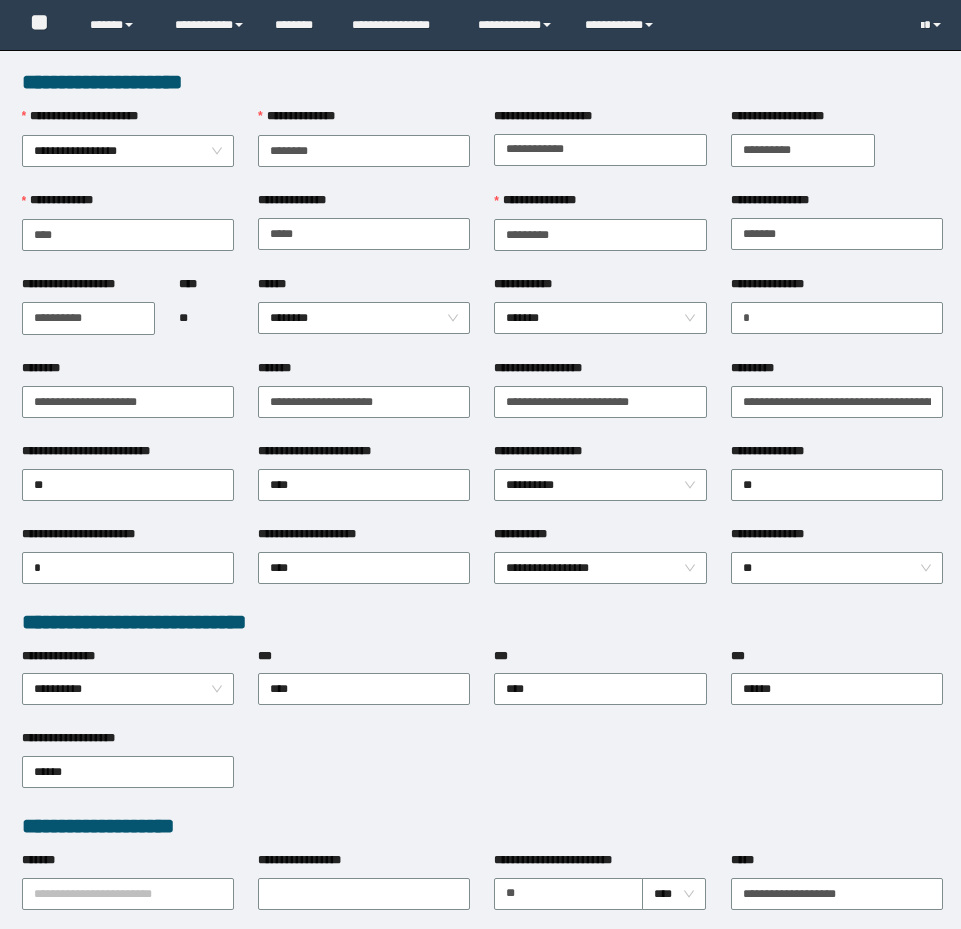 scroll, scrollTop: 0, scrollLeft: 0, axis: both 